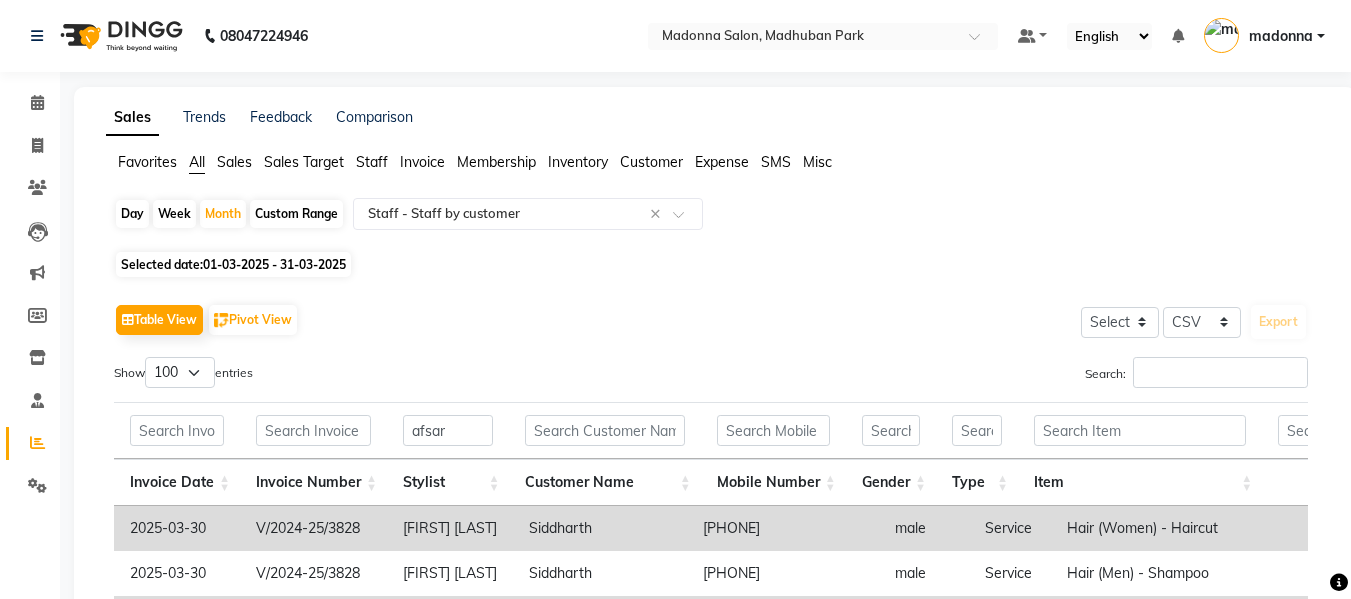 select on "csv" 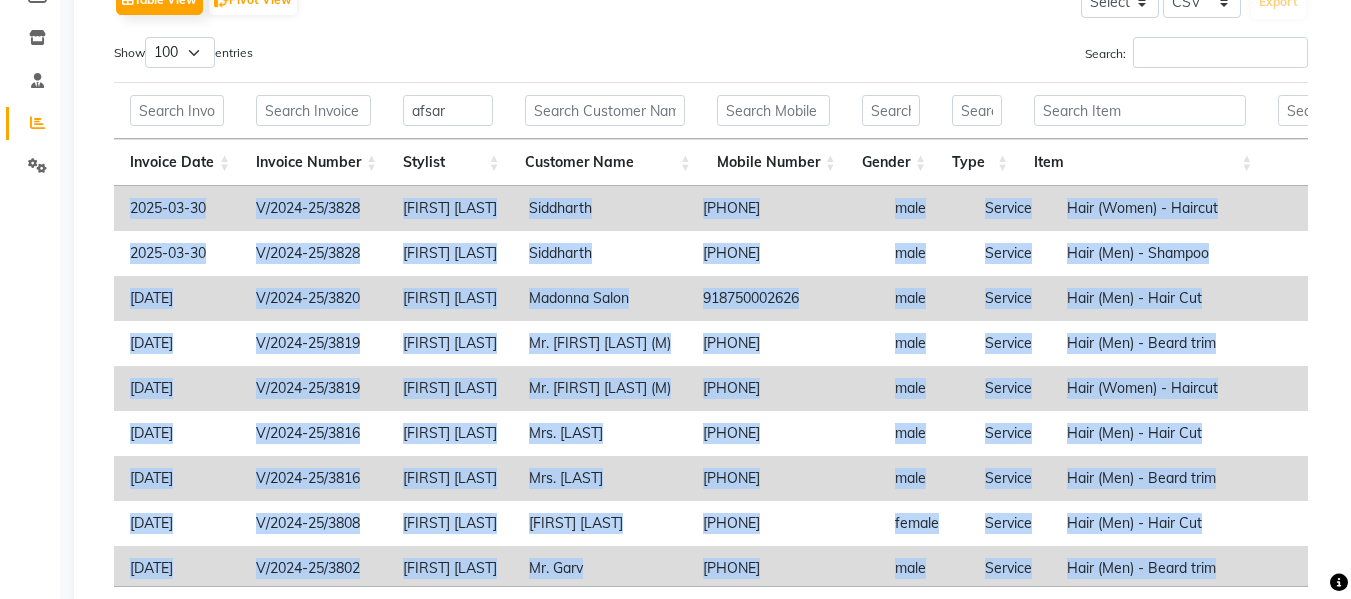 scroll, scrollTop: 2976, scrollLeft: 0, axis: vertical 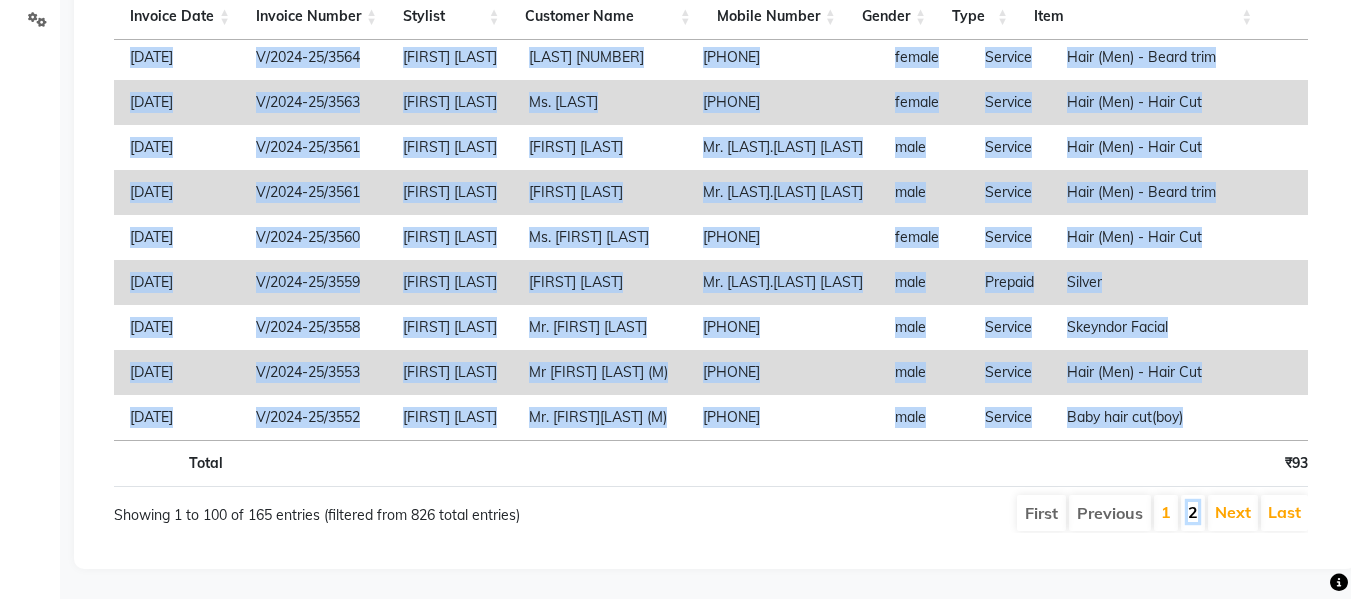 click on "2" at bounding box center (1193, 512) 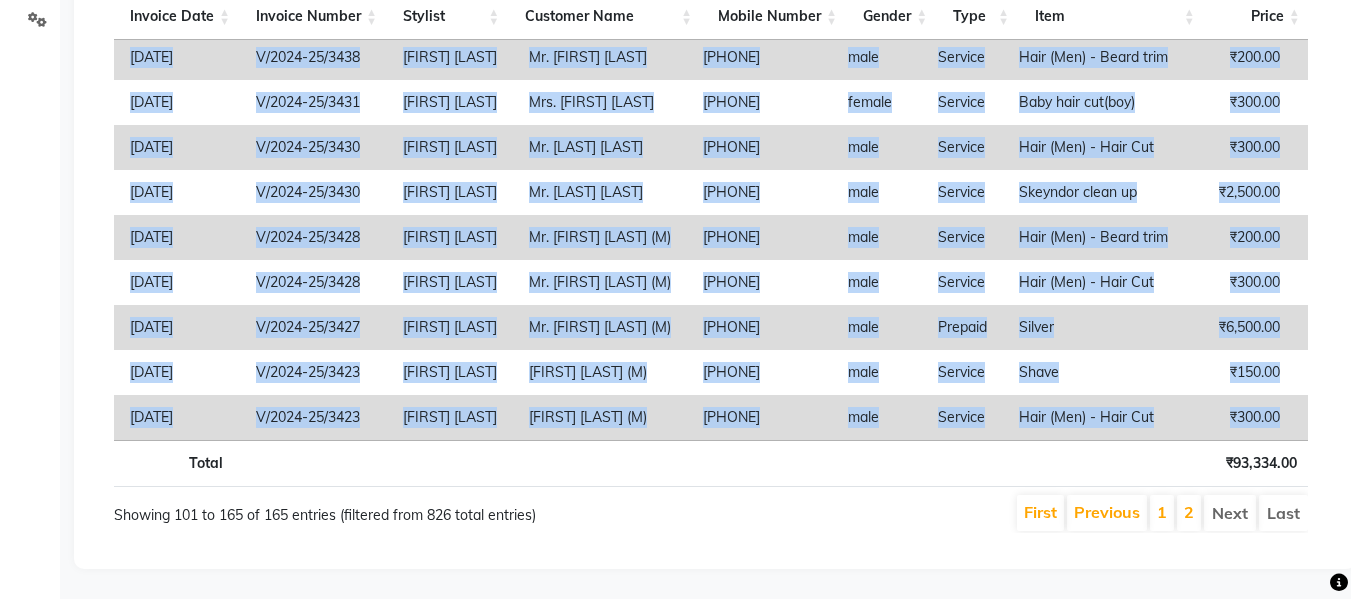 scroll, scrollTop: 2540, scrollLeft: 438, axis: both 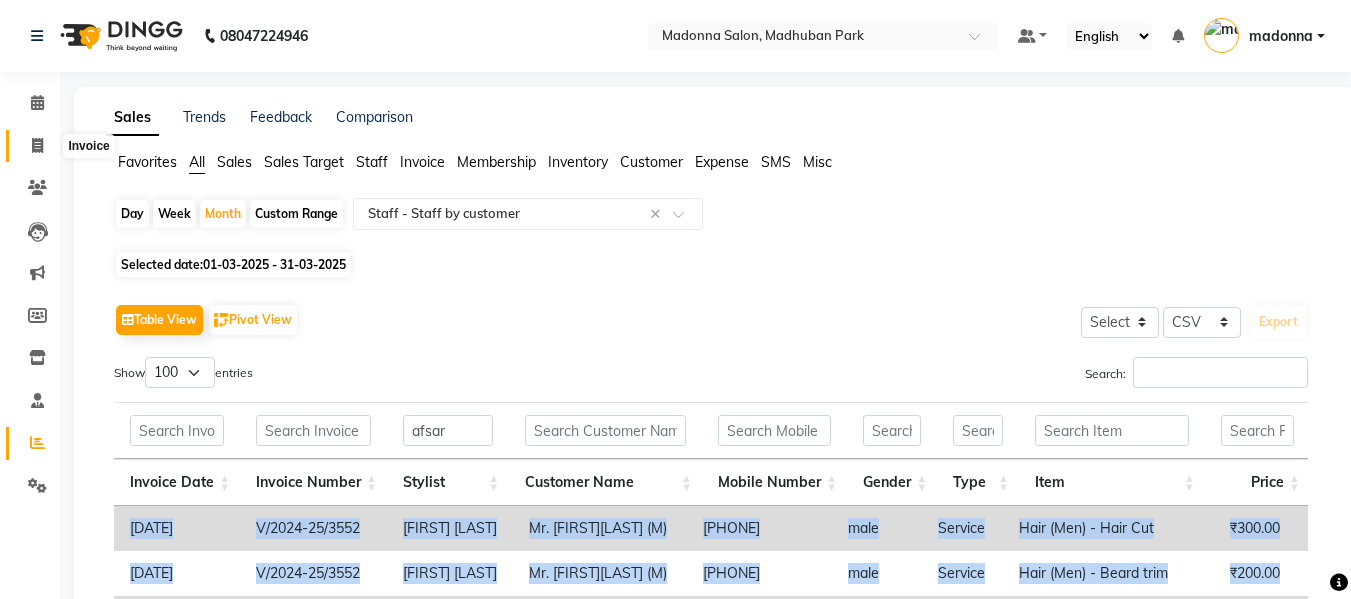 click 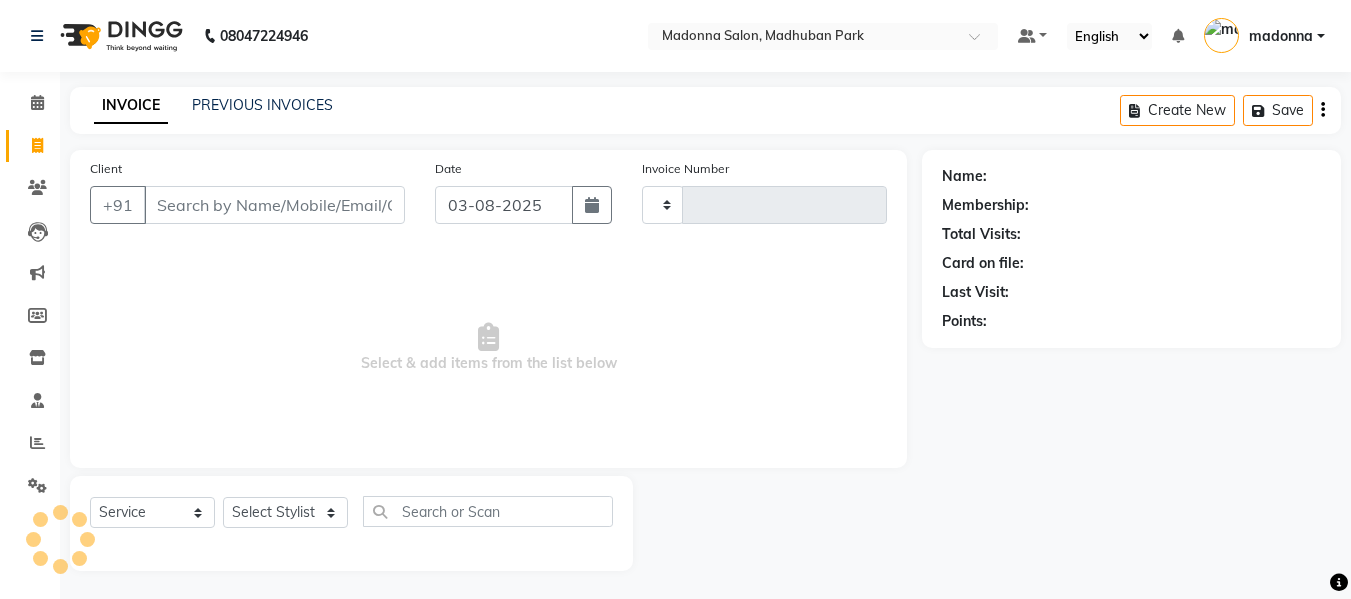 scroll, scrollTop: 2, scrollLeft: 0, axis: vertical 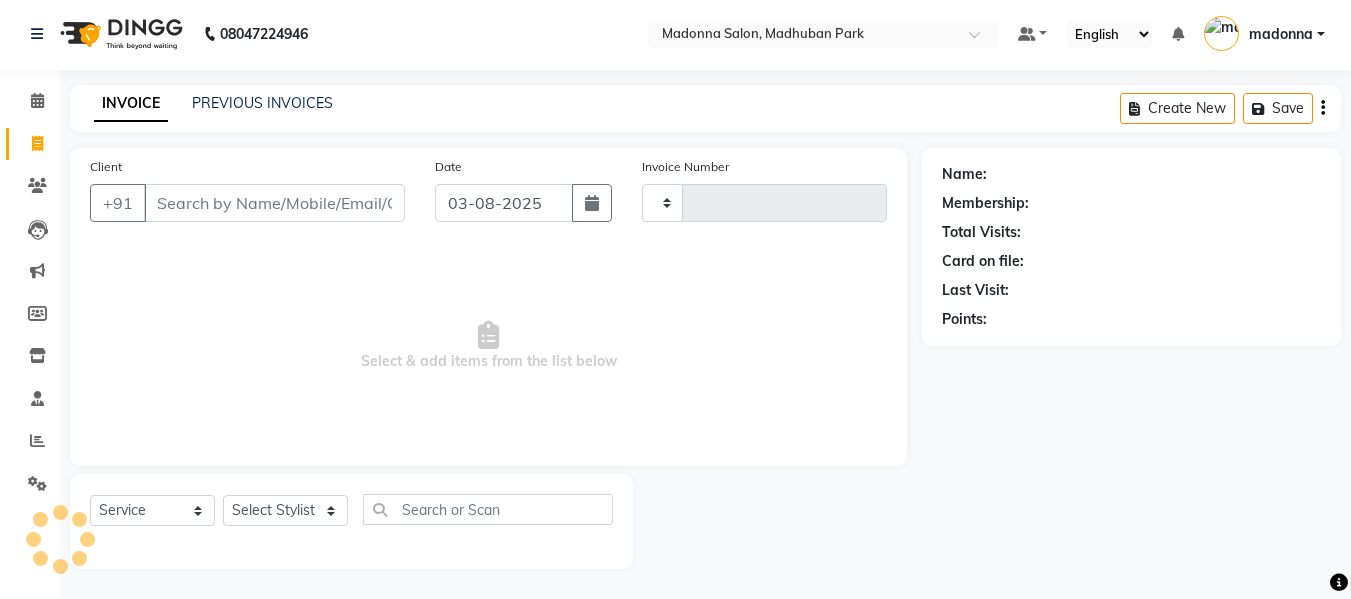 type on "1666" 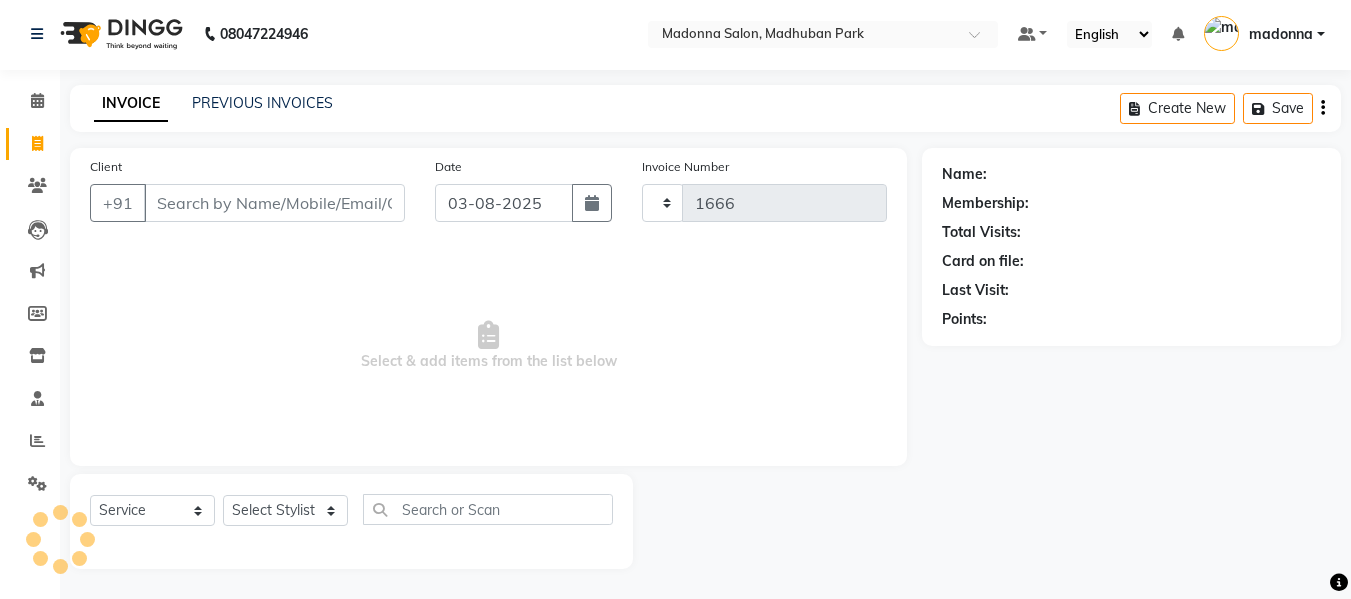 select on "6469" 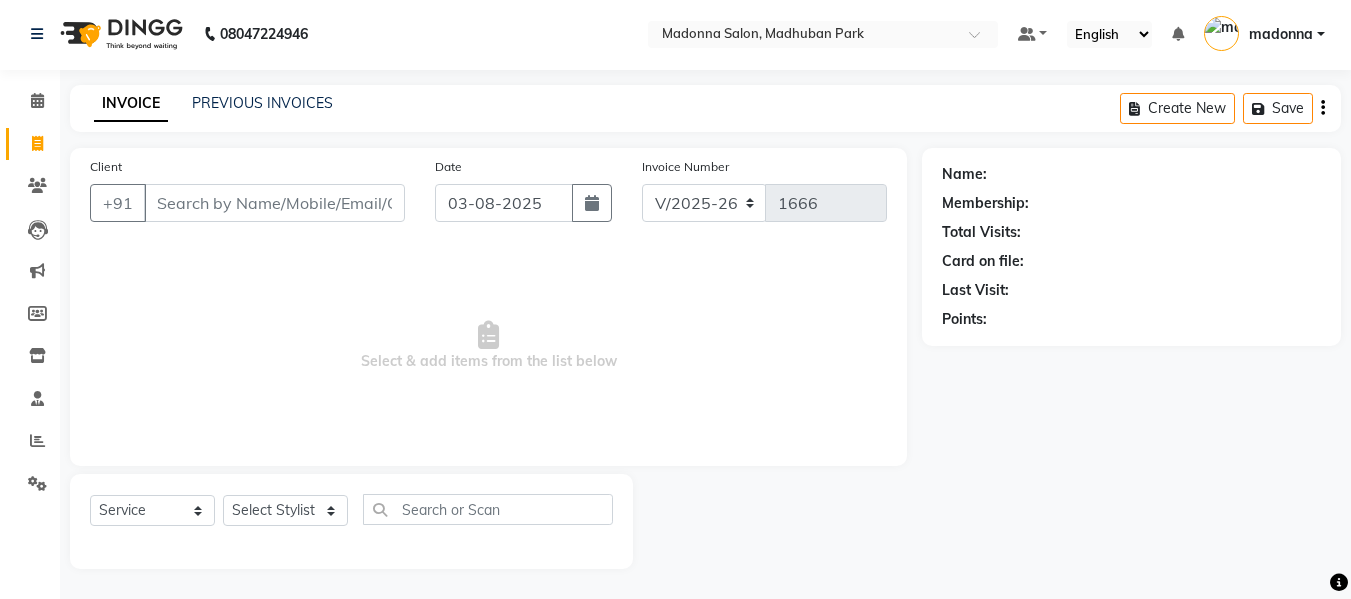 click on "Client" at bounding box center [274, 203] 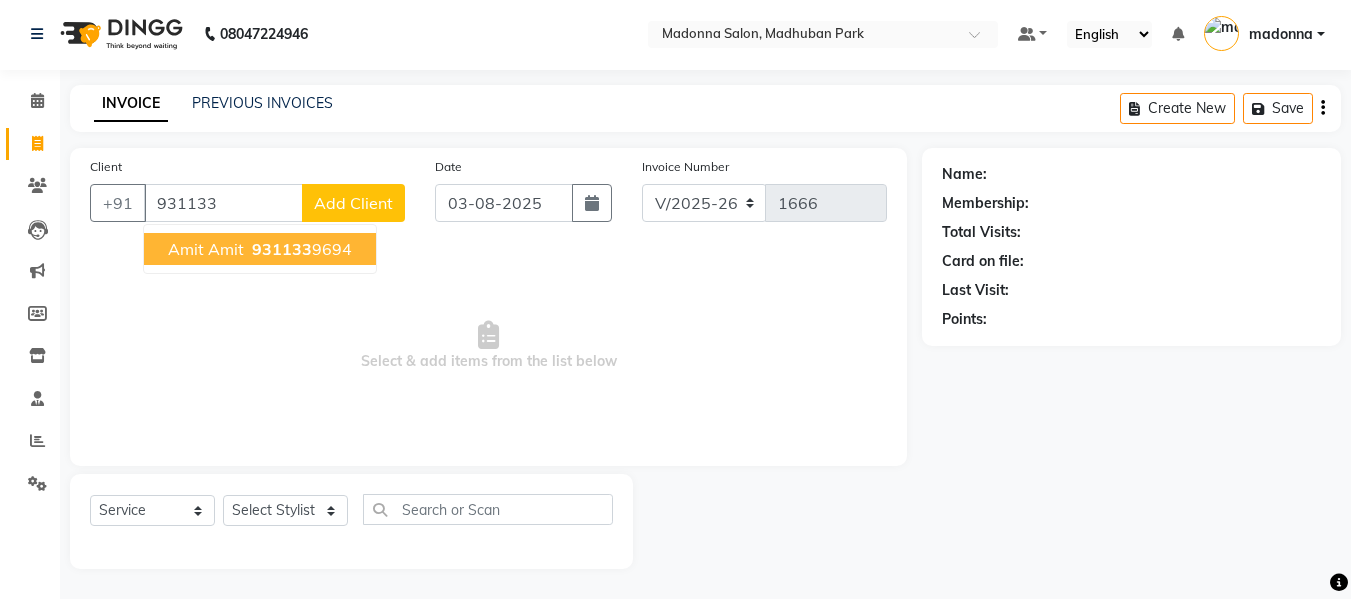 click on "931133" at bounding box center [282, 249] 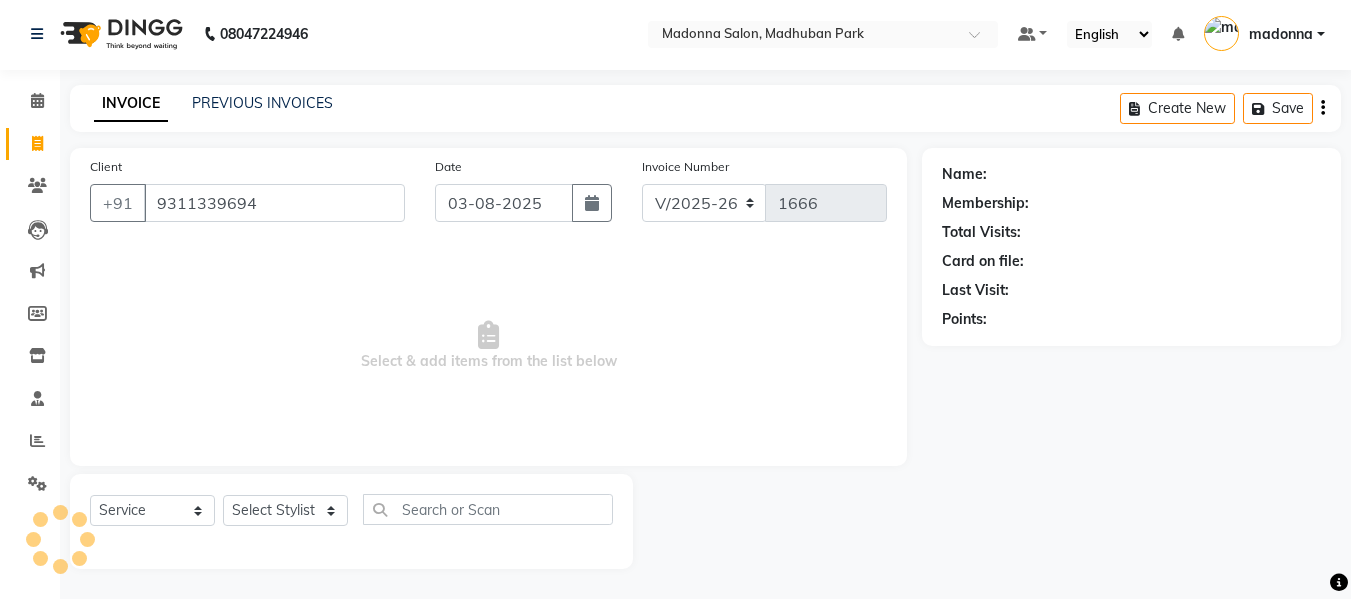 type on "9311339694" 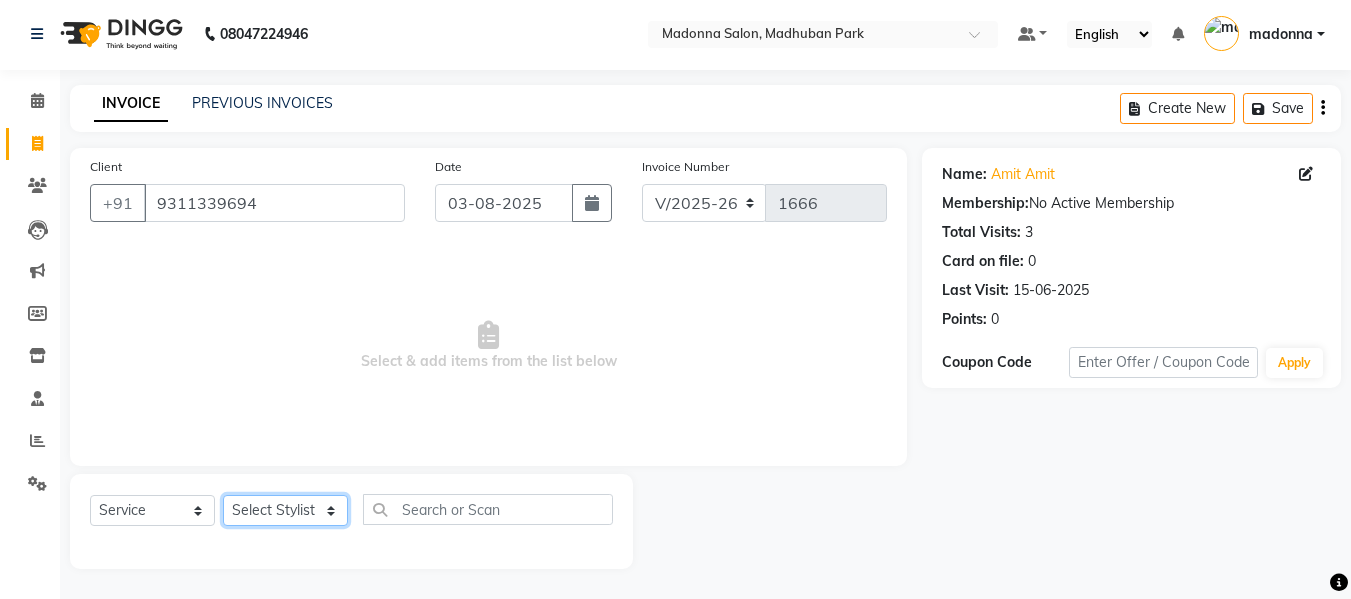 click on "Select Stylist [LAST] [LAST] [LAST] [LAST] [LAST] [LAST] [LAST] [LAST] [LAST] [LAST] [LAST] [LAST] [LAST] [LAST] [LAST]" 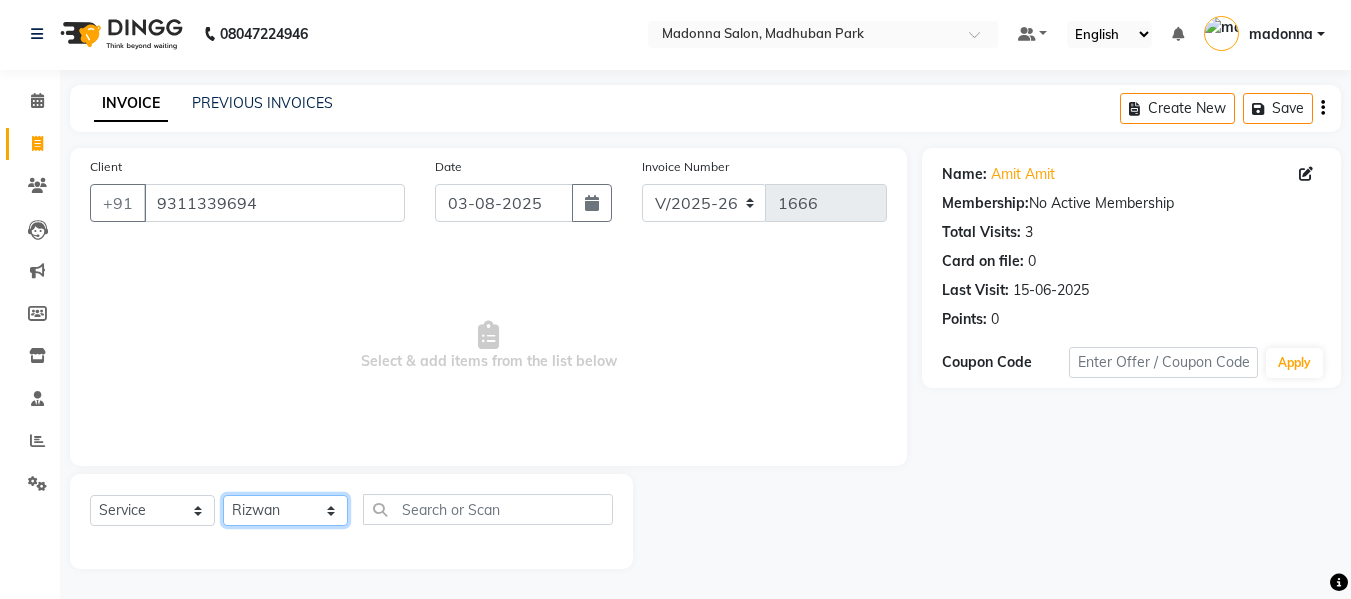 click on "Select Stylist [LAST] [LAST] [LAST] [LAST] [LAST] [LAST] [LAST] [LAST] [LAST] [LAST] [LAST] [LAST] [LAST] [LAST] [LAST]" 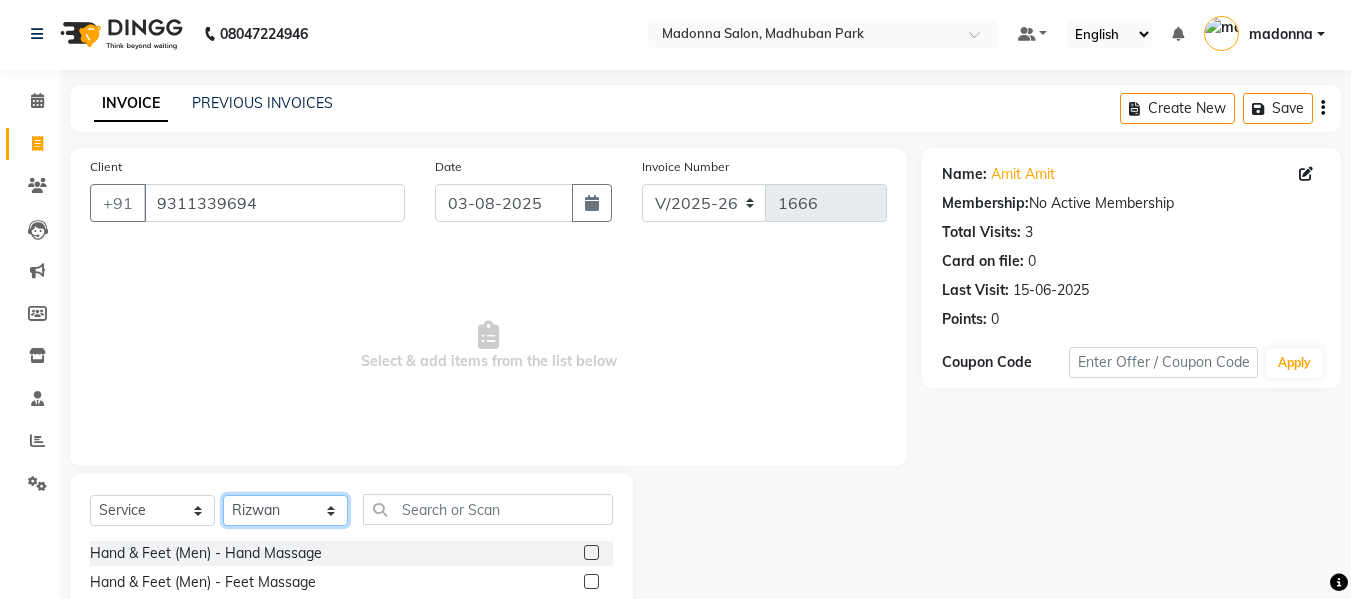 click on "Select Stylist [LAST] [LAST] [LAST] [LAST] [LAST] [LAST] [LAST] [LAST] [LAST] [LAST] [LAST] [LAST] [LAST] [LAST] [LAST]" 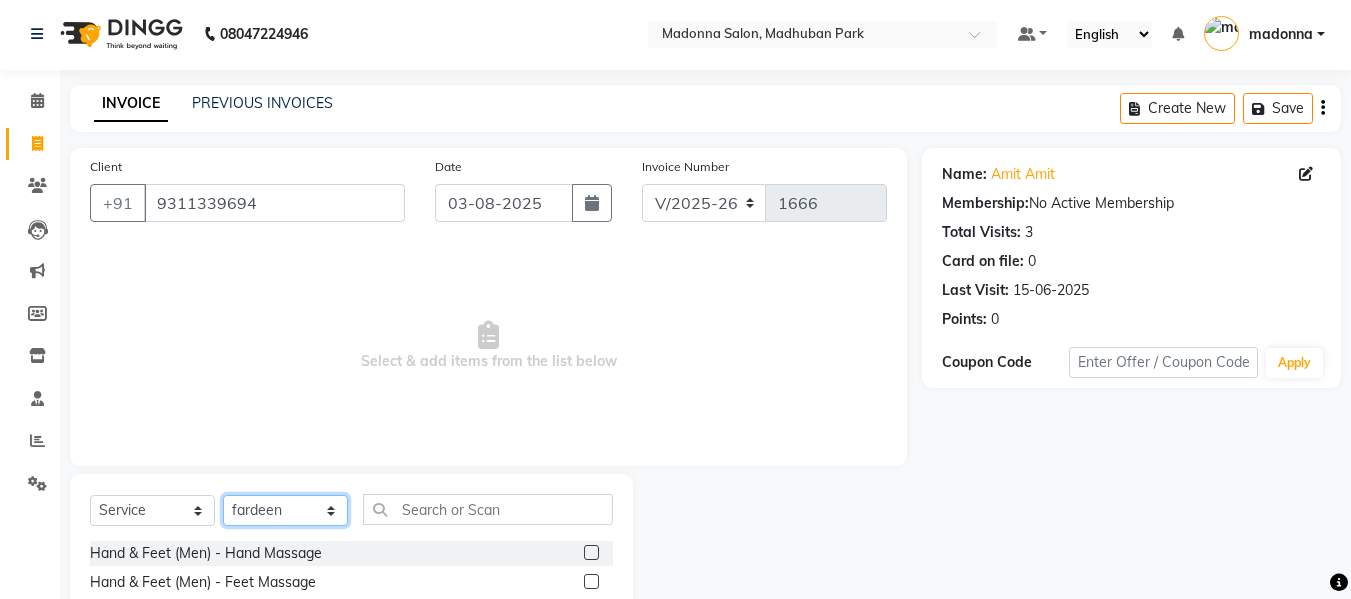 click on "Select Stylist [LAST] [LAST] [LAST] [LAST] [LAST] [LAST] [LAST] [LAST] [LAST] [LAST] [LAST] [LAST] [LAST] [LAST] [LAST]" 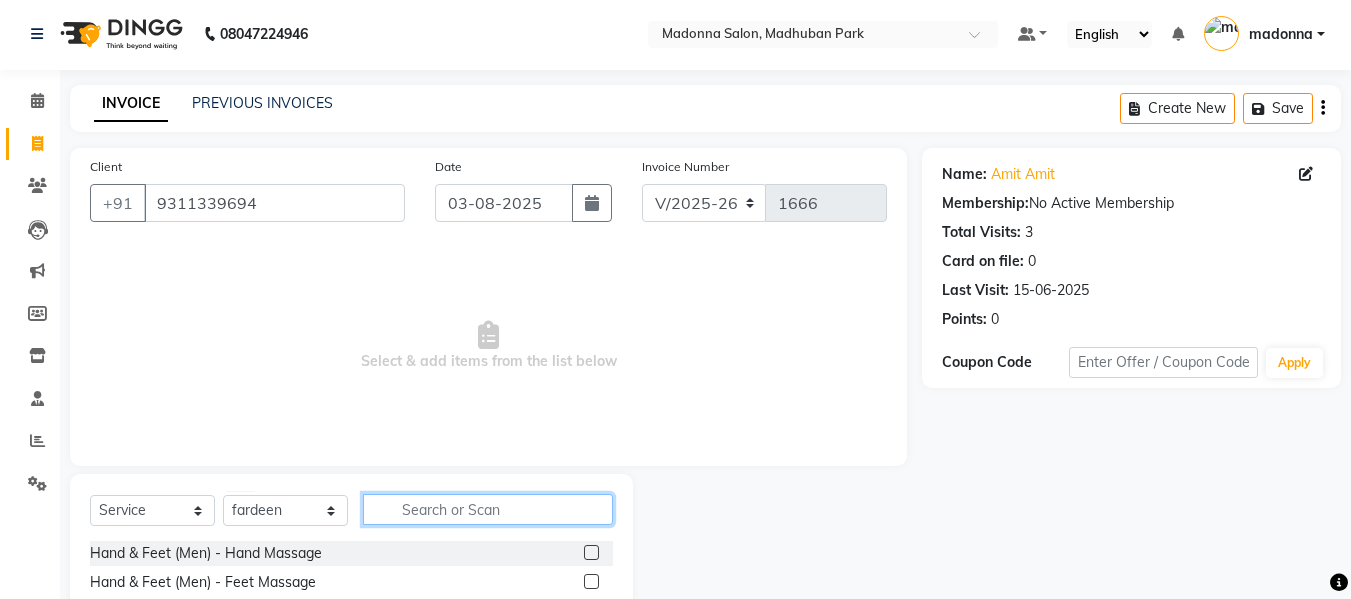 click 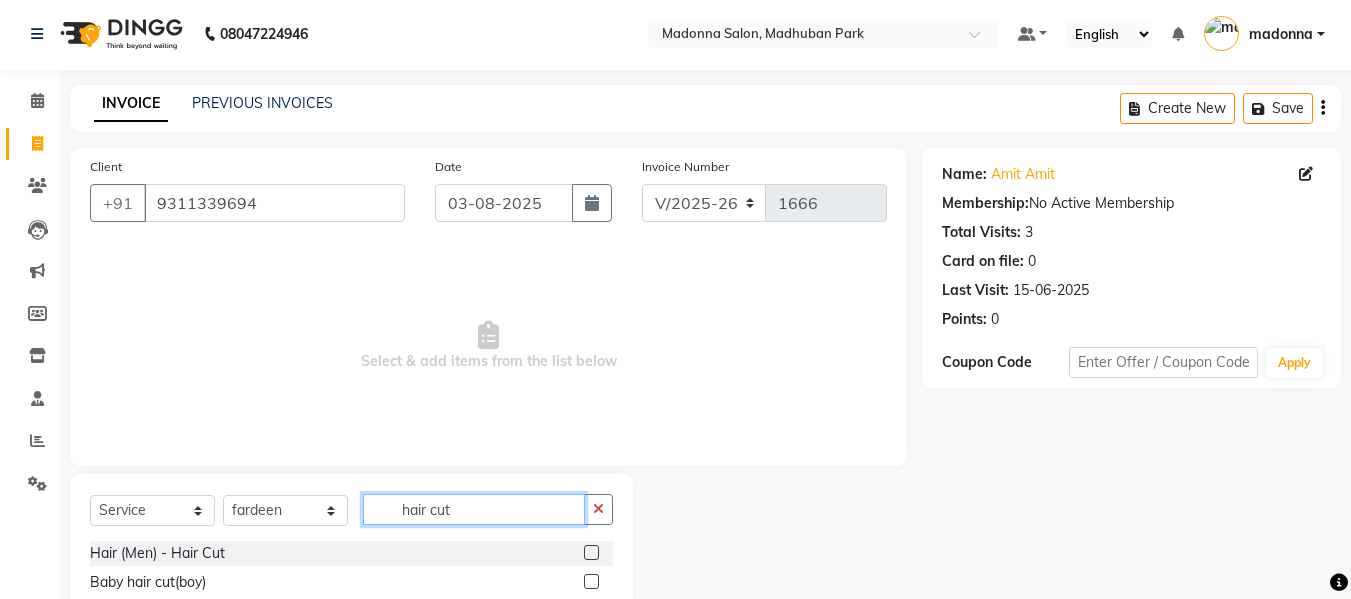 type on "hair cut" 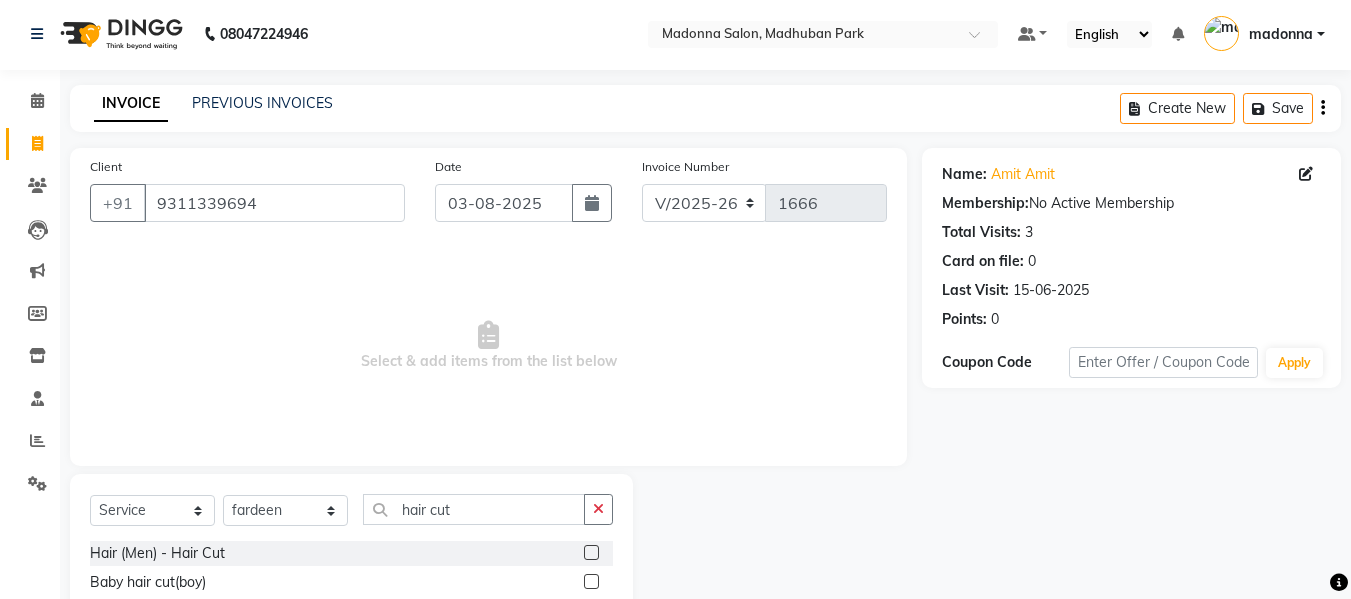 click 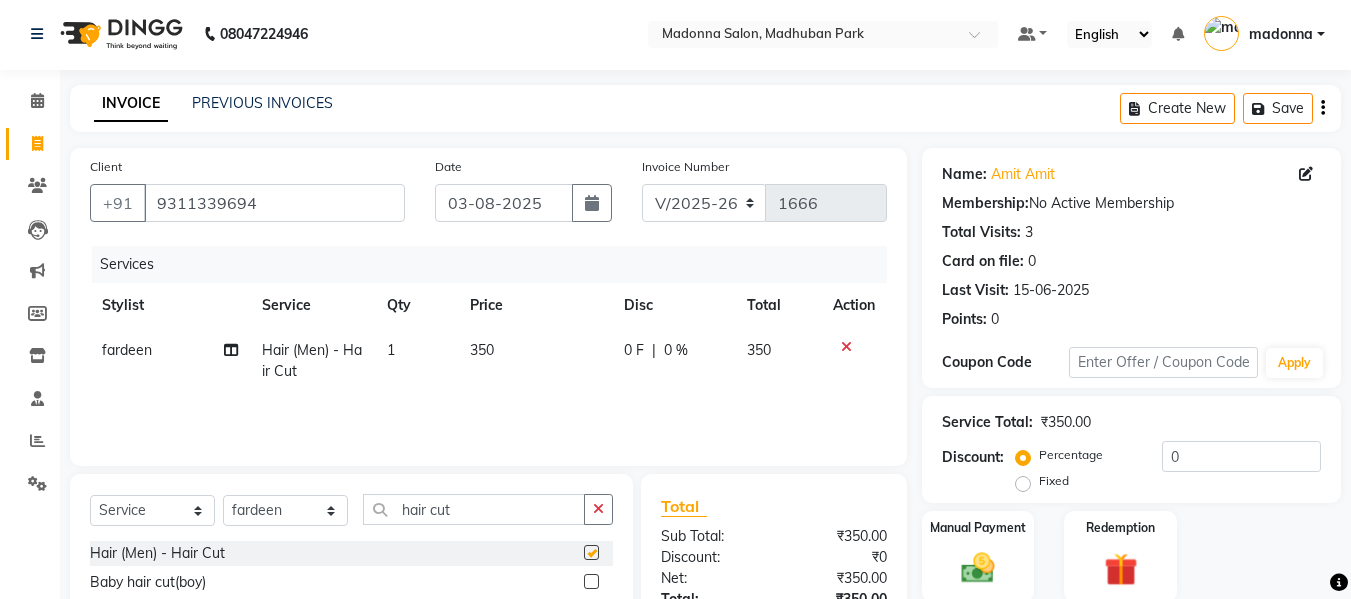 checkbox on "false" 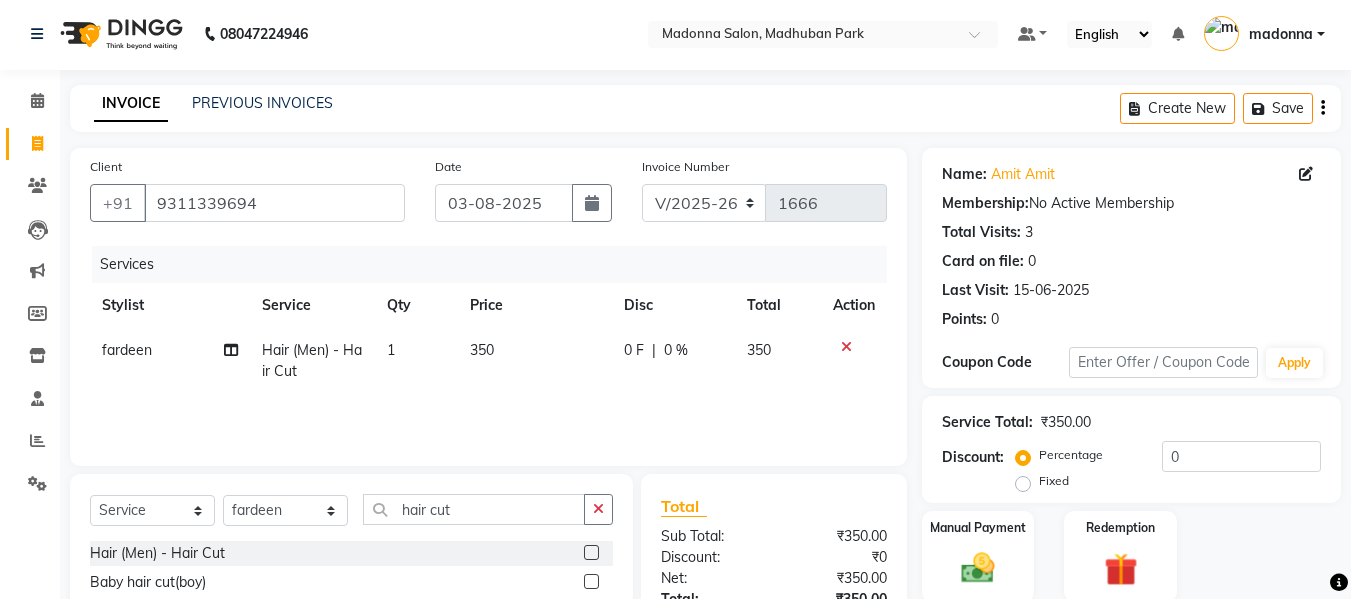 scroll, scrollTop: 159, scrollLeft: 0, axis: vertical 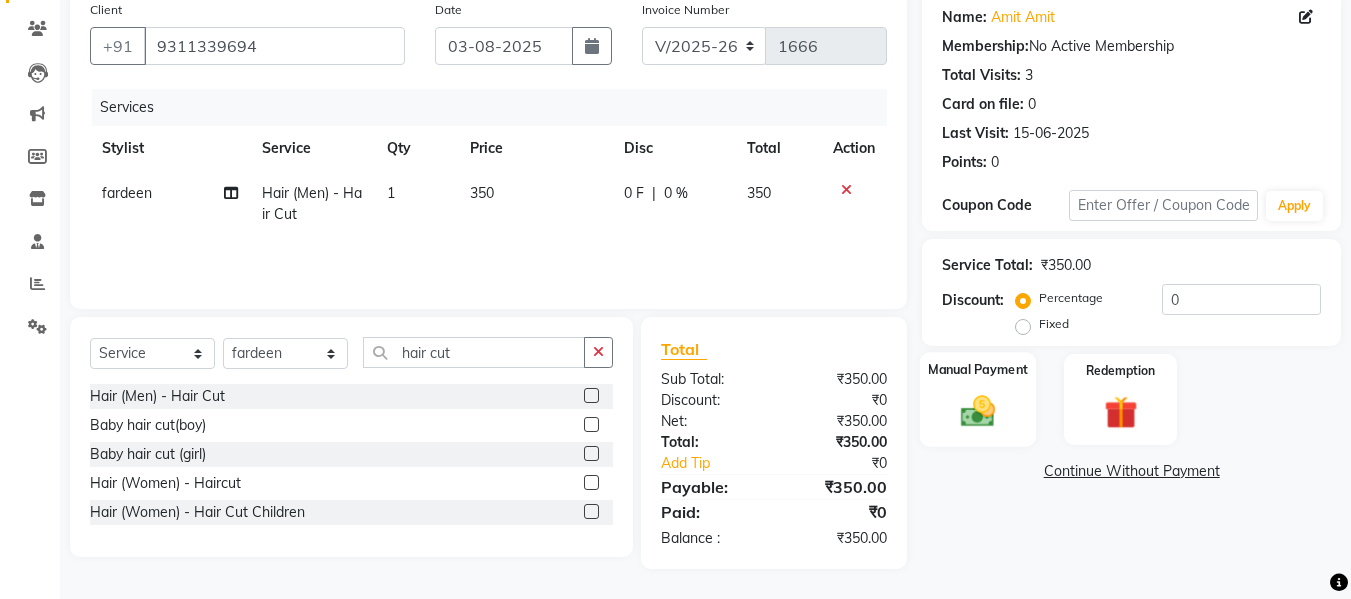click 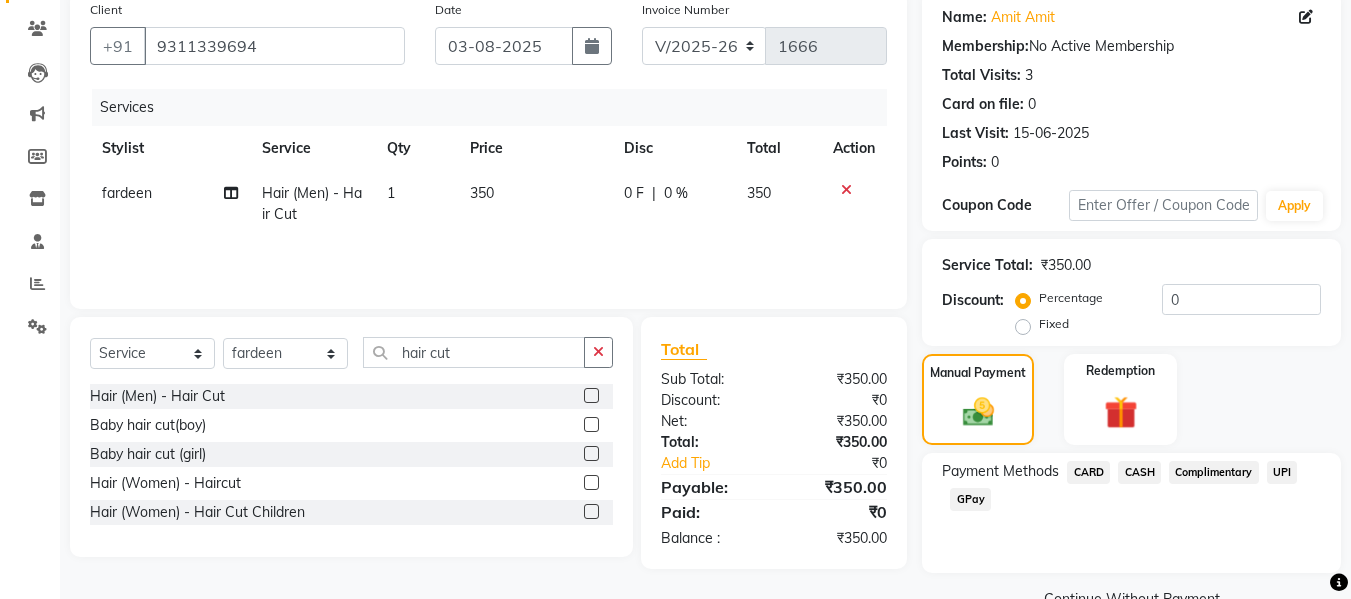 click on "CASH" 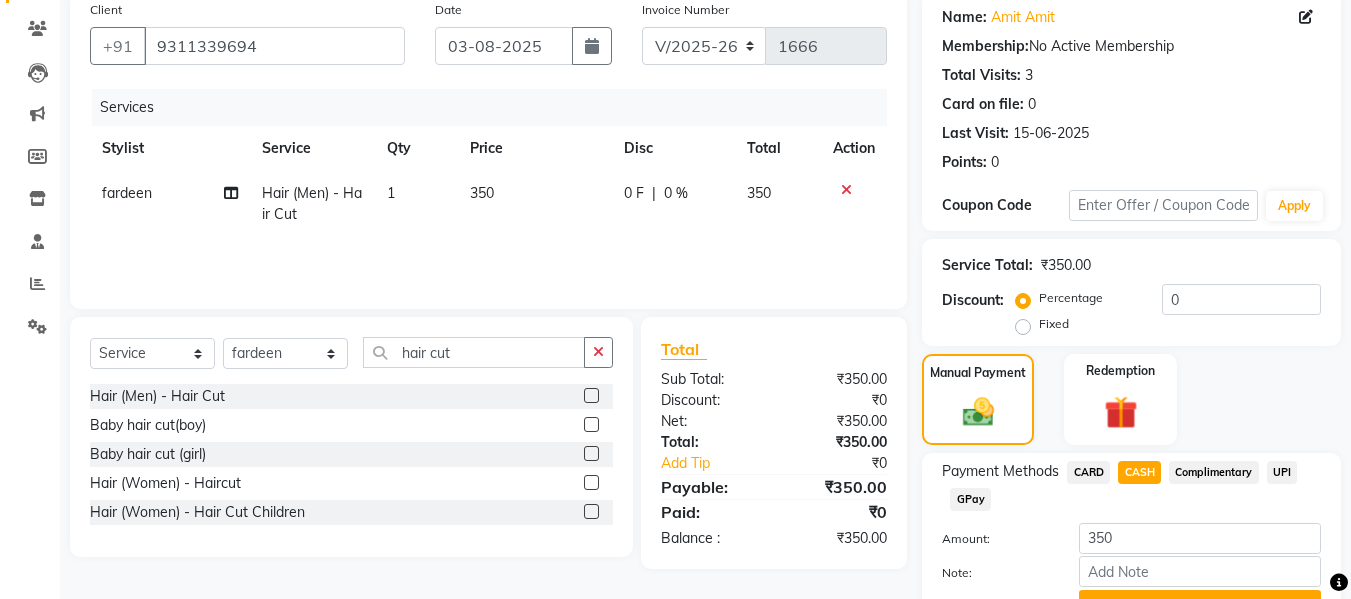 scroll, scrollTop: 260, scrollLeft: 0, axis: vertical 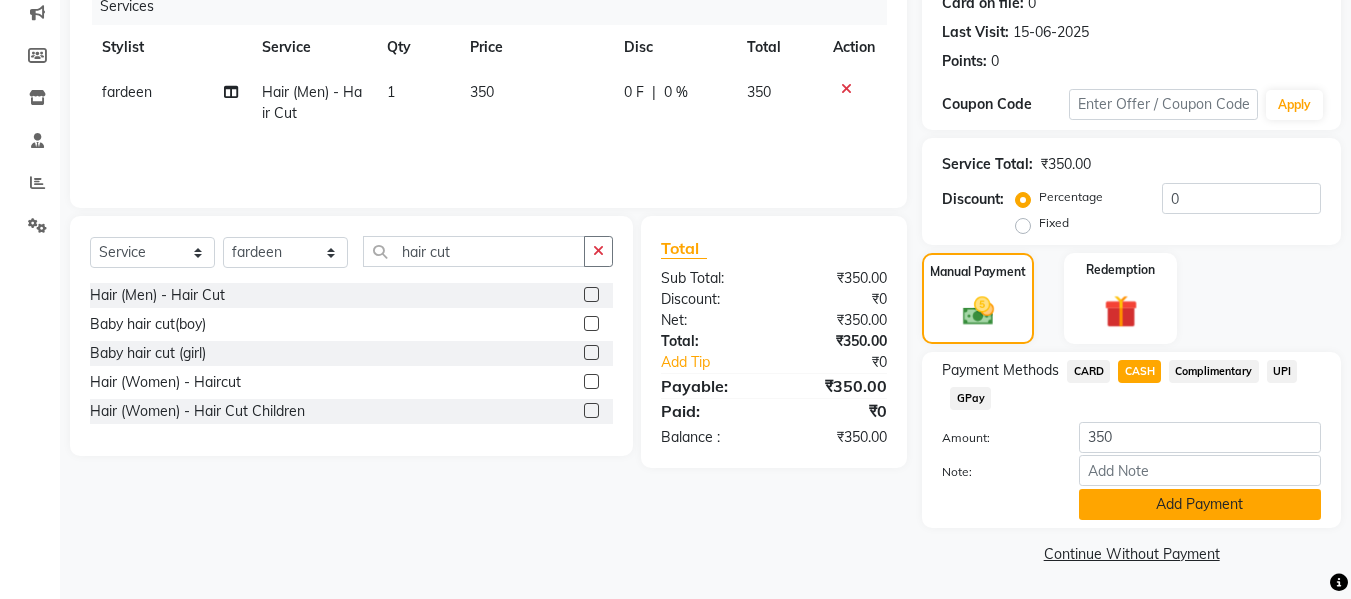 click on "Add Payment" 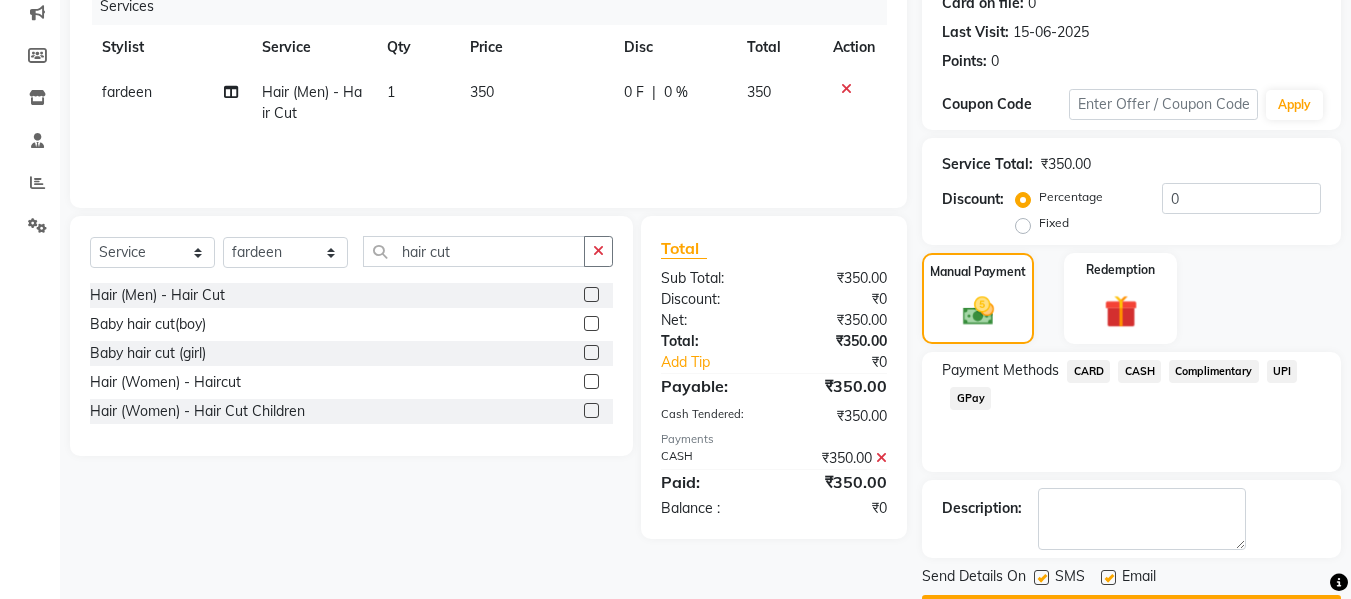 scroll, scrollTop: 317, scrollLeft: 0, axis: vertical 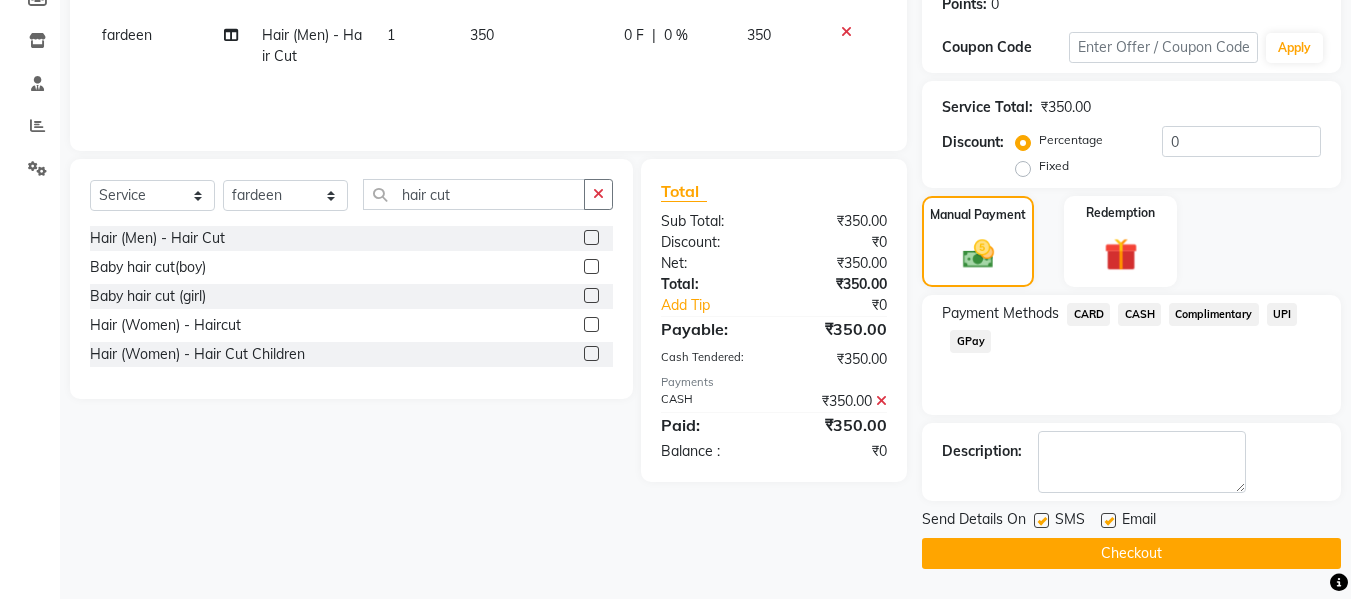 click on "Checkout" 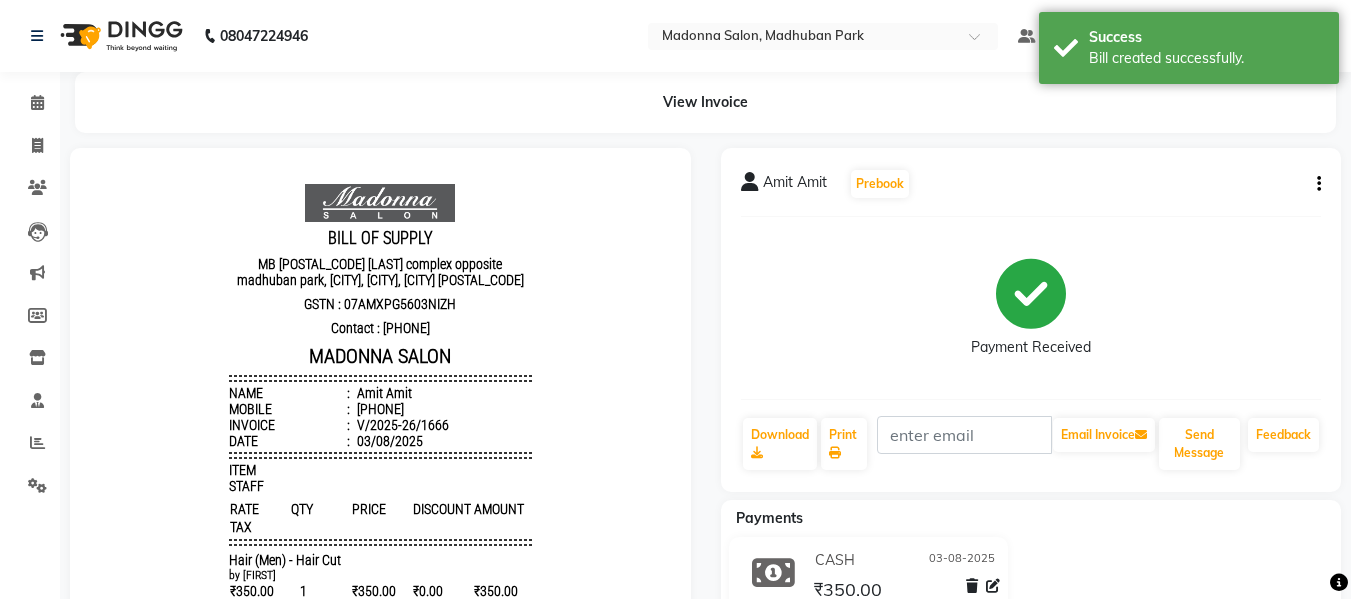 scroll, scrollTop: 0, scrollLeft: 0, axis: both 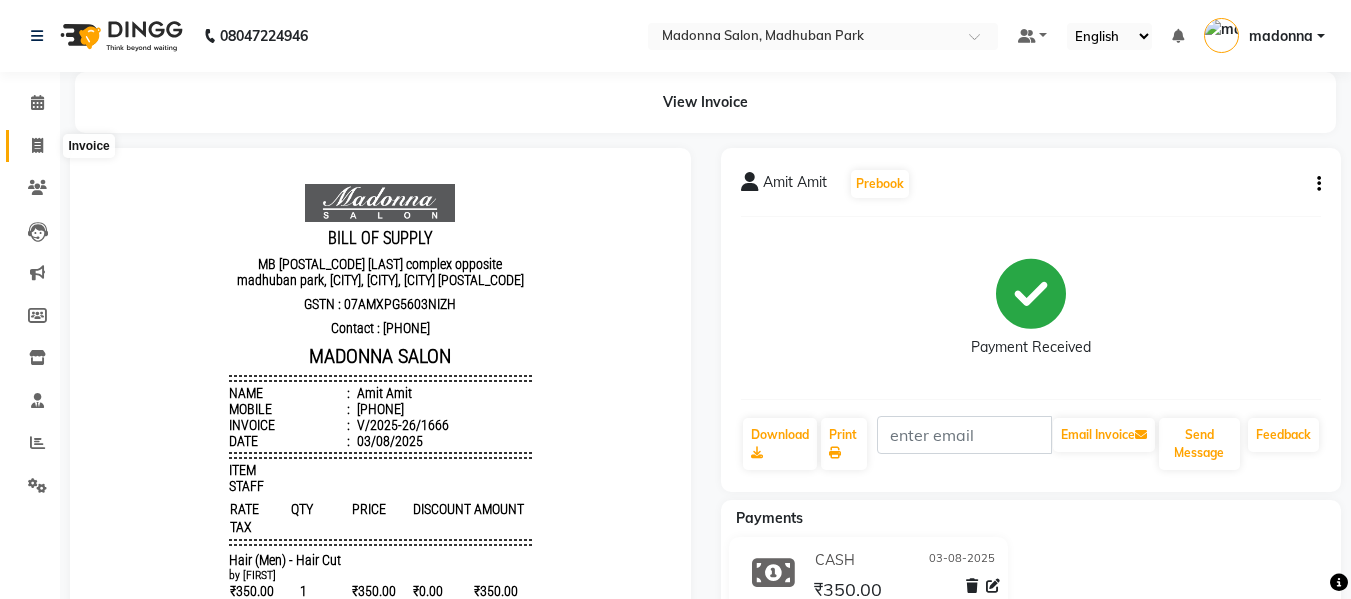 click 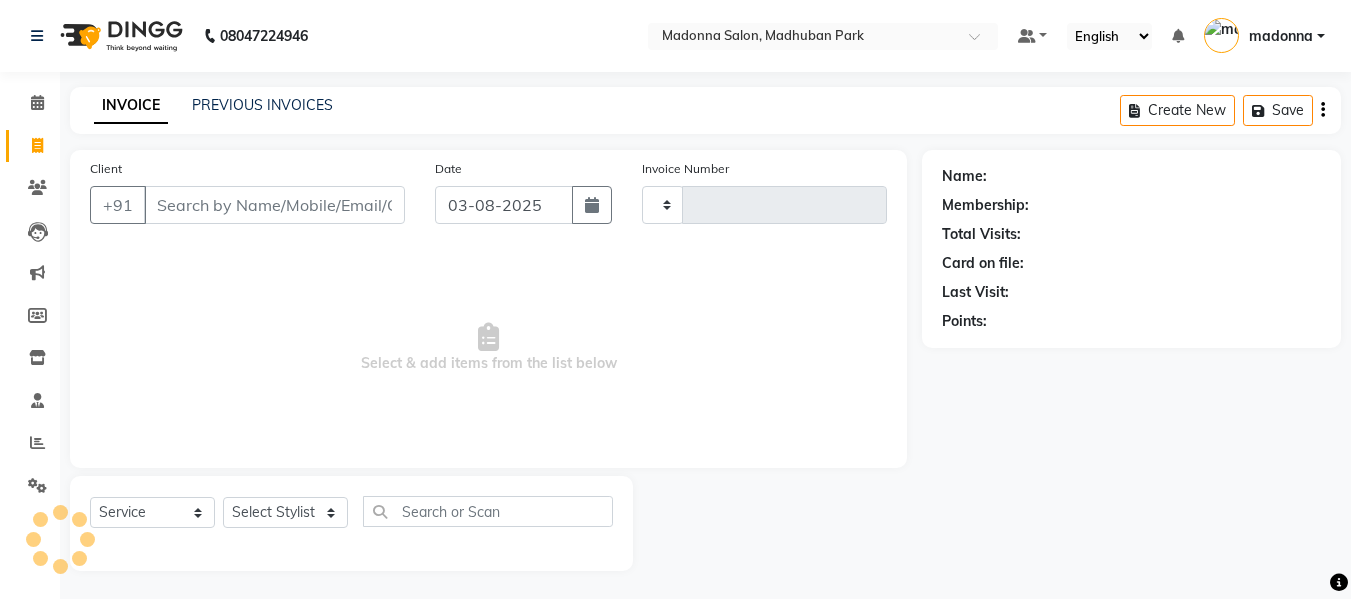 scroll, scrollTop: 2, scrollLeft: 0, axis: vertical 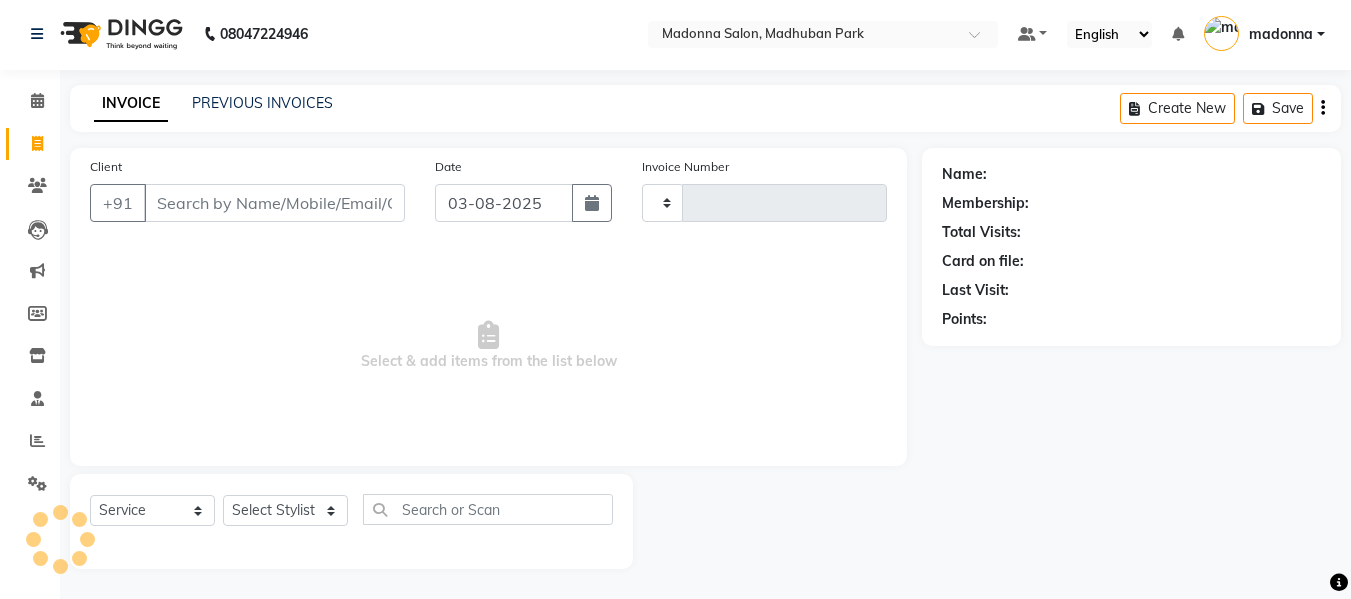 type on "1667" 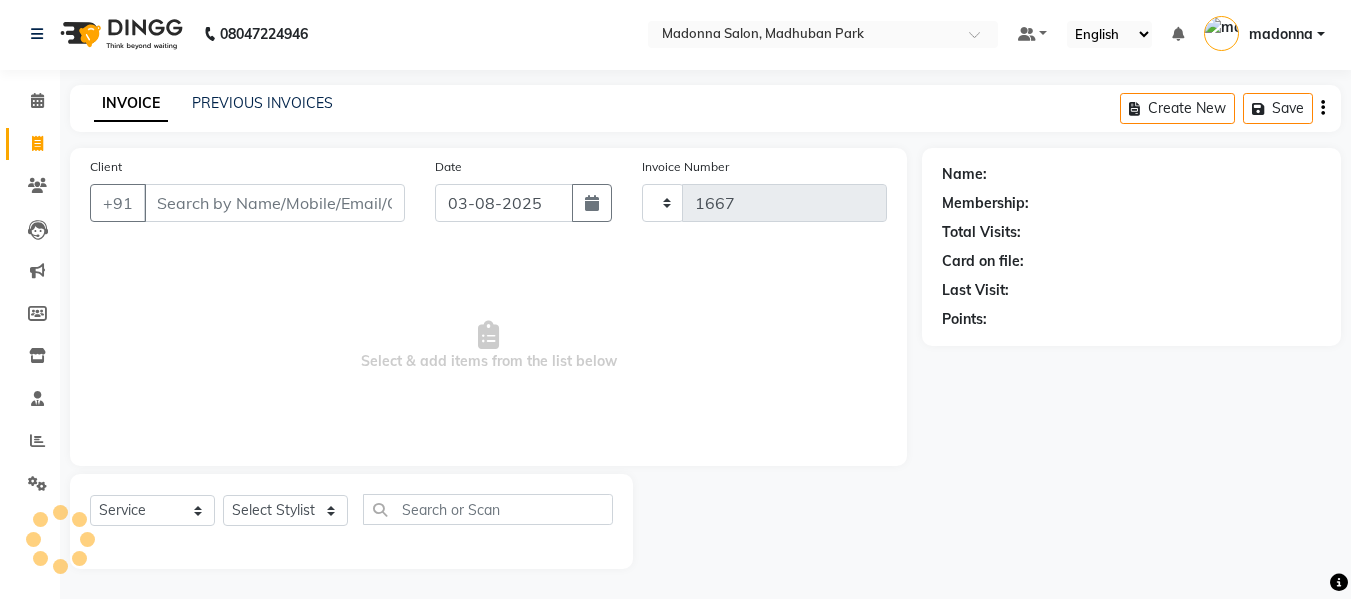 select on "6469" 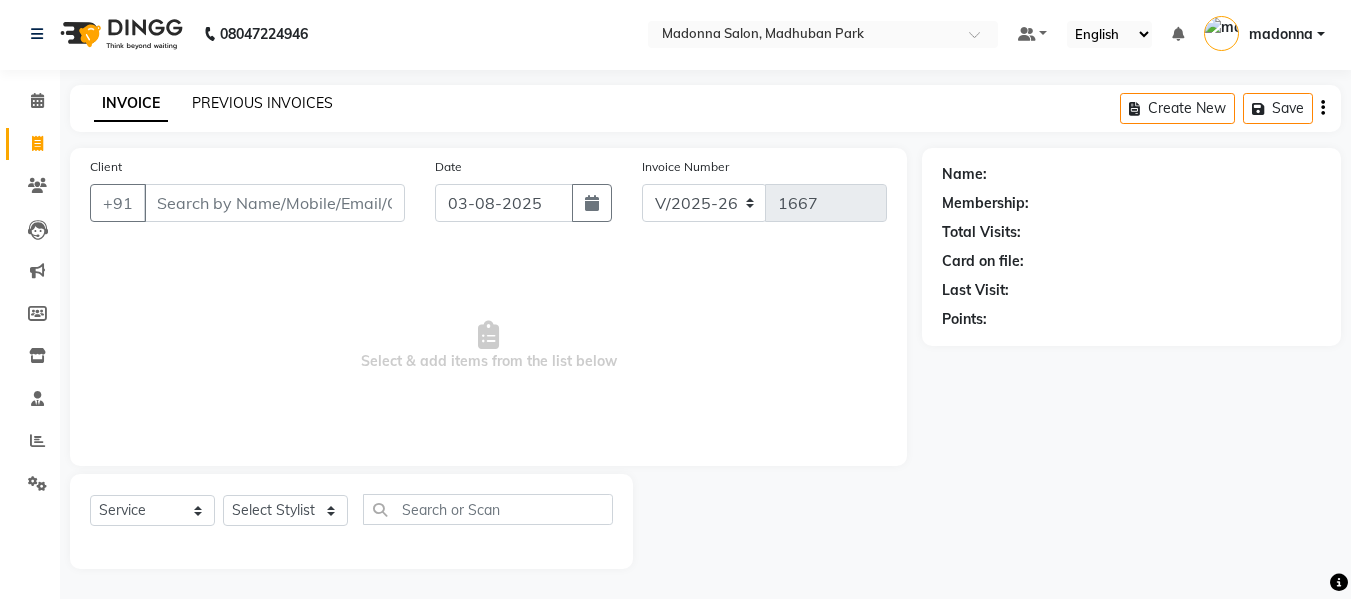 click on "PREVIOUS INVOICES" 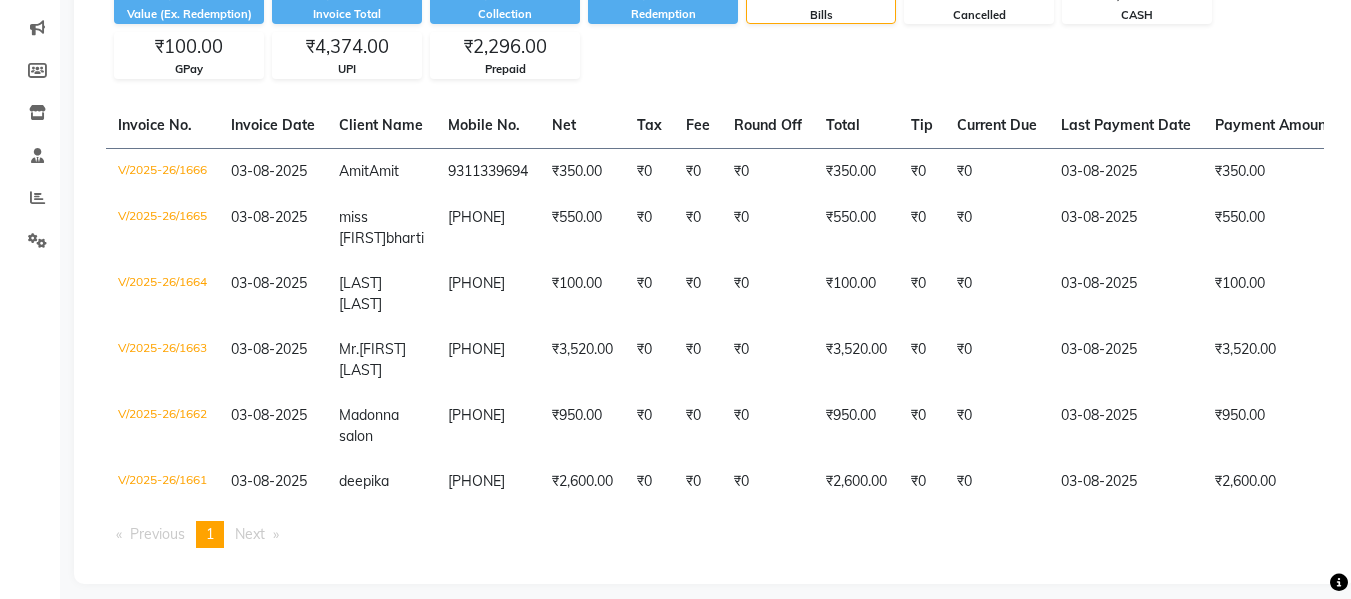 scroll, scrollTop: 251, scrollLeft: 0, axis: vertical 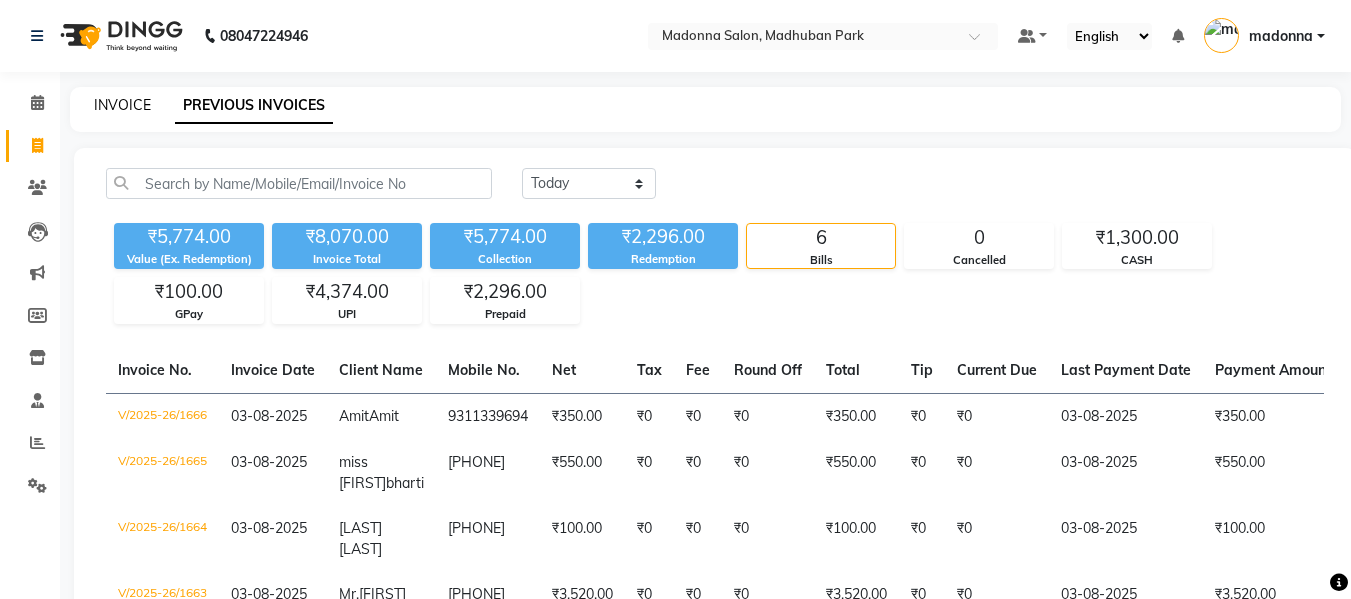 click on "INVOICE" 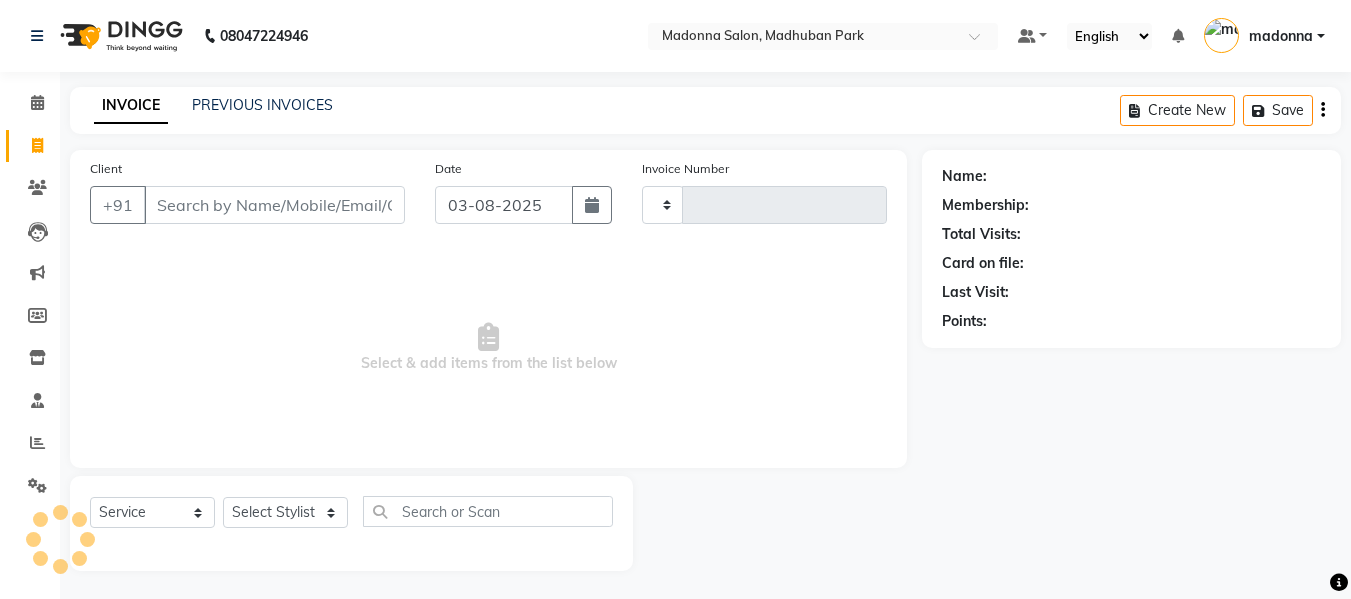 scroll, scrollTop: 2, scrollLeft: 0, axis: vertical 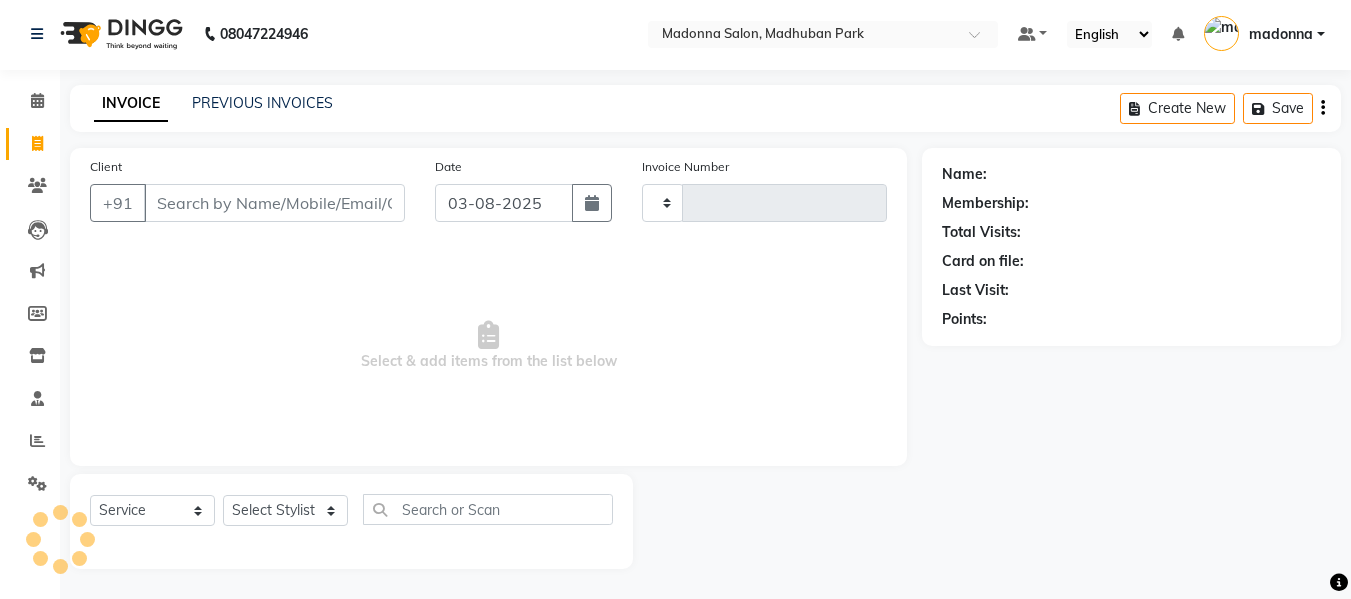 type on "1667" 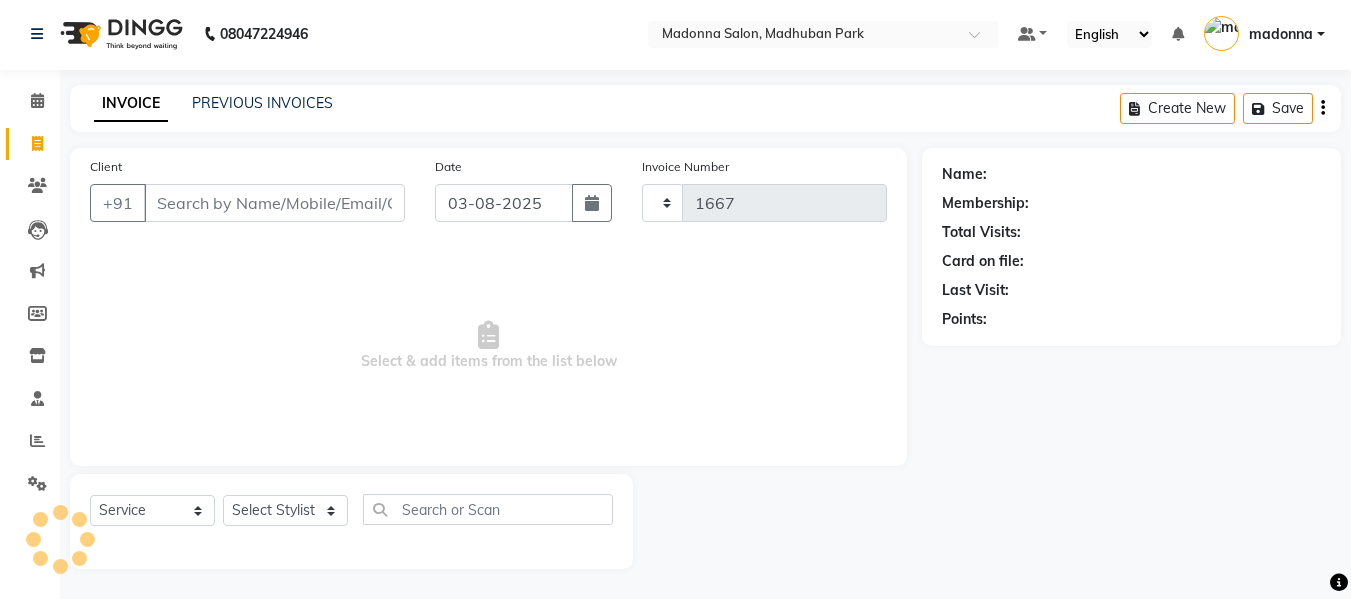select on "6469" 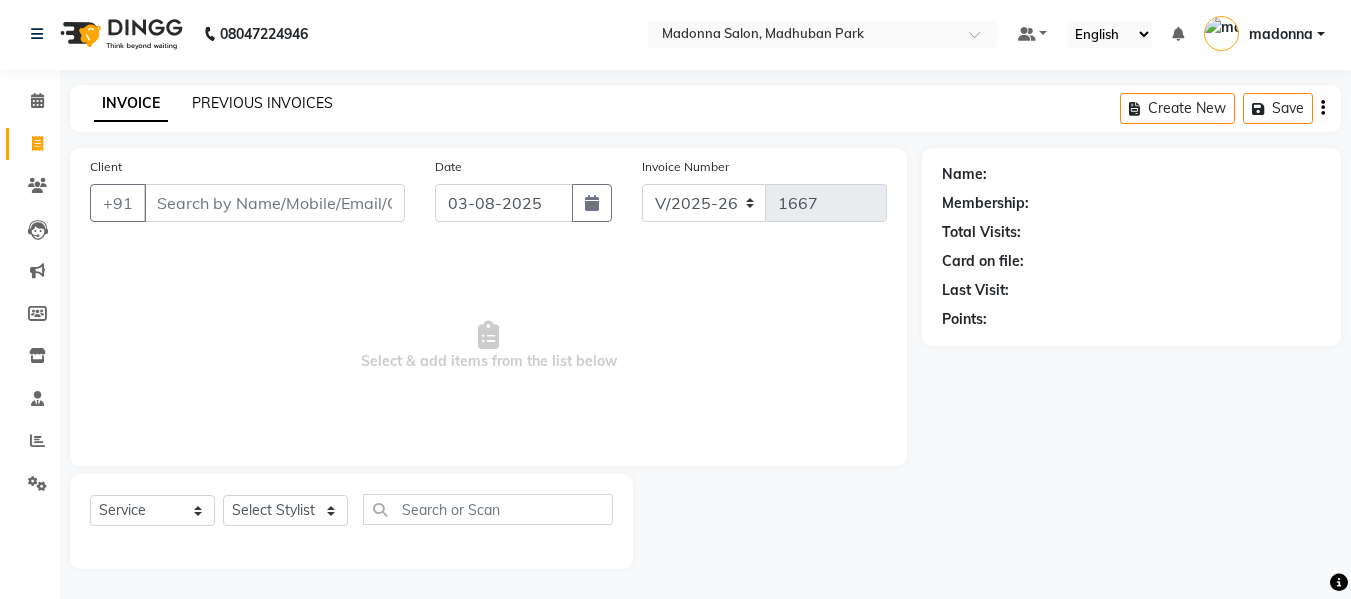 click on "PREVIOUS INVOICES" 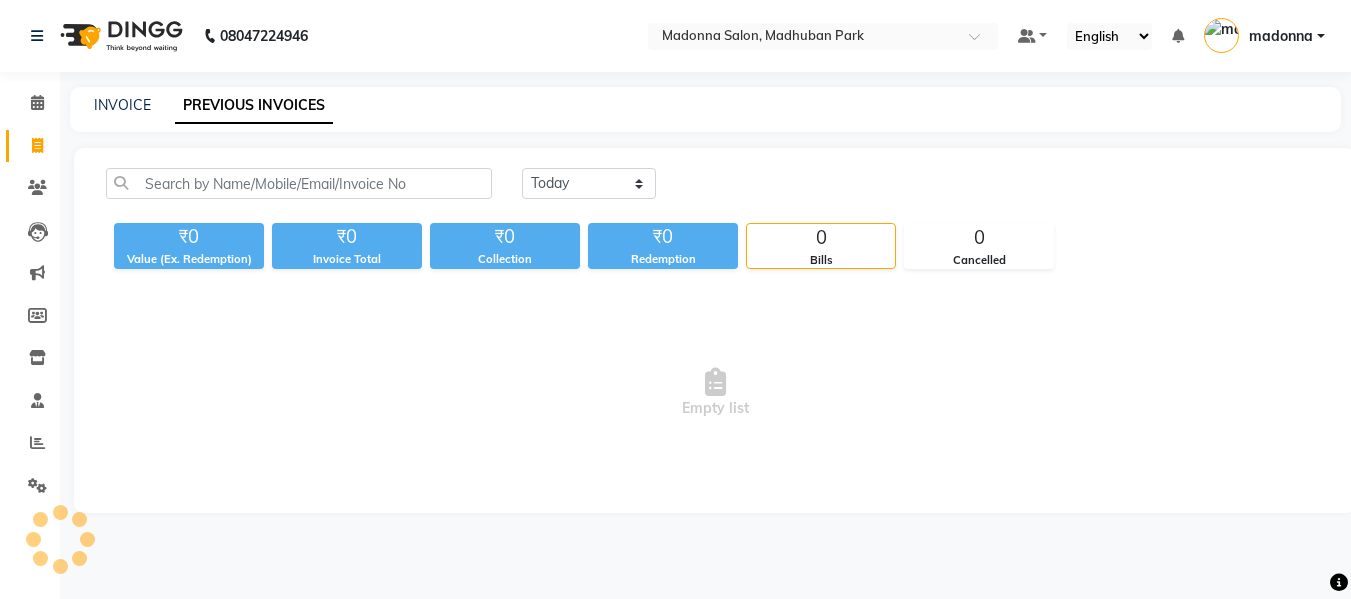 scroll, scrollTop: 0, scrollLeft: 0, axis: both 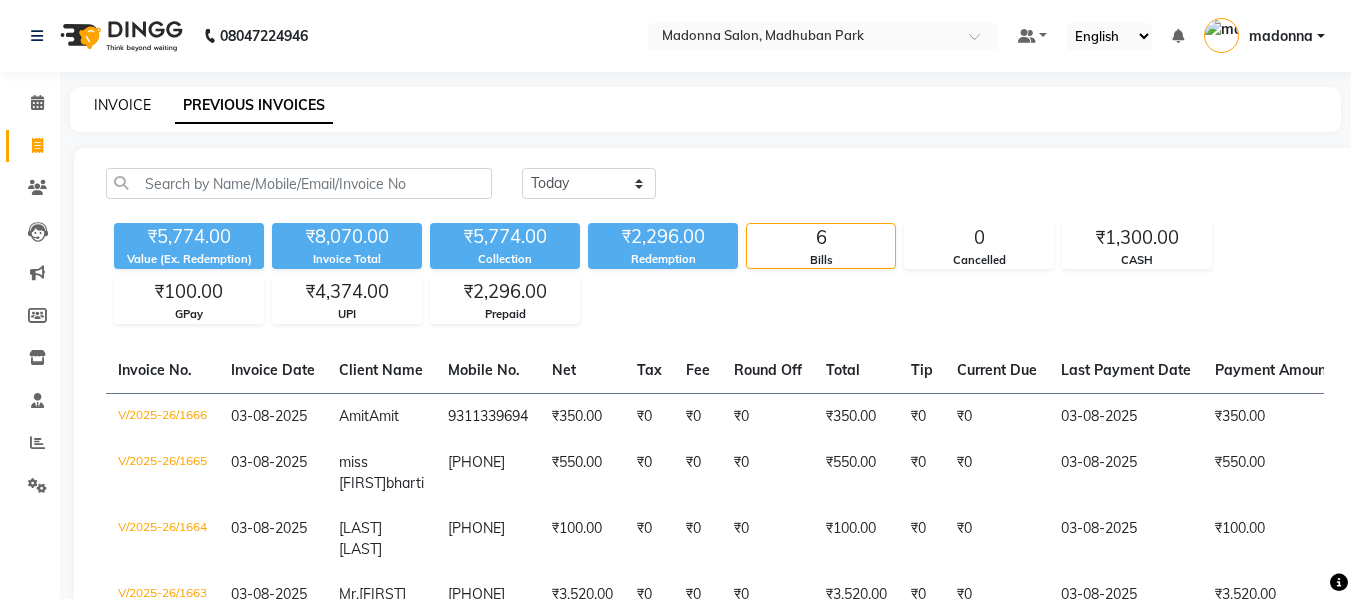 click on "INVOICE" 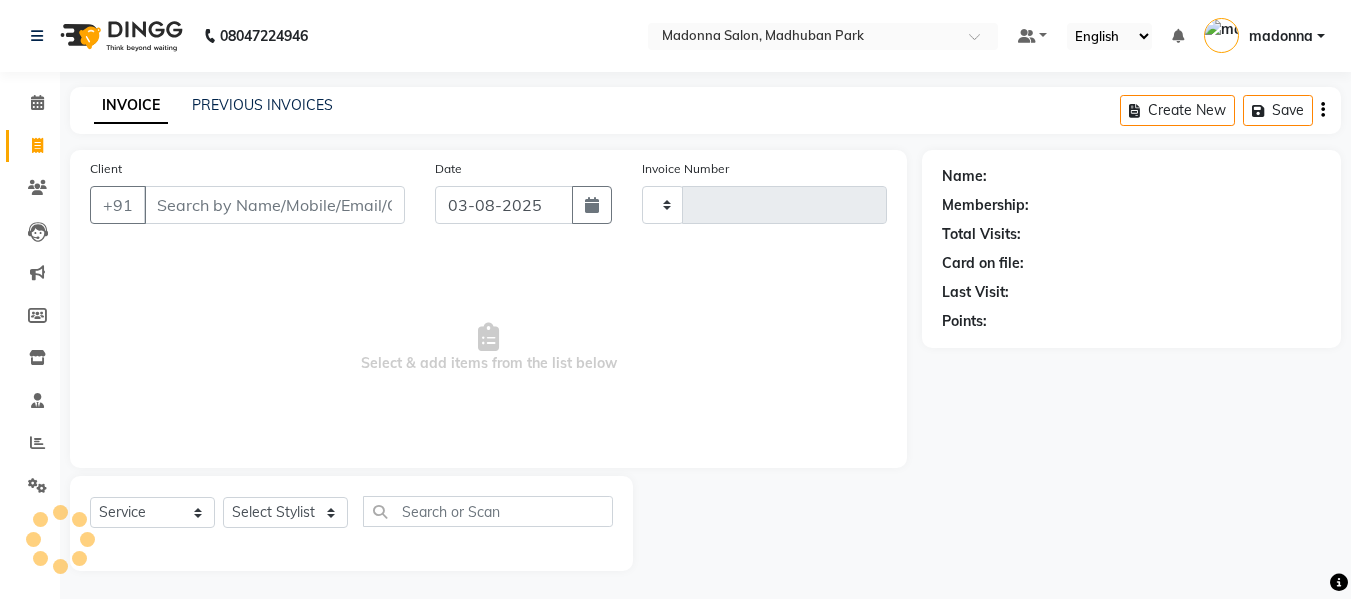 scroll, scrollTop: 2, scrollLeft: 0, axis: vertical 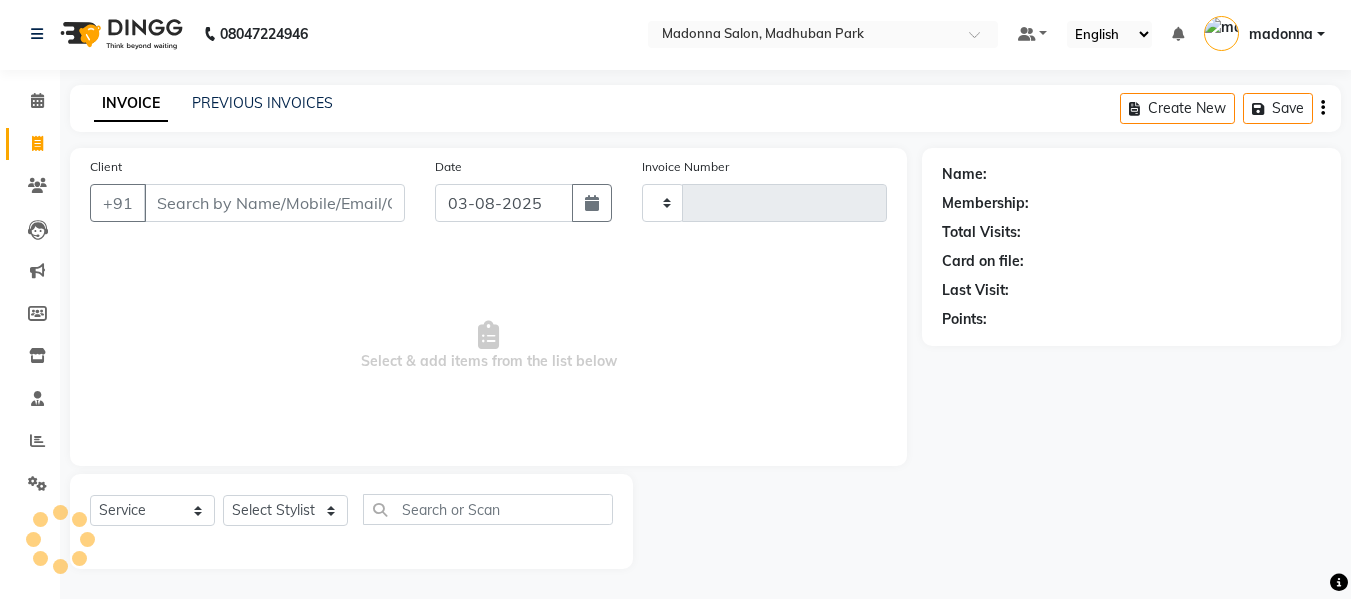 type on "1667" 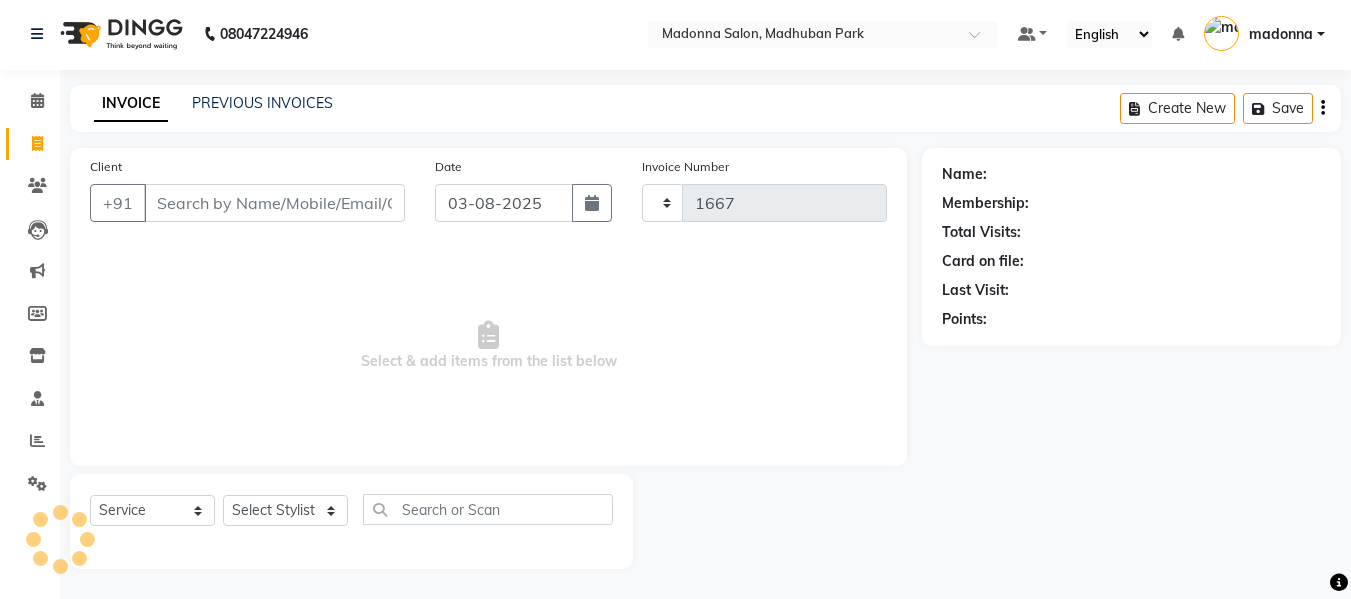 select on "6469" 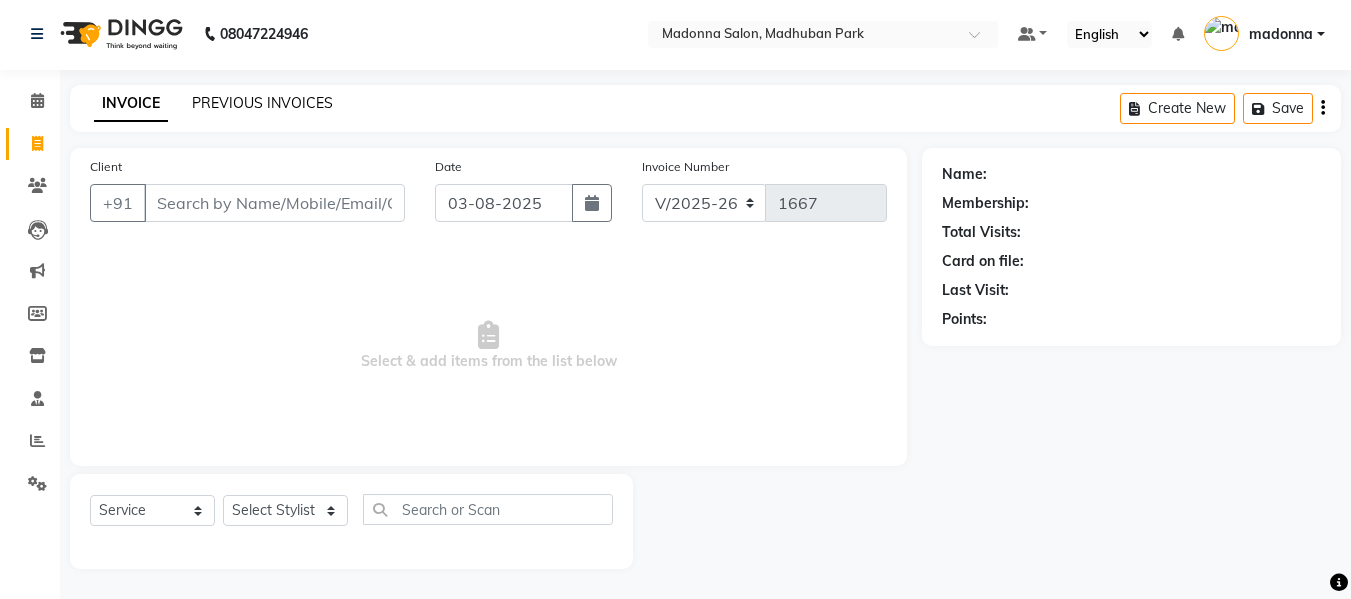 click on "PREVIOUS INVOICES" 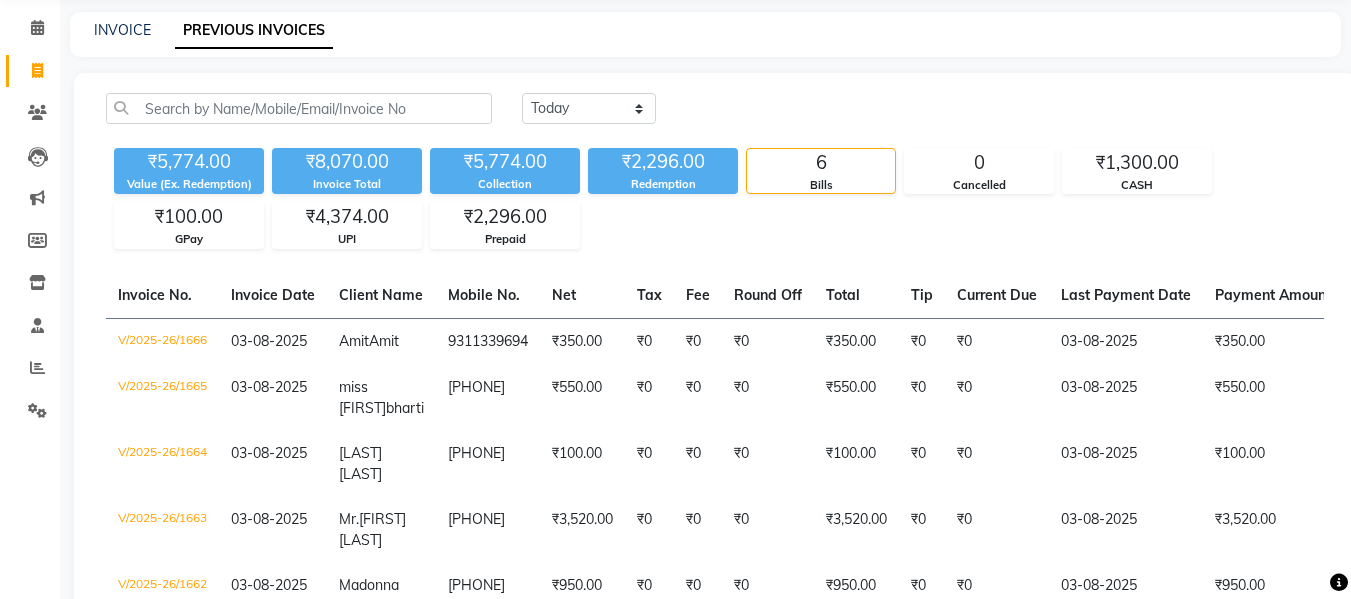 scroll, scrollTop: 0, scrollLeft: 0, axis: both 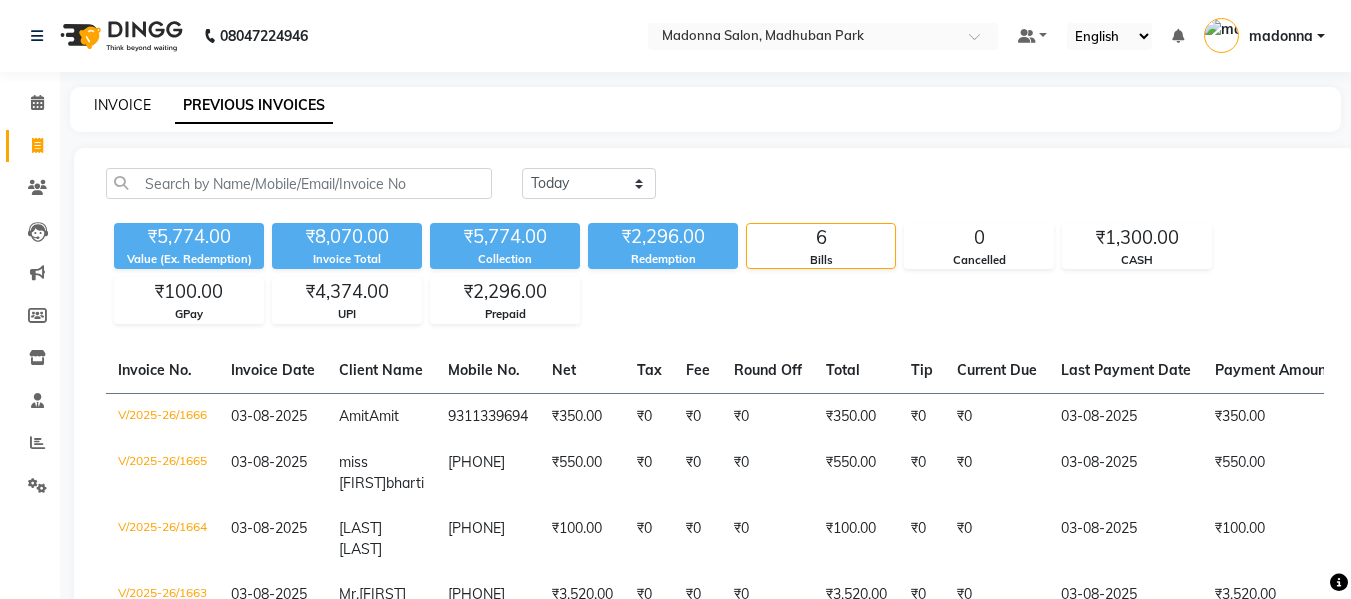 click on "INVOICE" 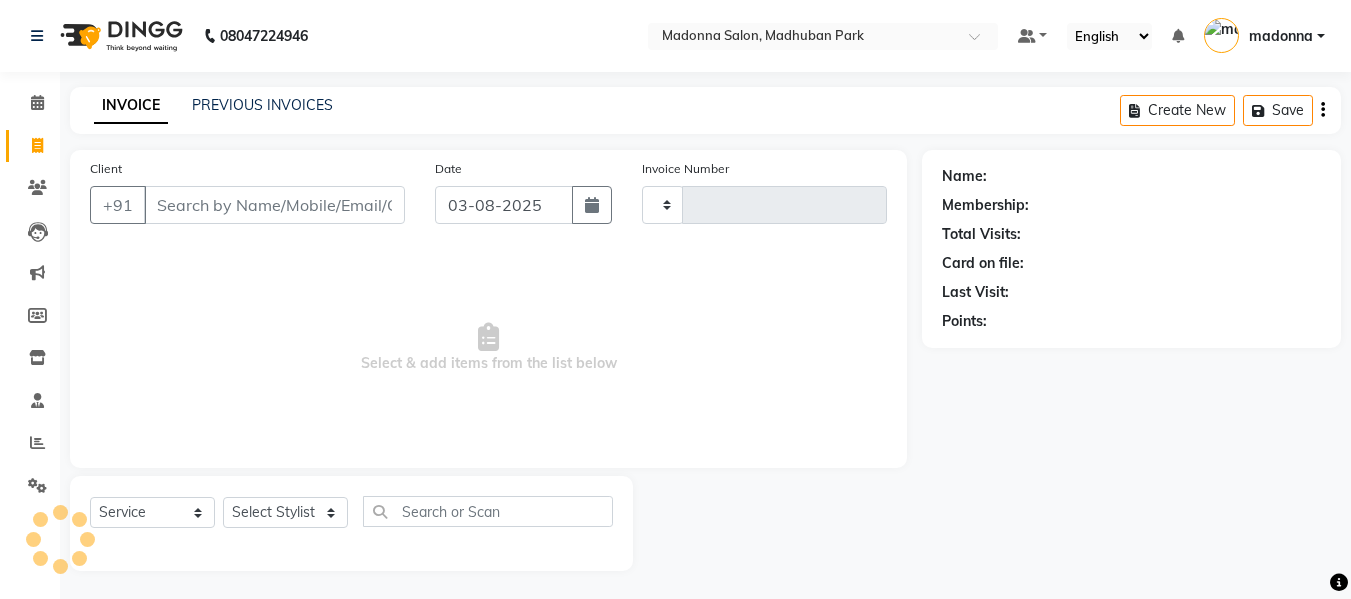 scroll, scrollTop: 2, scrollLeft: 0, axis: vertical 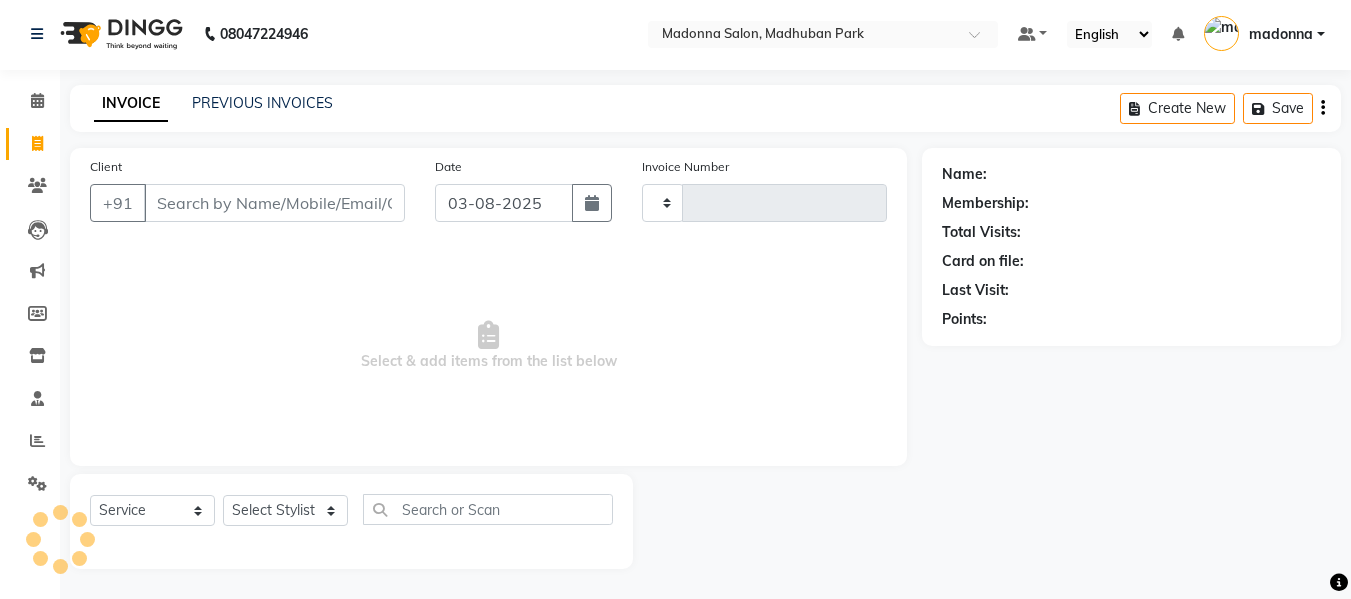 type on "1667" 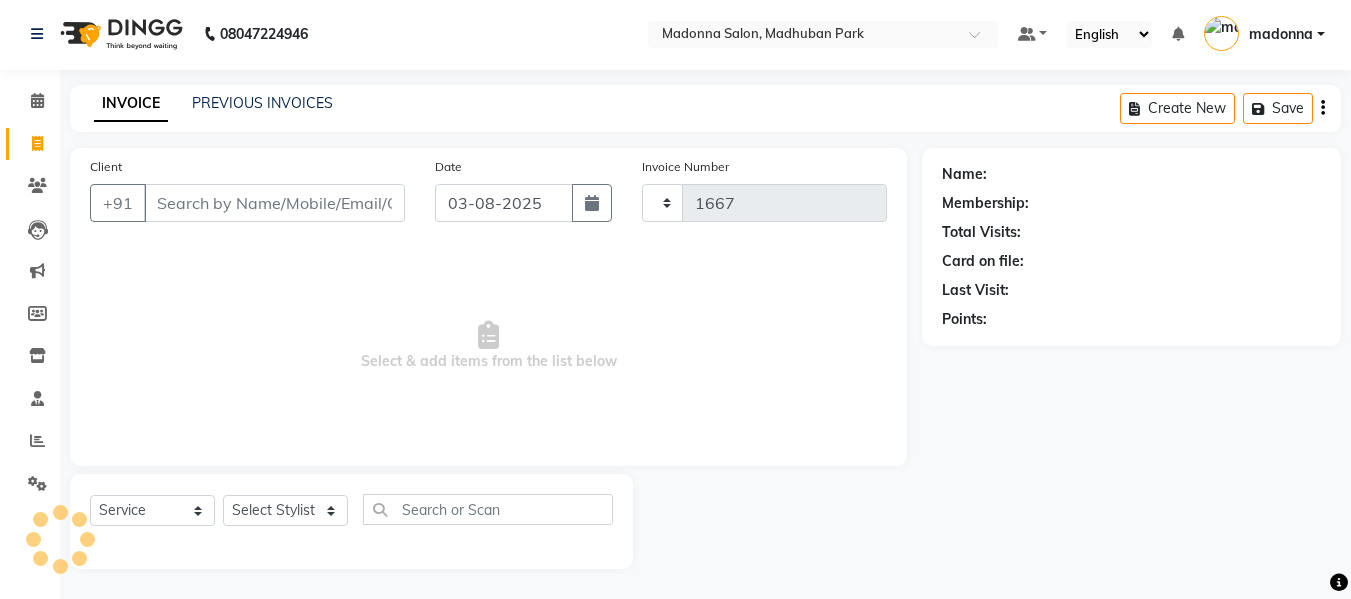 select on "6469" 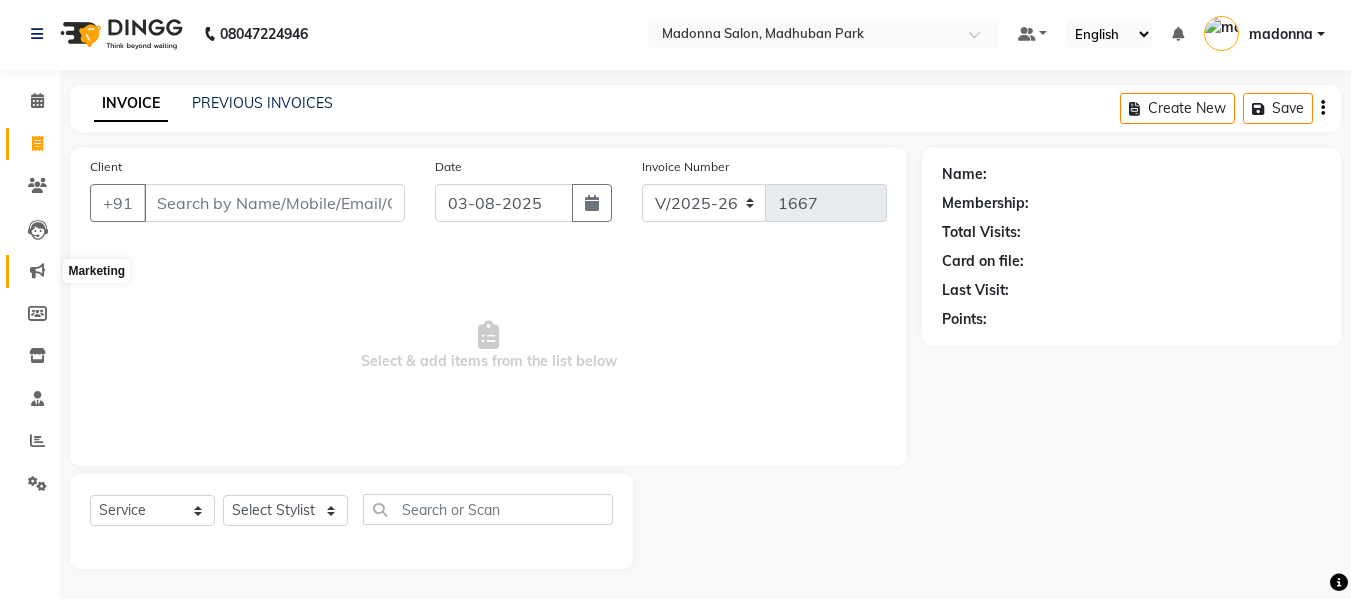 click 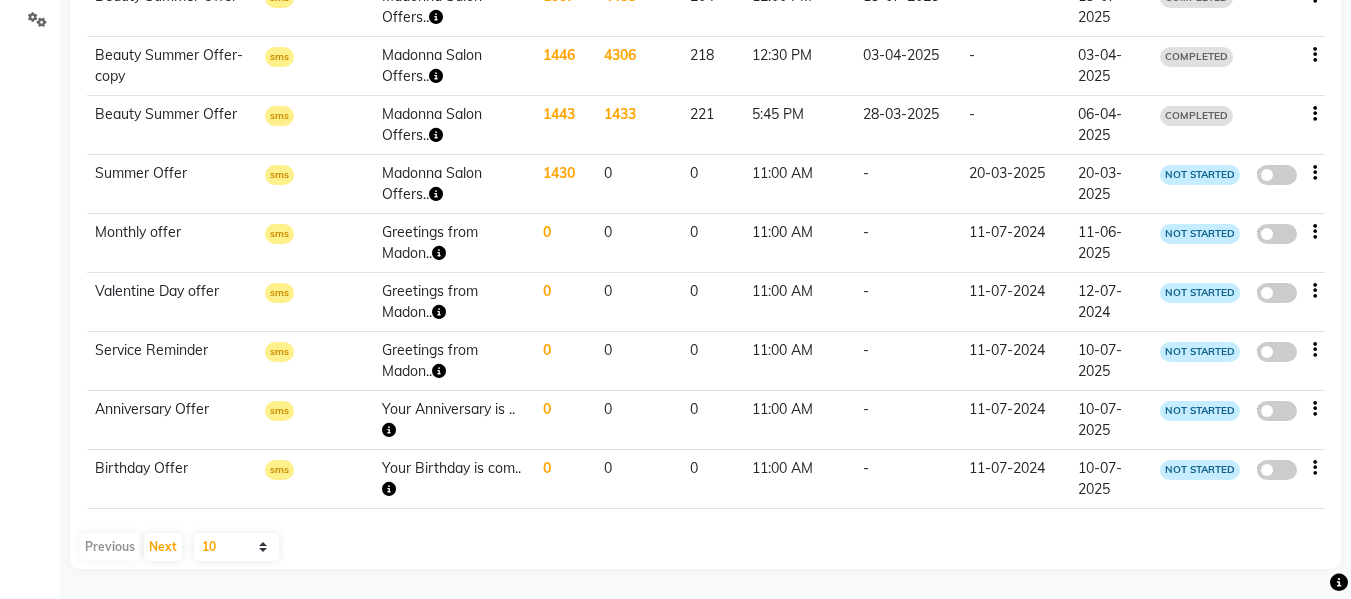 scroll, scrollTop: 0, scrollLeft: 0, axis: both 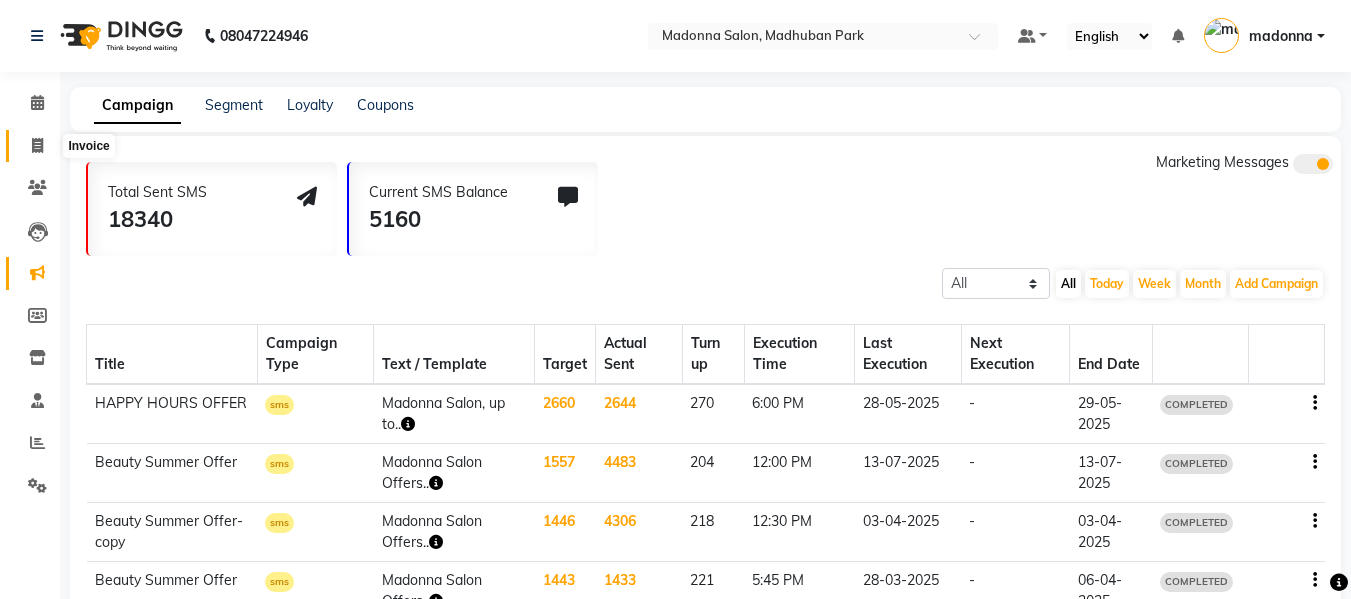 click 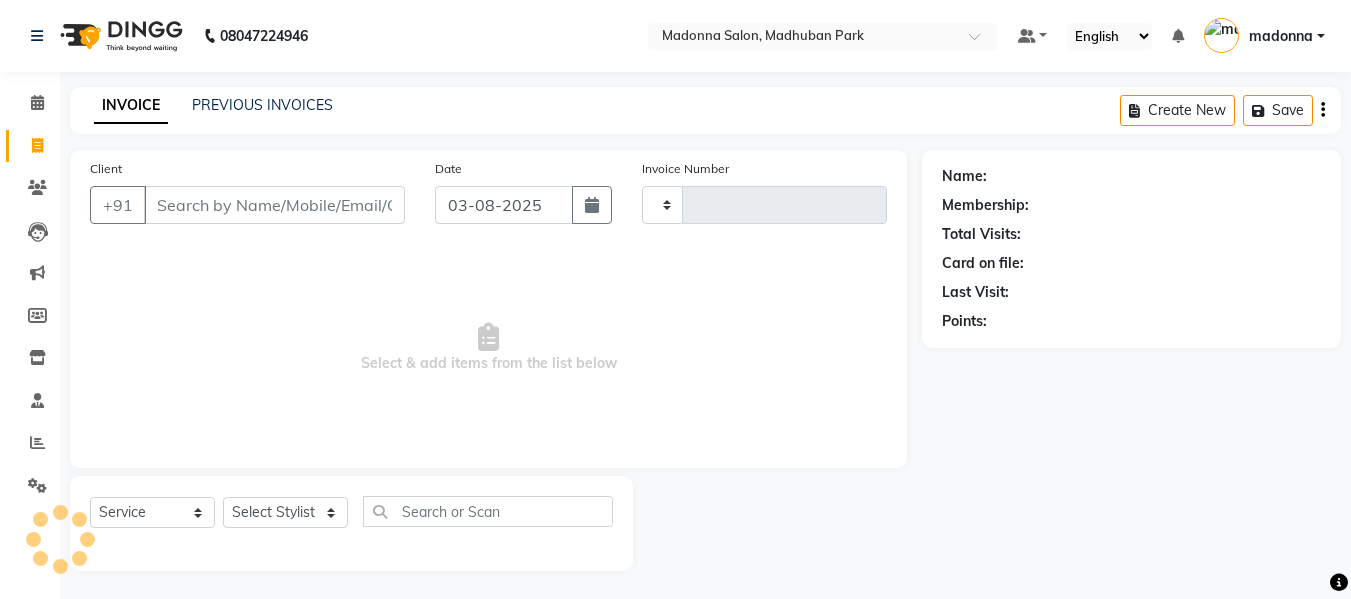 scroll, scrollTop: 2, scrollLeft: 0, axis: vertical 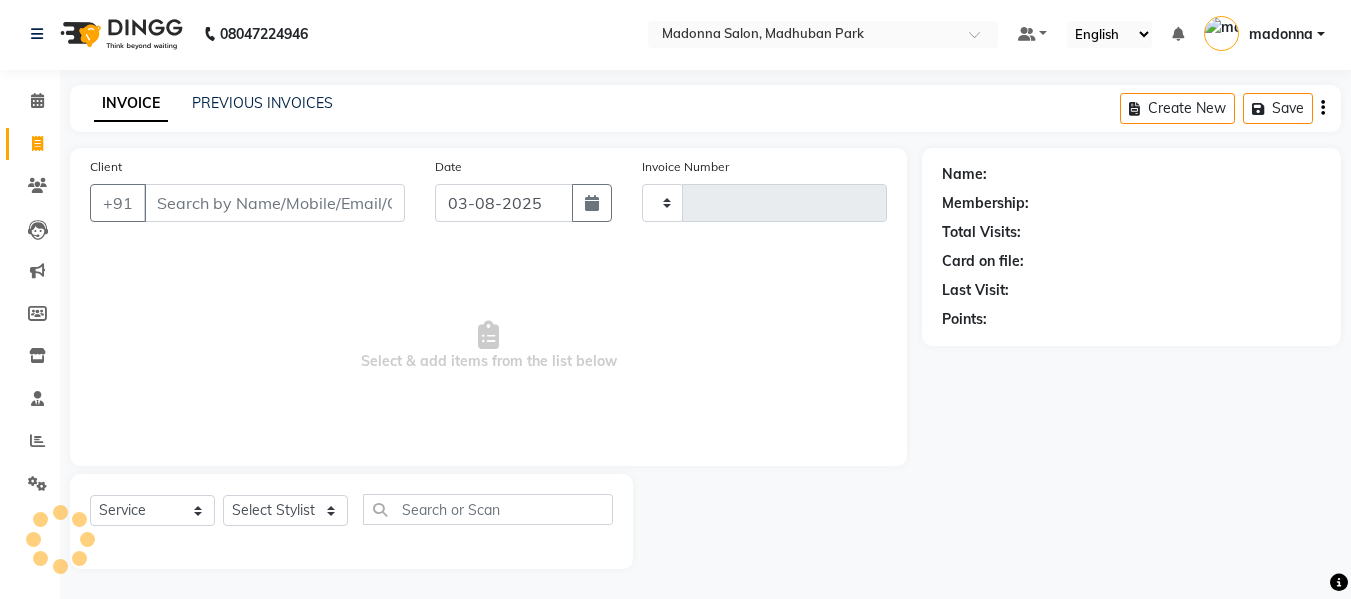 type on "1667" 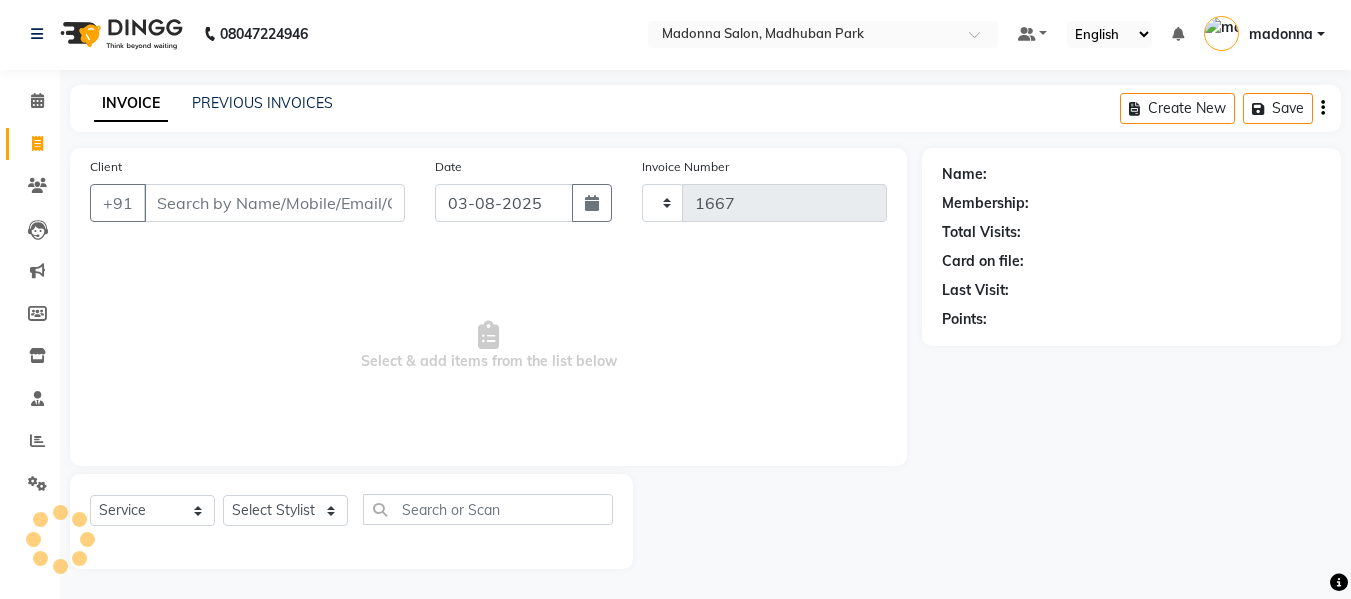 select on "6469" 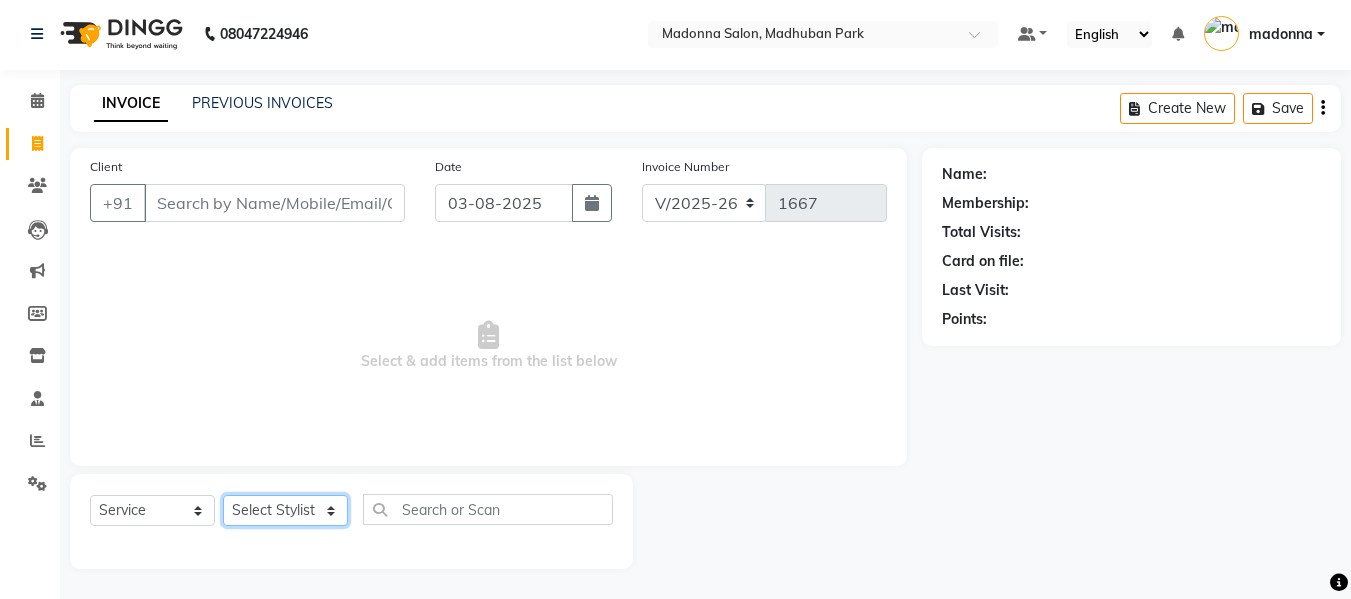 click on "Select Stylist" 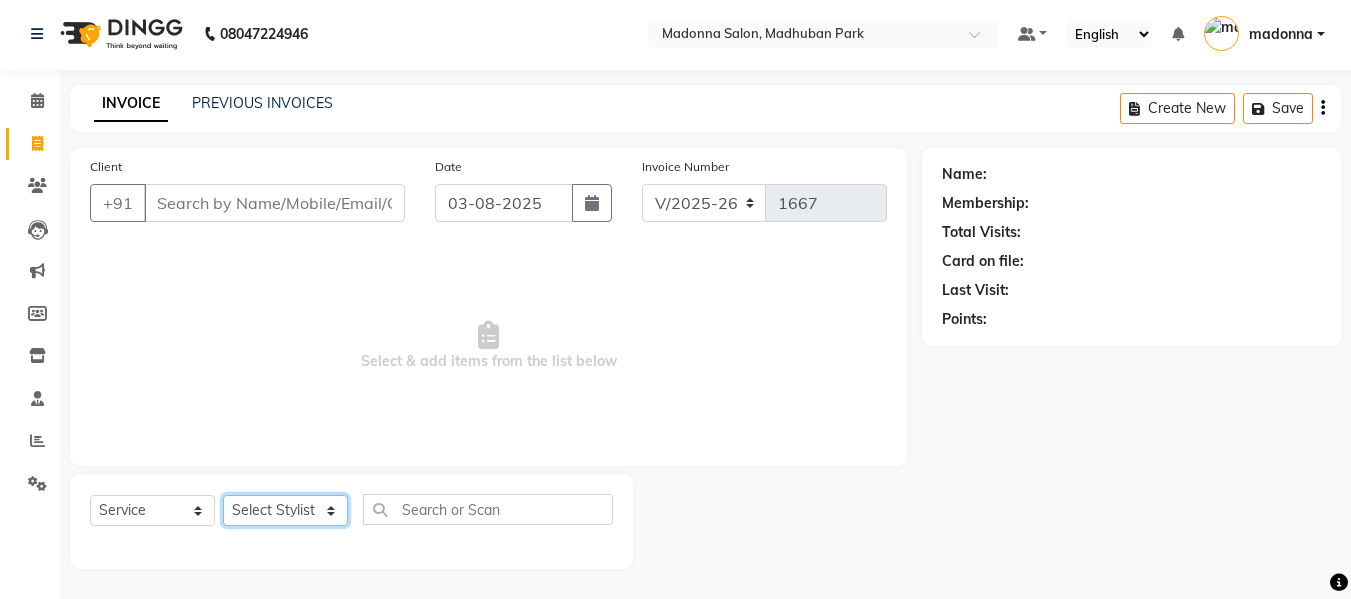 select on "79410" 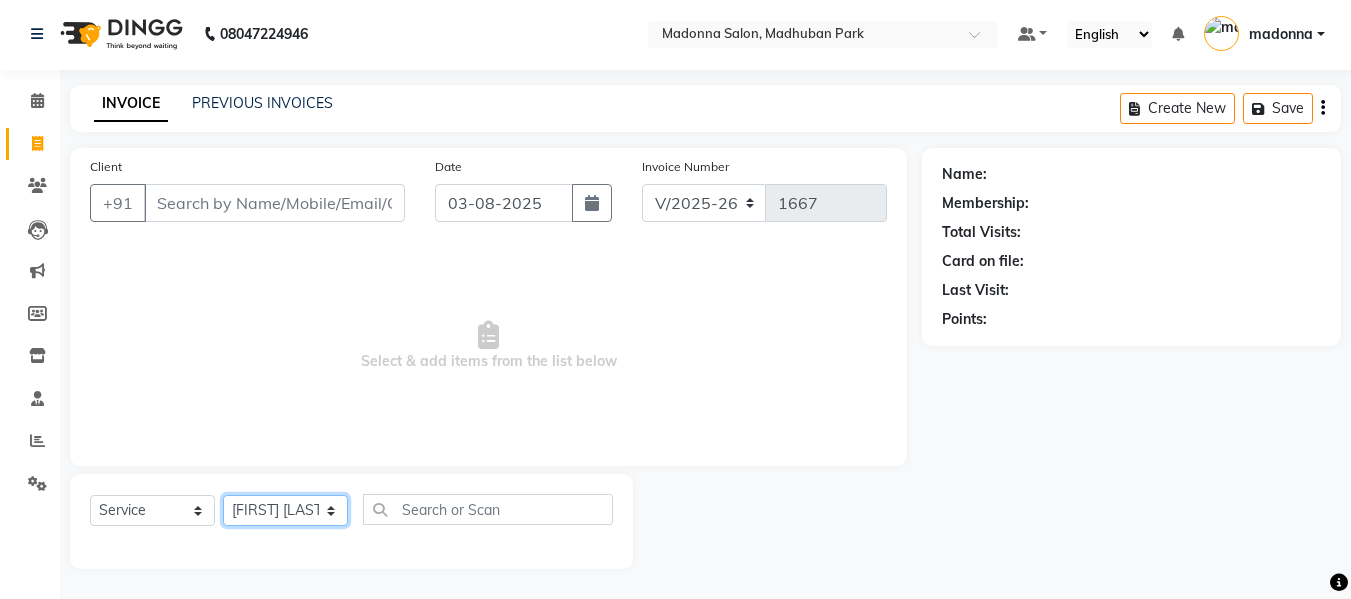 click on "Select Stylist [LAST] [LAST] [LAST] [LAST] [LAST] [LAST] [LAST] [LAST] [LAST] [LAST] [LAST] [LAST] [LAST] [LAST] [LAST]" 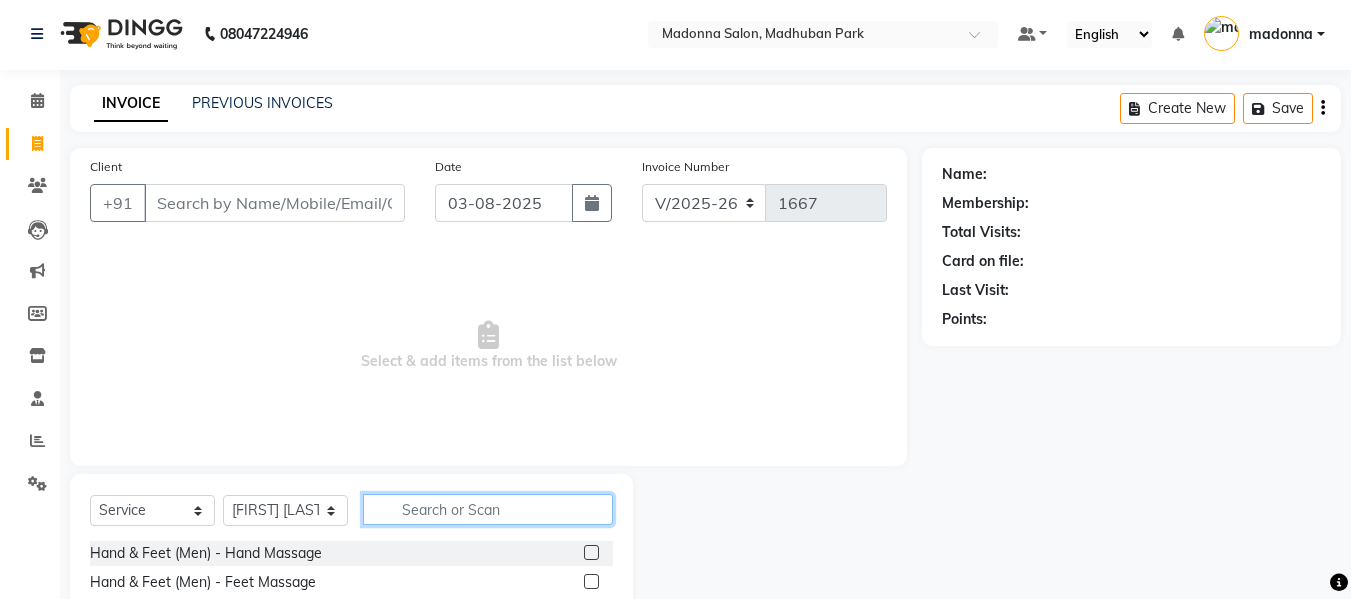click 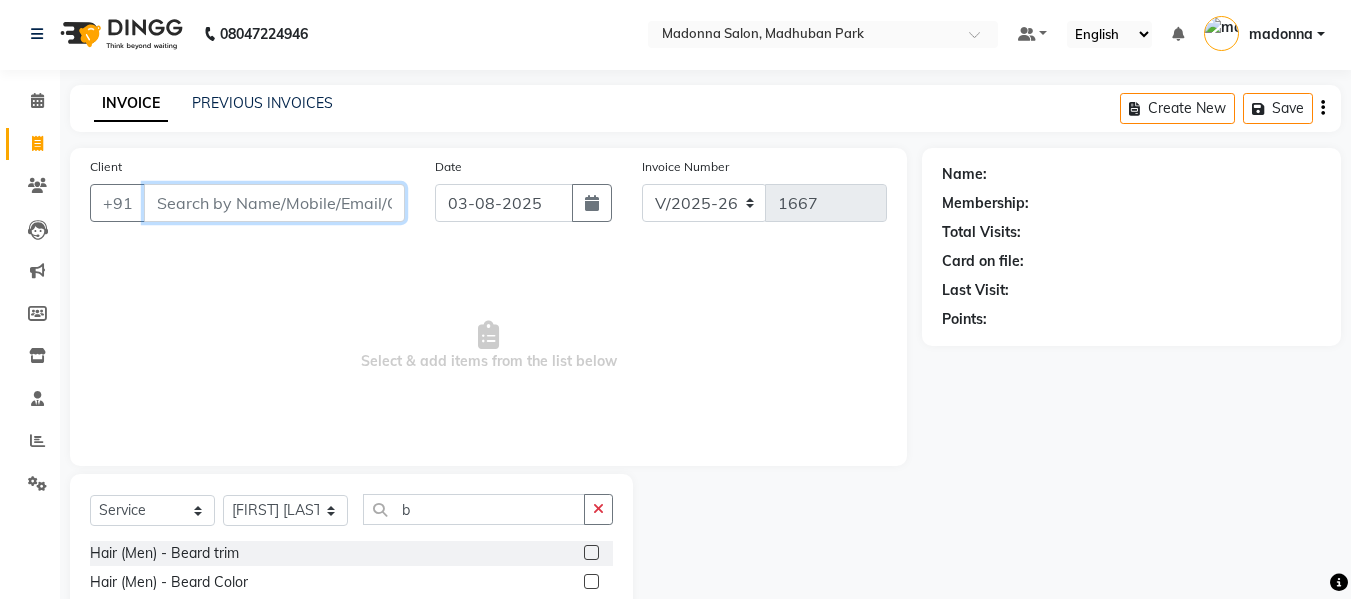 click on "Client" at bounding box center (274, 203) 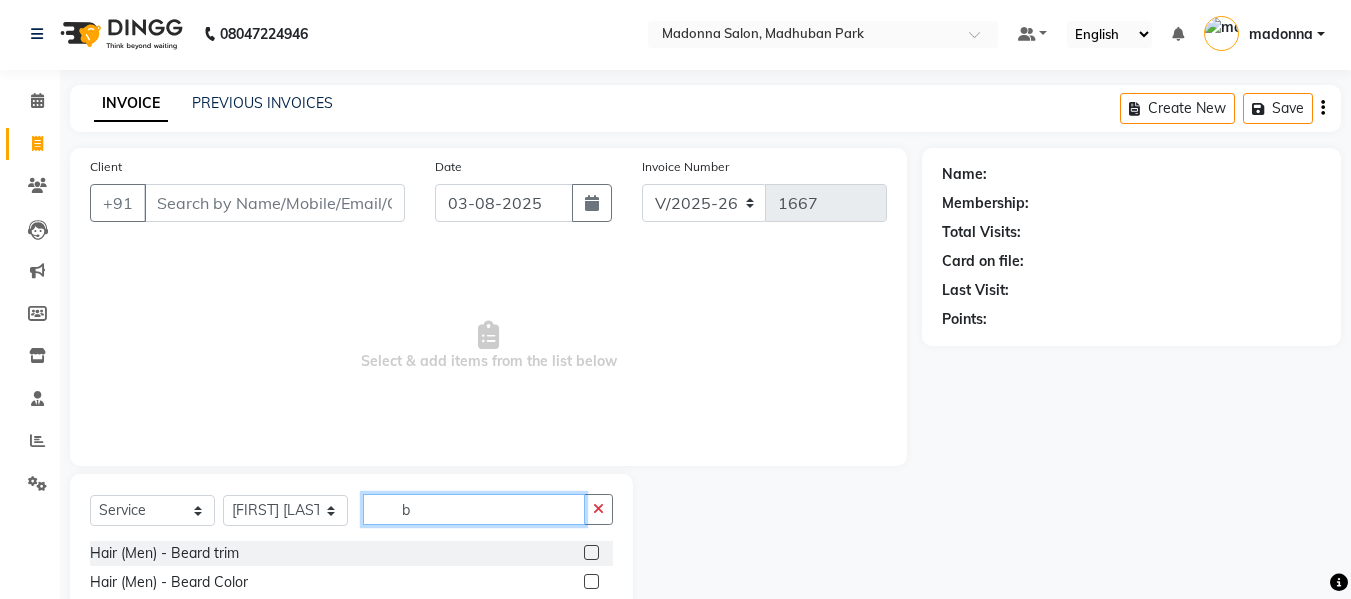 click on "b" 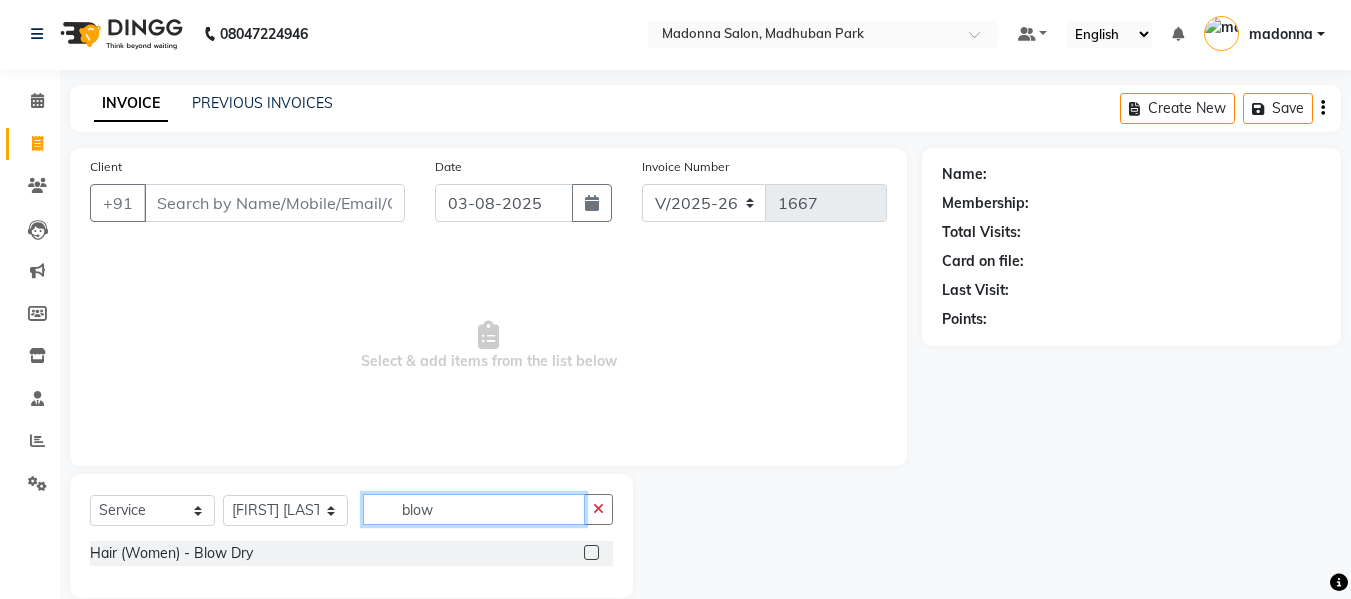 type on "blow" 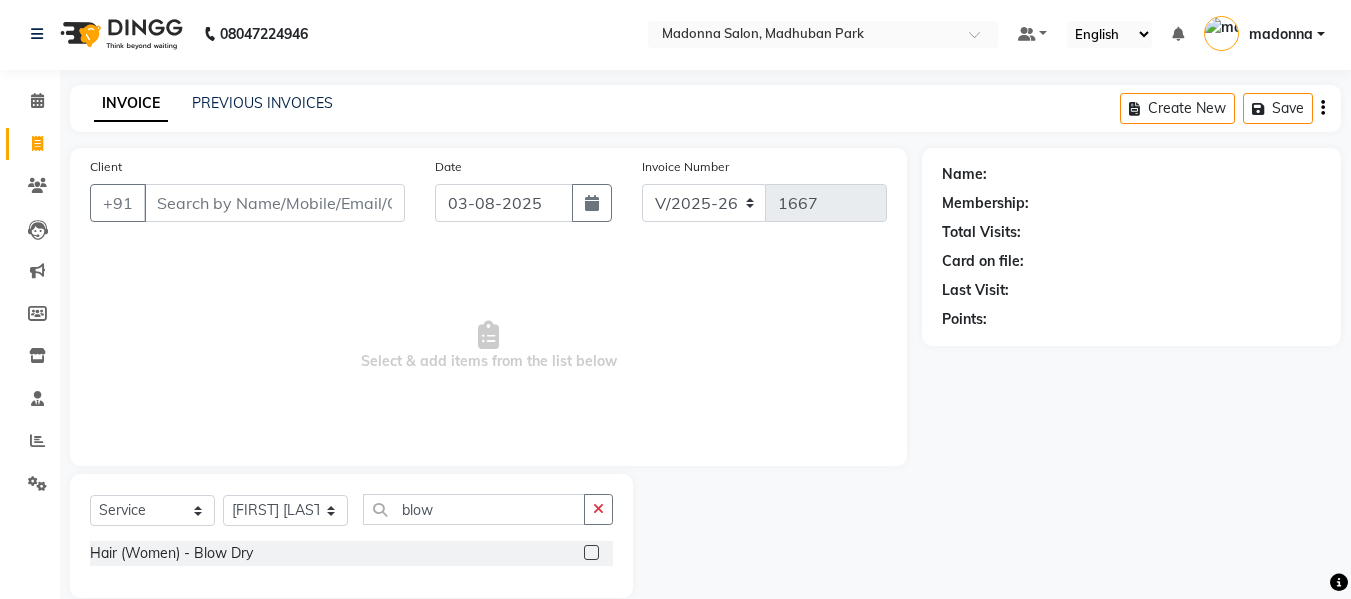 click 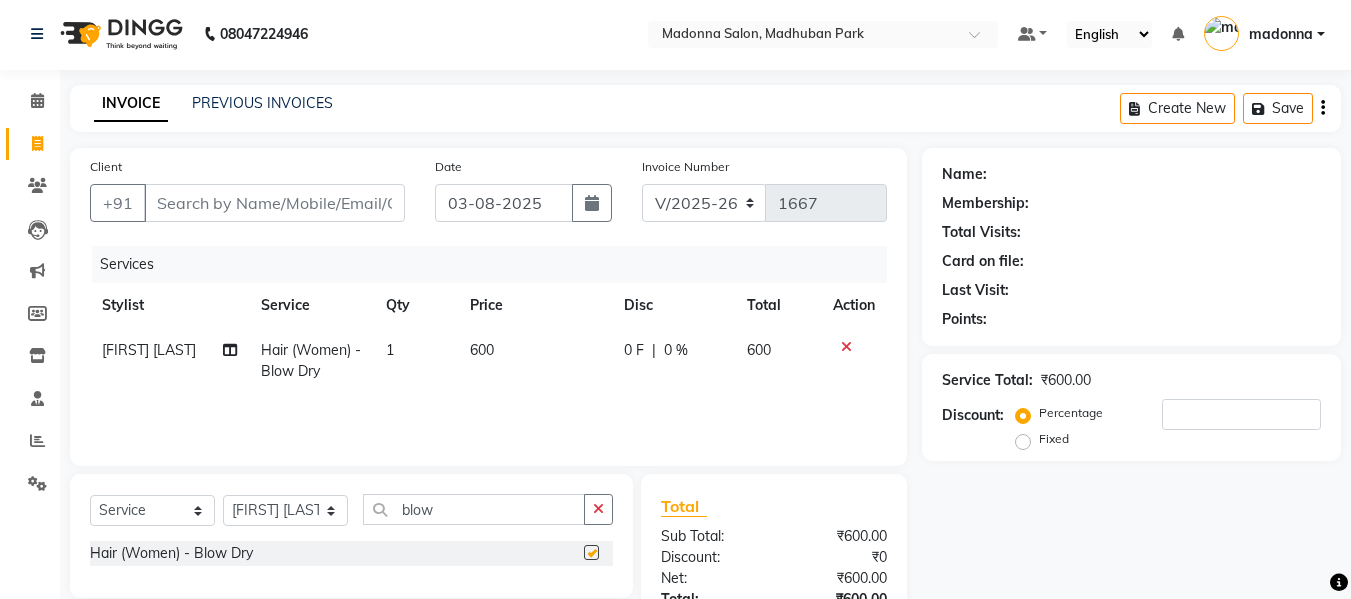 checkbox on "false" 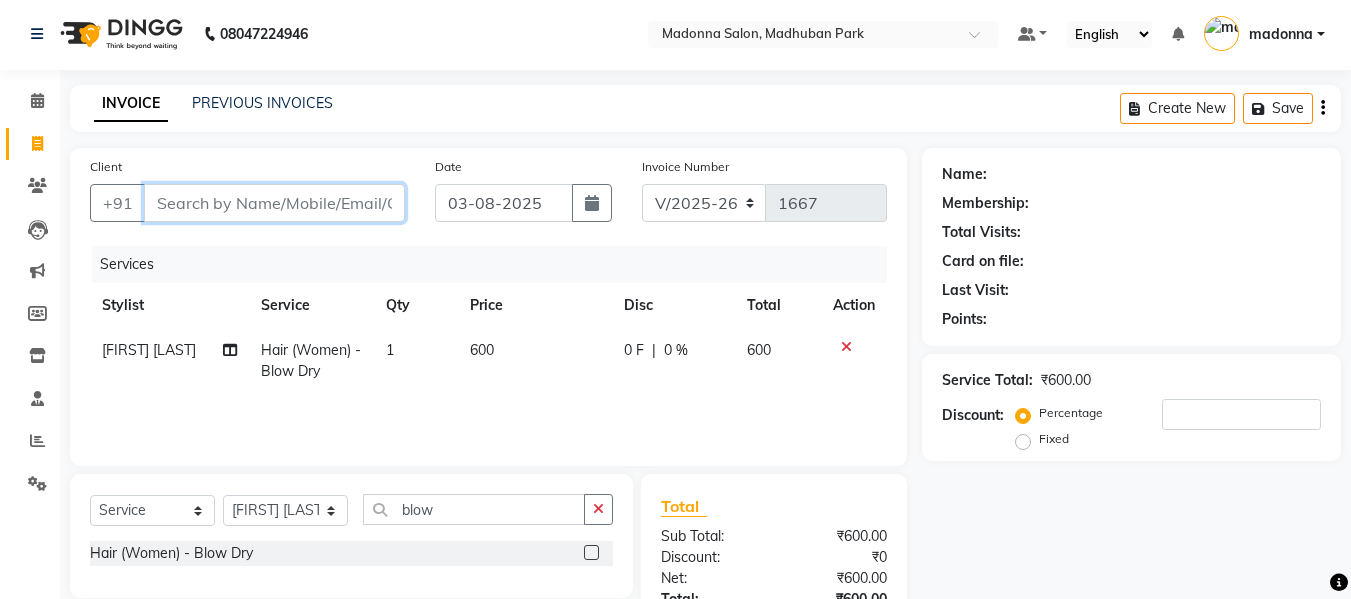 click on "Client" at bounding box center (274, 203) 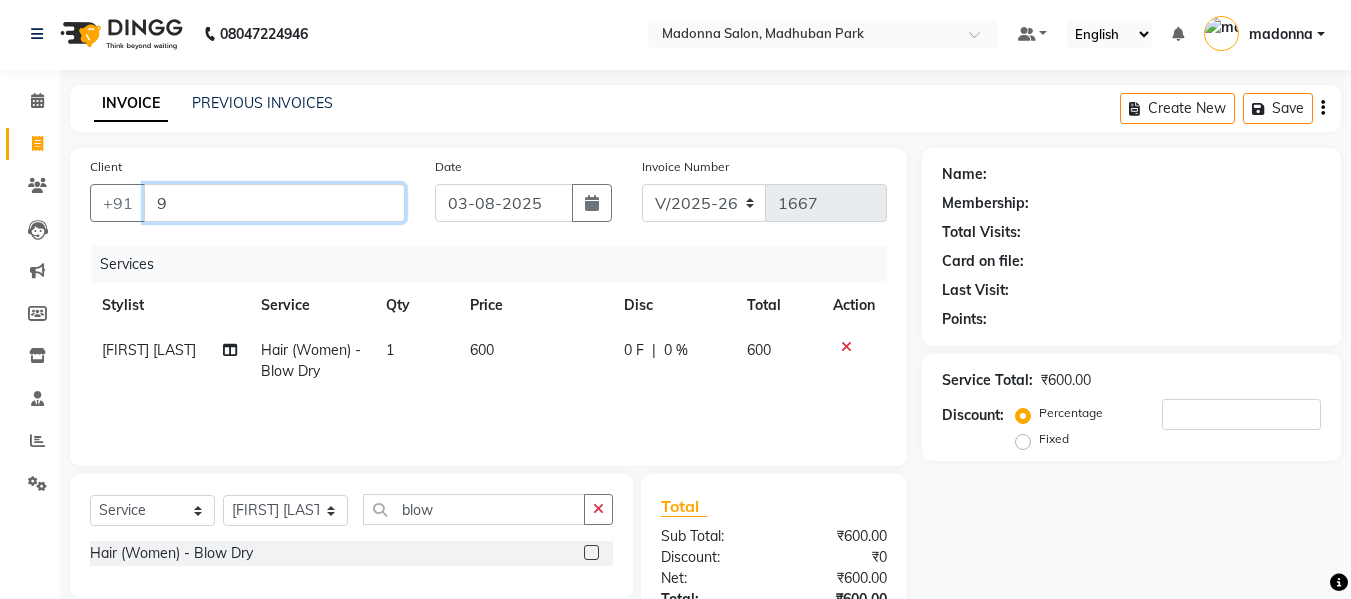 type on "0" 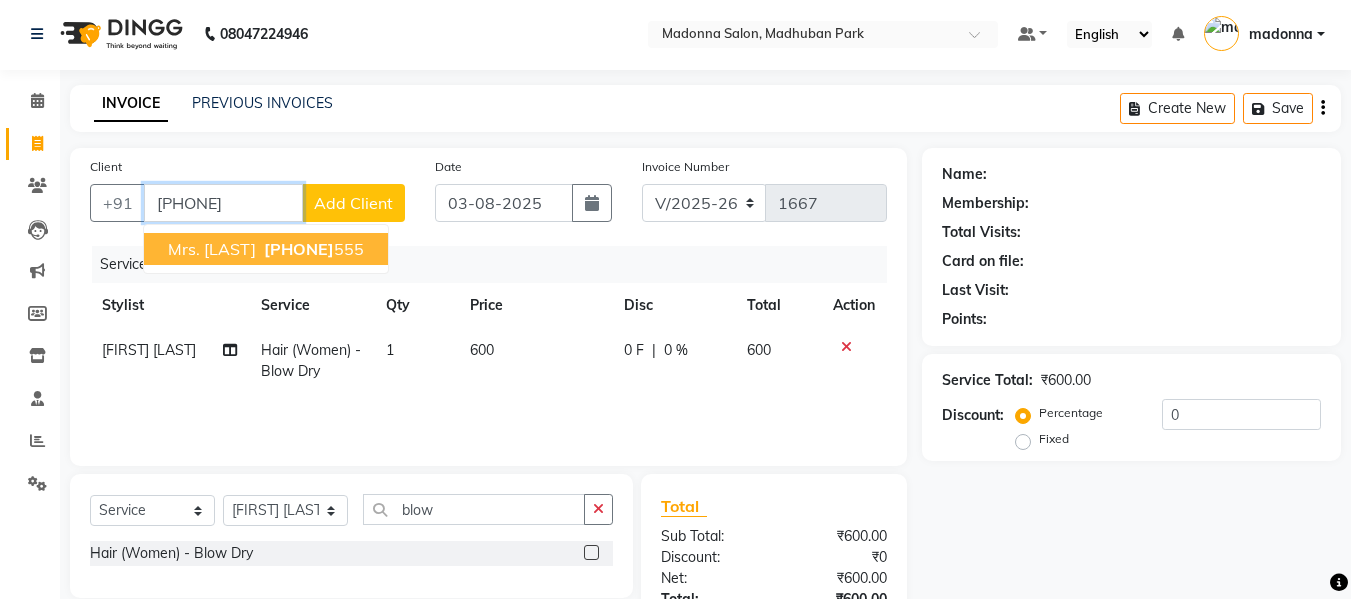 click on "Mrs. [FIRST]   [PHONE]" at bounding box center [266, 249] 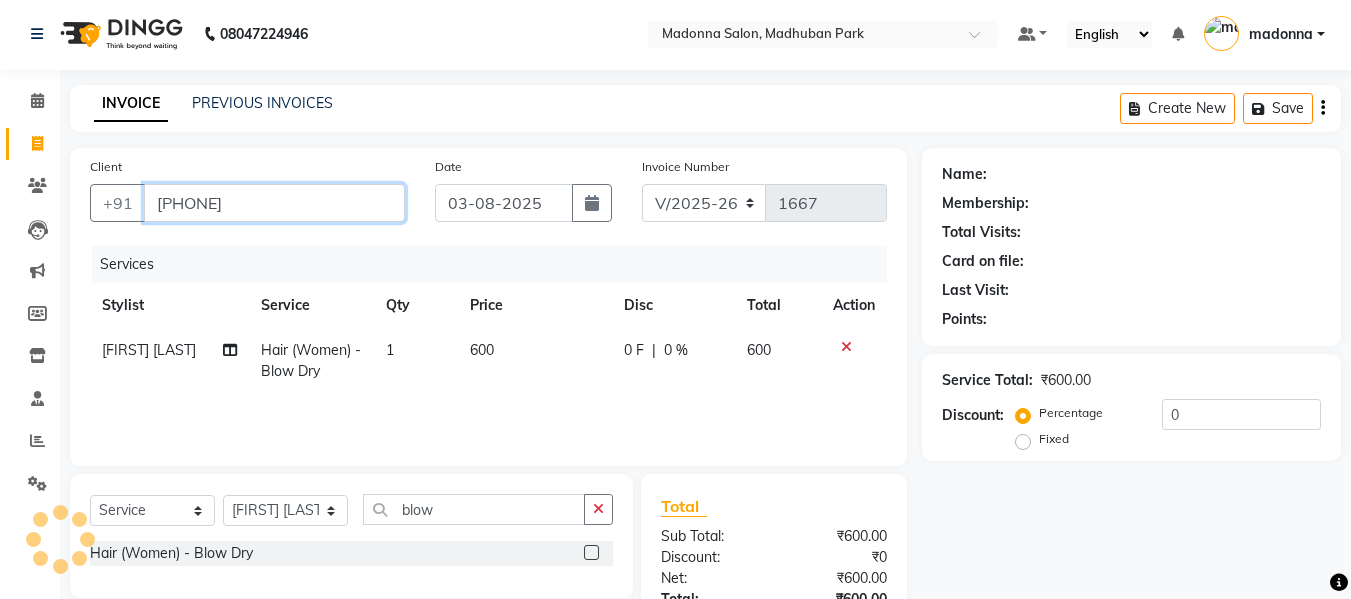 type on "[PHONE]" 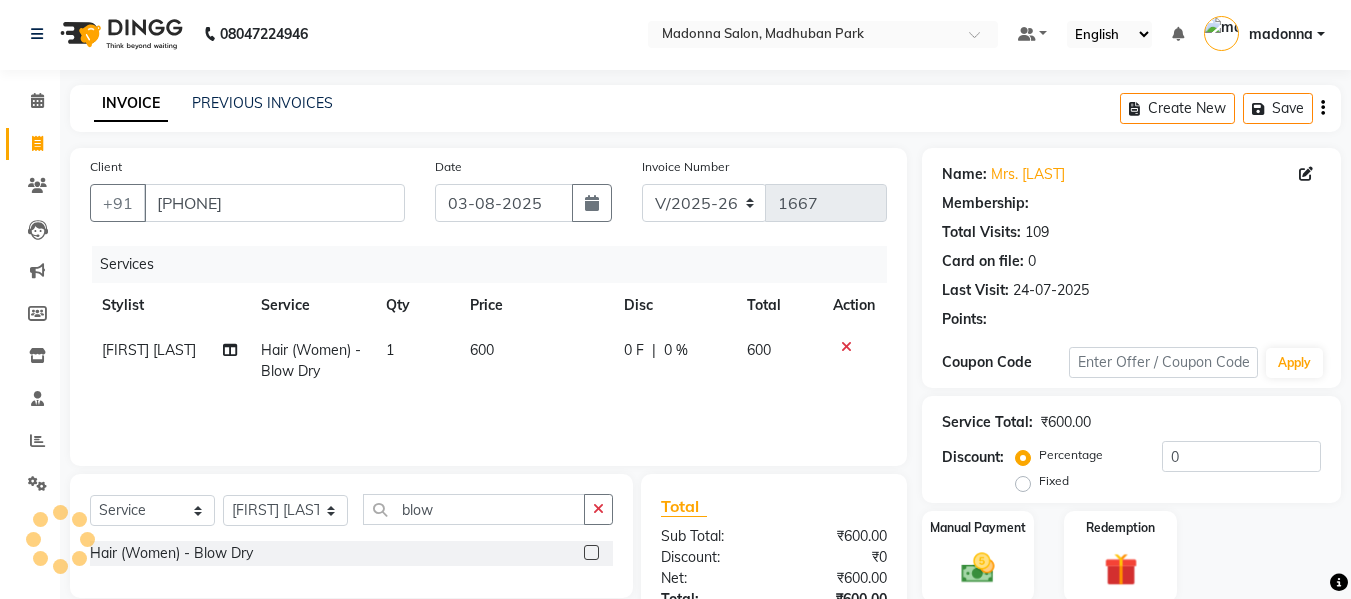 select on "1: Object" 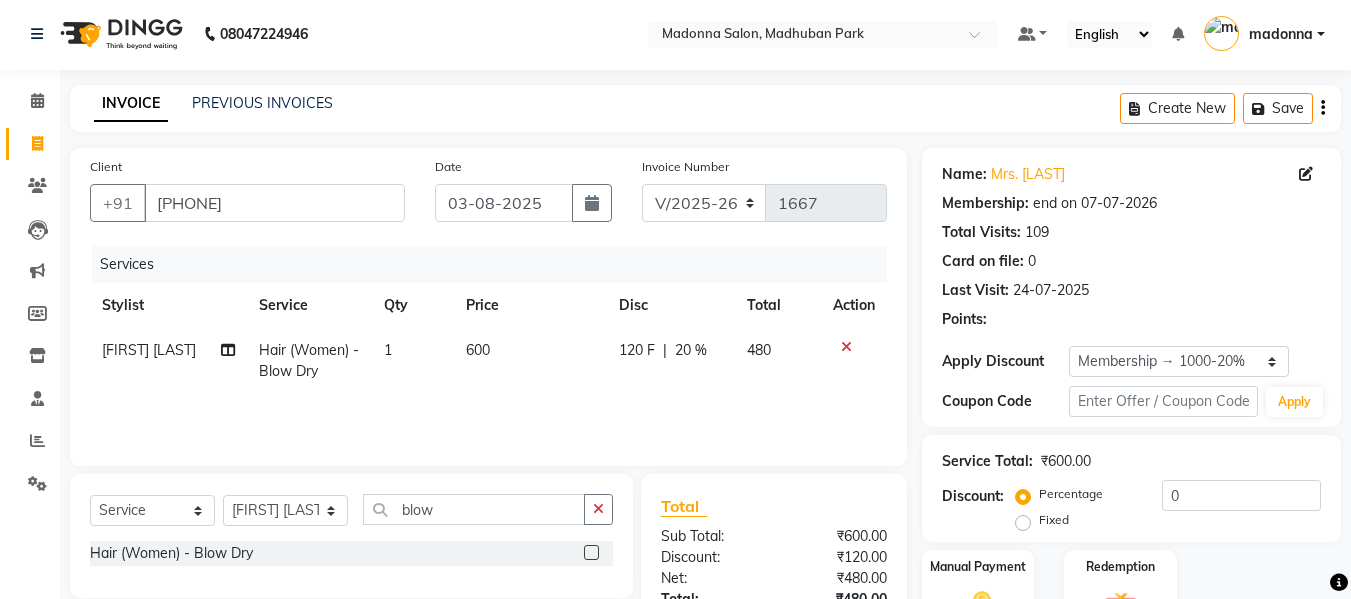 type on "20" 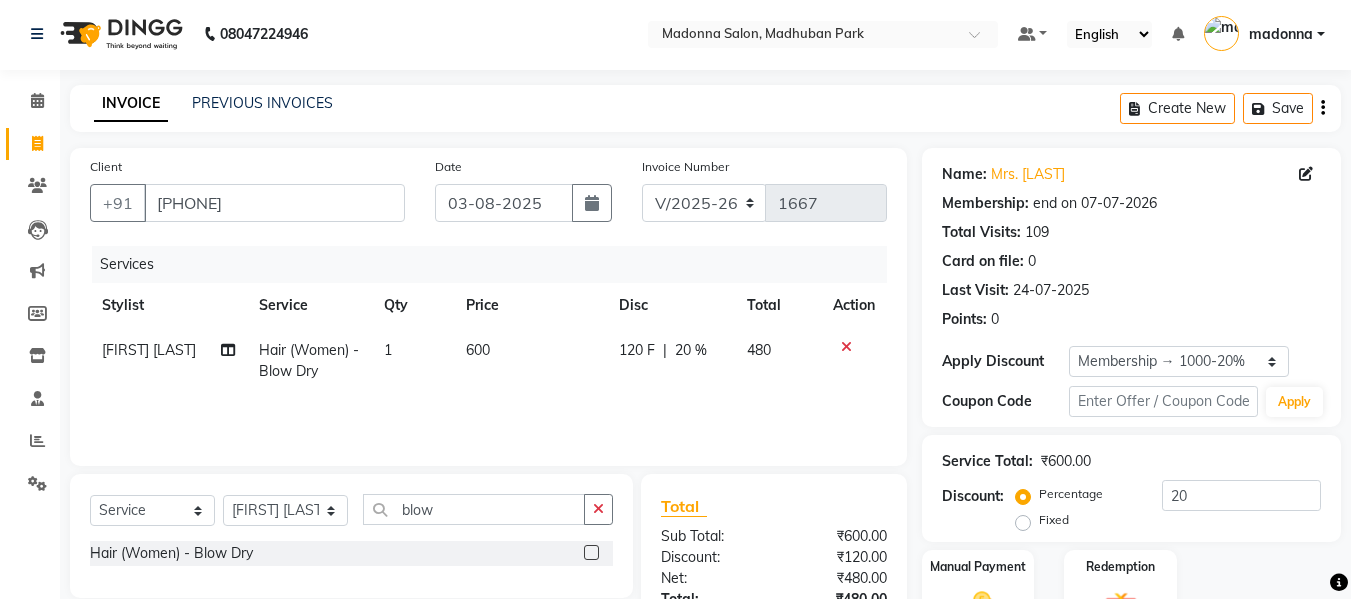 scroll, scrollTop: 159, scrollLeft: 0, axis: vertical 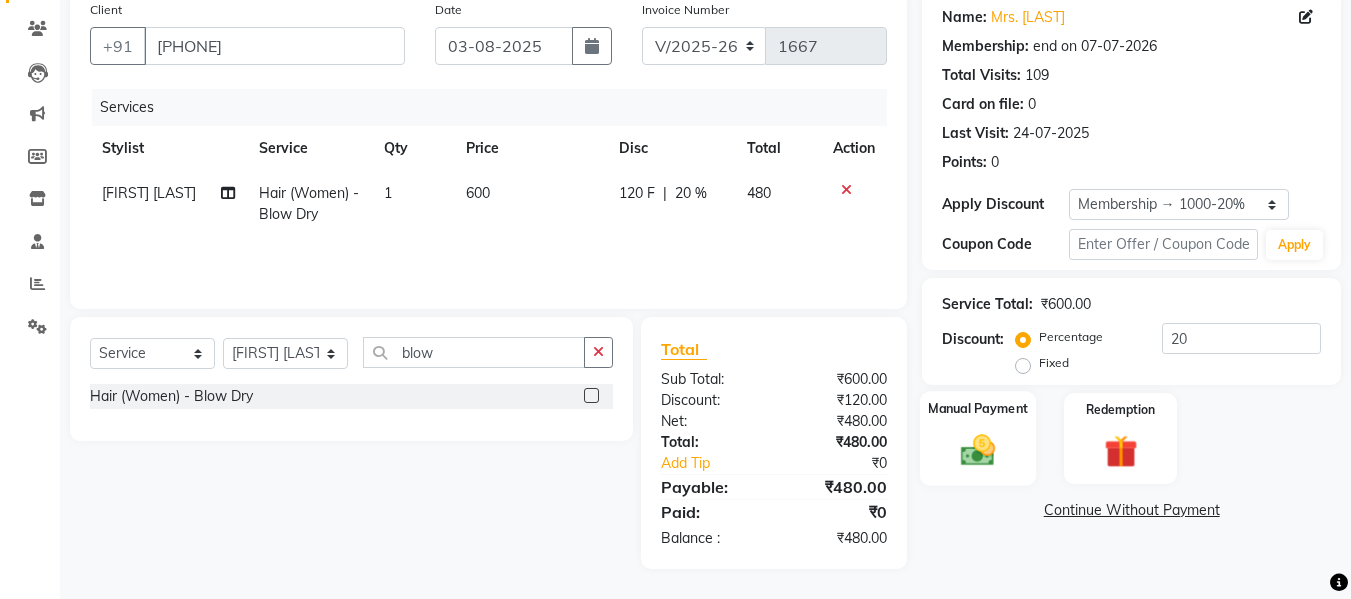 click 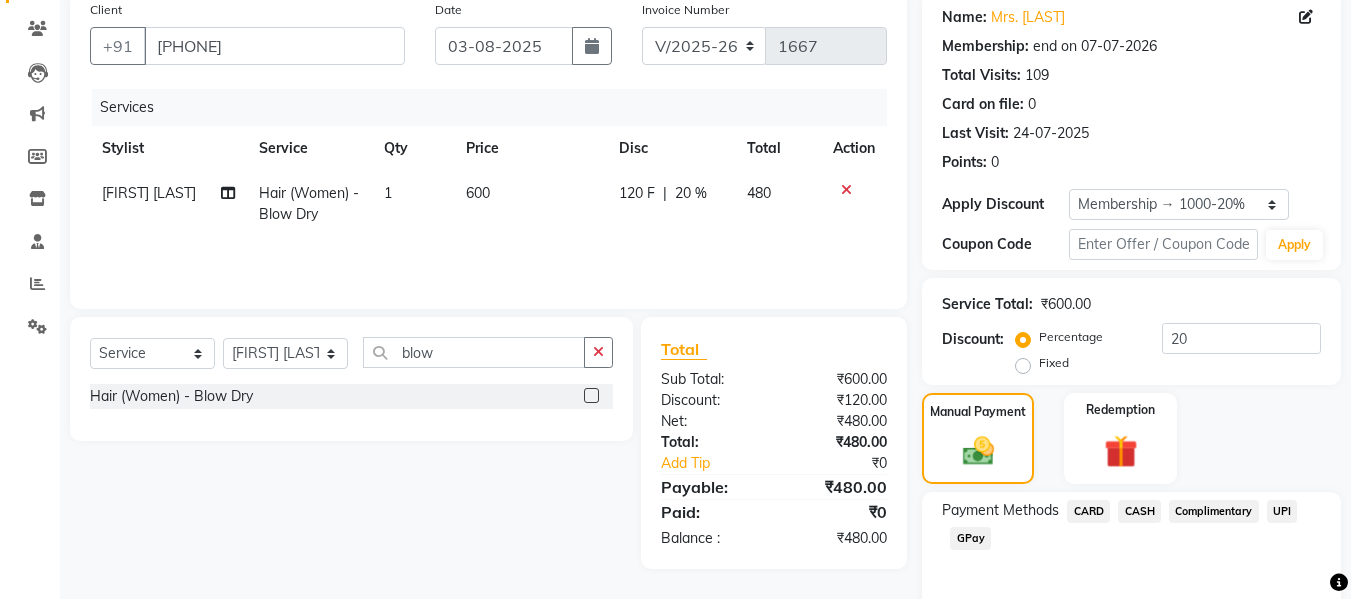 click on "CASH" 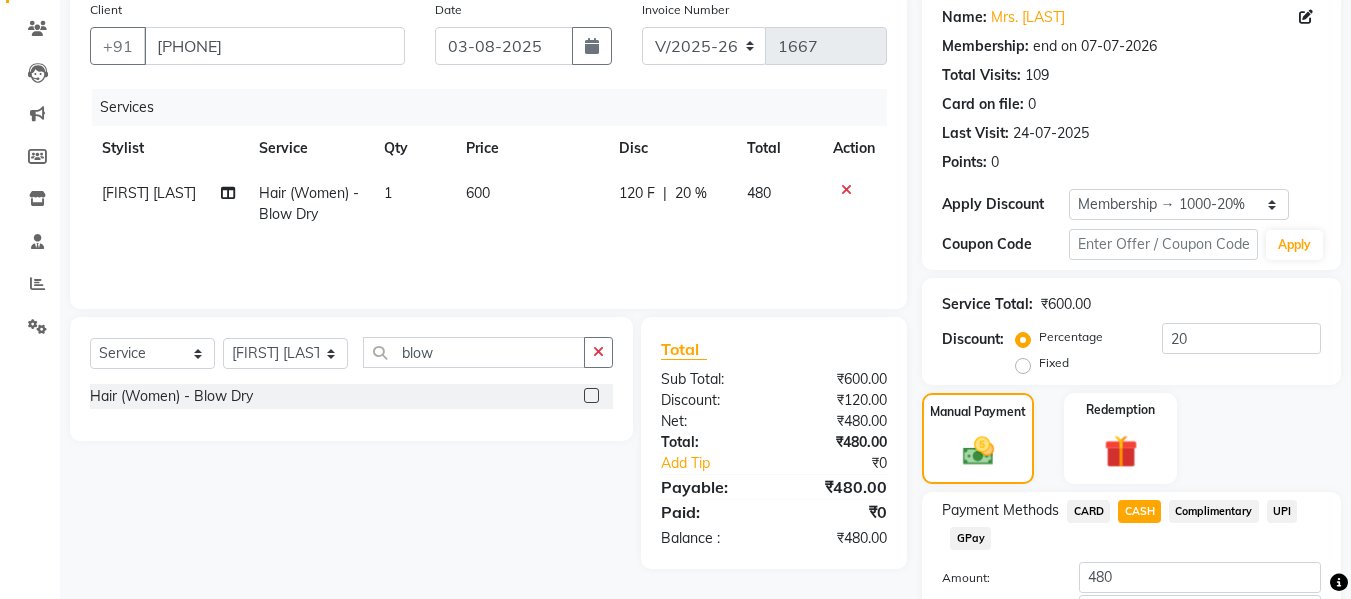 scroll, scrollTop: 299, scrollLeft: 0, axis: vertical 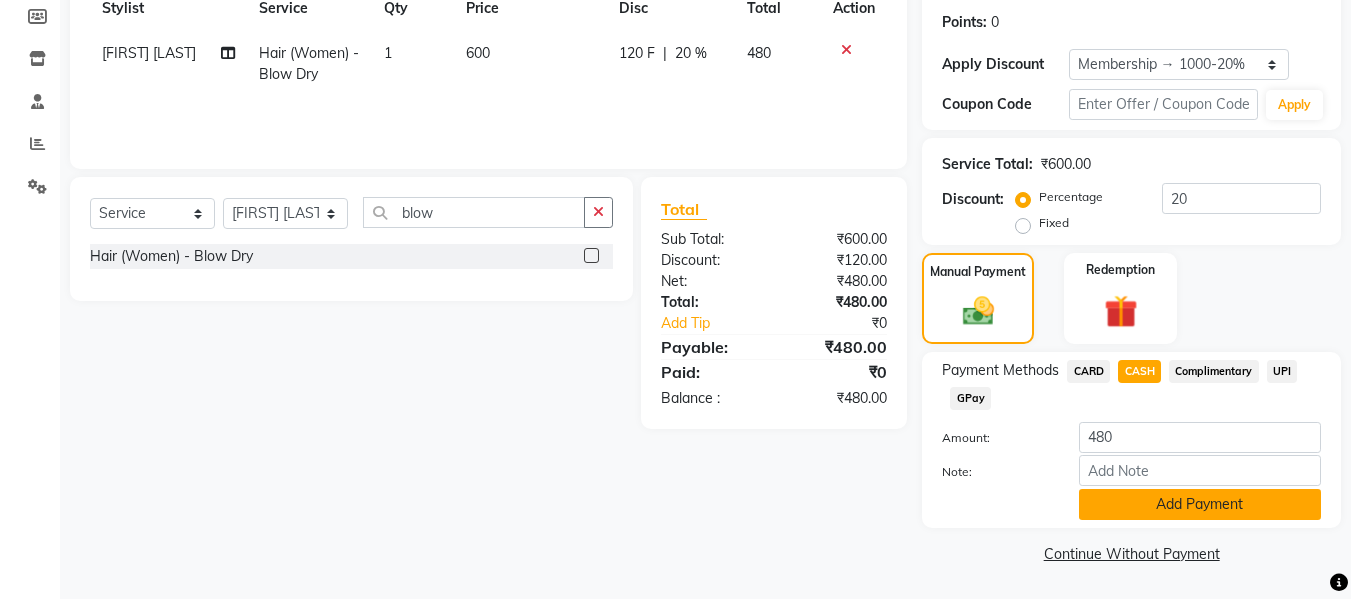 click on "Add Payment" 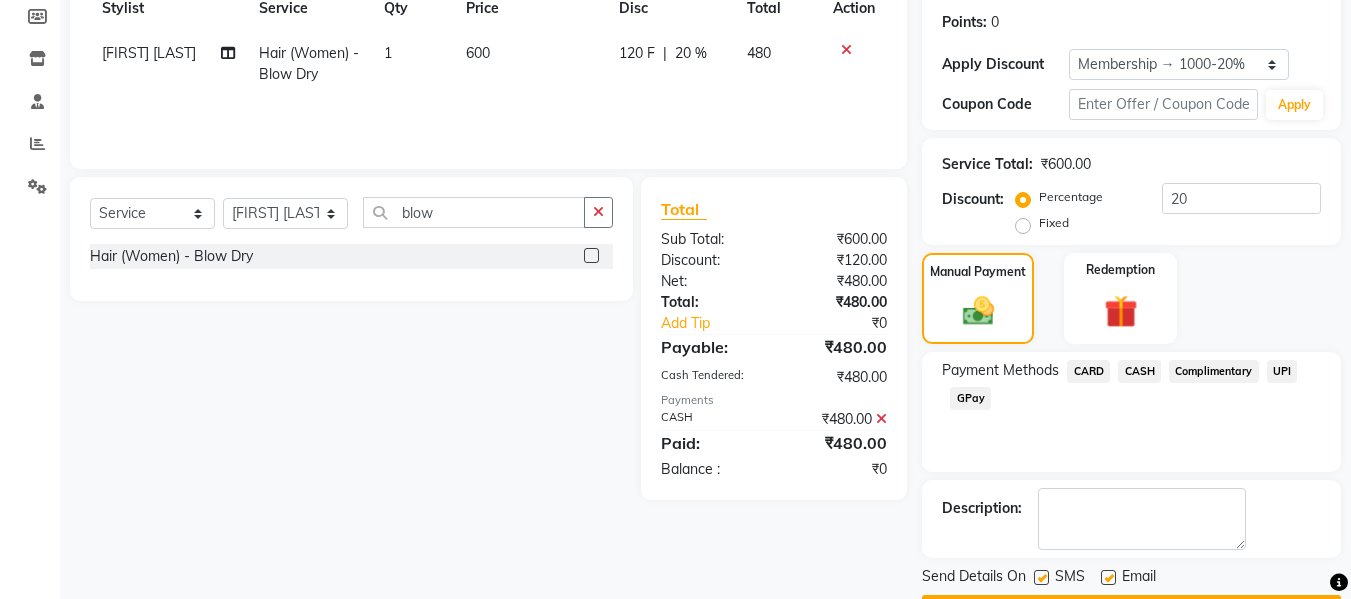 scroll, scrollTop: 356, scrollLeft: 0, axis: vertical 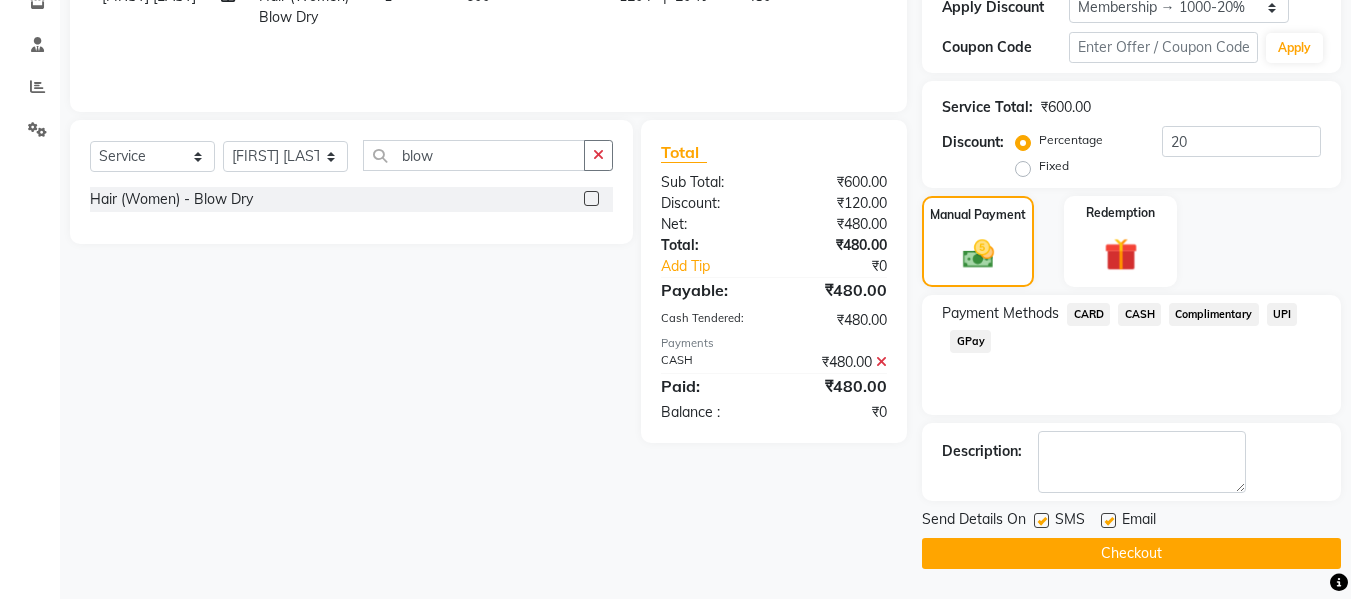 click on "Checkout" 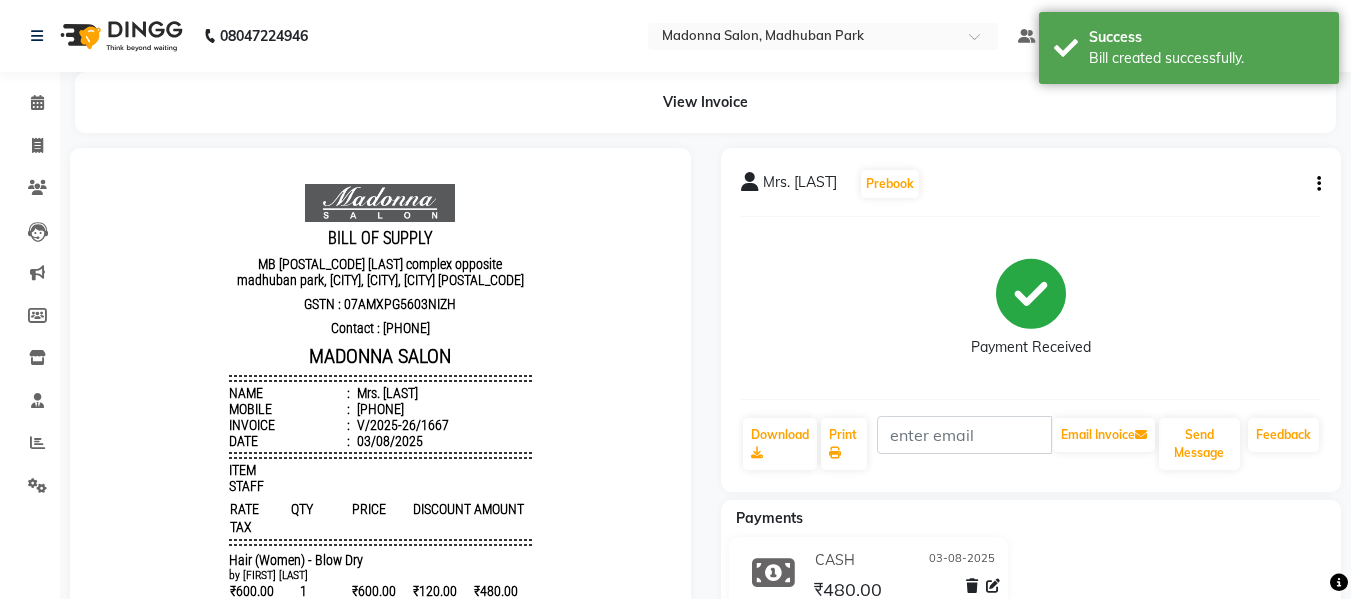 scroll, scrollTop: 0, scrollLeft: 0, axis: both 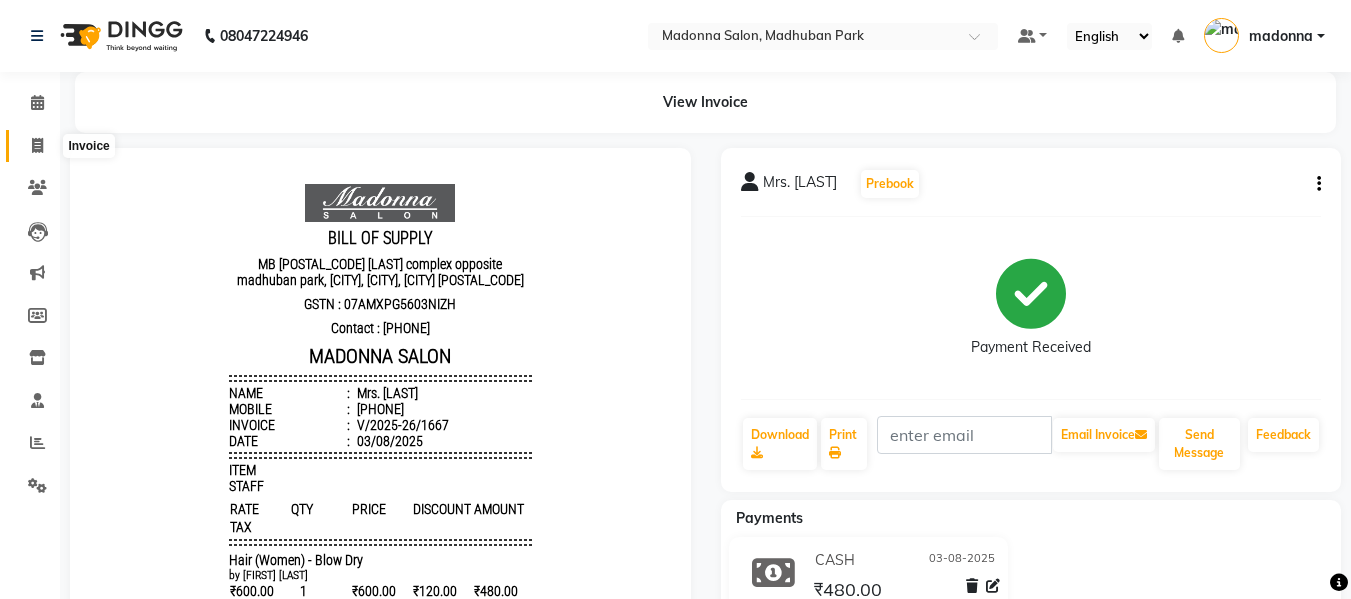 click 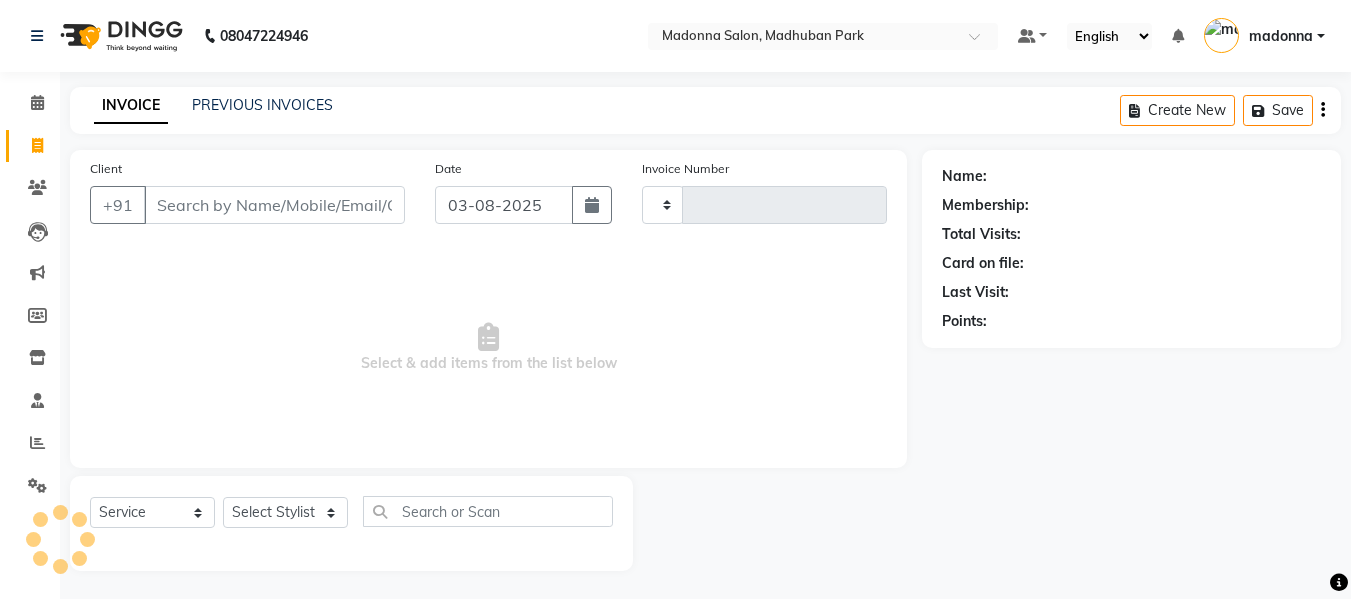 scroll, scrollTop: 2, scrollLeft: 0, axis: vertical 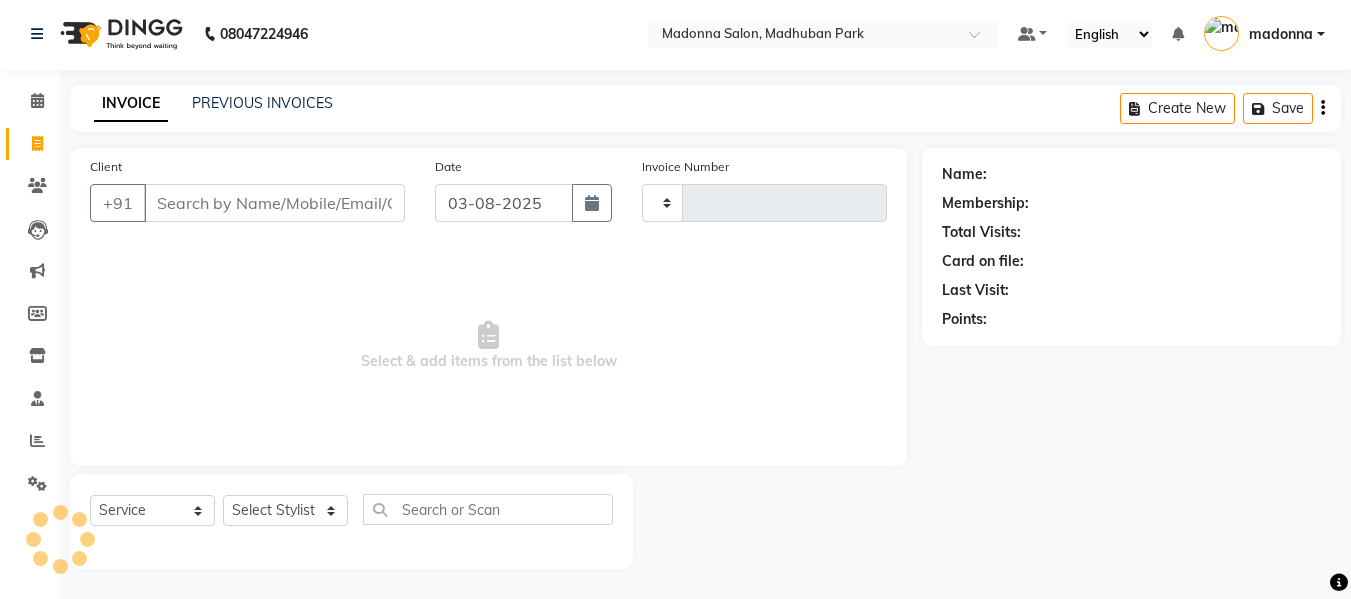 type on "1668" 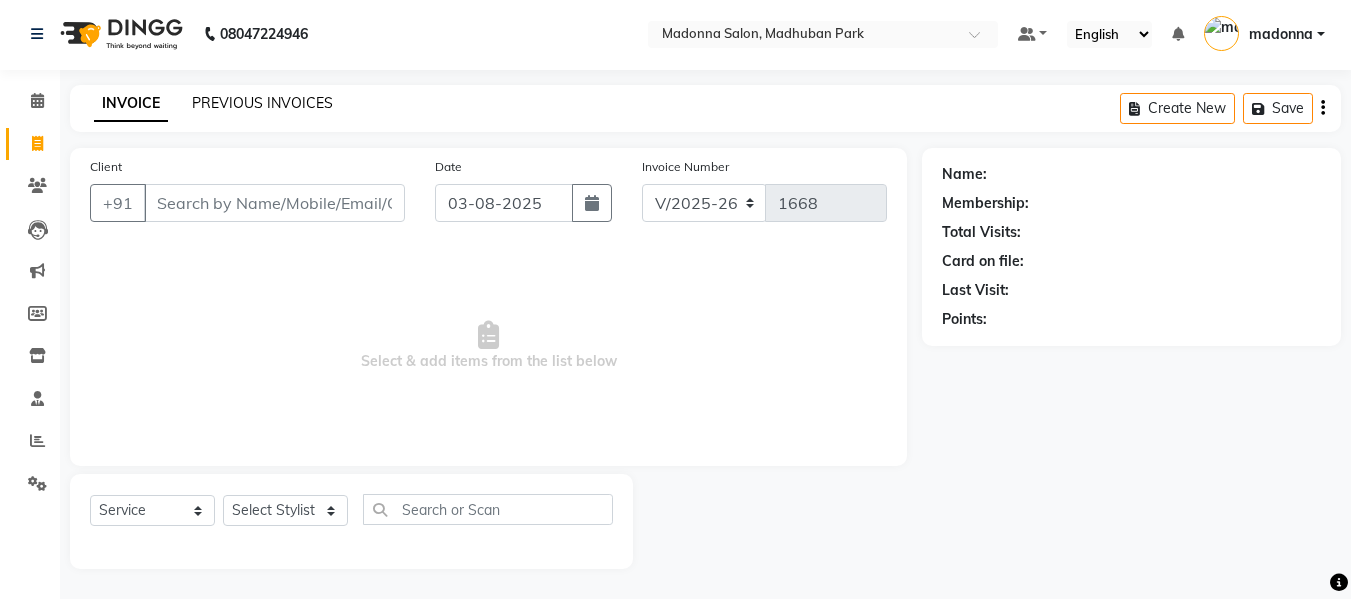click on "PREVIOUS INVOICES" 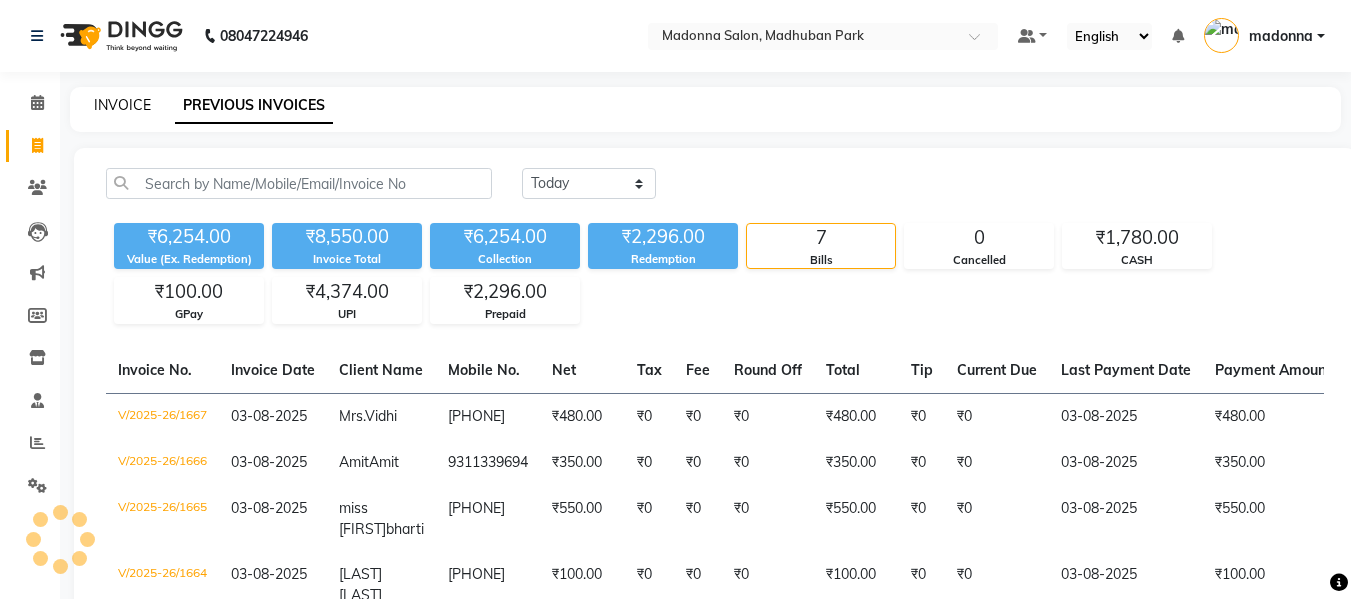 click on "INVOICE" 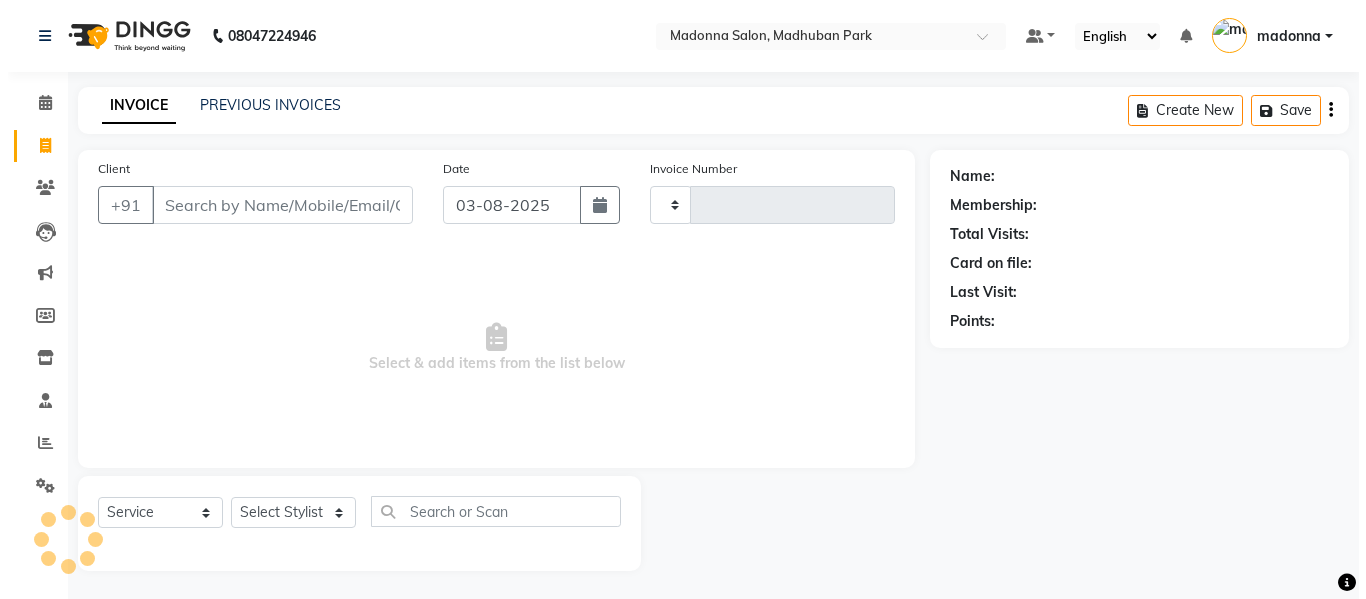 scroll, scrollTop: 2, scrollLeft: 0, axis: vertical 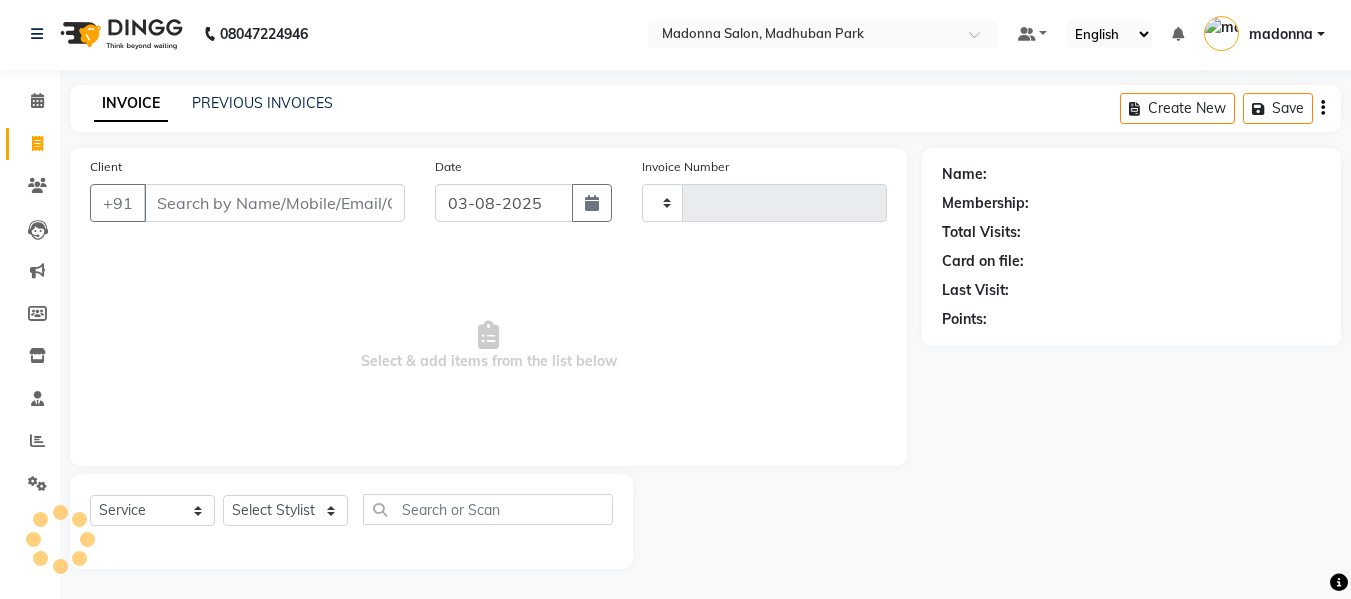 type on "1668" 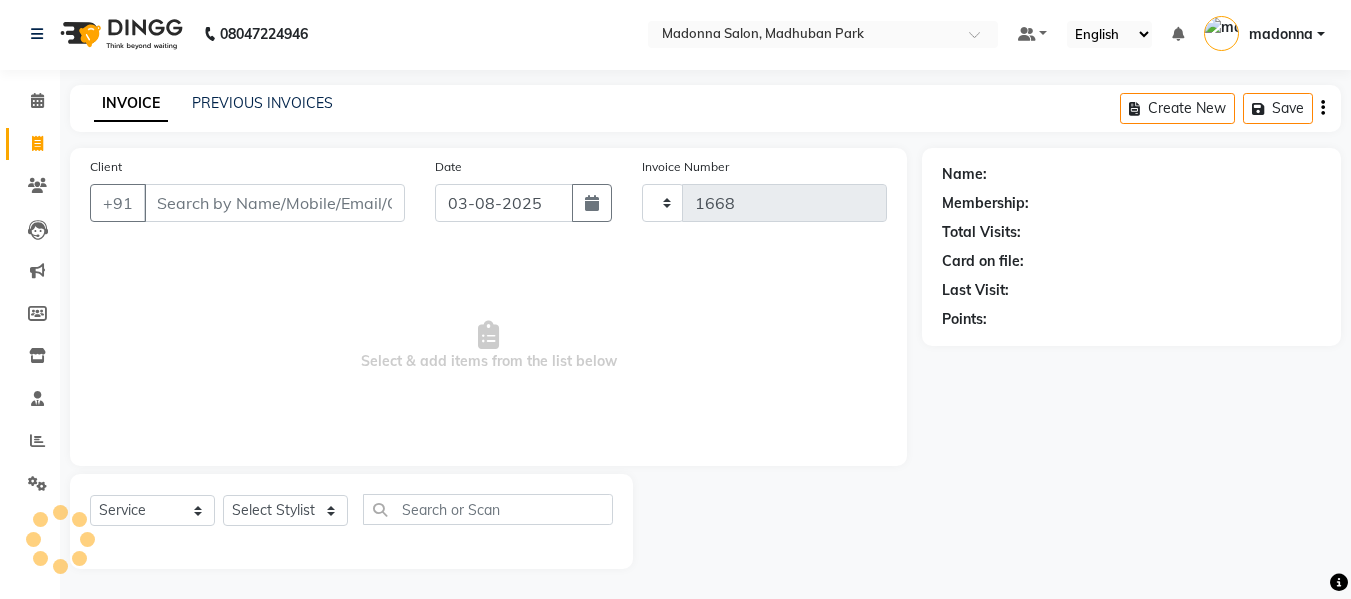 select on "6469" 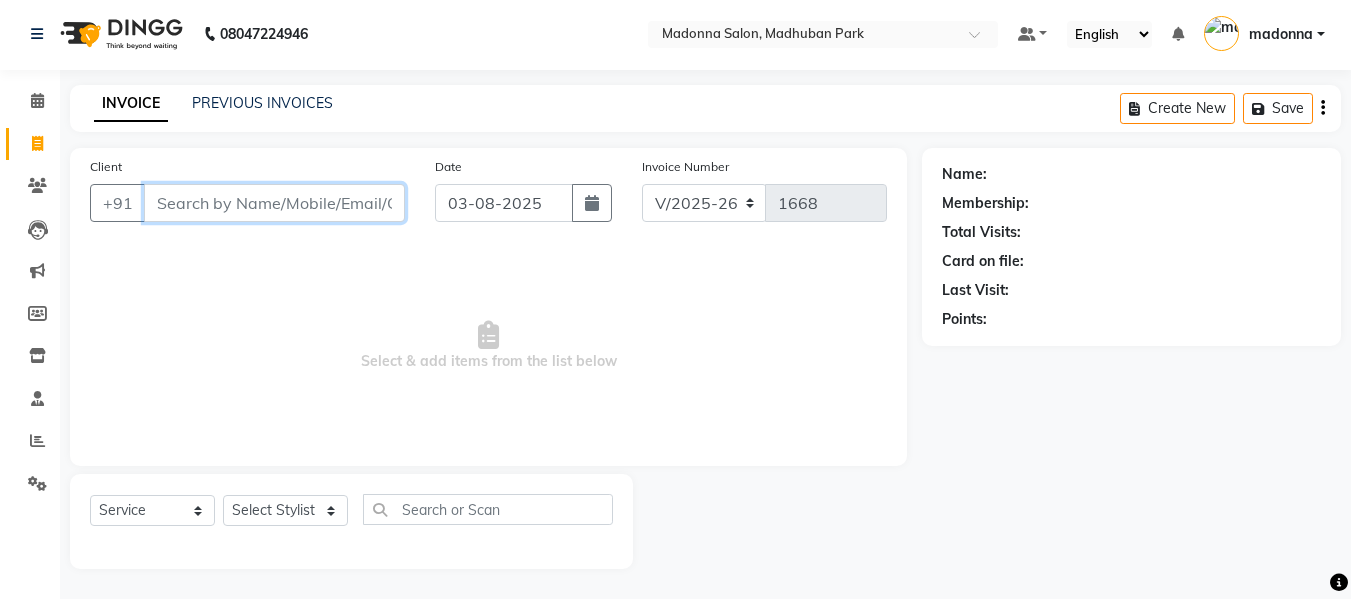 click on "Client" at bounding box center (274, 203) 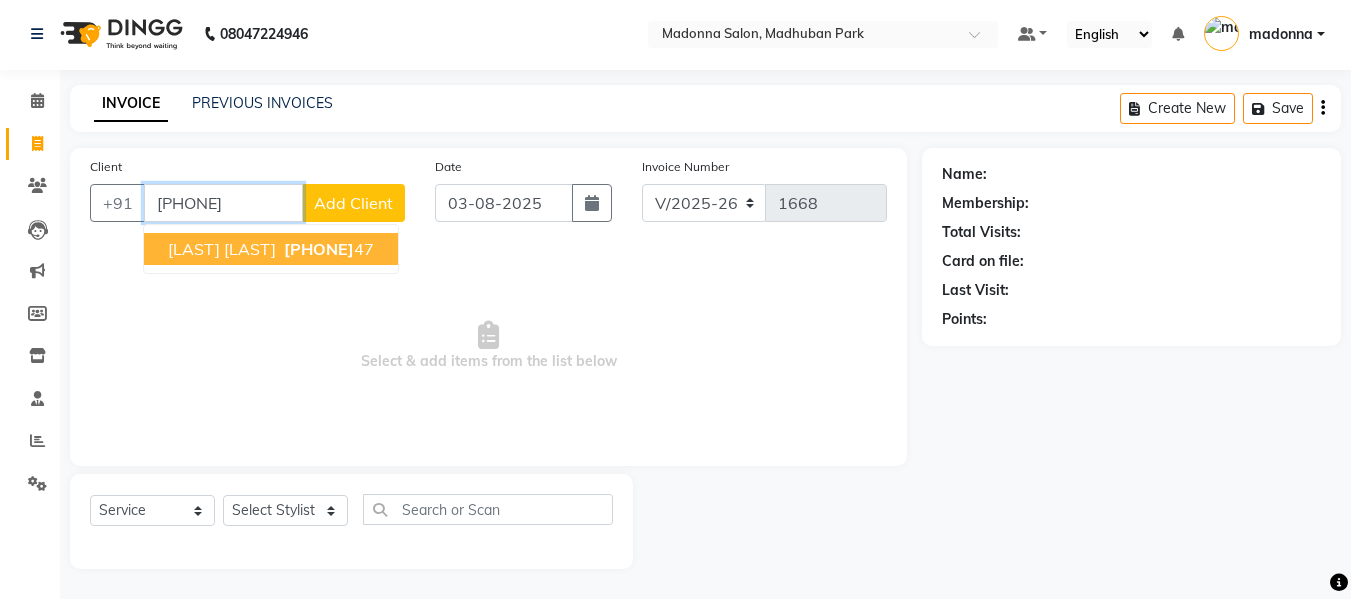 click on "[LAST] [LAST]" at bounding box center [222, 249] 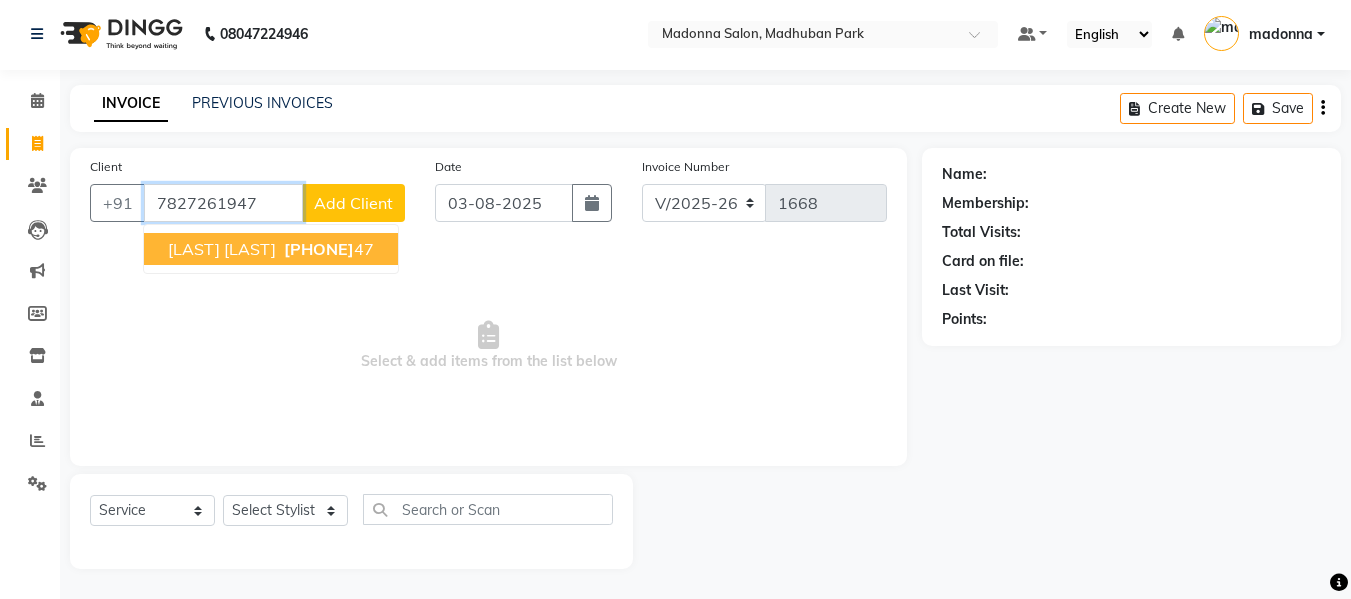 type on "7827261947" 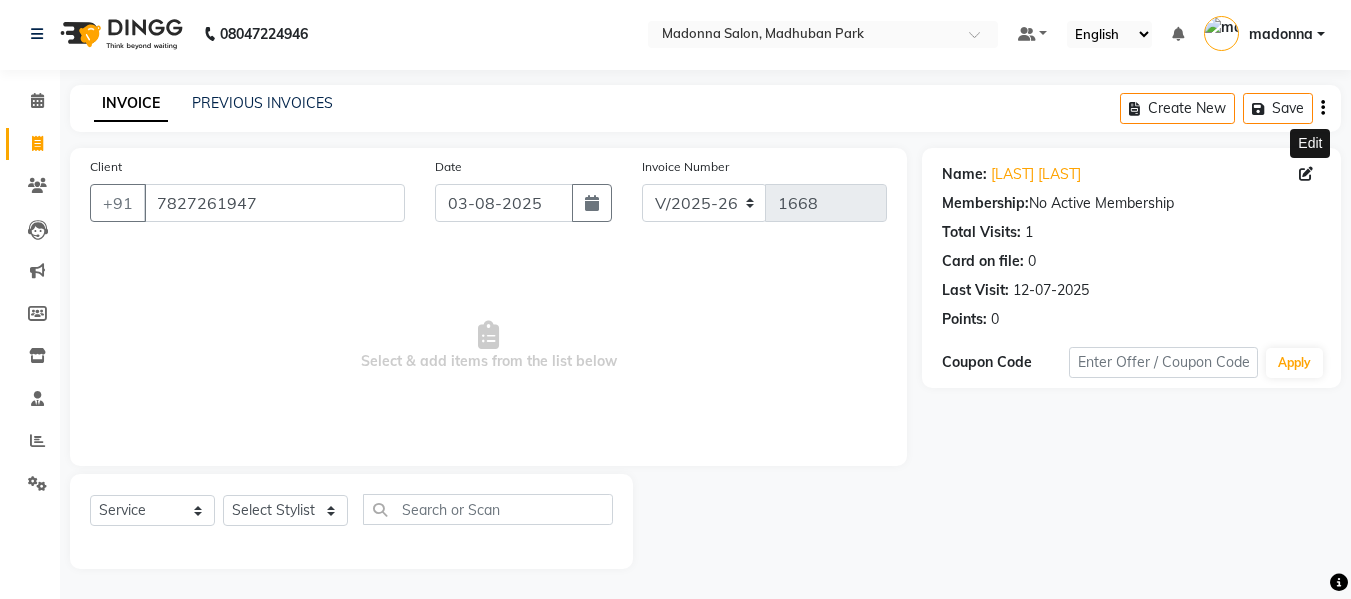 click 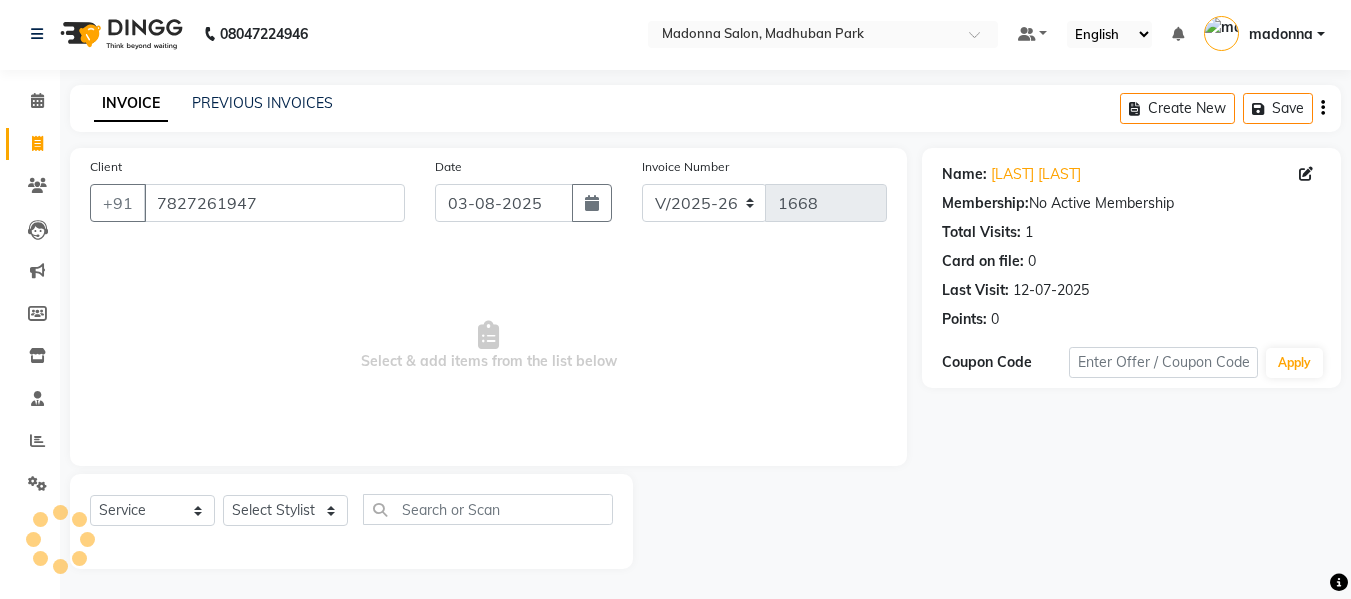 select on "male" 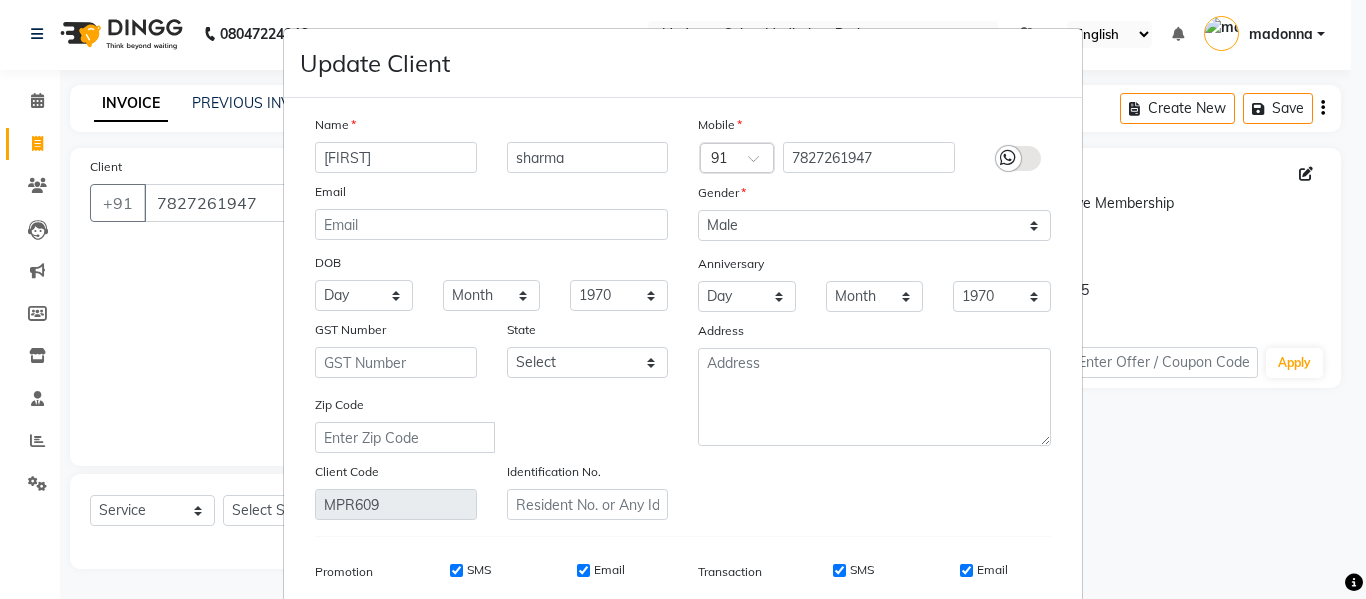 type on "[FIRST]" 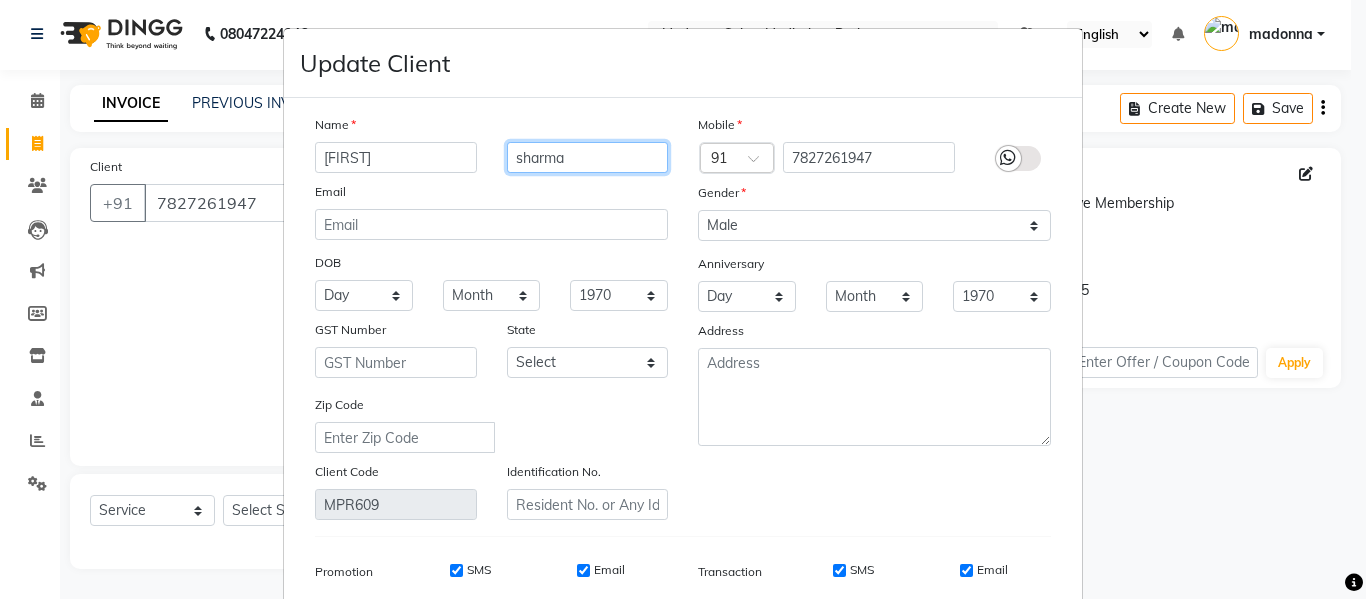 click on "sharma" at bounding box center (588, 157) 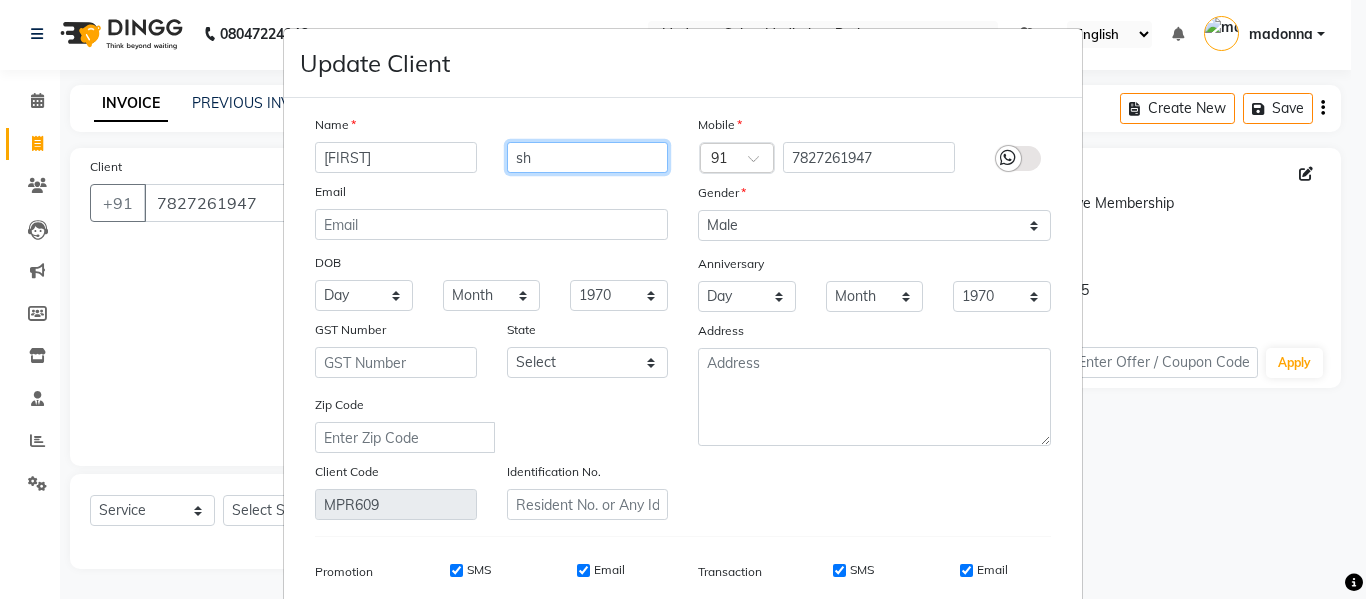type on "s" 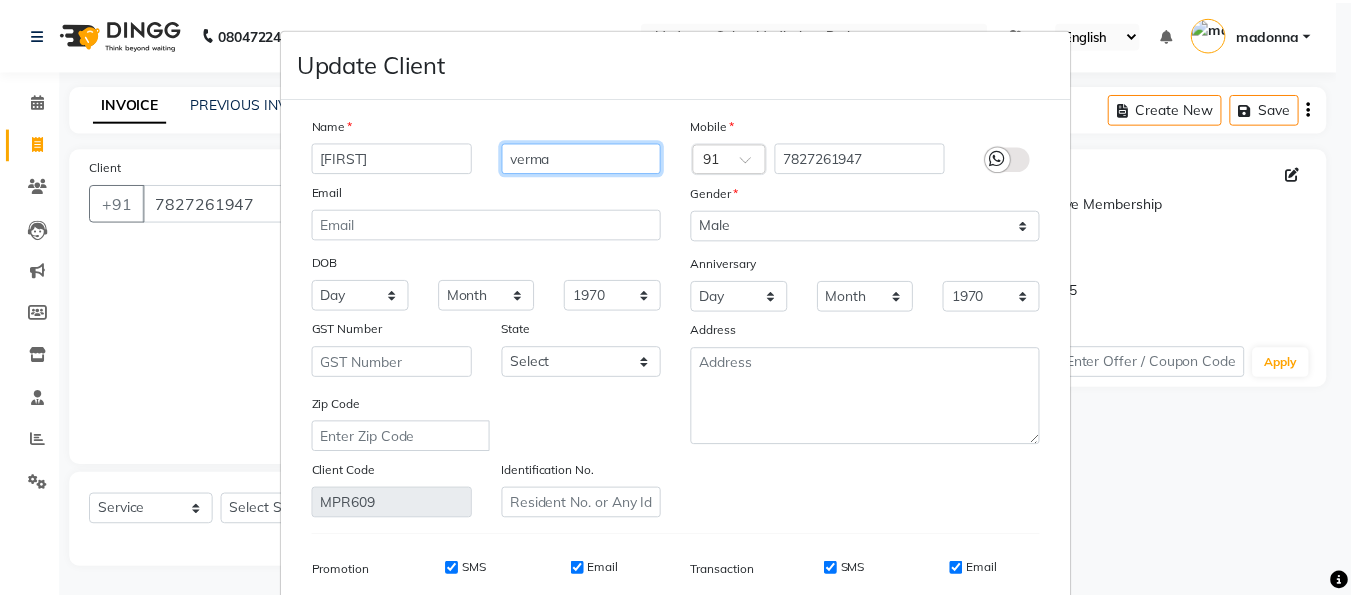 scroll, scrollTop: 288, scrollLeft: 0, axis: vertical 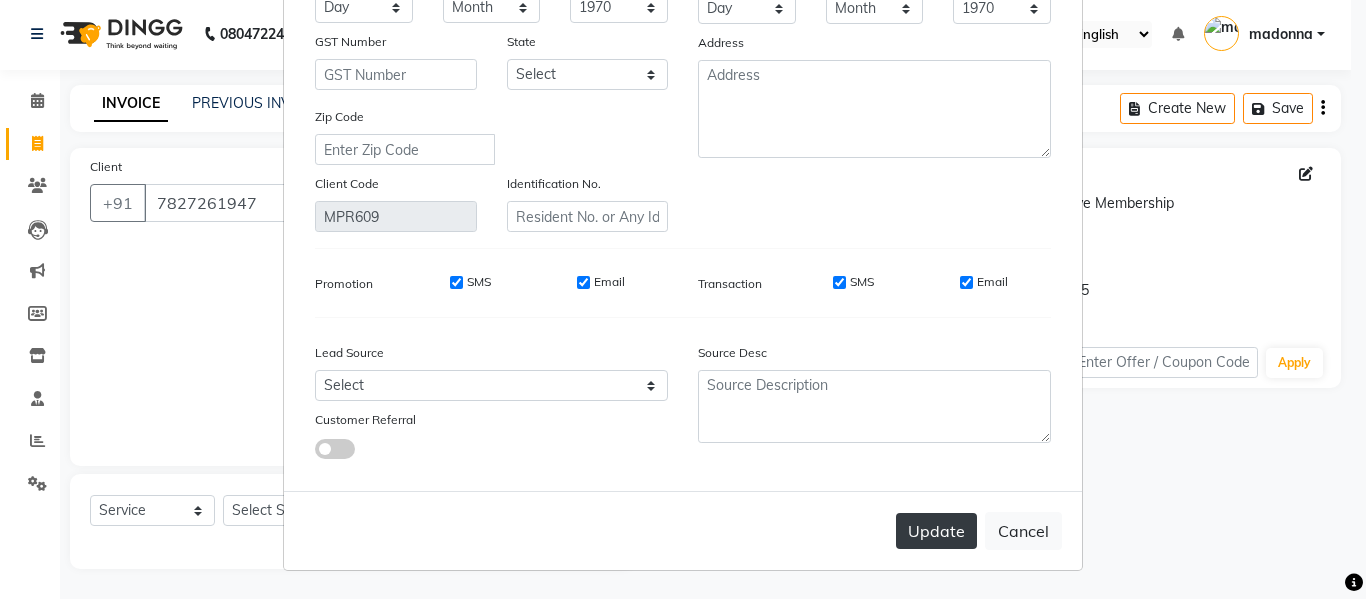 type on "verma" 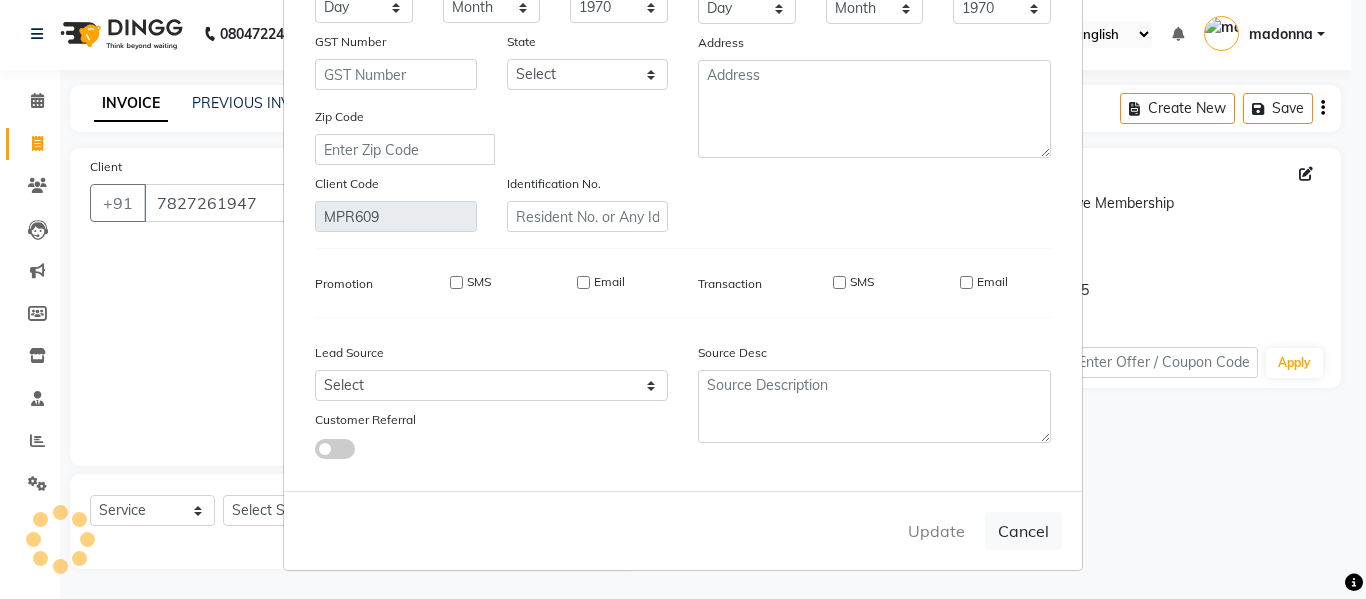type 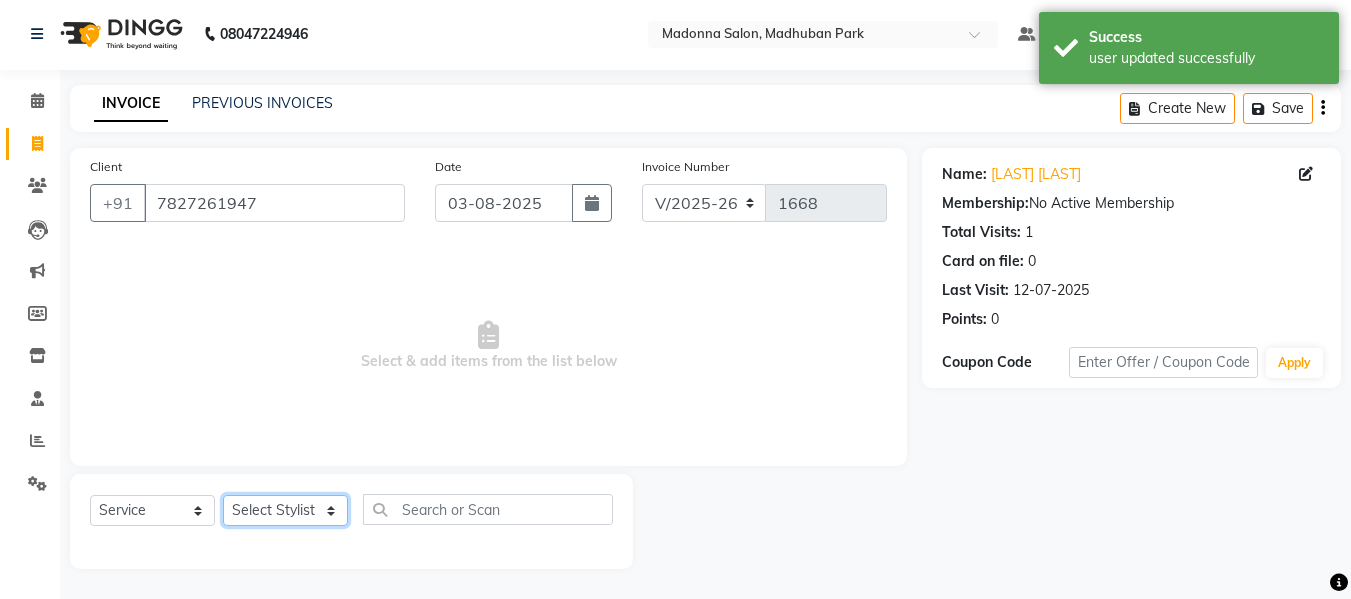 click on "Select Stylist [LAST] [LAST] [LAST] [LAST] [LAST] [LAST] [LAST] [LAST] [LAST] [LAST] [LAST] [LAST] [LAST] [LAST] [LAST]" 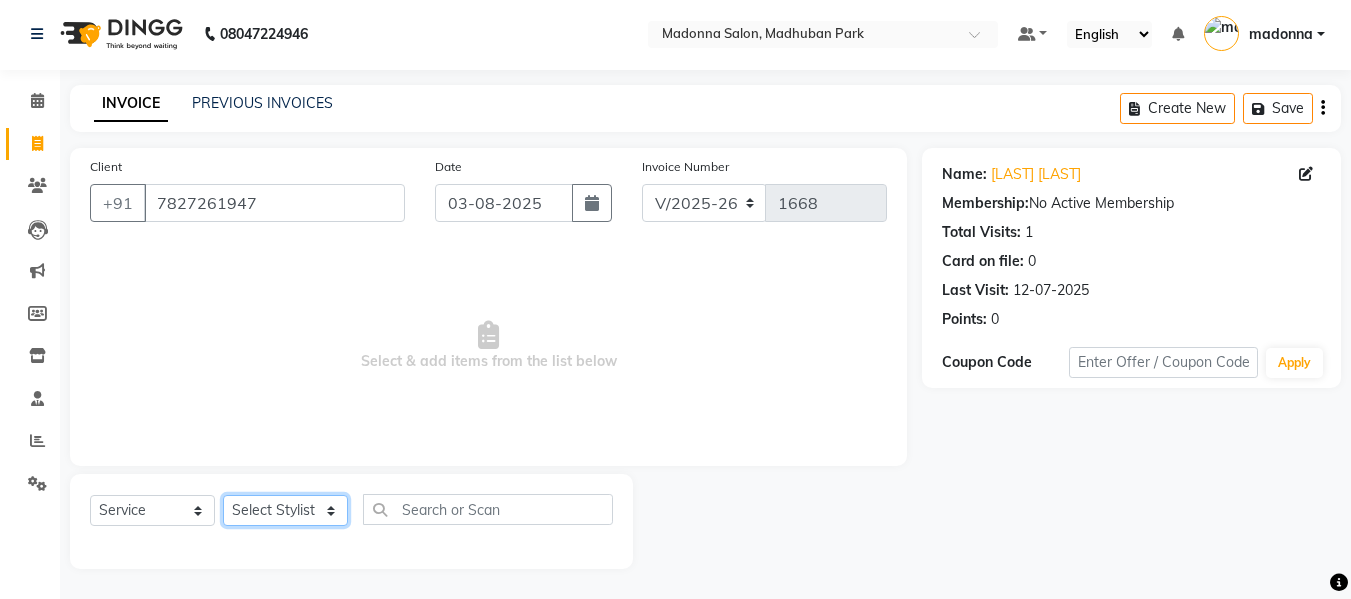 click on "Select Stylist [LAST] [LAST] [LAST] [LAST] [LAST] [LAST] [LAST] [LAST] [LAST] [LAST] [LAST] [LAST] [LAST] [LAST] [LAST]" 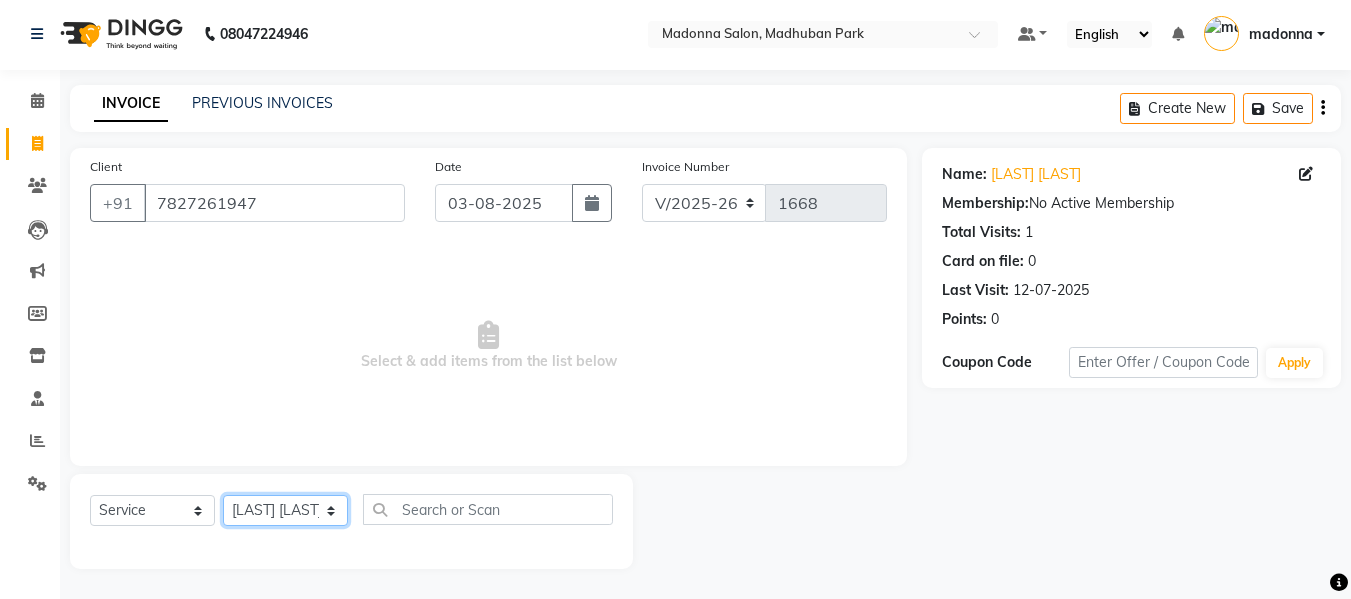 click on "Select Stylist [LAST] [LAST] [LAST] [LAST] [LAST] [LAST] [LAST] [LAST] [LAST] [LAST] [LAST] [LAST] [LAST] [LAST] [LAST]" 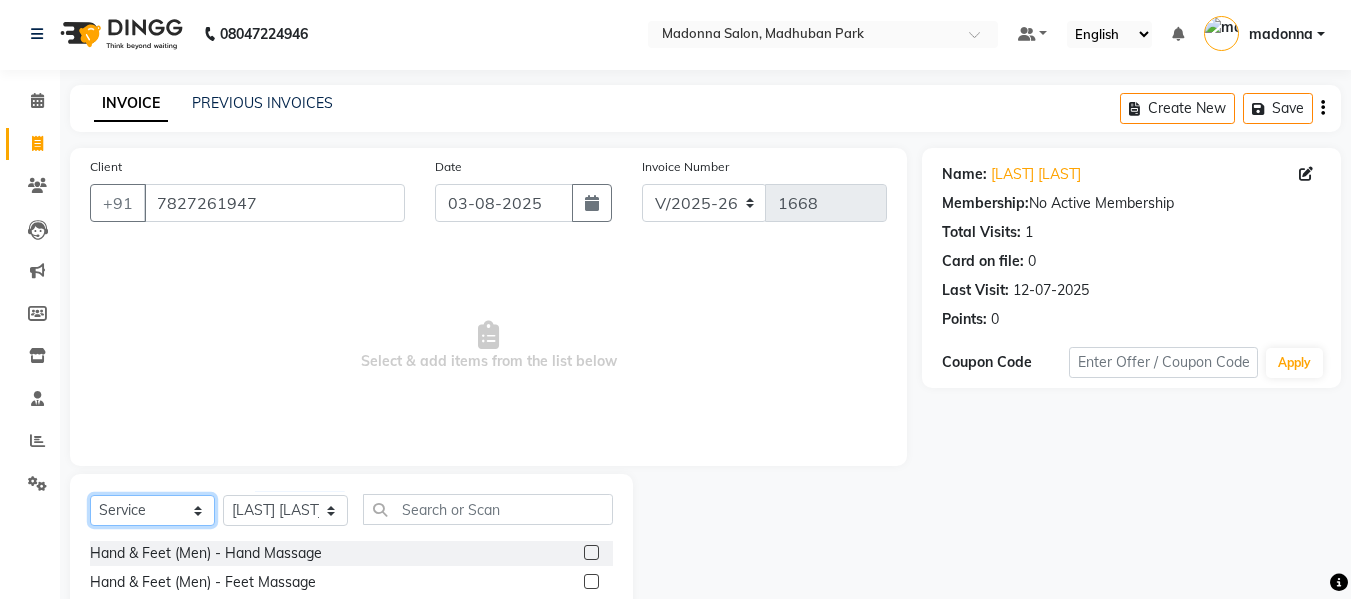 click on "Select  Service  Product  Membership  Package Voucher Prepaid Gift Card" 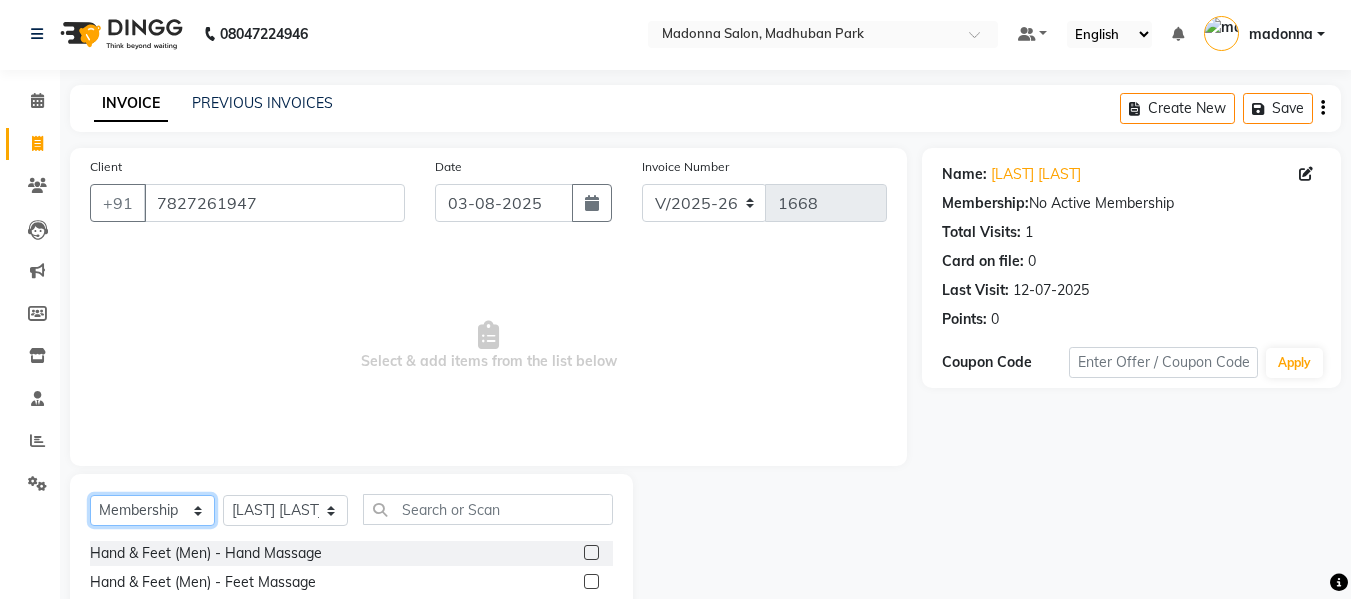 click on "Select  Service  Product  Membership  Package Voucher Prepaid Gift Card" 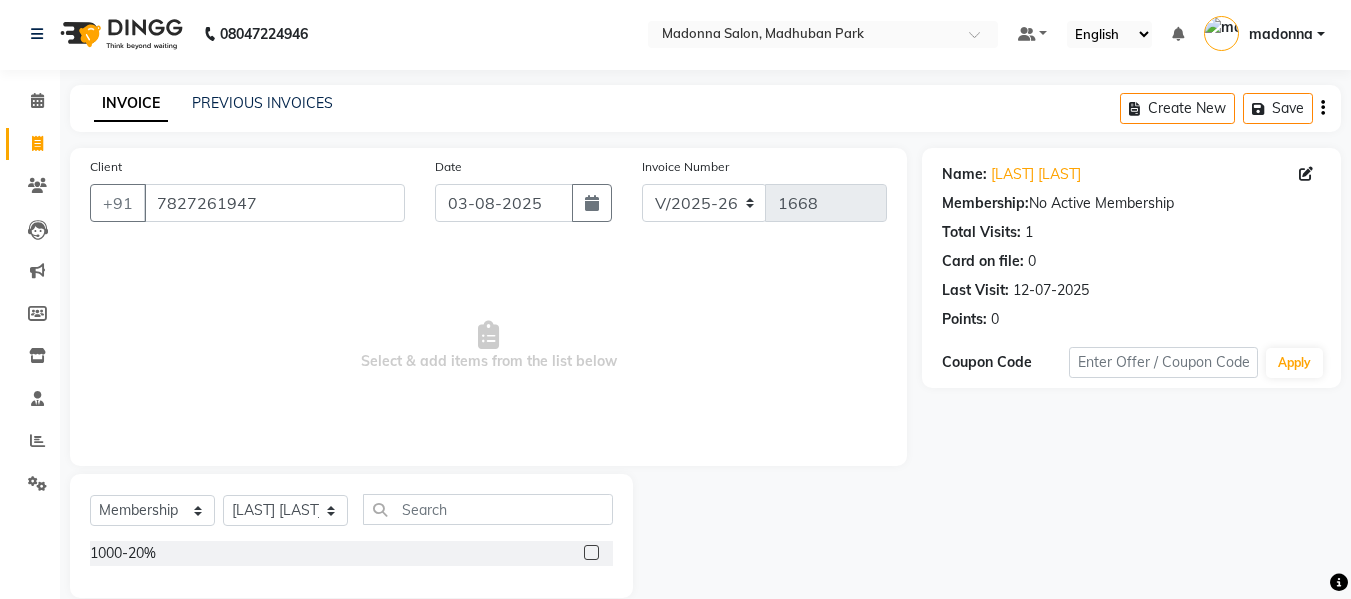 click 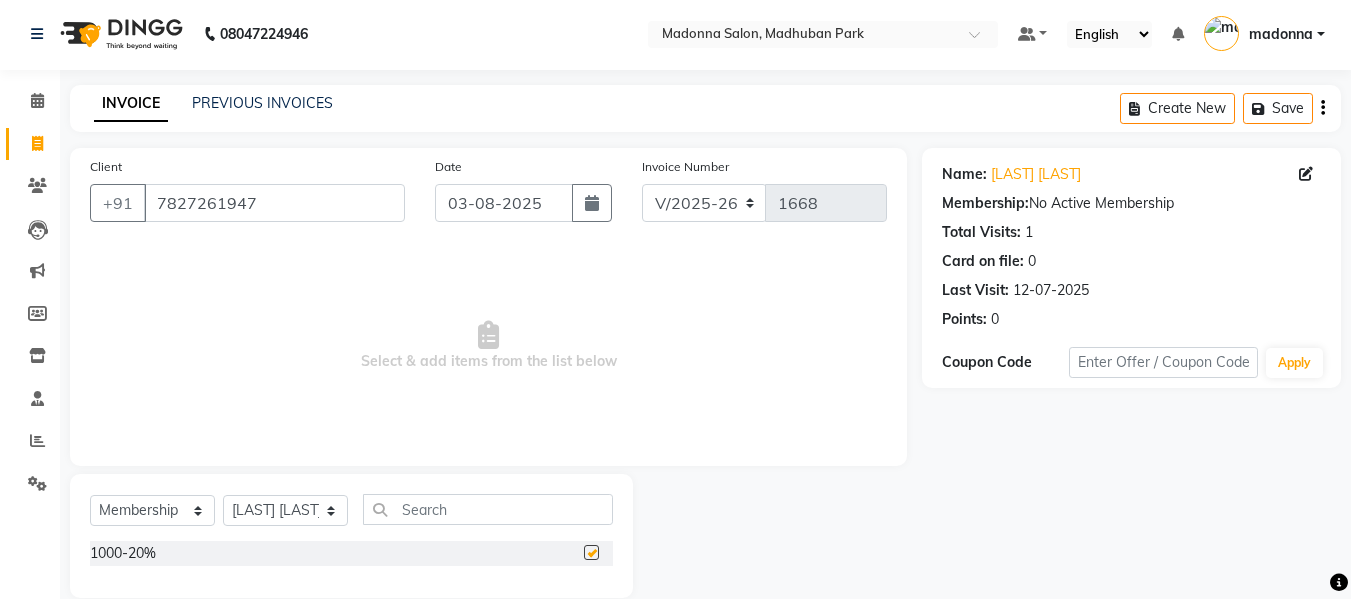 select on "select" 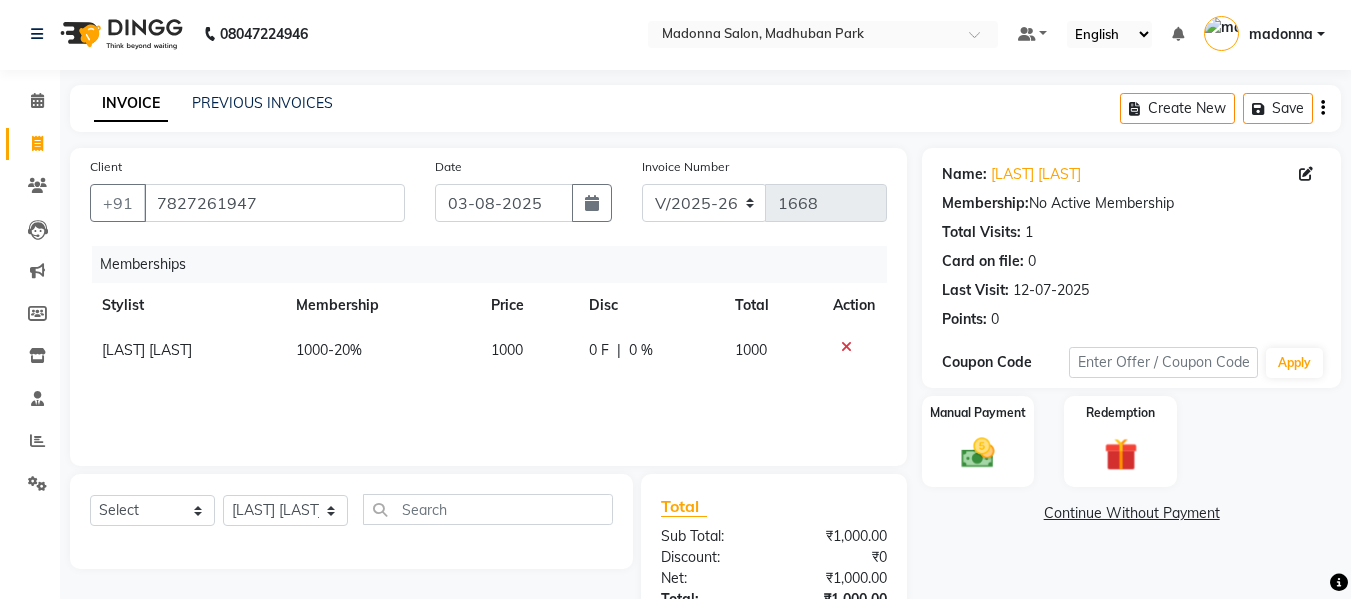 scroll, scrollTop: 138, scrollLeft: 0, axis: vertical 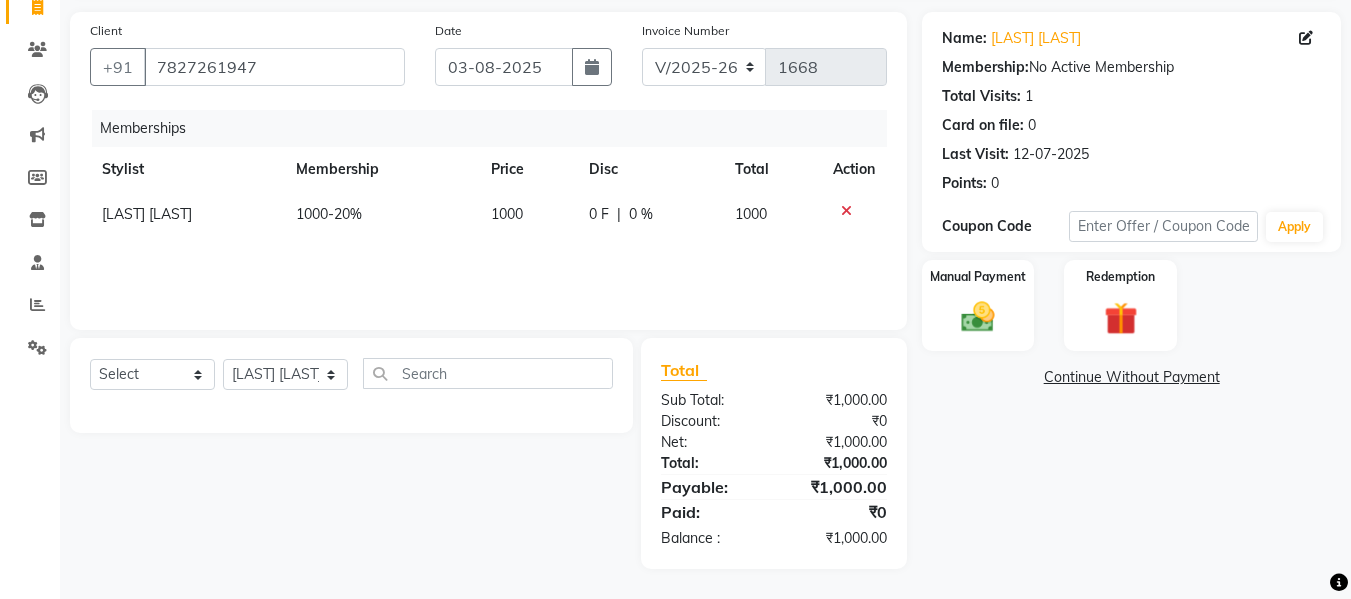 click on "1000" 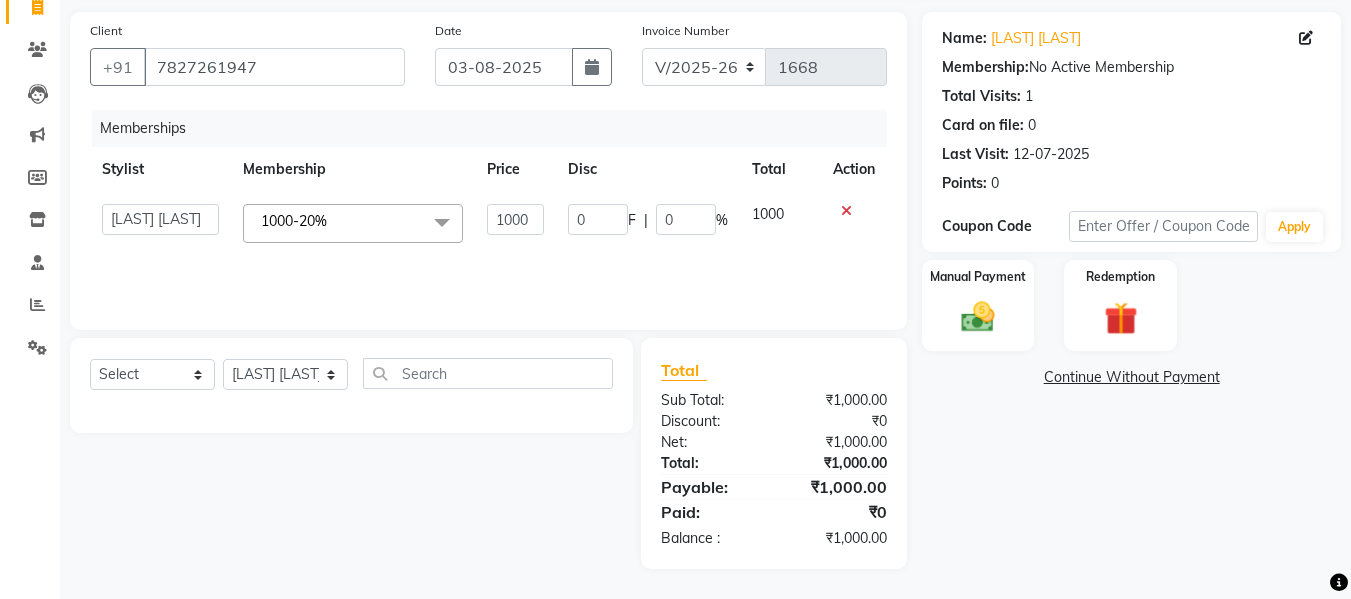 click on "1000" 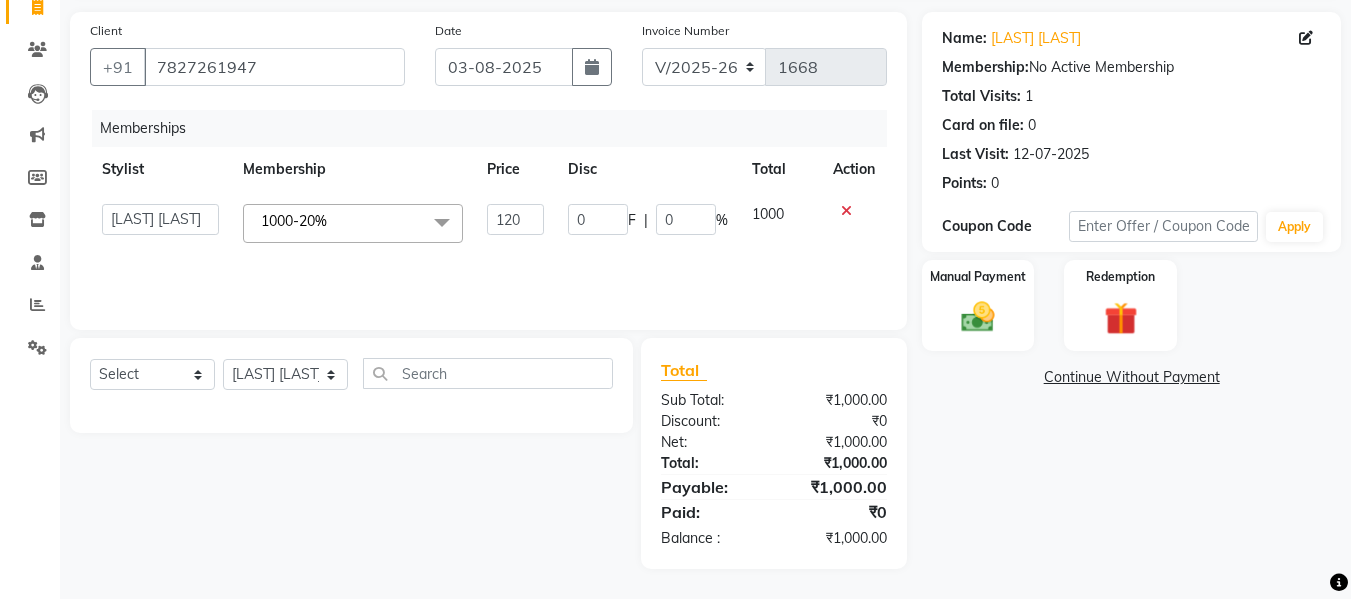type on "1200" 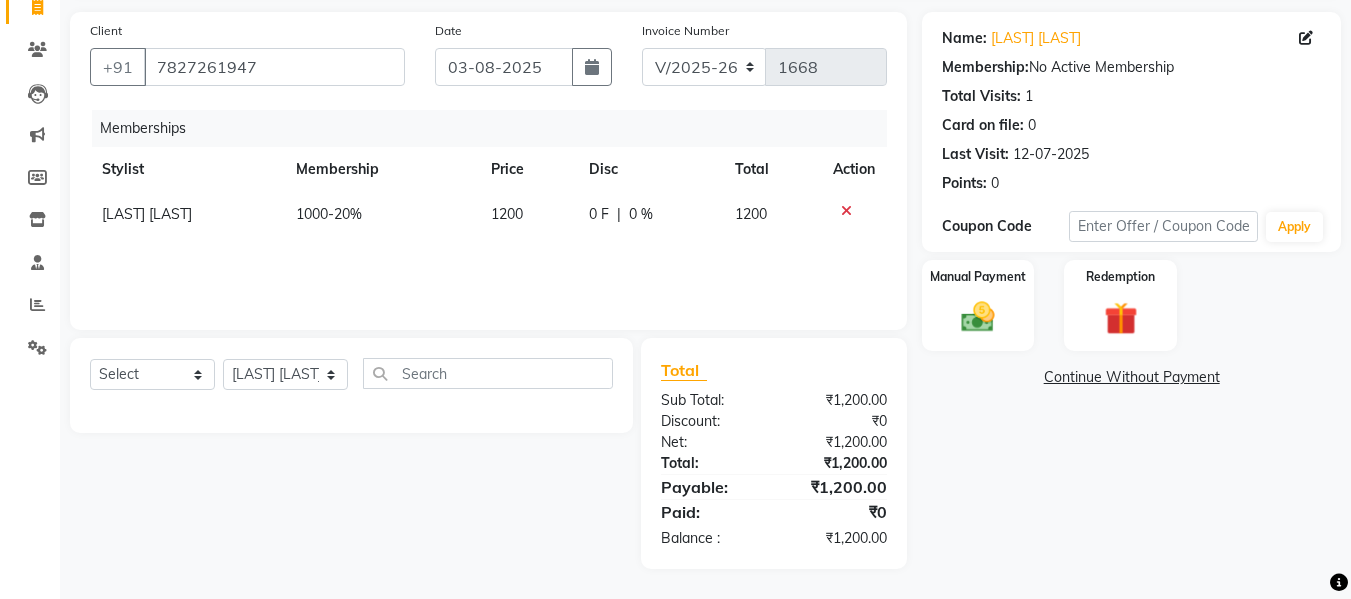 click on "Memberships Stylist Membership Price Disc Total Action [LAST] [LAST] 1000-20% 1200 0 F | 0 % 1200" 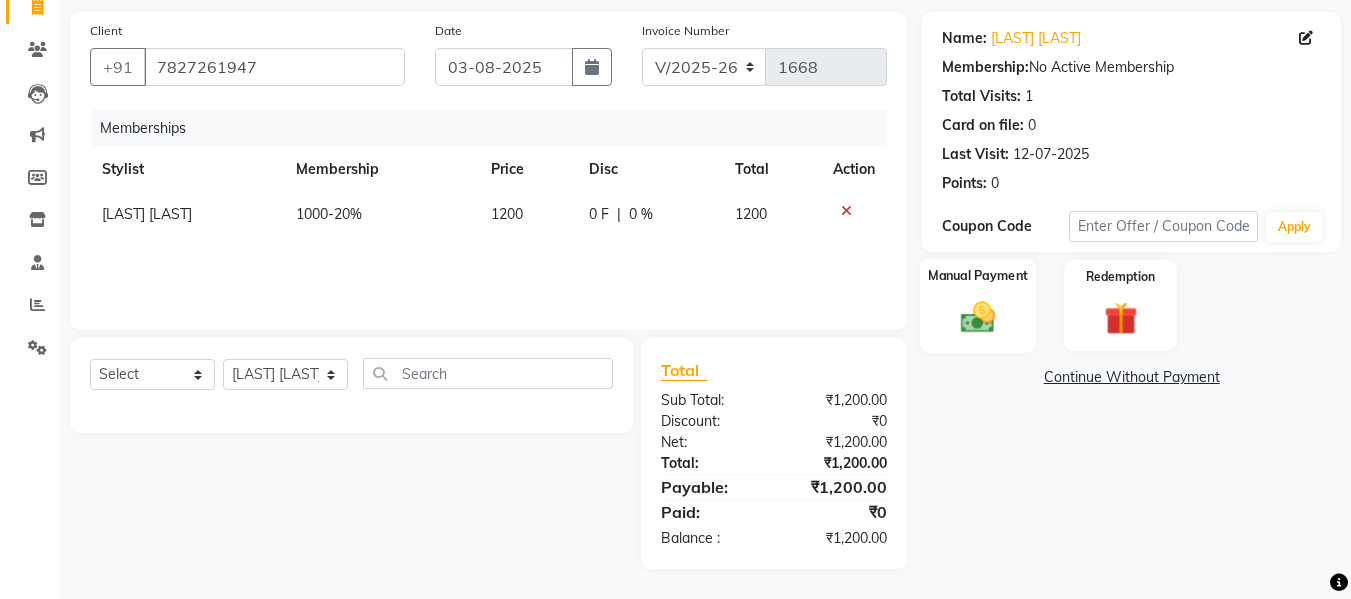 click on "Manual Payment" 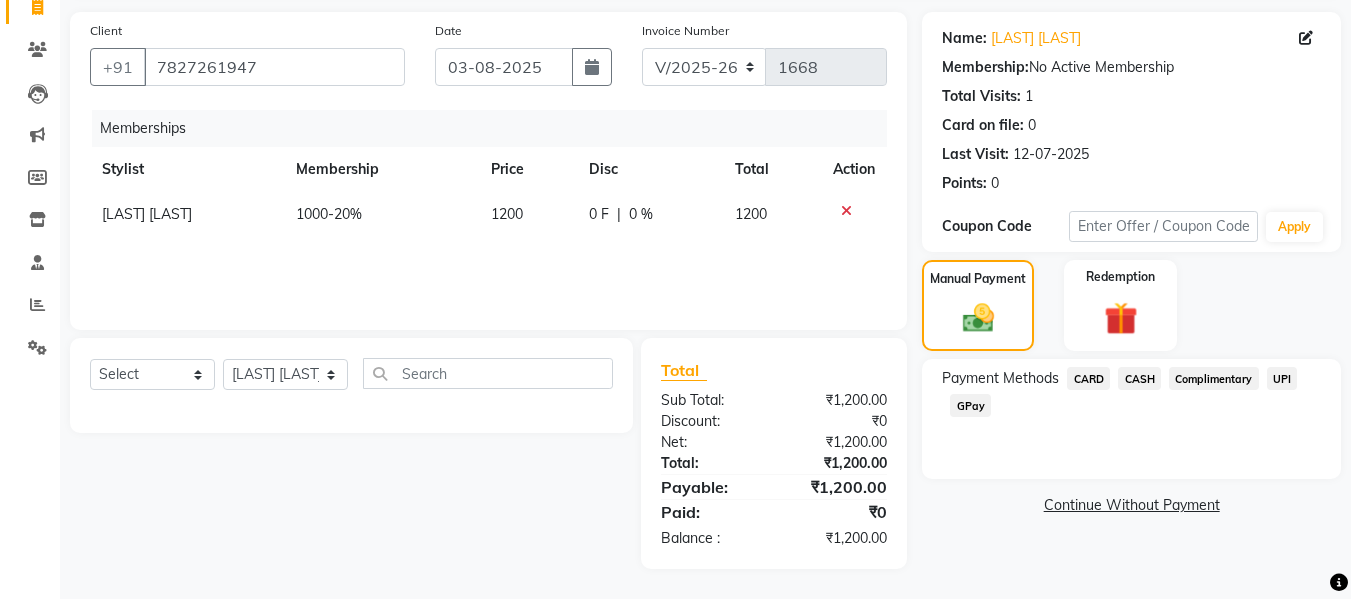 click on "UPI" 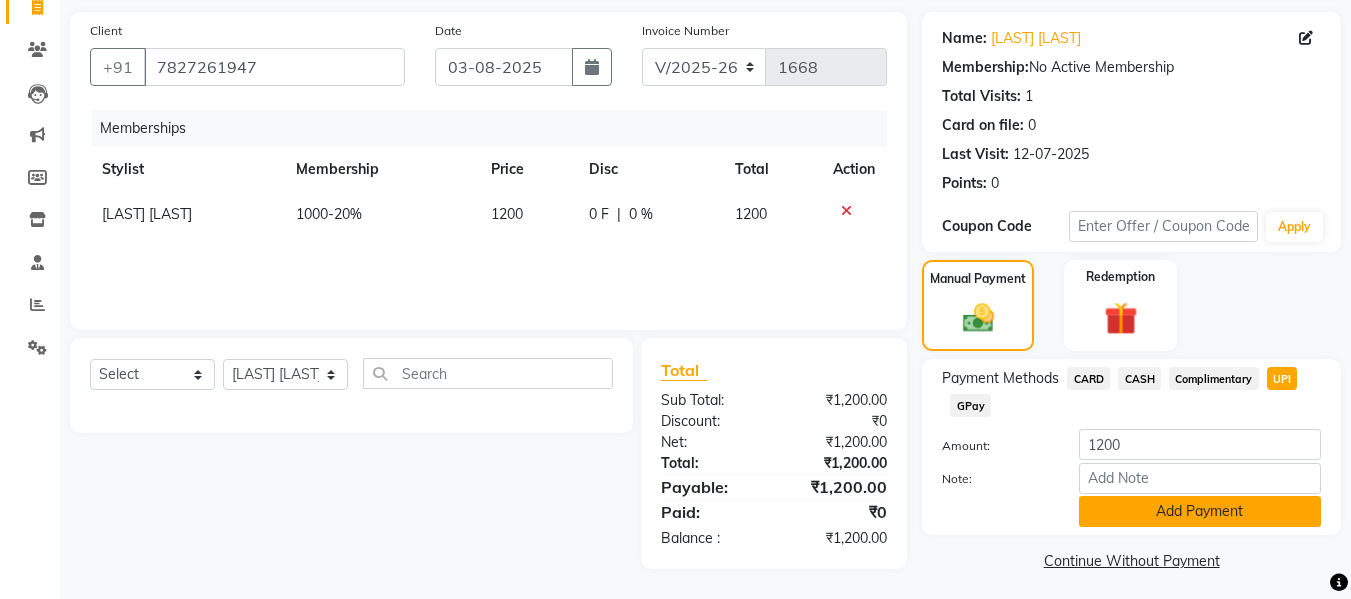 click on "Add Payment" 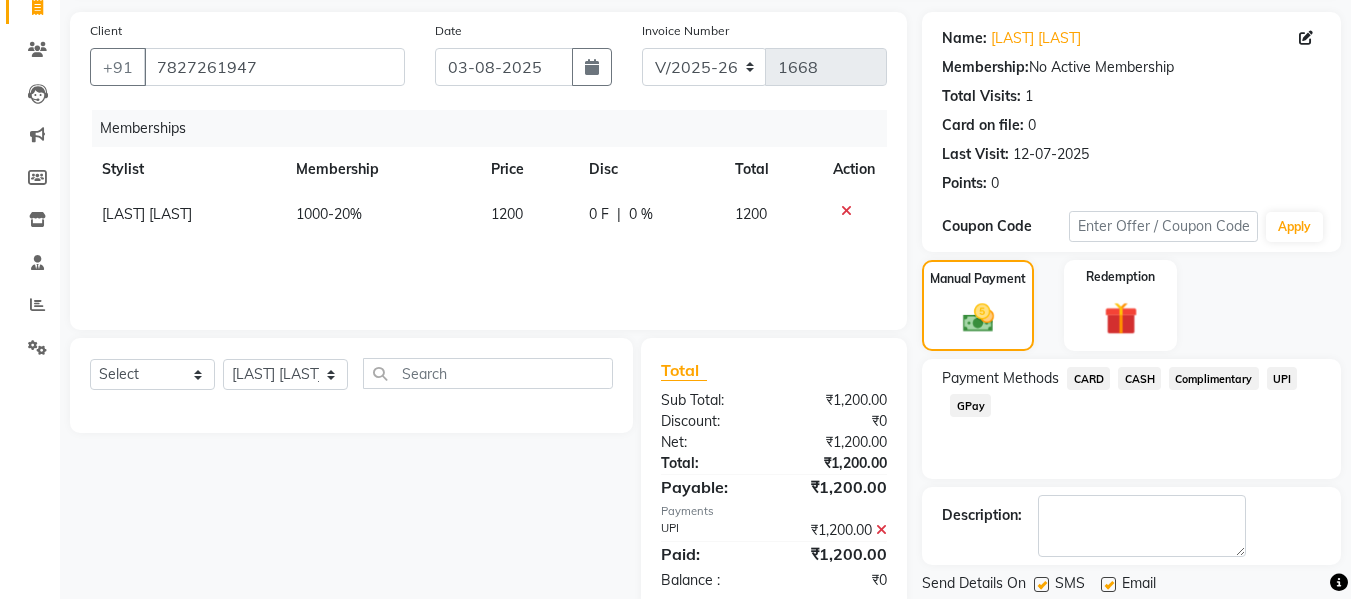 scroll, scrollTop: 202, scrollLeft: 0, axis: vertical 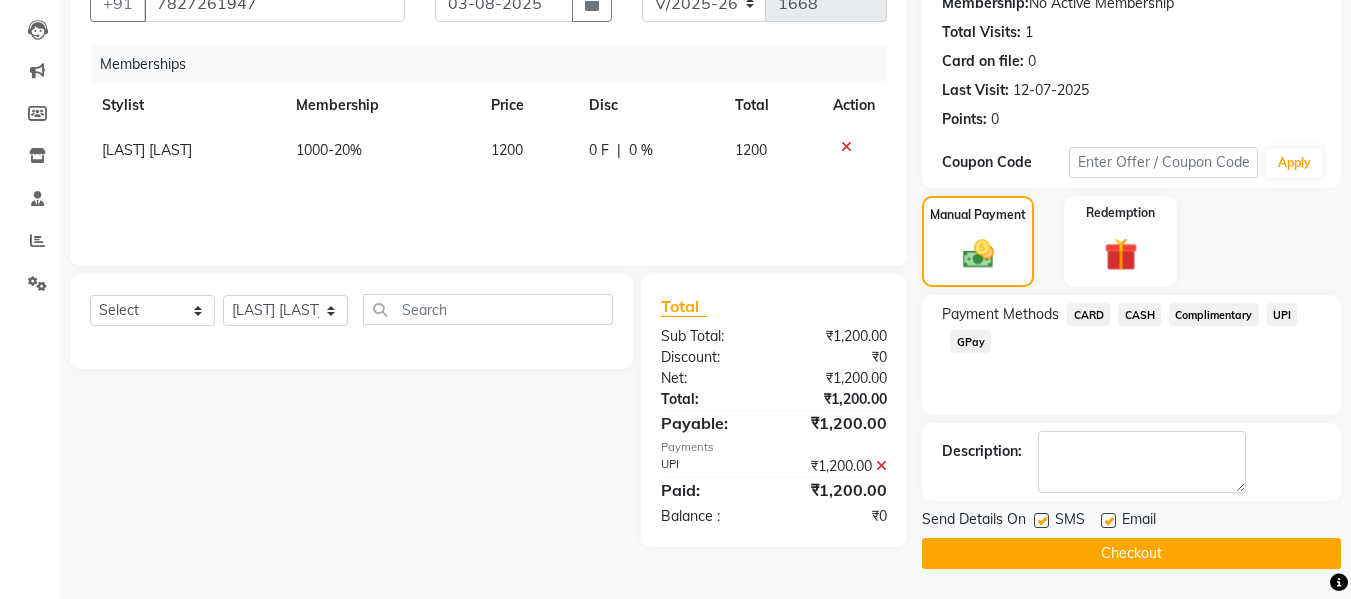 click on "Checkout" 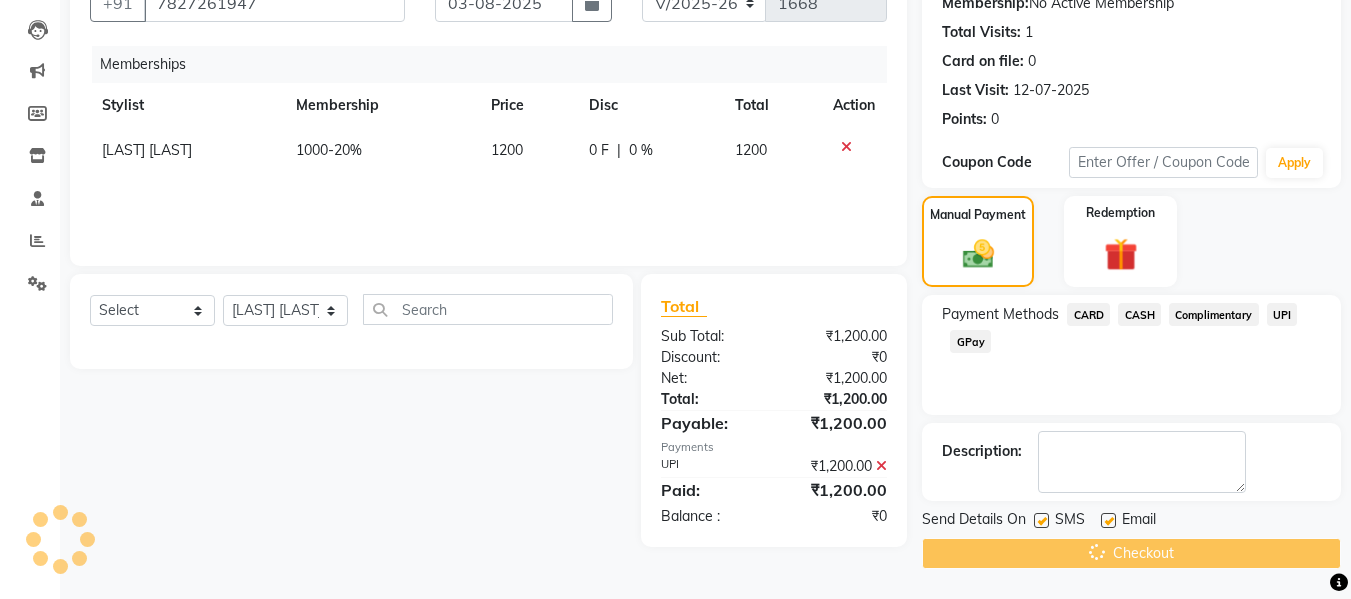 scroll, scrollTop: 0, scrollLeft: 0, axis: both 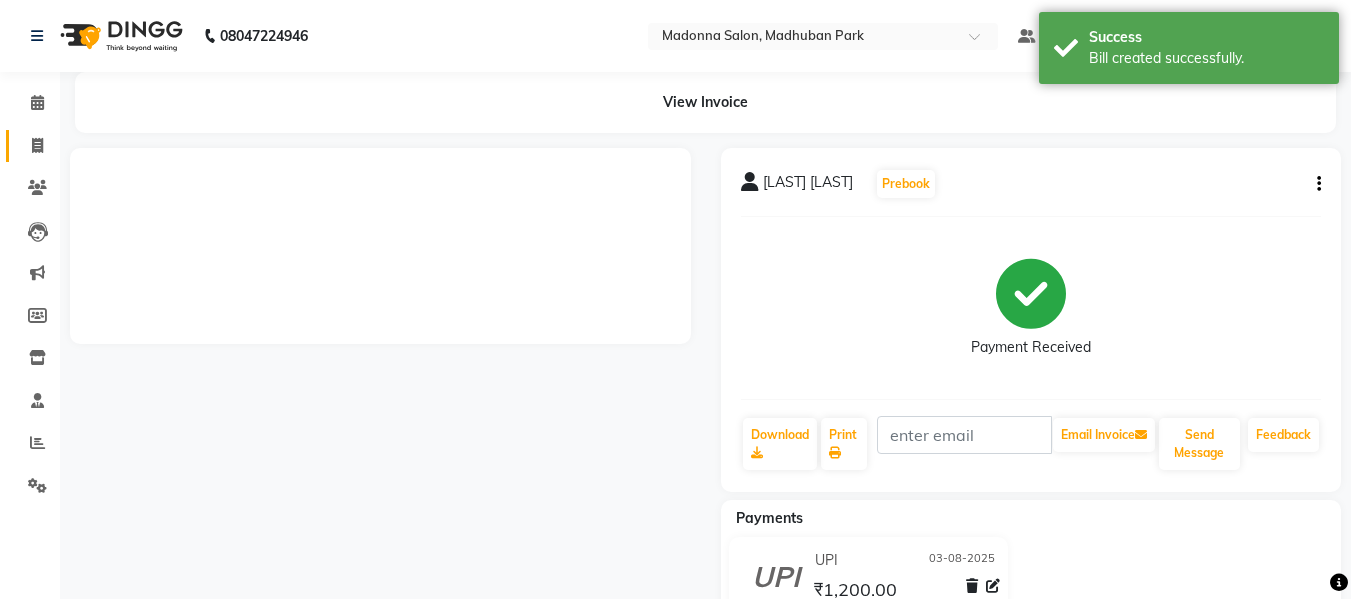 click on "Invoice" 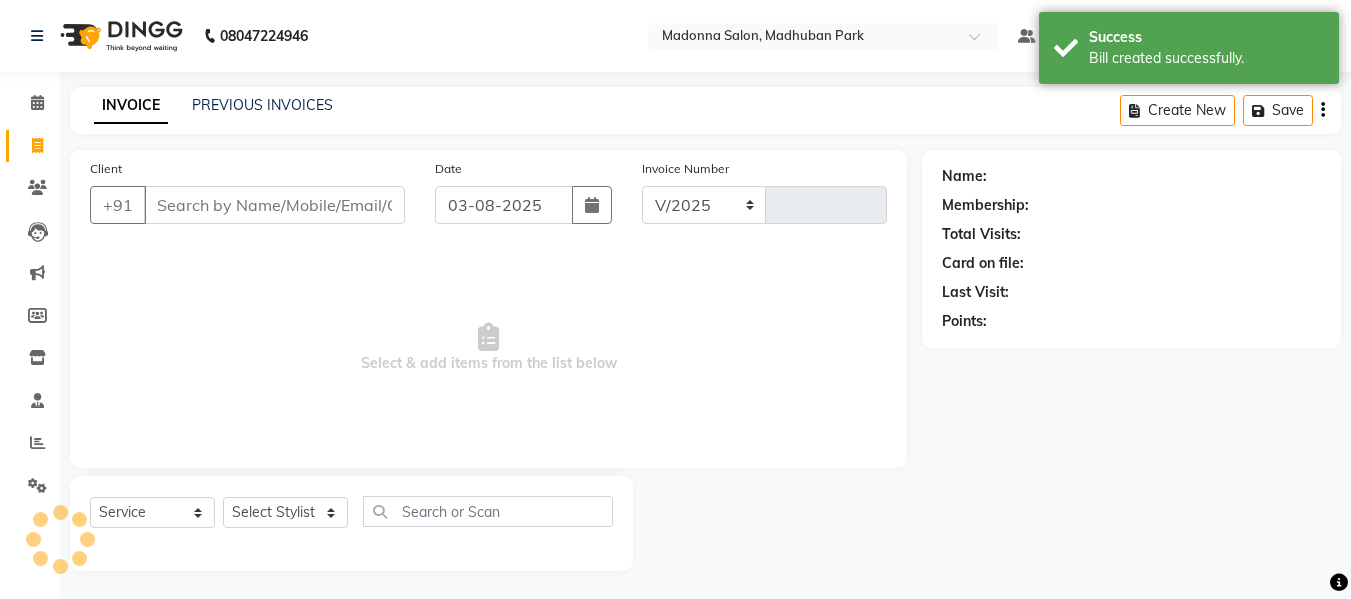 select on "6469" 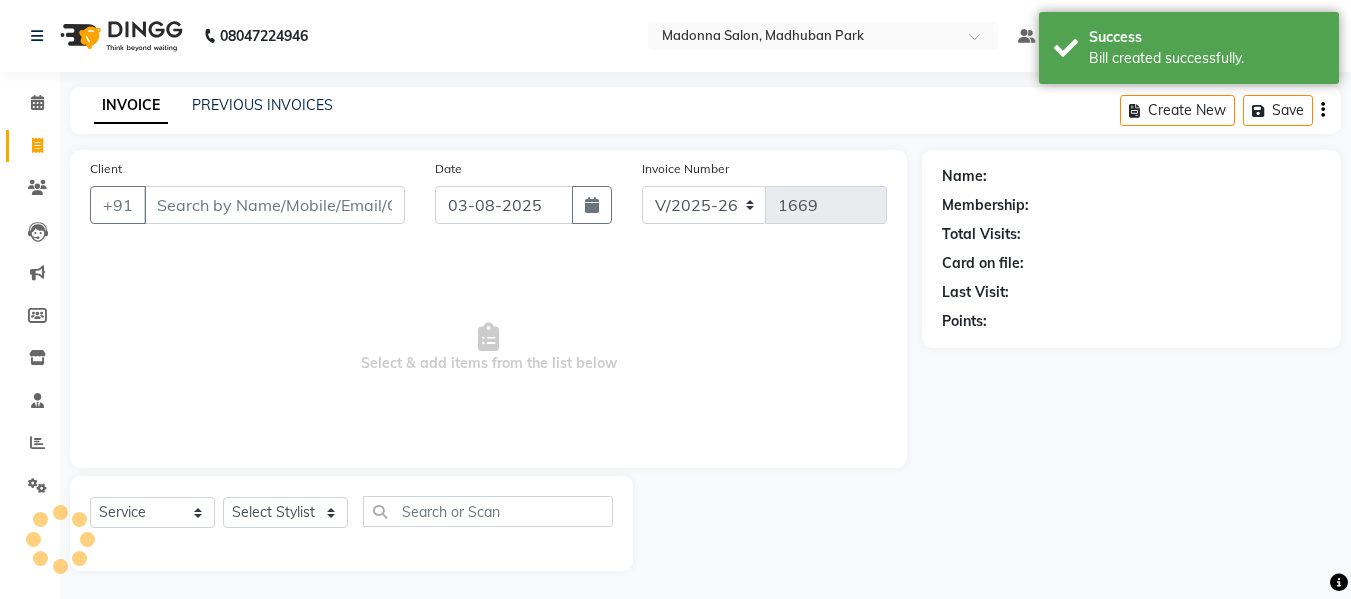scroll, scrollTop: 2, scrollLeft: 0, axis: vertical 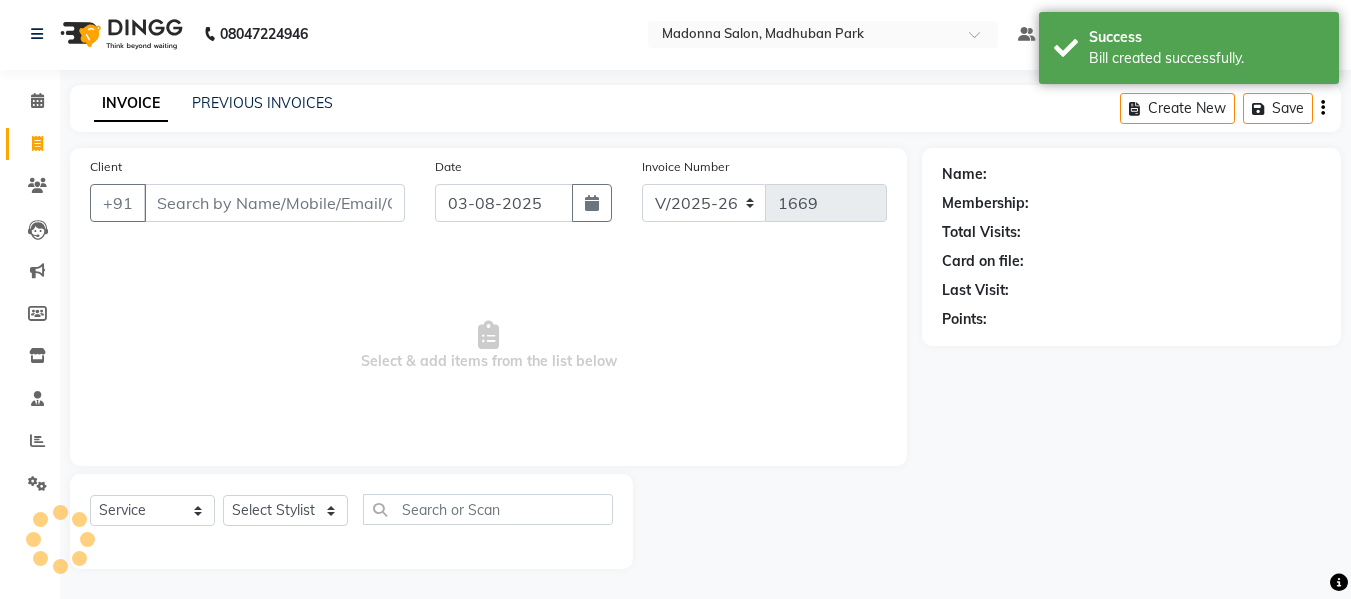 click on "Client" at bounding box center (274, 203) 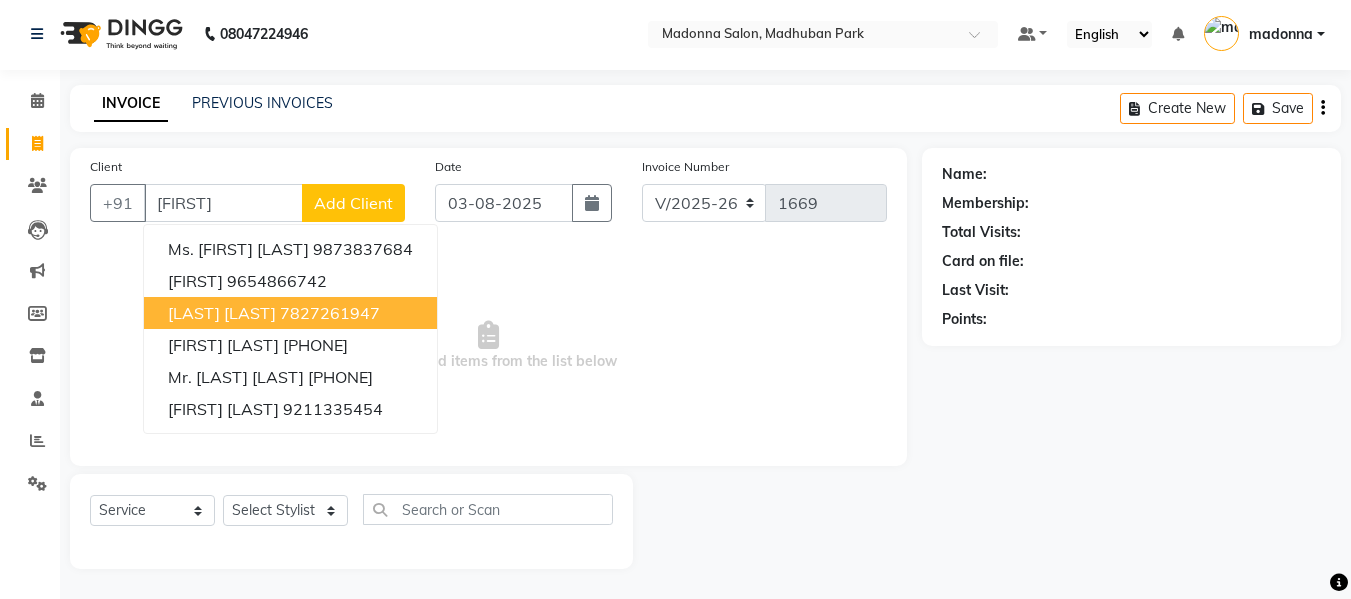 click on "7827261947" at bounding box center (330, 313) 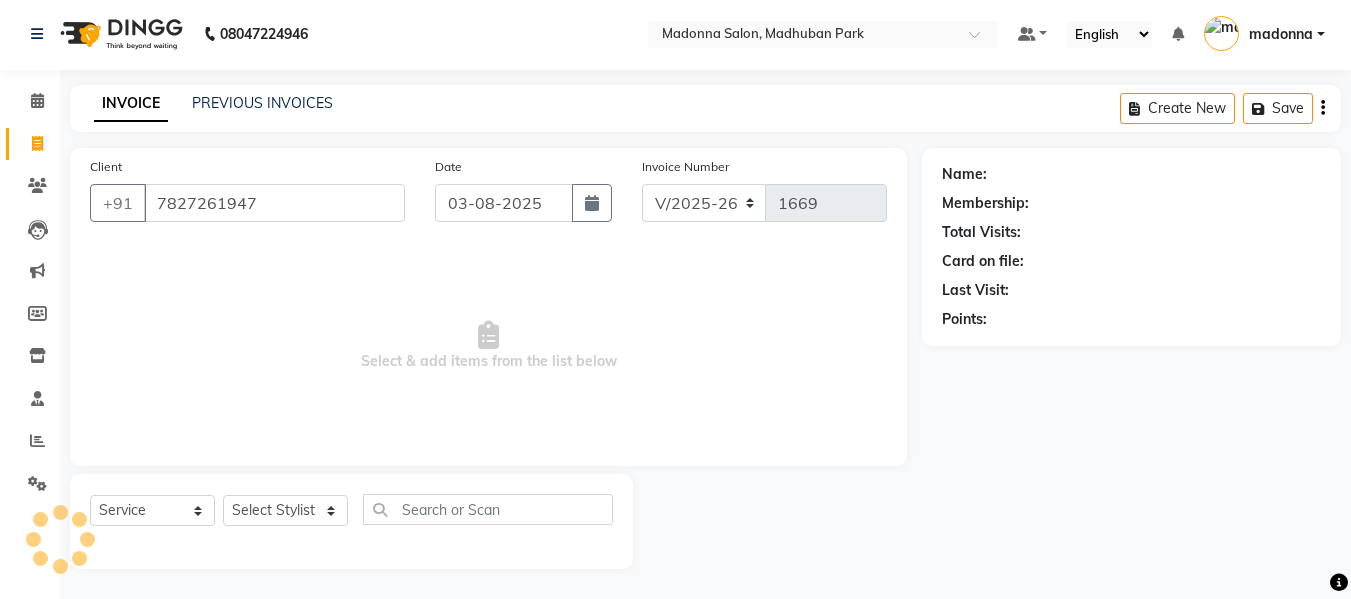 type on "7827261947" 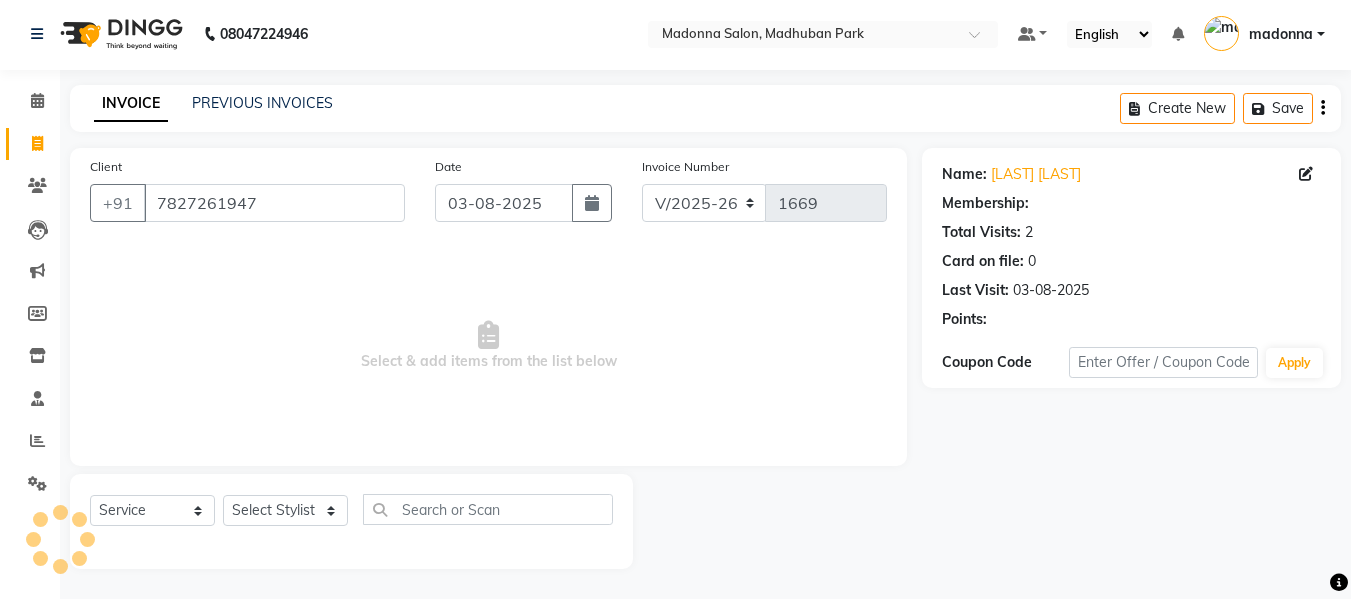 select on "1: Object" 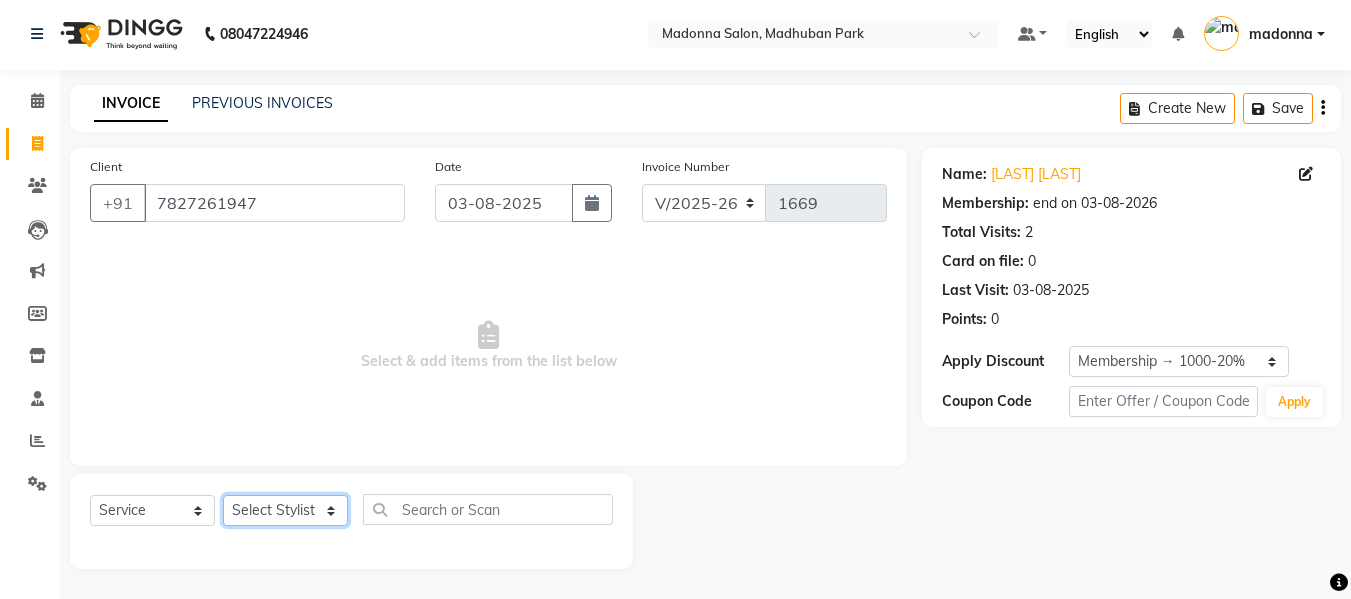 click on "Select Stylist [LAST] [LAST] [LAST] [LAST] [LAST] [LAST] [LAST] [LAST] [LAST] [LAST] [LAST] [LAST] [LAST] [LAST] [LAST]" 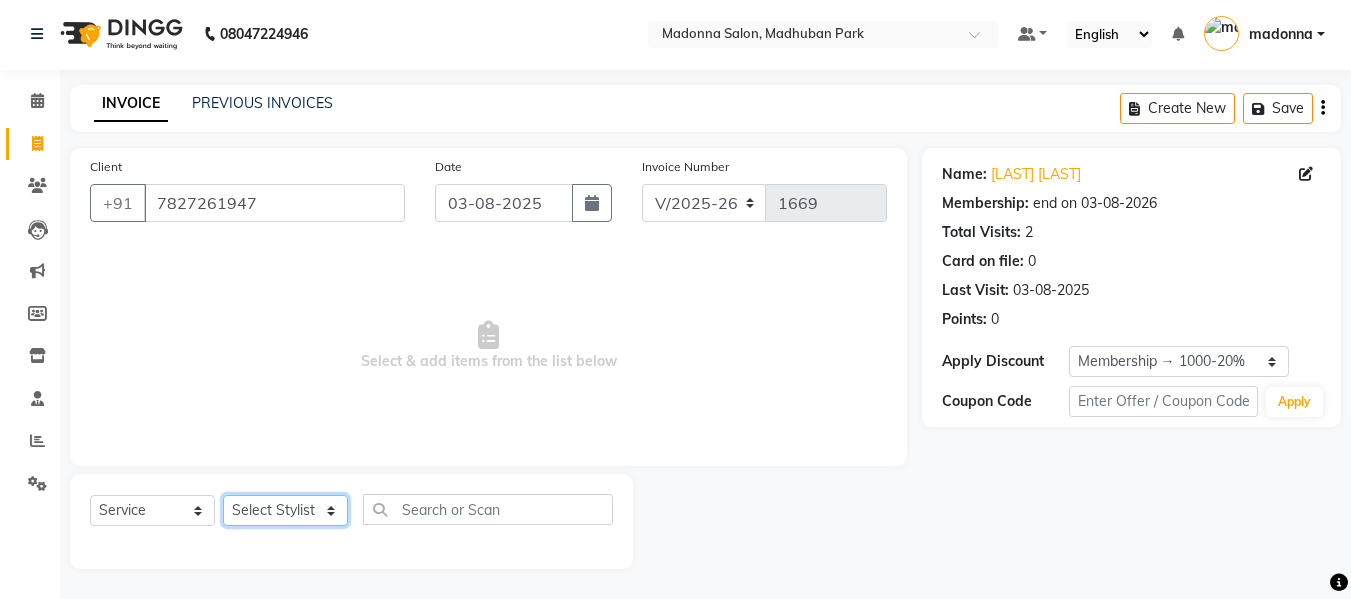 select on "85906" 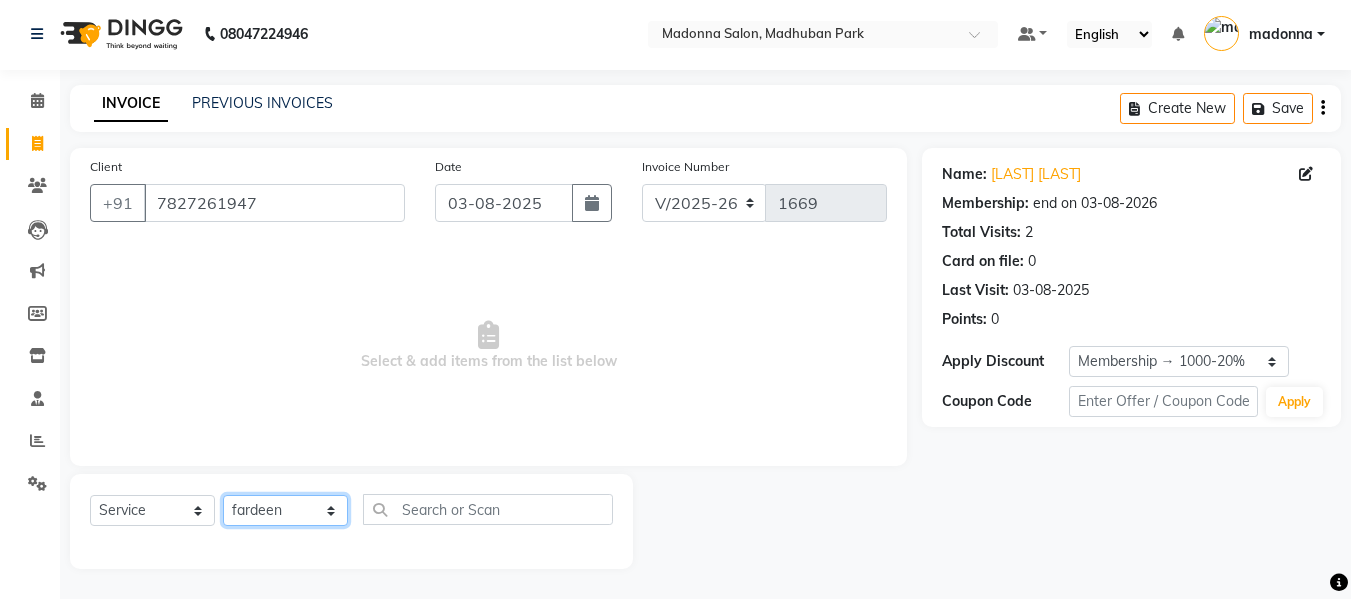 click on "Select Stylist [LAST] [LAST] [LAST] [LAST] [LAST] [LAST] [LAST] [LAST] [LAST] [LAST] [LAST] [LAST] [LAST] [LAST] [LAST]" 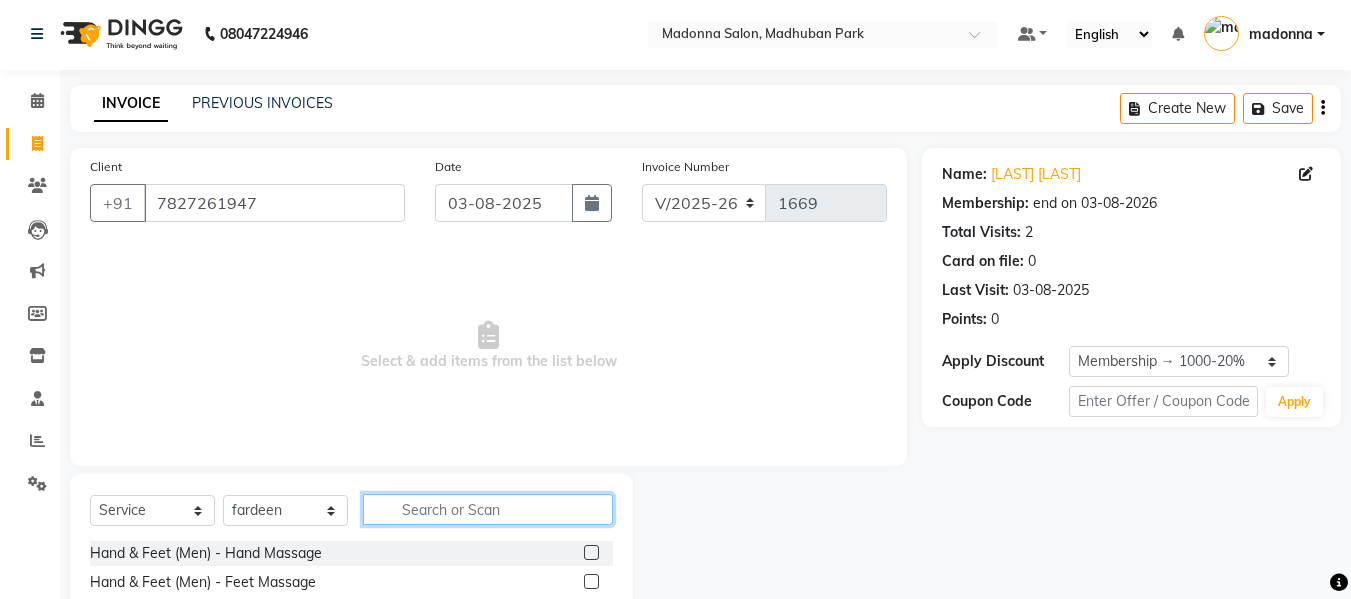 click 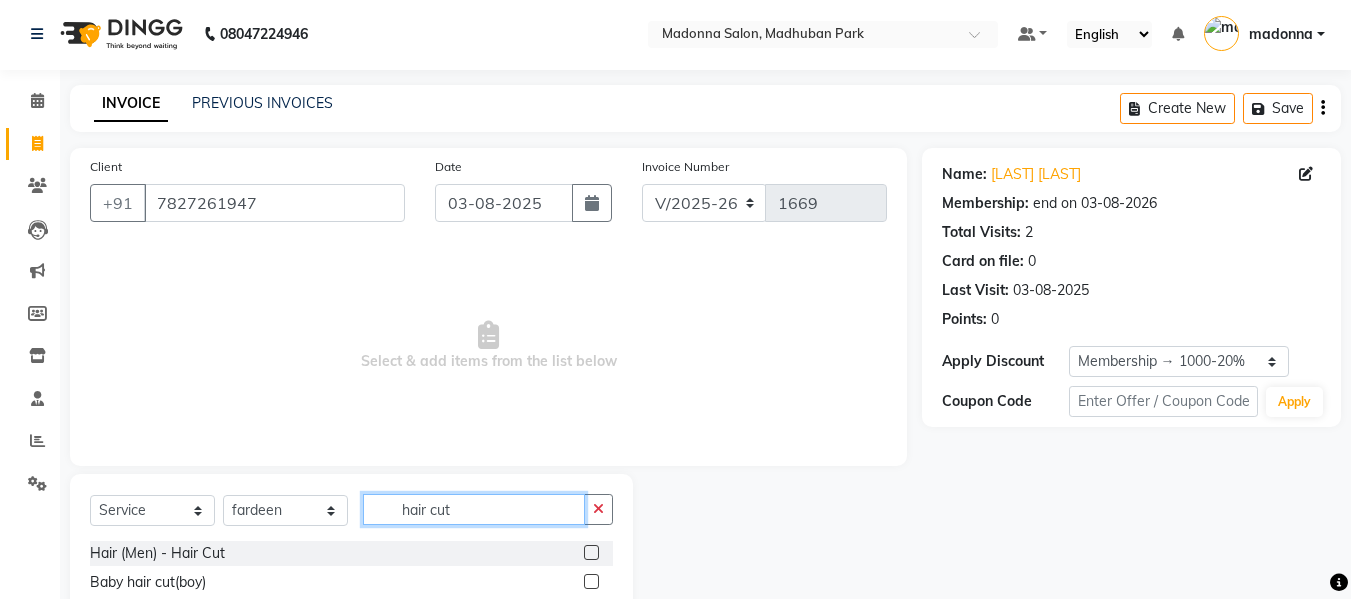 type on "hair cut" 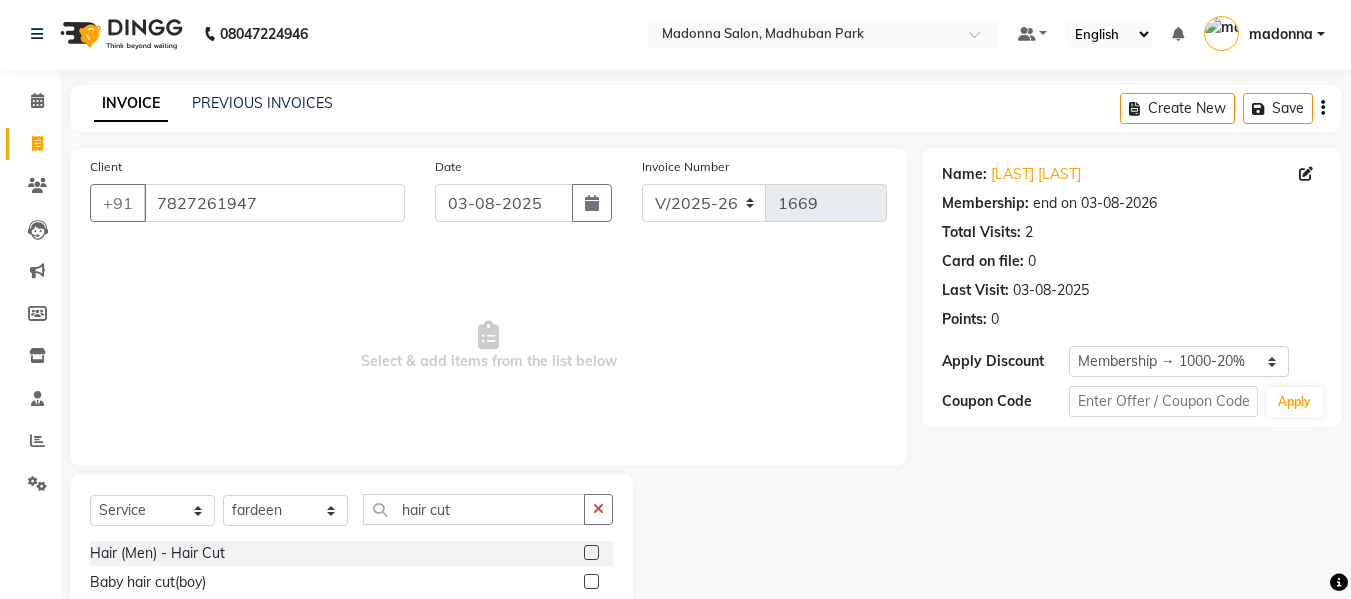 click 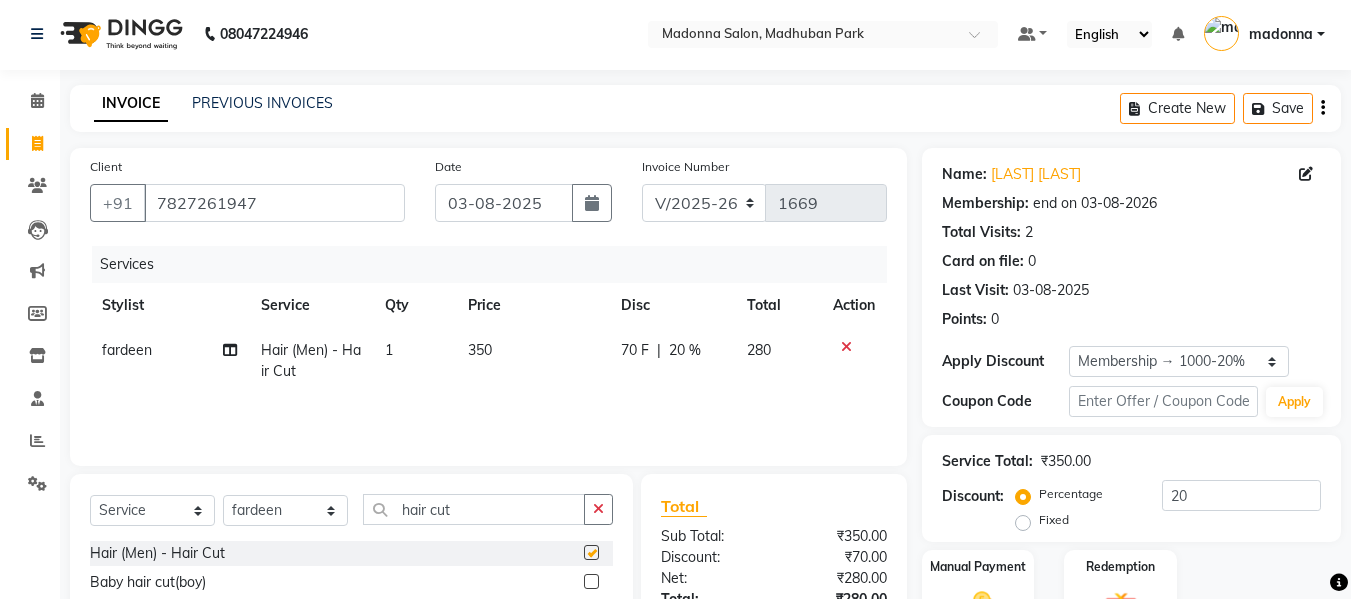 checkbox on "false" 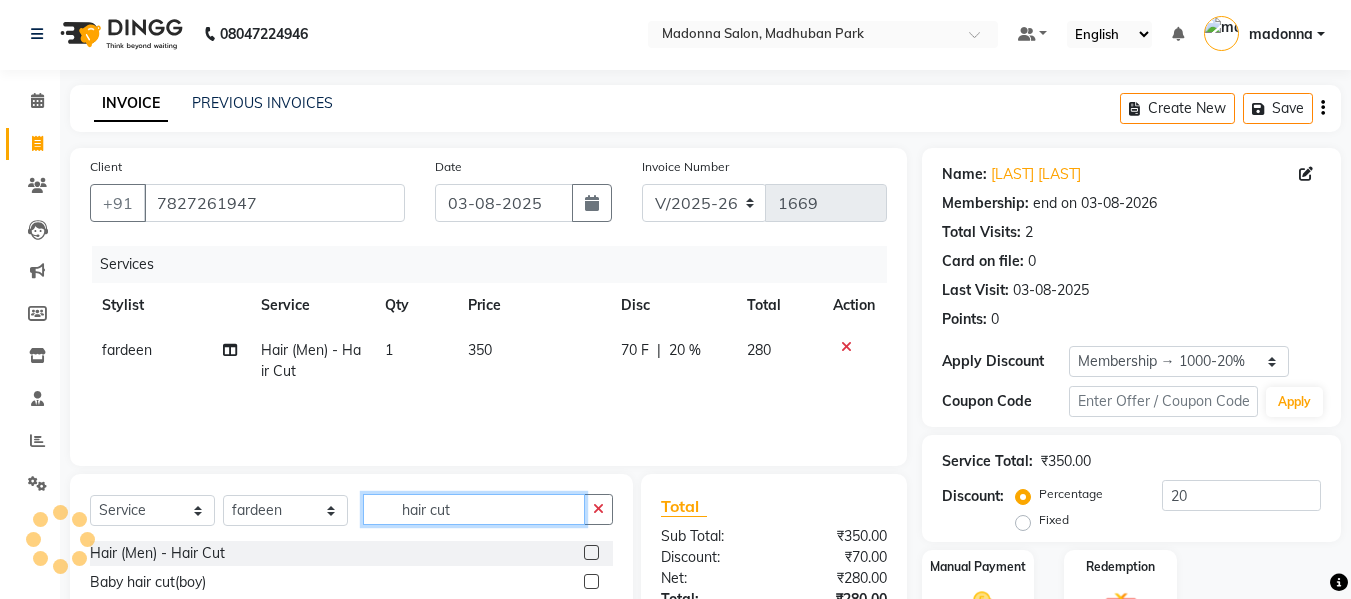 click on "hair cut" 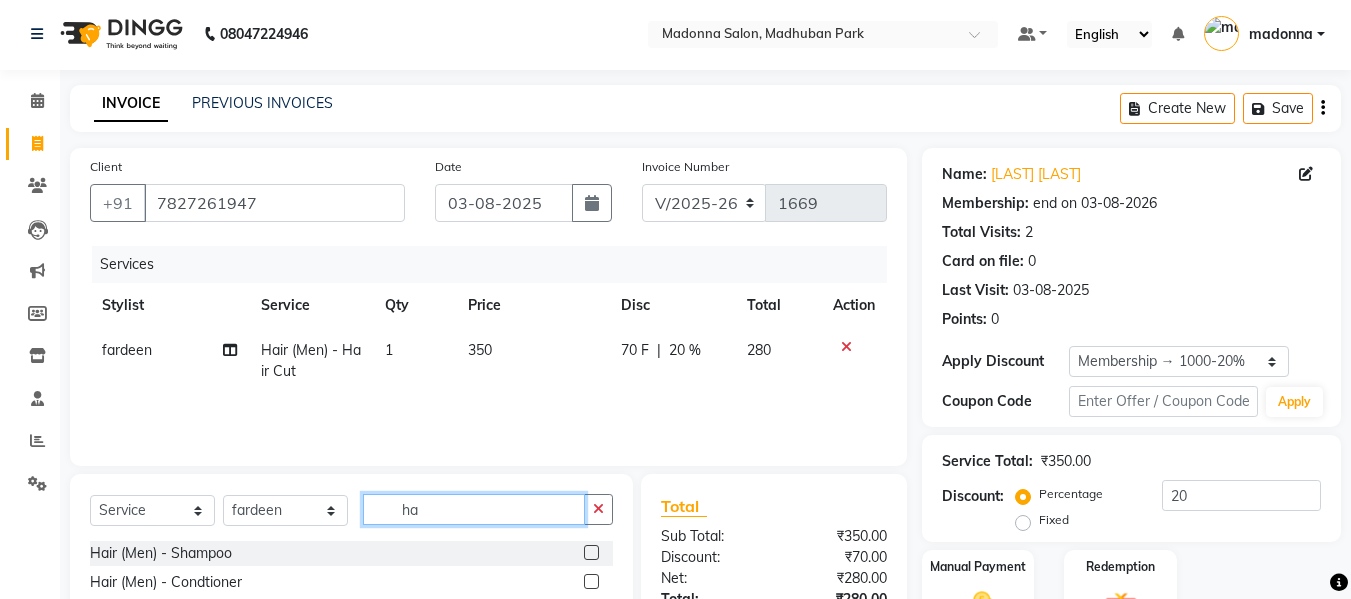 type on "h" 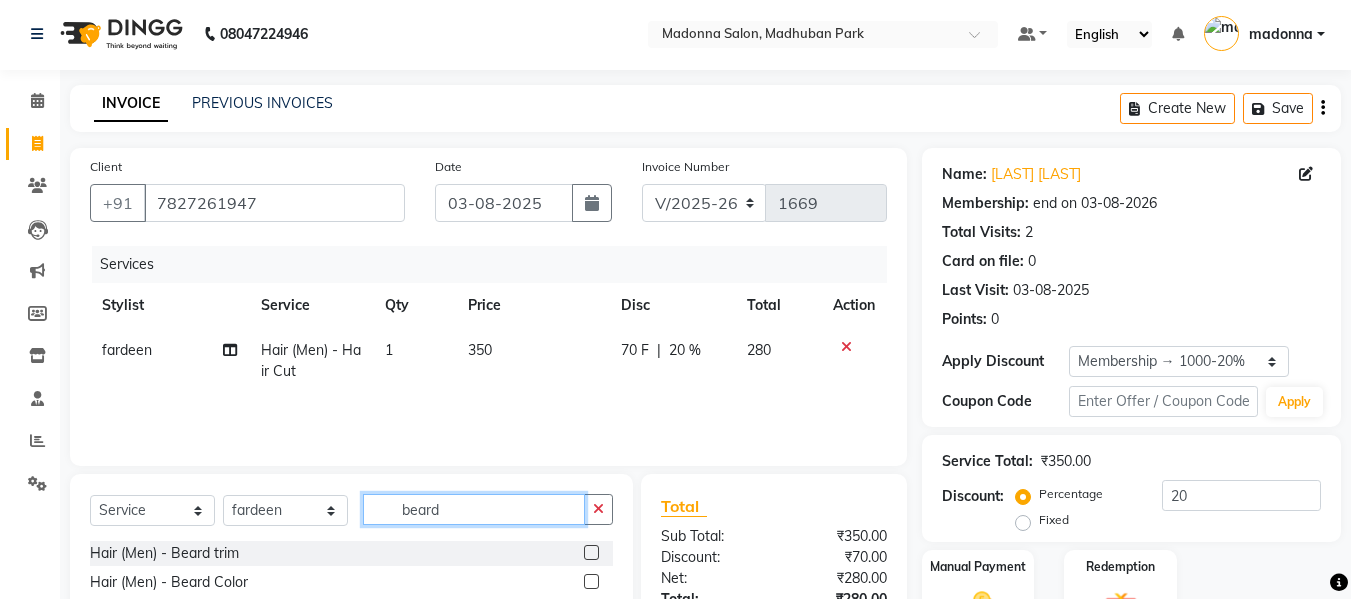 type on "beard" 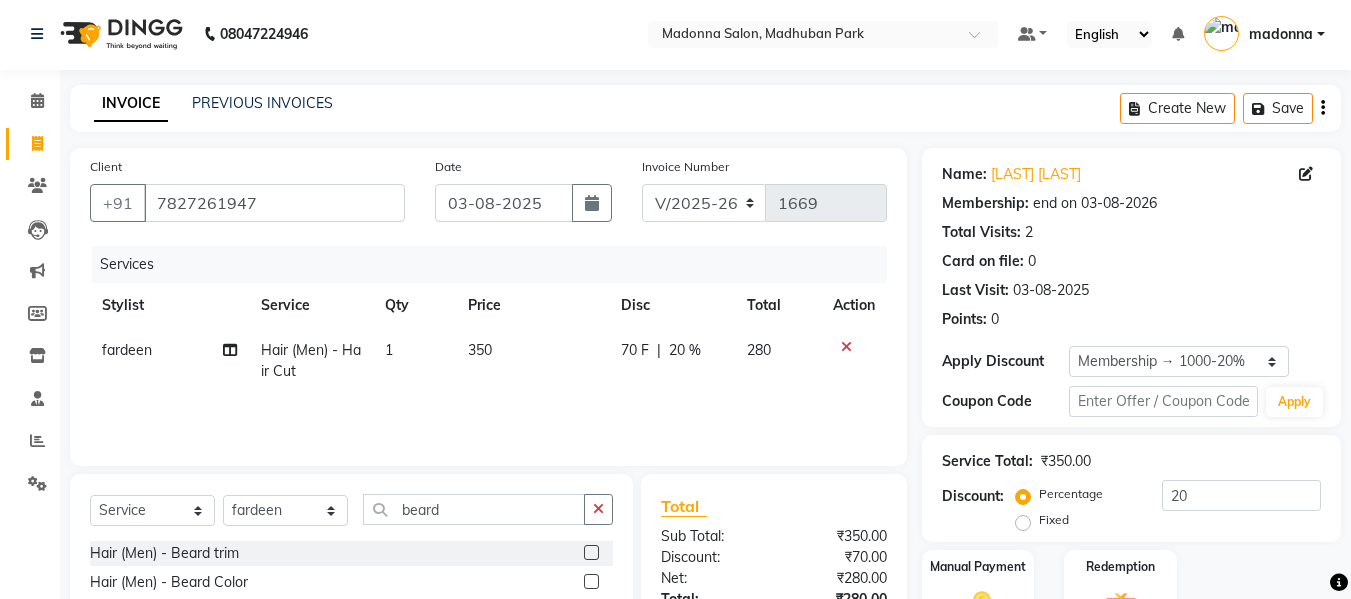click 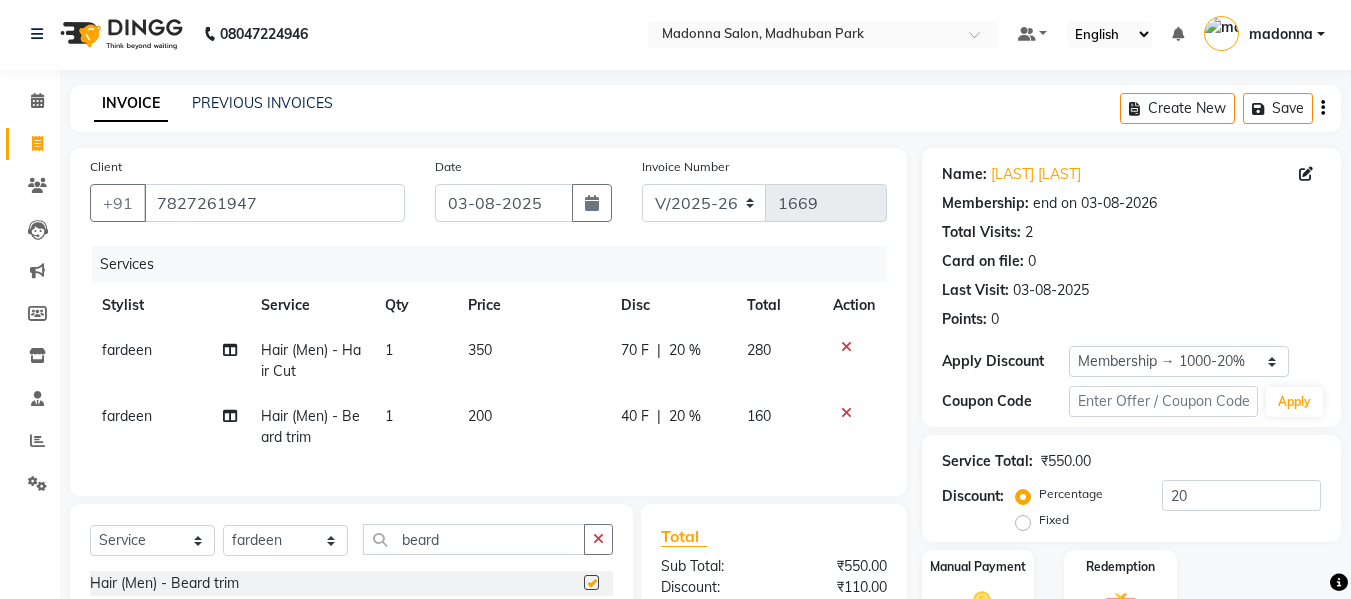 scroll, scrollTop: 204, scrollLeft: 0, axis: vertical 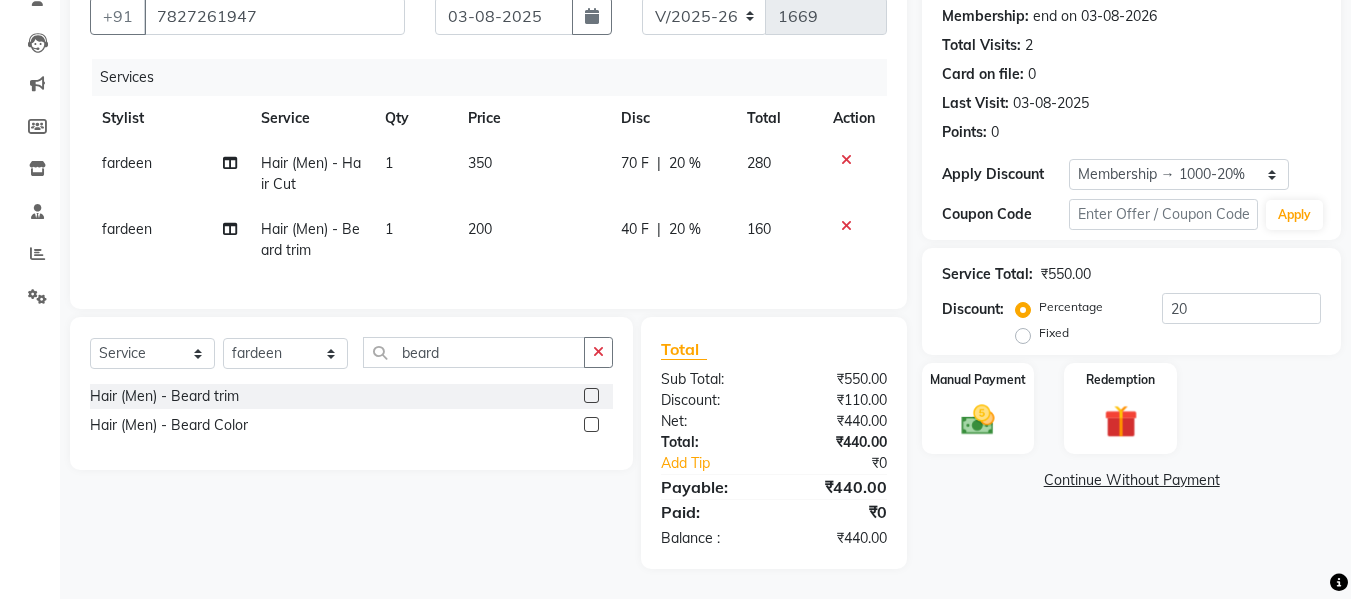checkbox on "false" 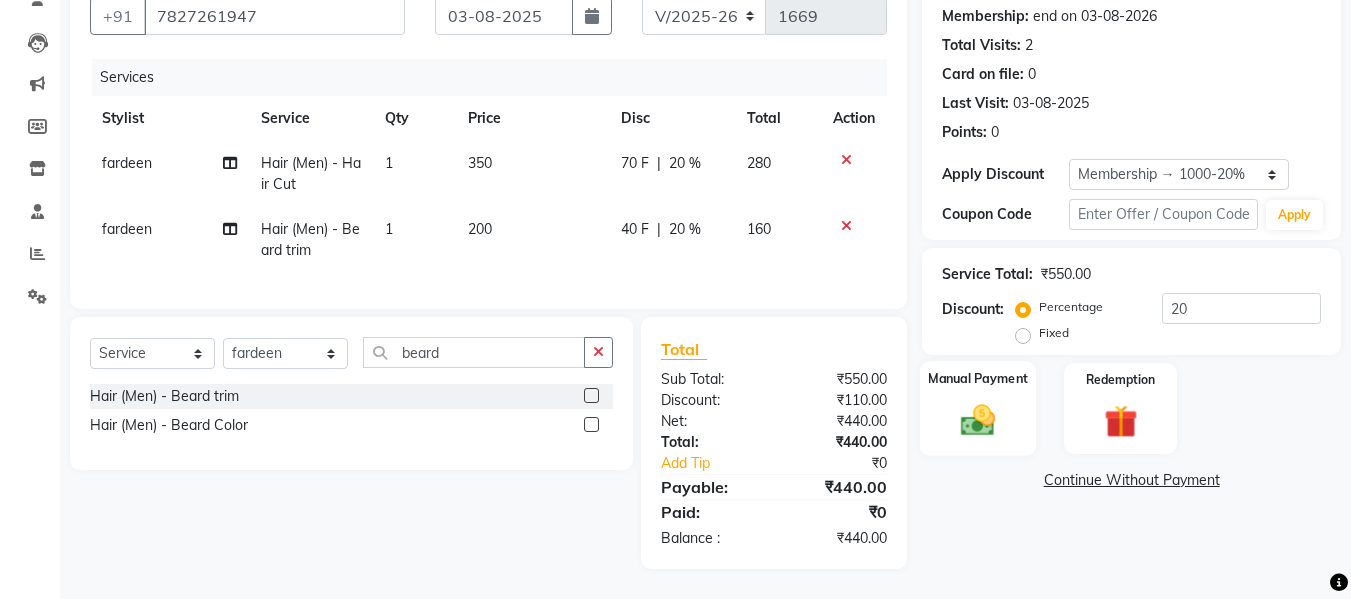 click 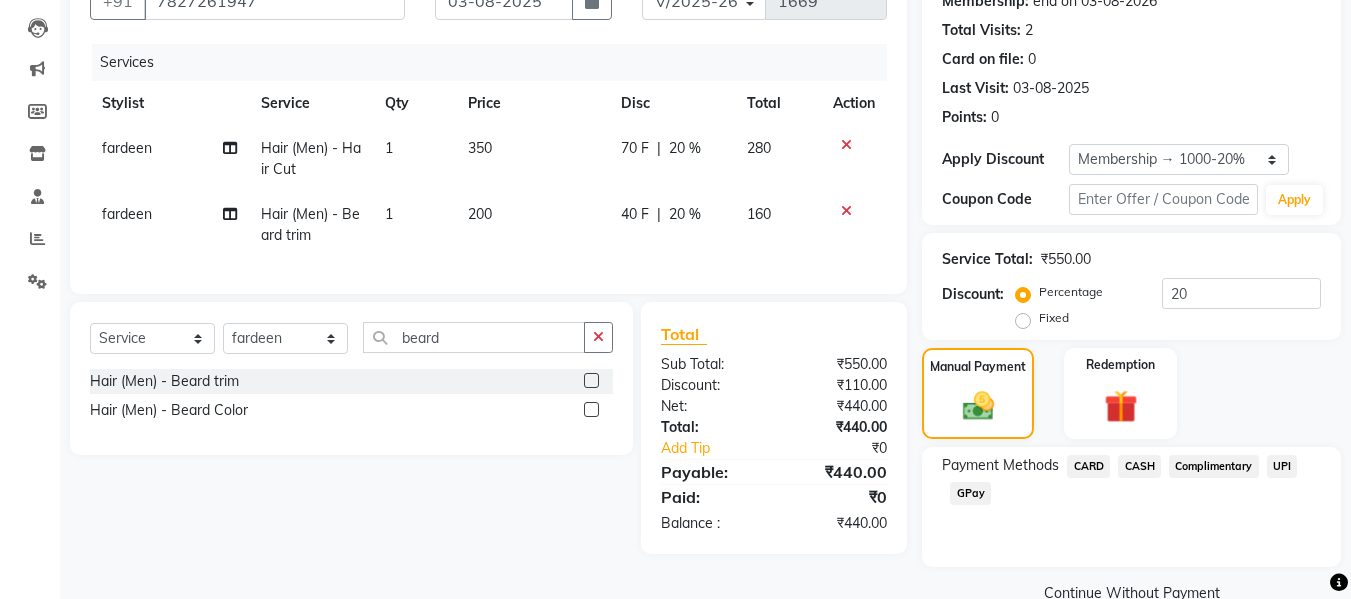 click on "UPI" 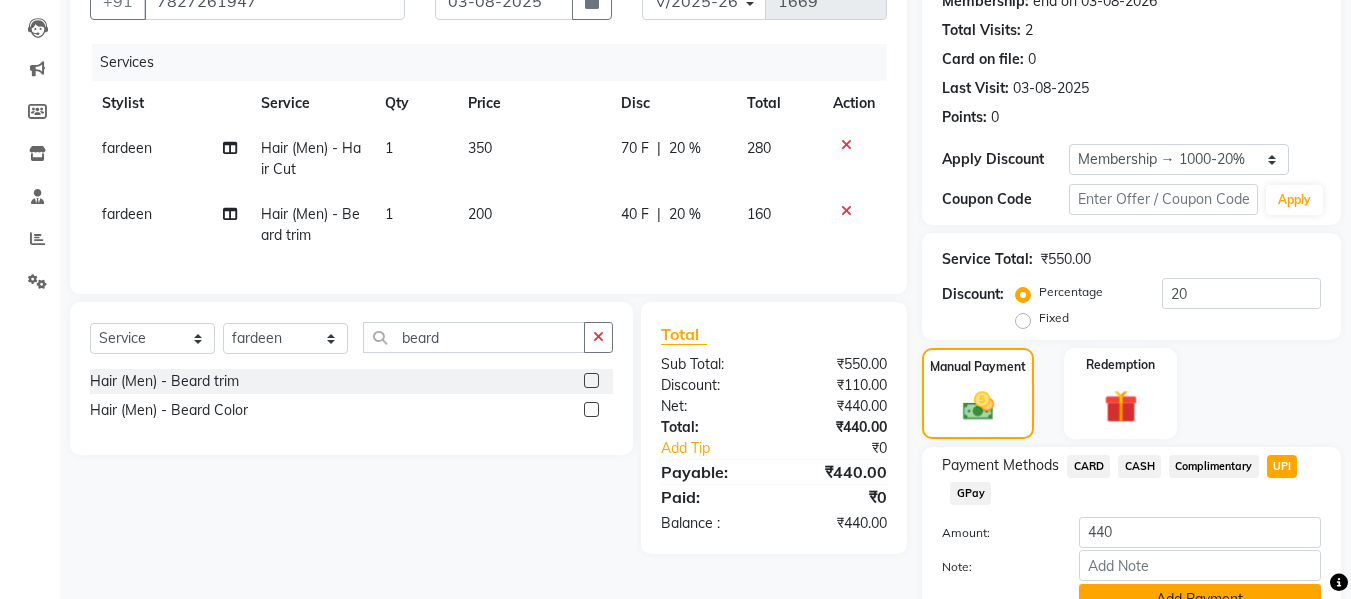 scroll, scrollTop: 299, scrollLeft: 0, axis: vertical 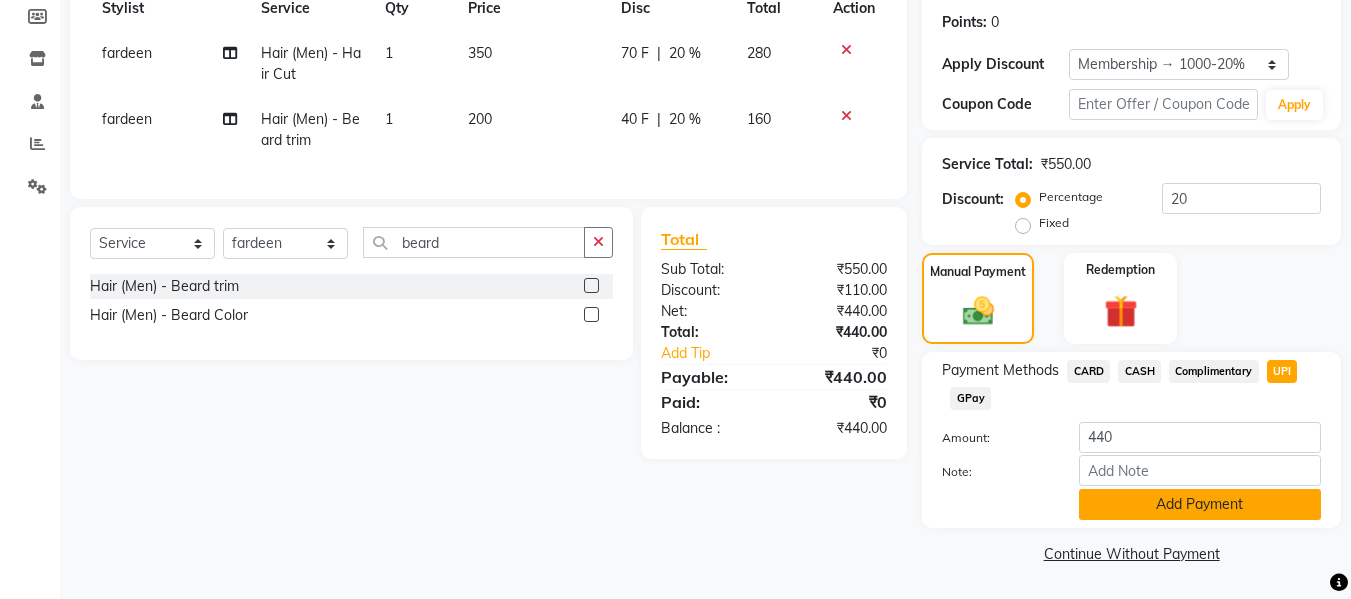 click on "Add Payment" 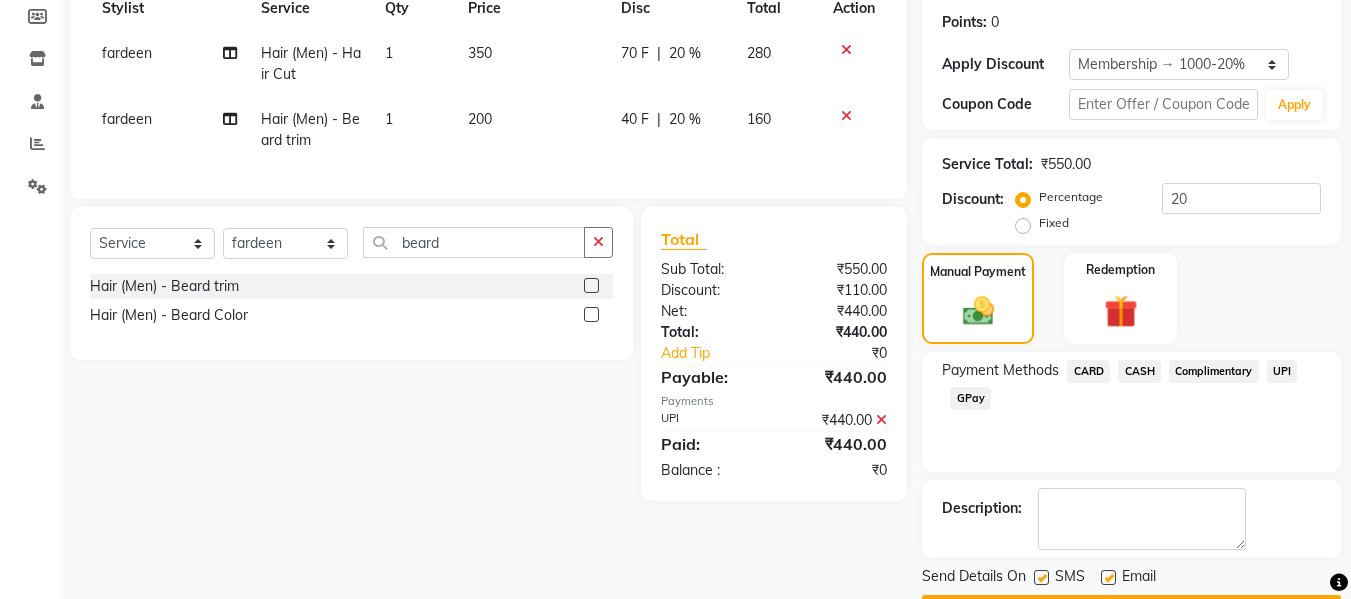 scroll, scrollTop: 356, scrollLeft: 0, axis: vertical 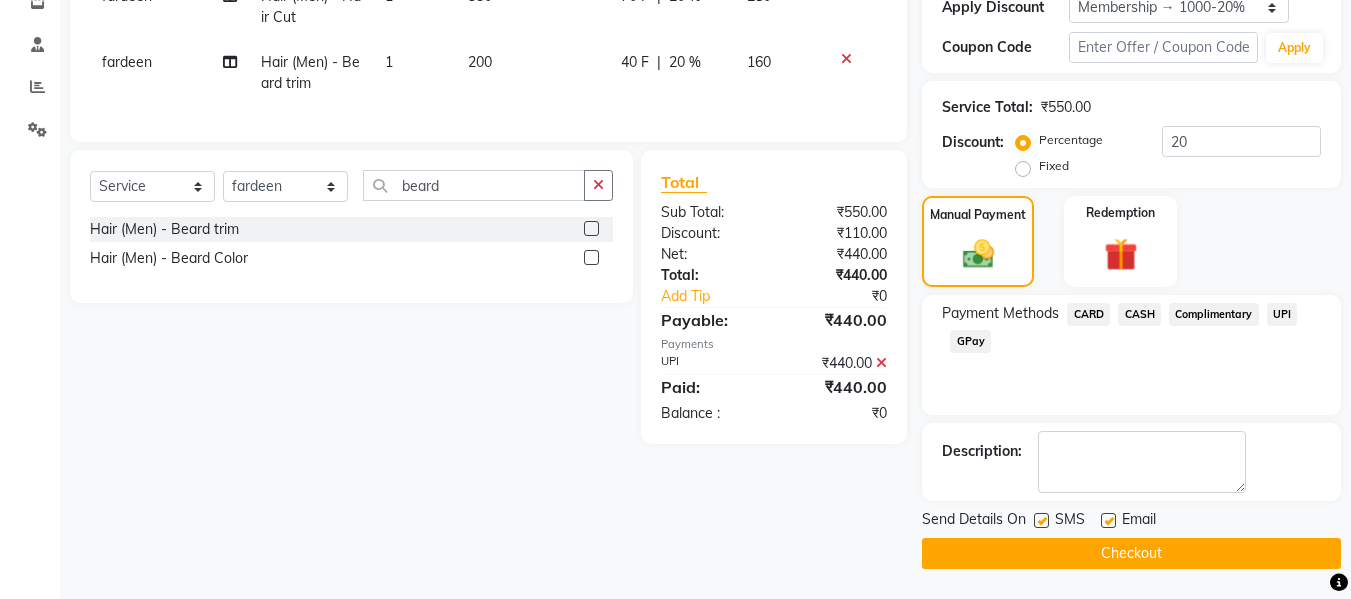 click on "Checkout" 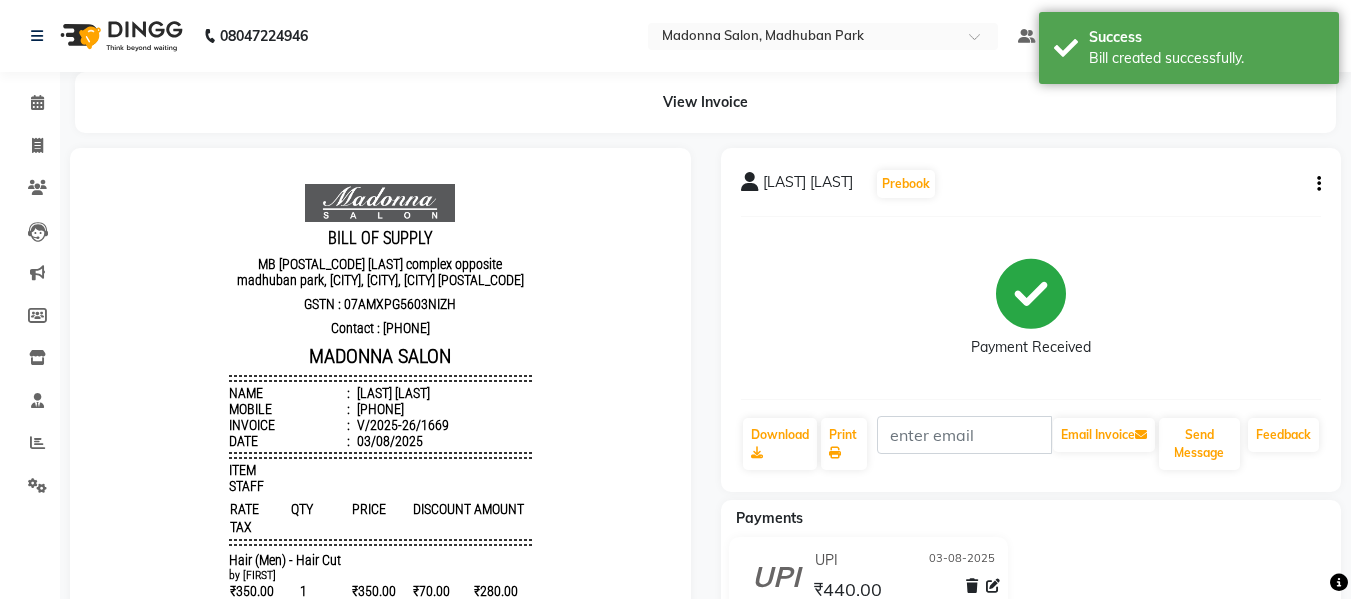 scroll, scrollTop: 0, scrollLeft: 0, axis: both 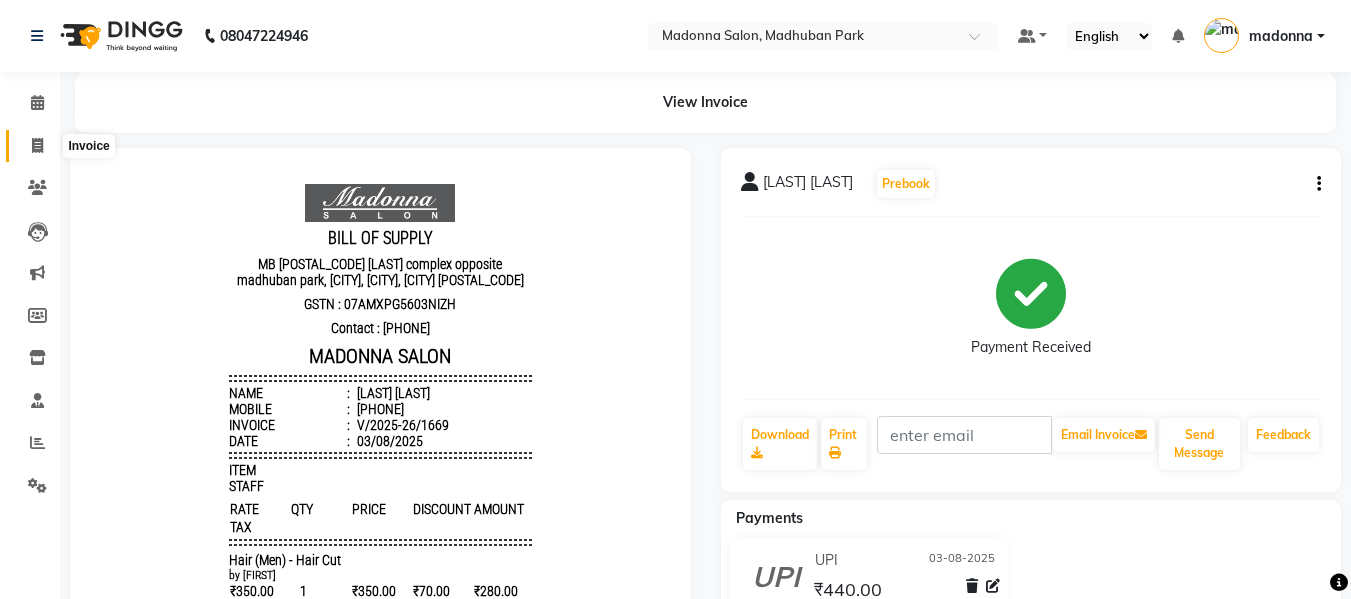 click 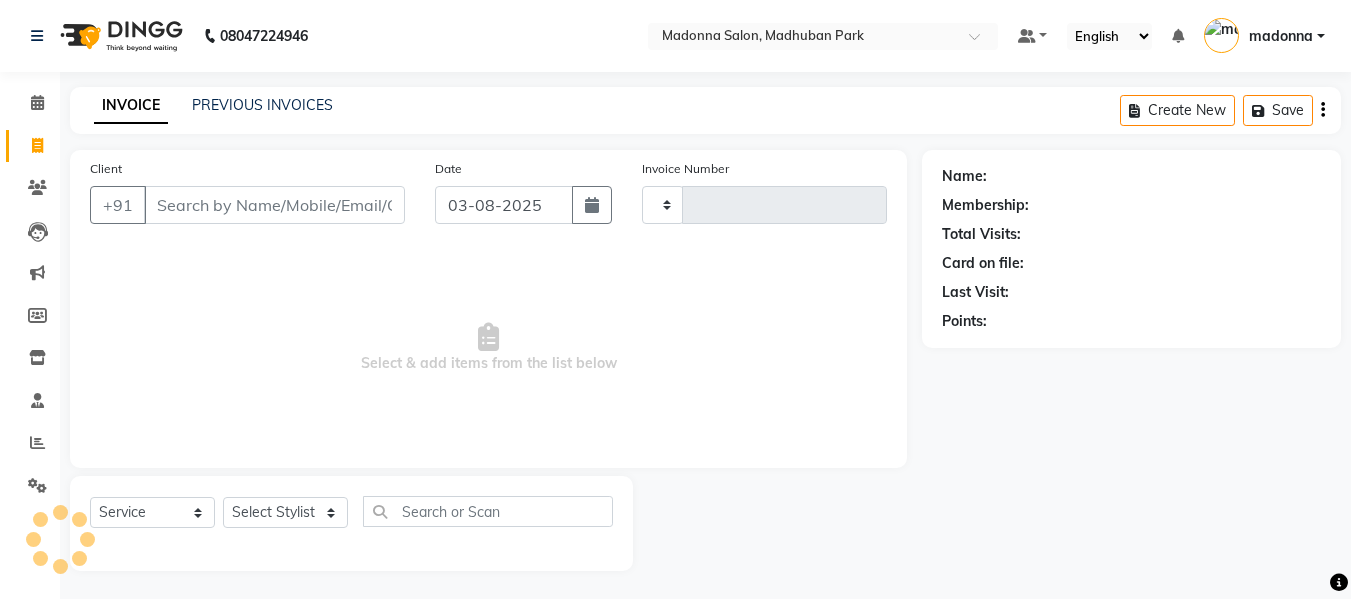 scroll, scrollTop: 2, scrollLeft: 0, axis: vertical 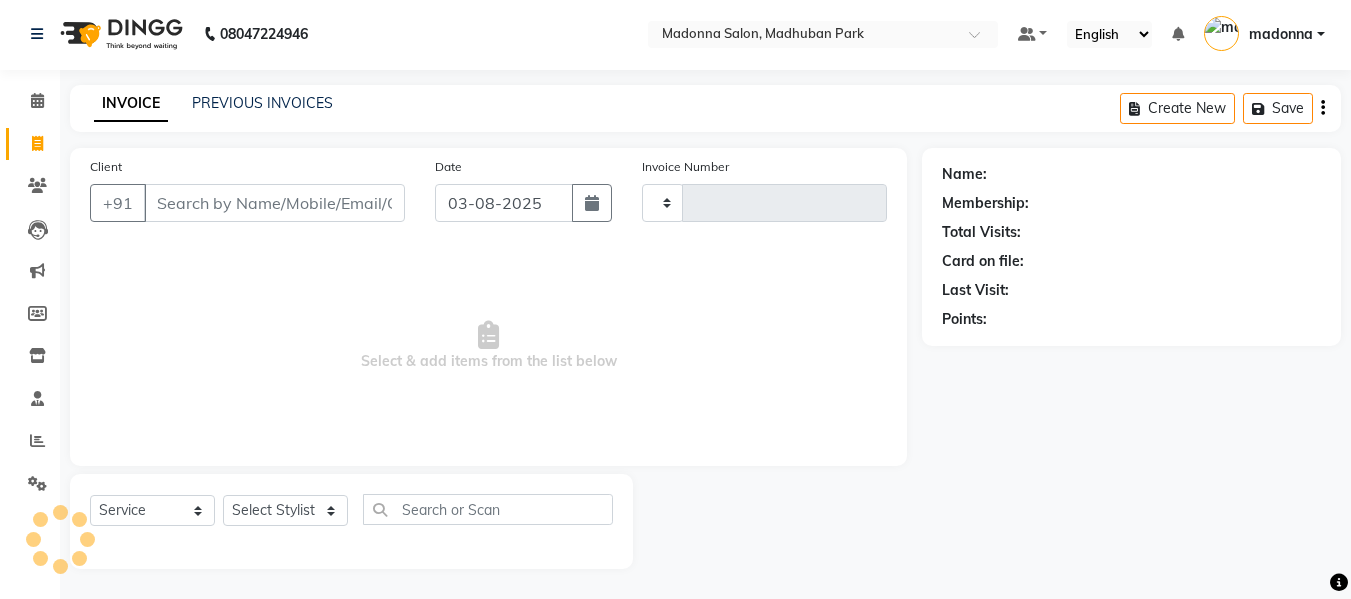 type on "1670" 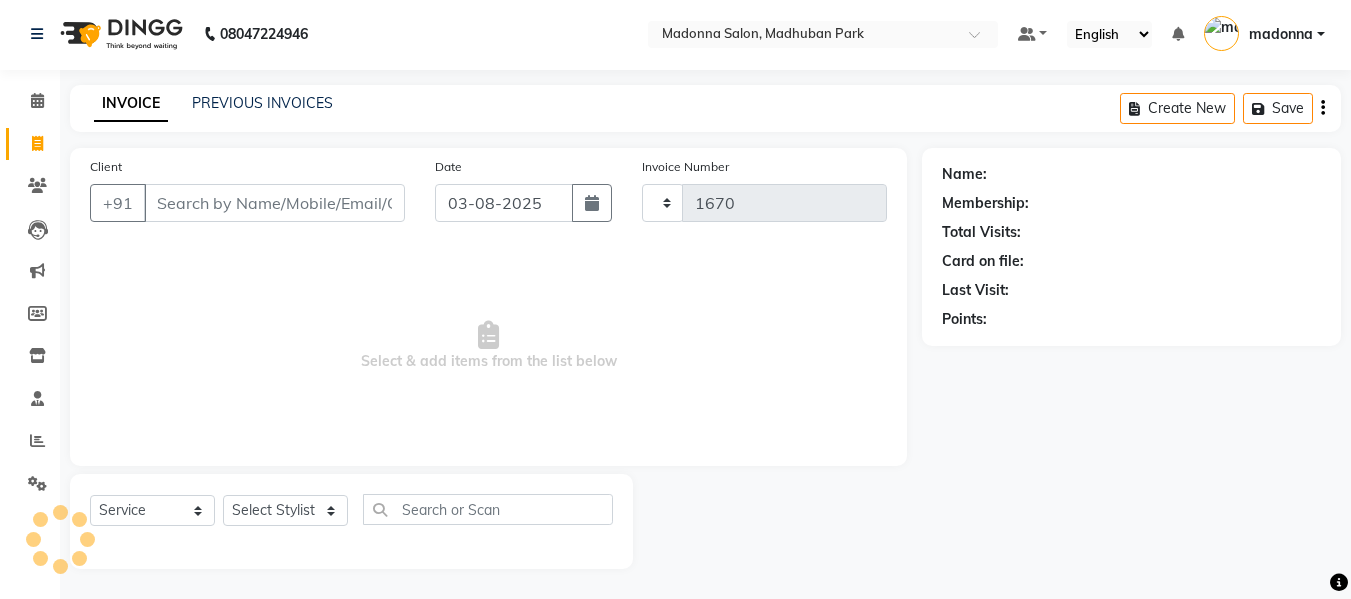 select on "6469" 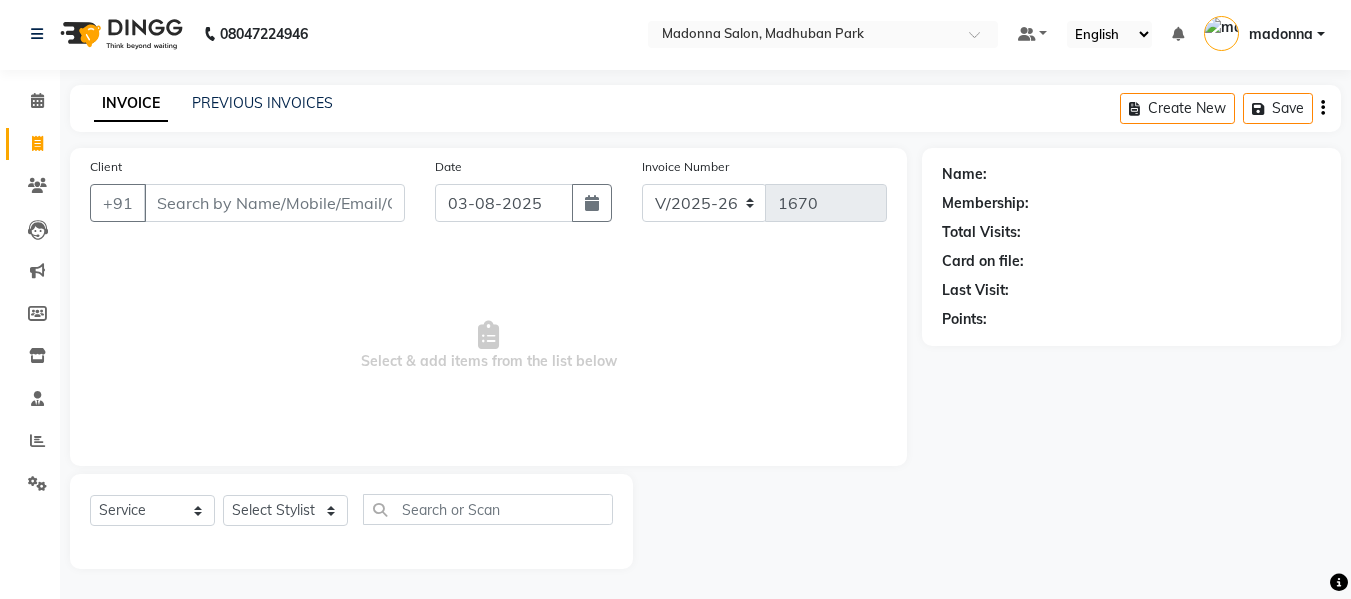 click on "Client" at bounding box center [274, 203] 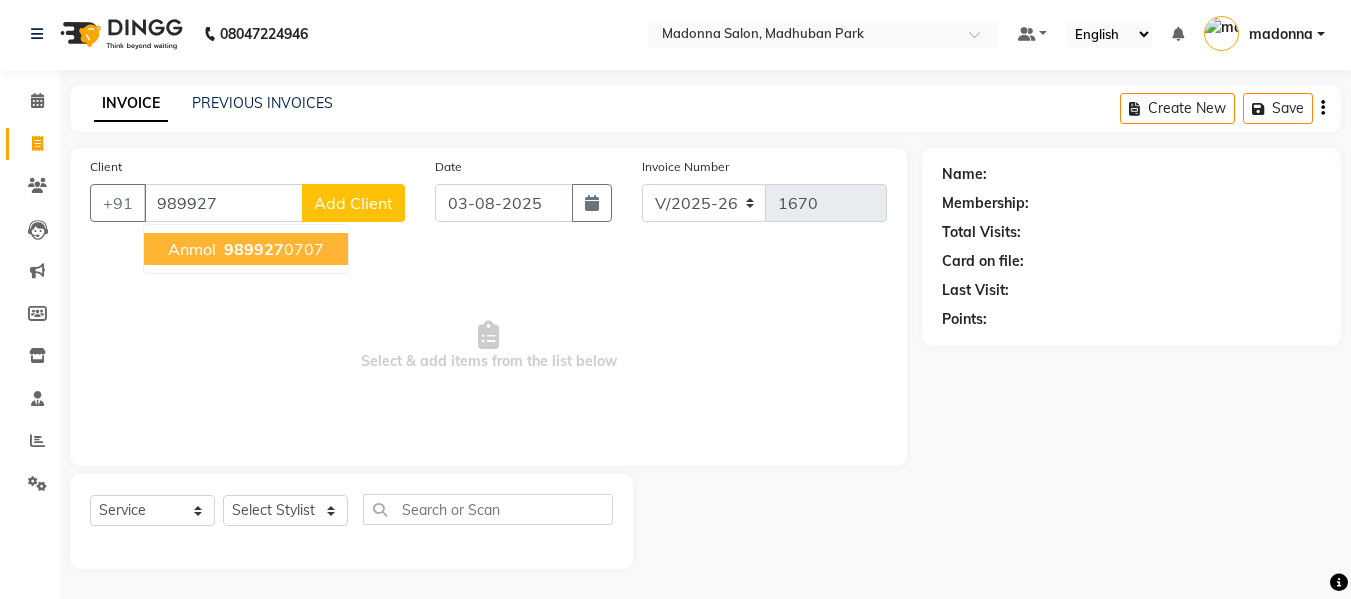 click on "989927" at bounding box center (254, 249) 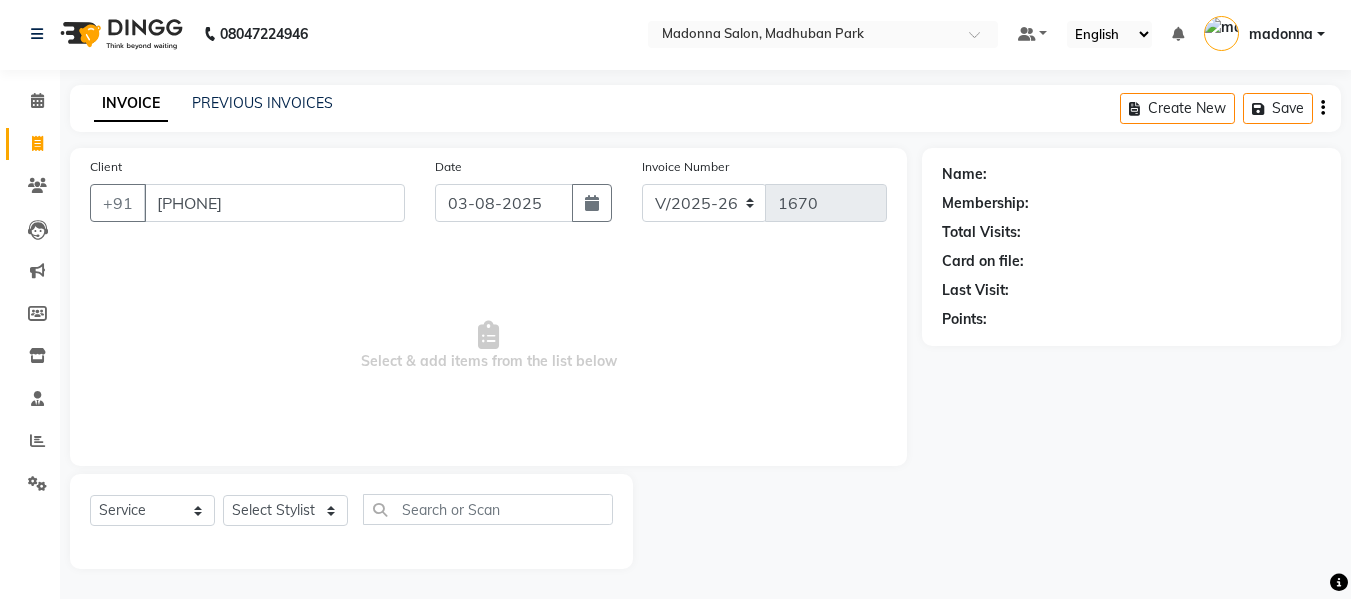 type on "[PHONE]" 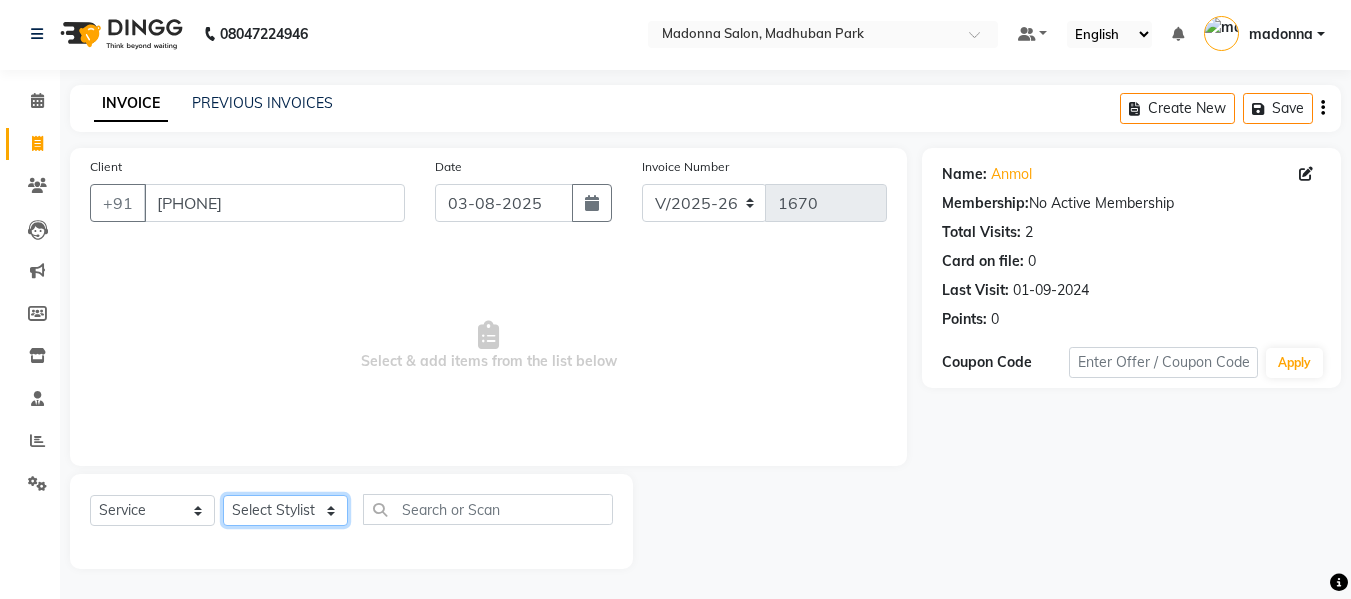 click on "Select Stylist [LAST] [LAST] [LAST] [LAST] [LAST] [LAST] [LAST] [LAST] [LAST] [LAST] [LAST] [LAST] [LAST] [LAST] [LAST]" 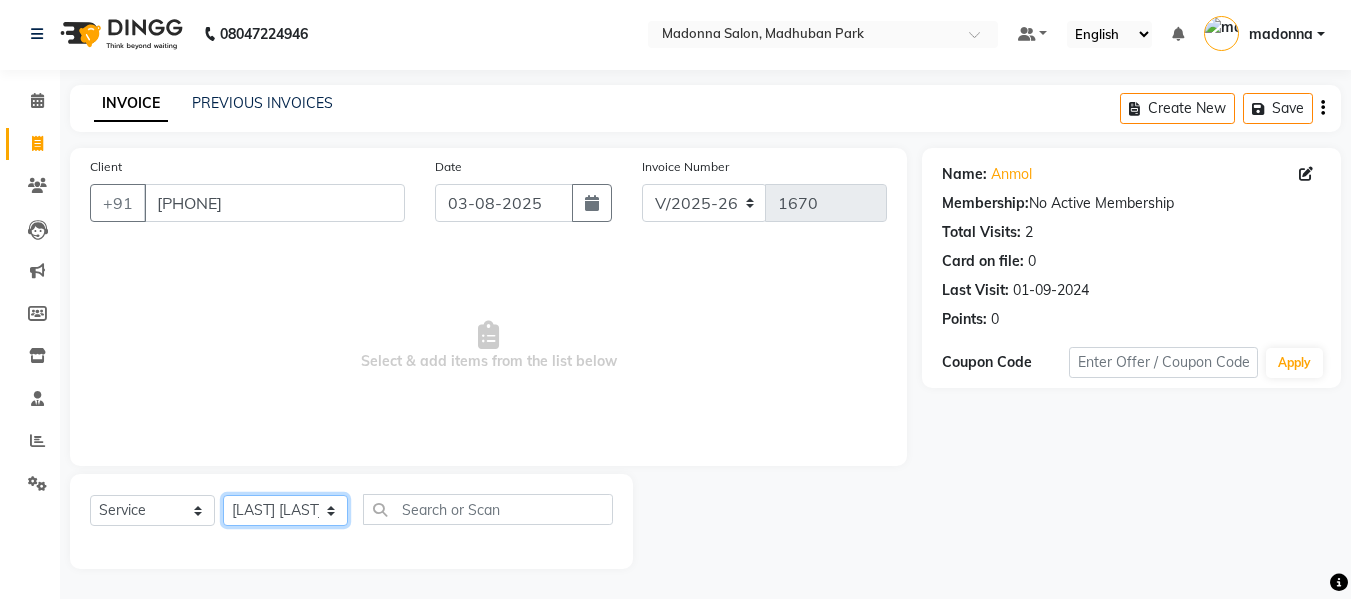 click on "Select Stylist [LAST] [LAST] [LAST] [LAST] [LAST] [LAST] [LAST] [LAST] [LAST] [LAST] [LAST] [LAST] [LAST] [LAST] [LAST]" 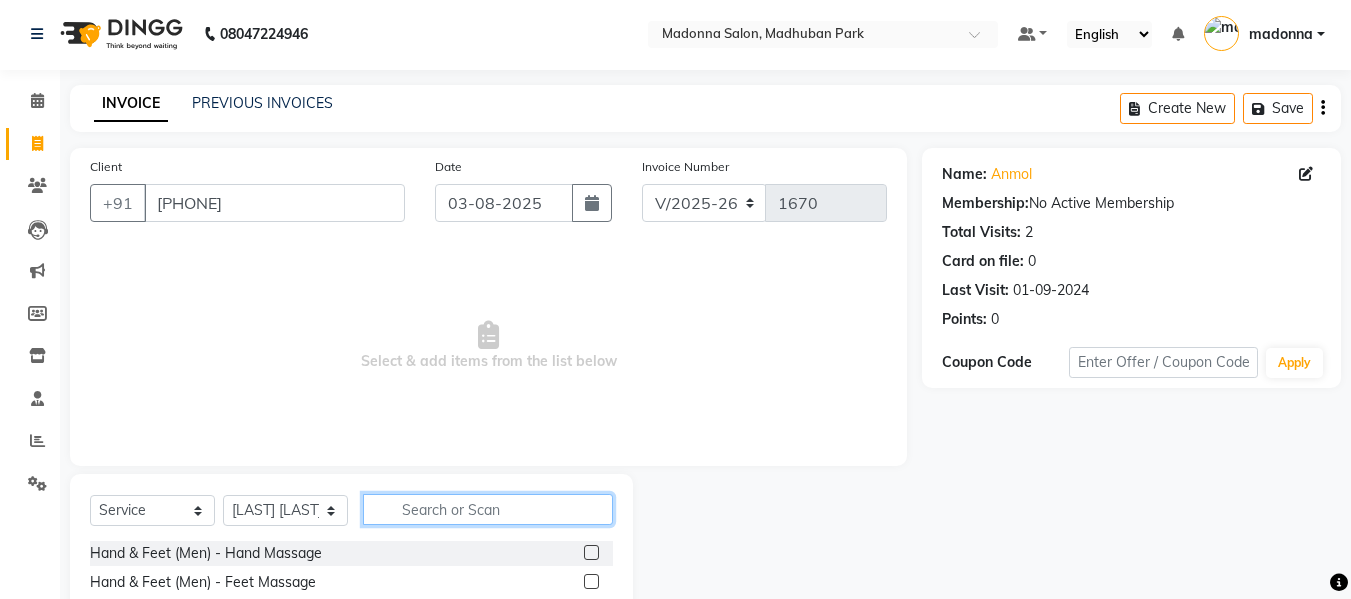 click 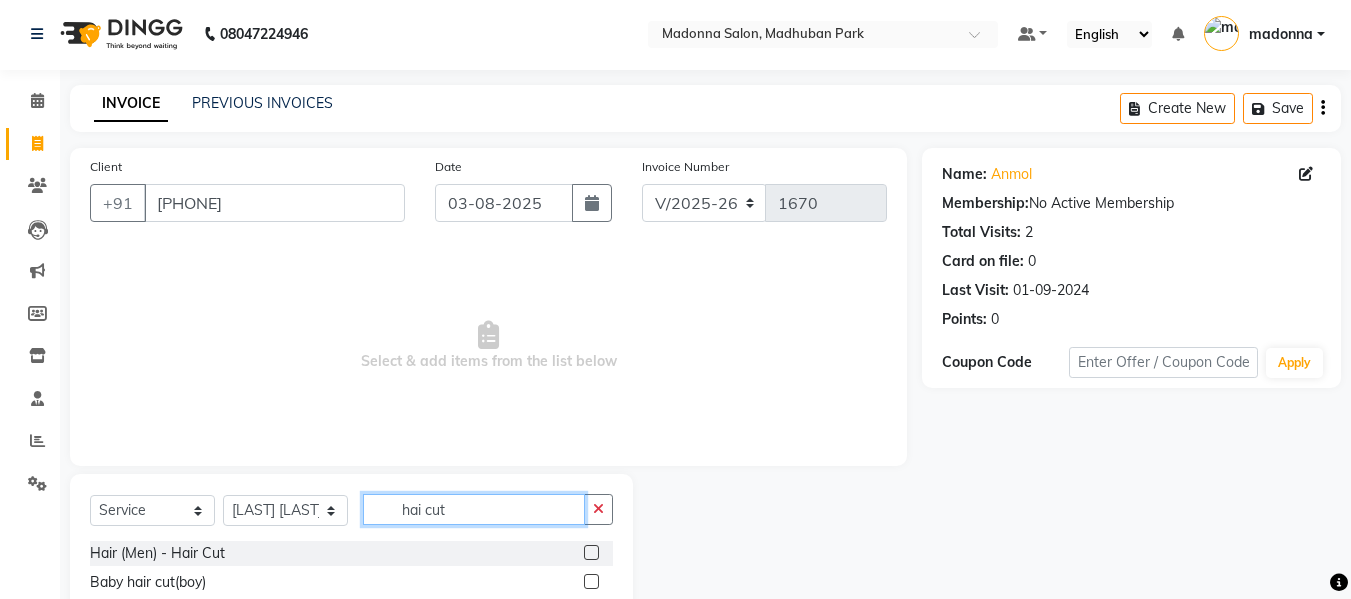 type on "hai cut" 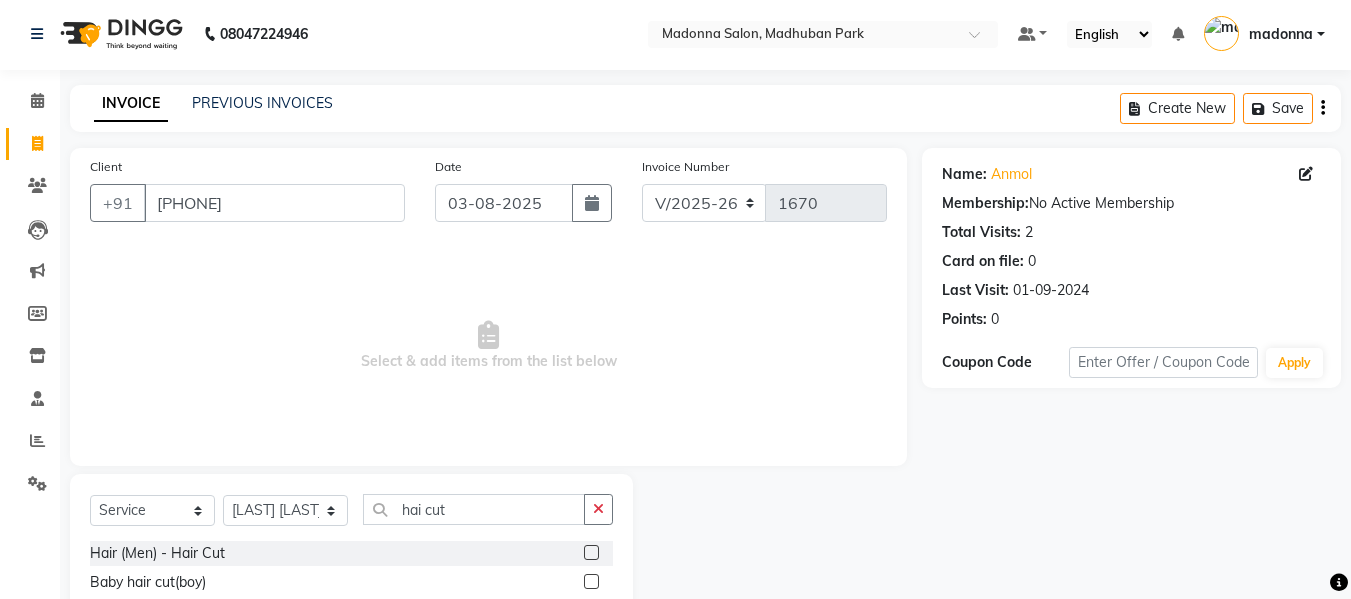 click on "Hair (Men) - Hair Cut" 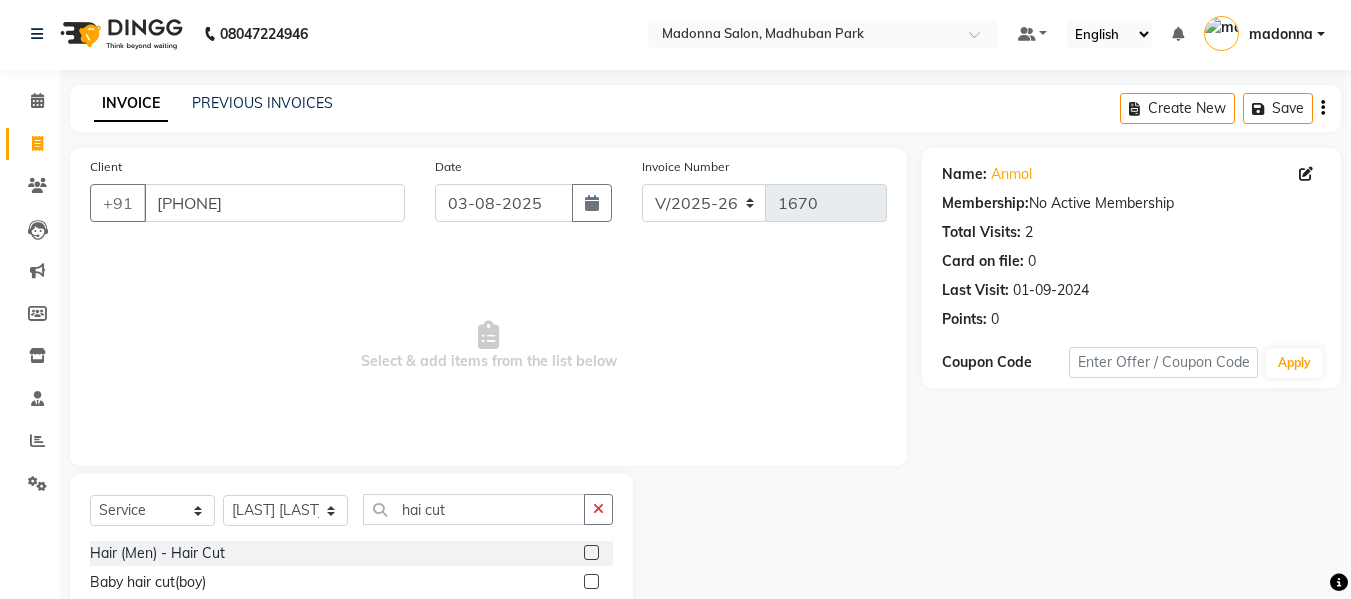 click 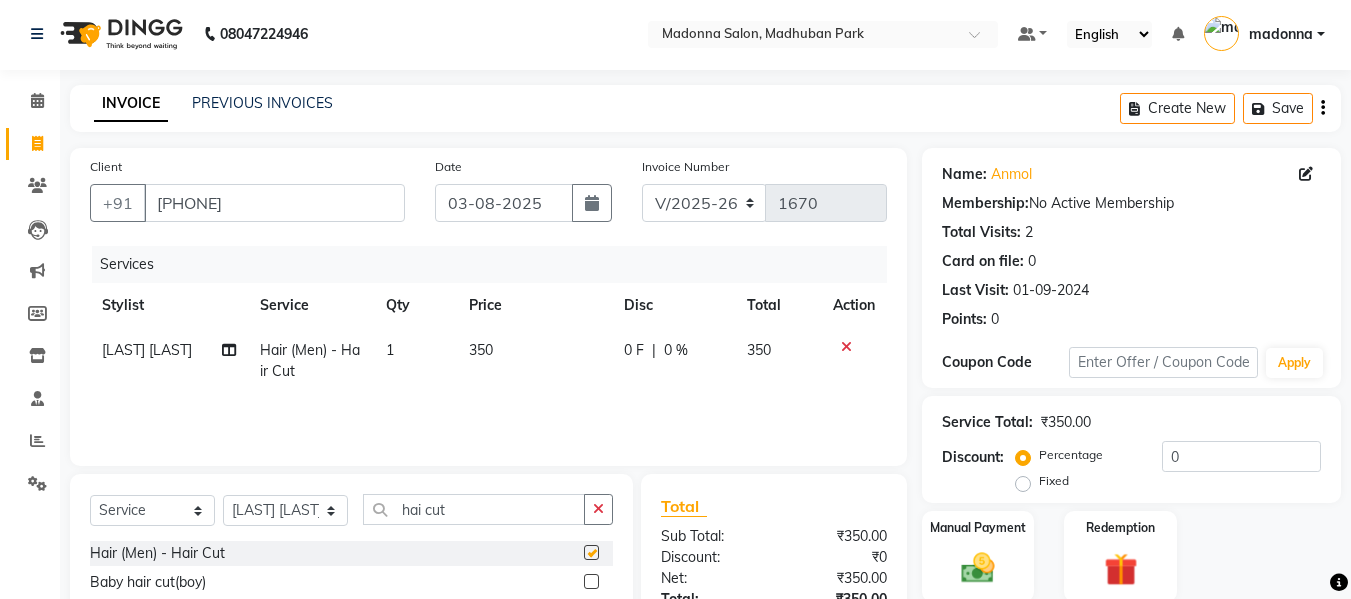 checkbox on "false" 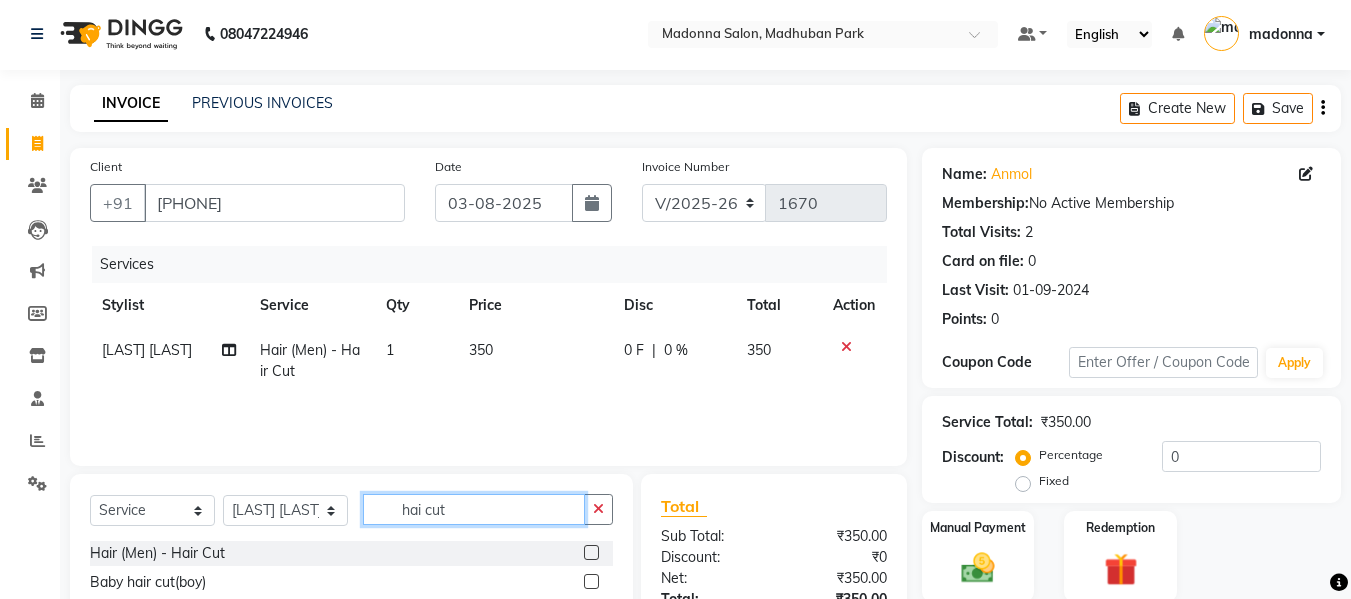 click on "hai cut" 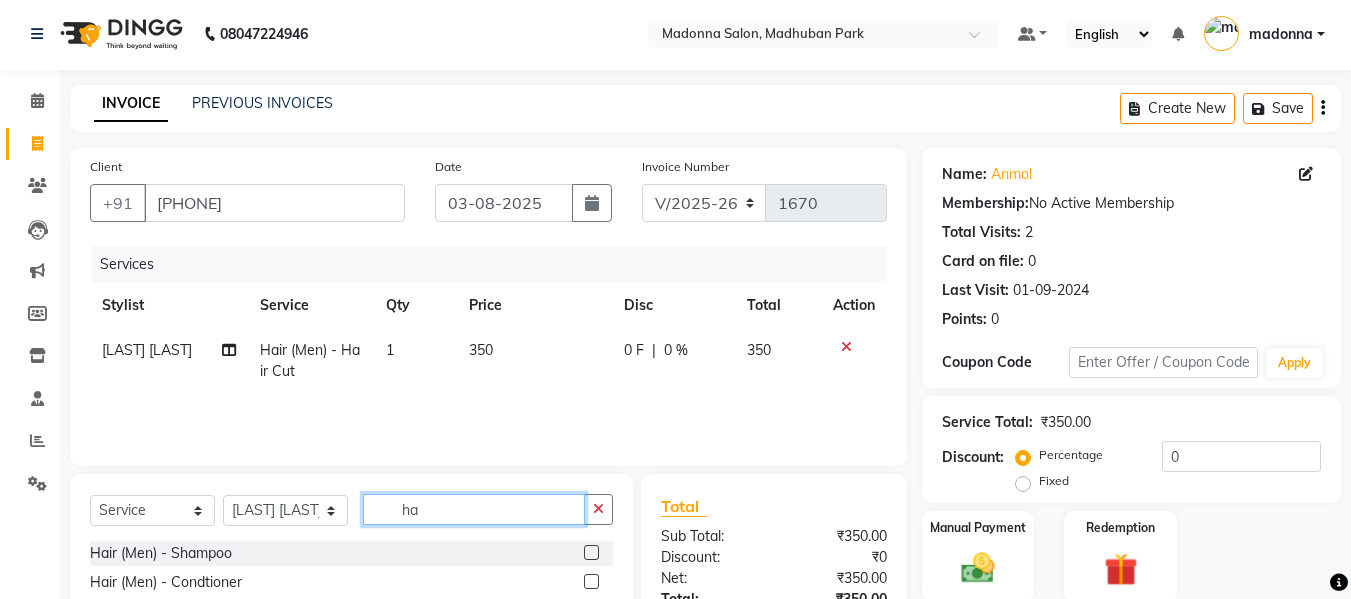 type on "h" 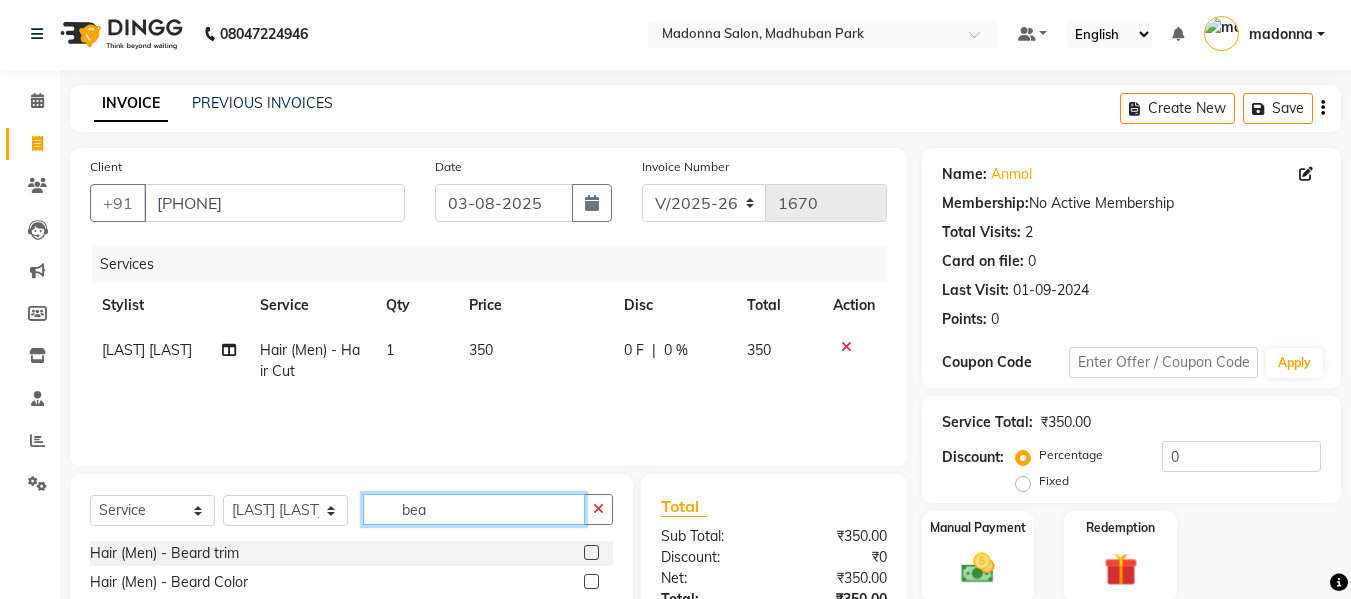 type on "bea" 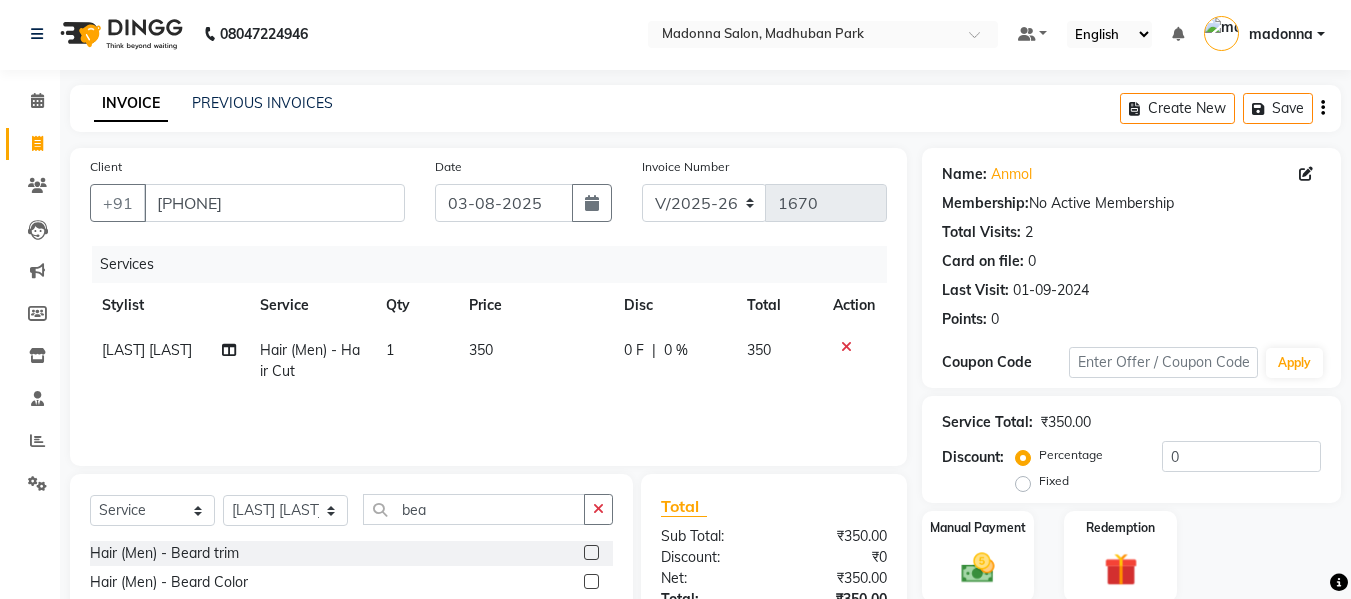 click 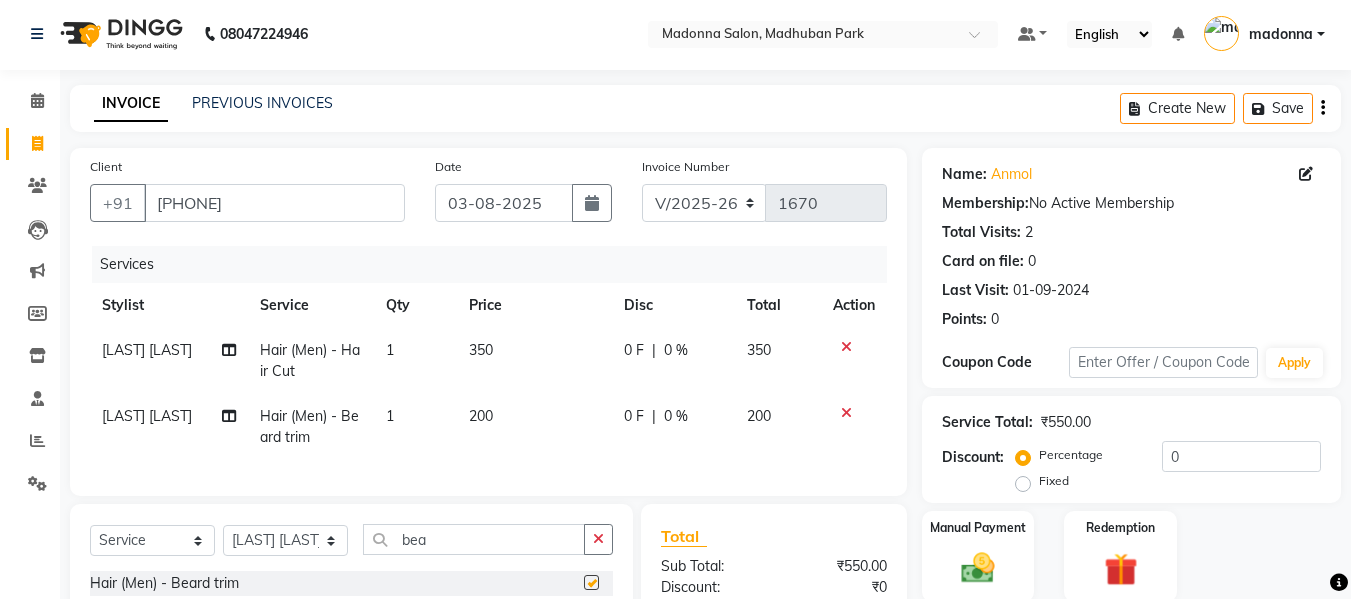 scroll, scrollTop: 204, scrollLeft: 0, axis: vertical 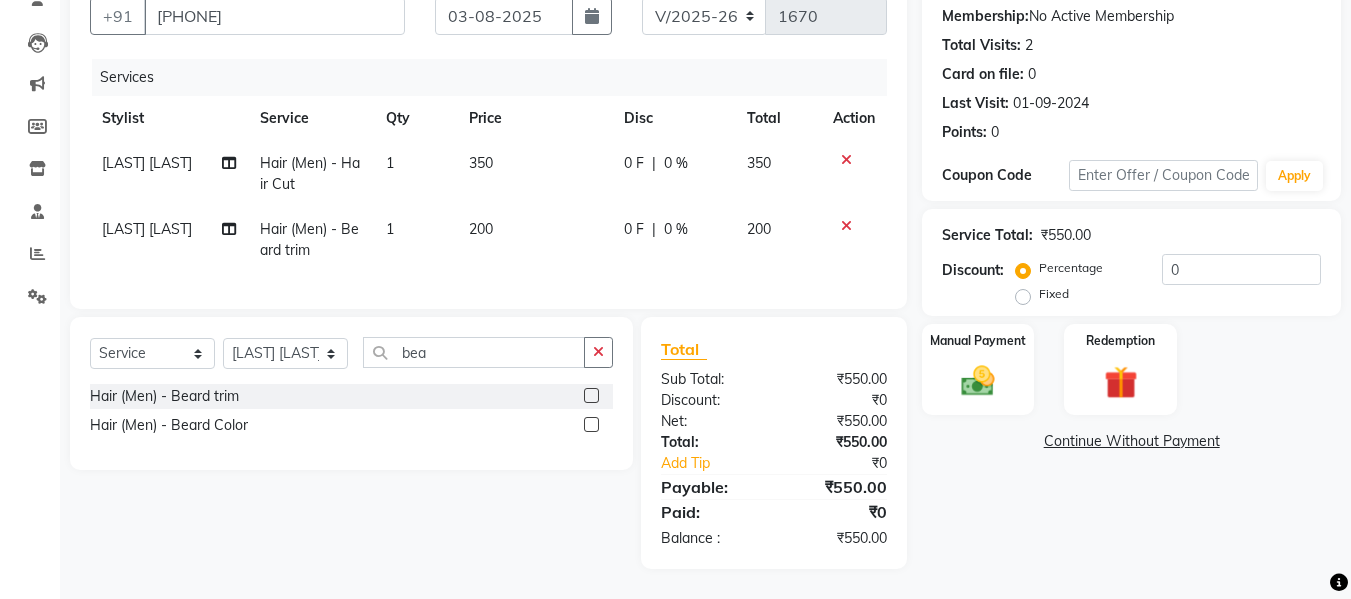 checkbox on "false" 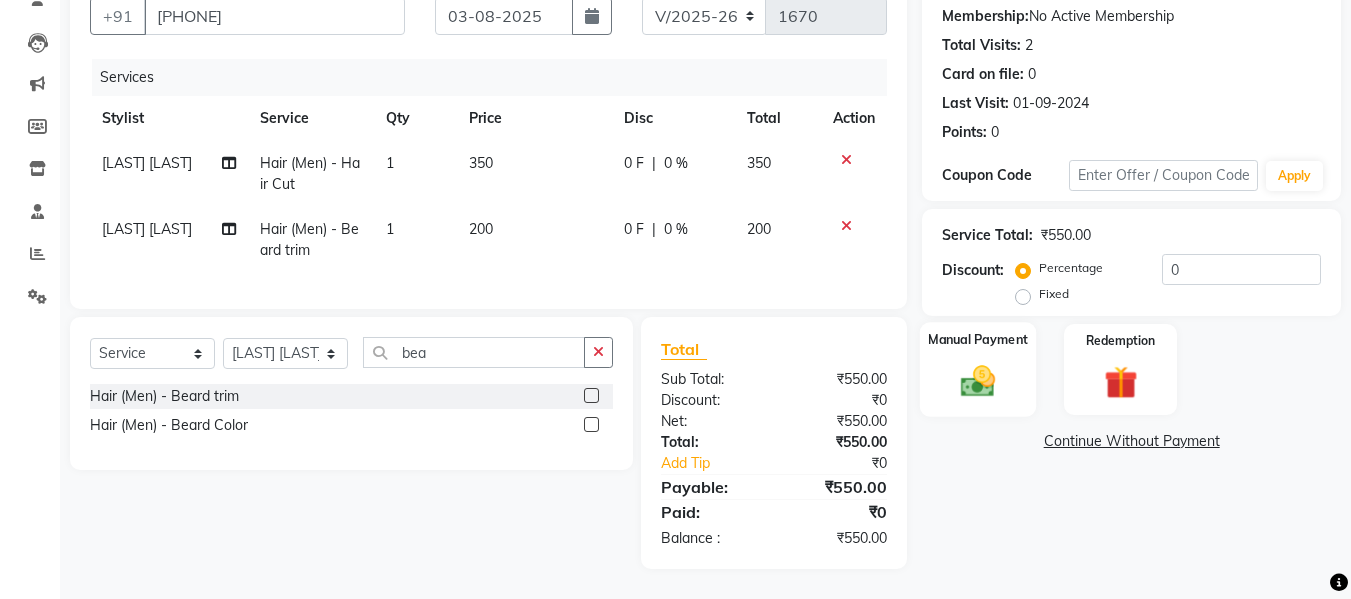click 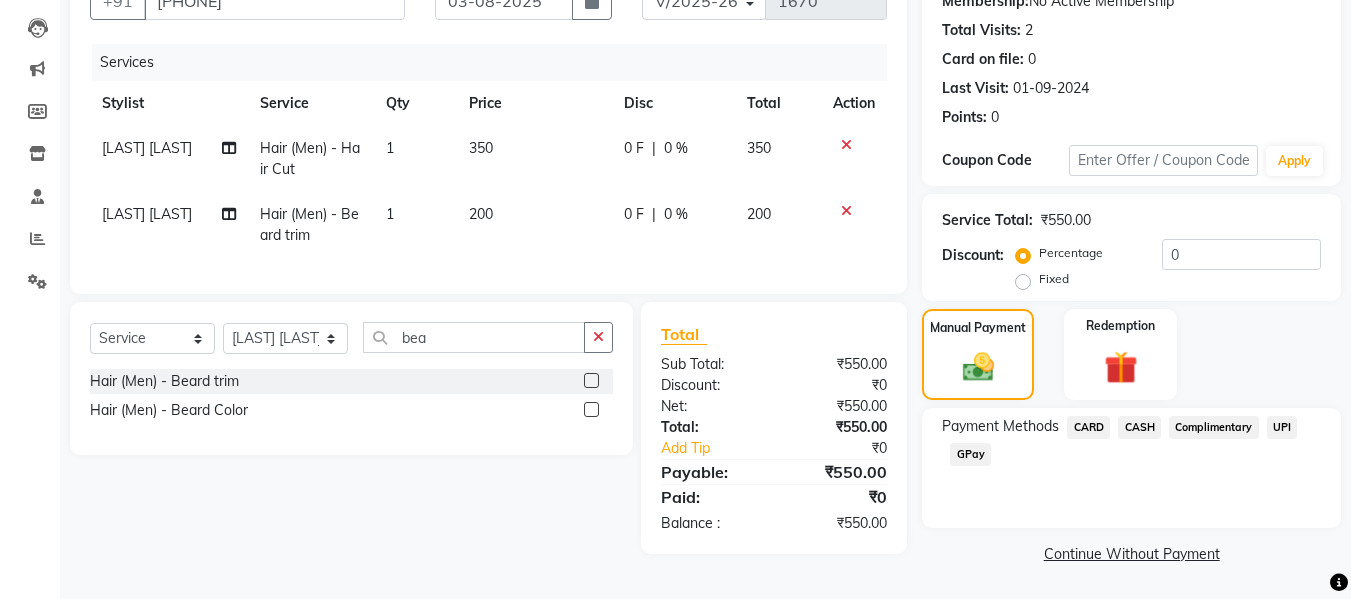click on "CASH" 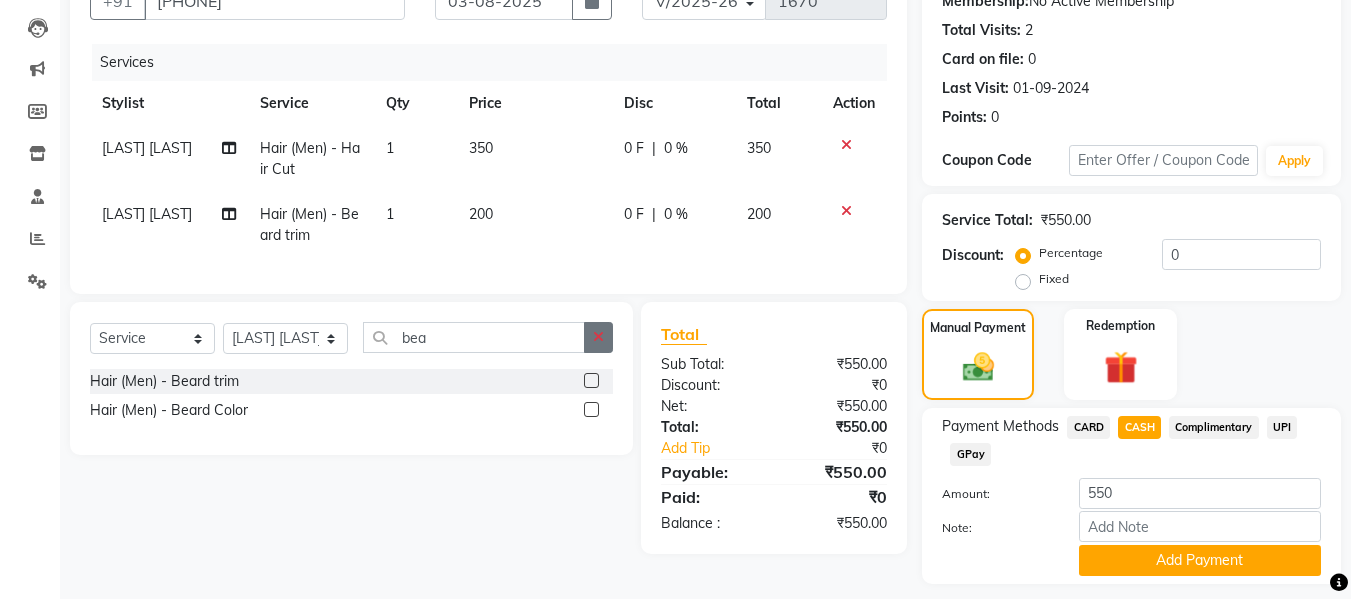 click 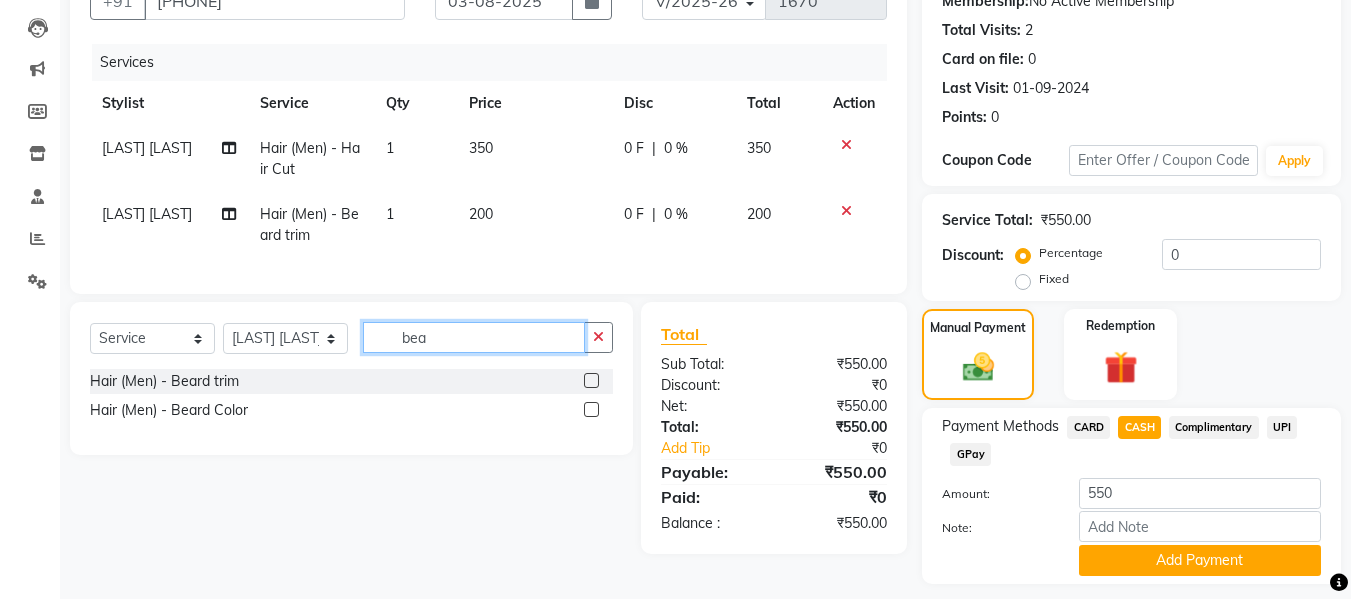 type 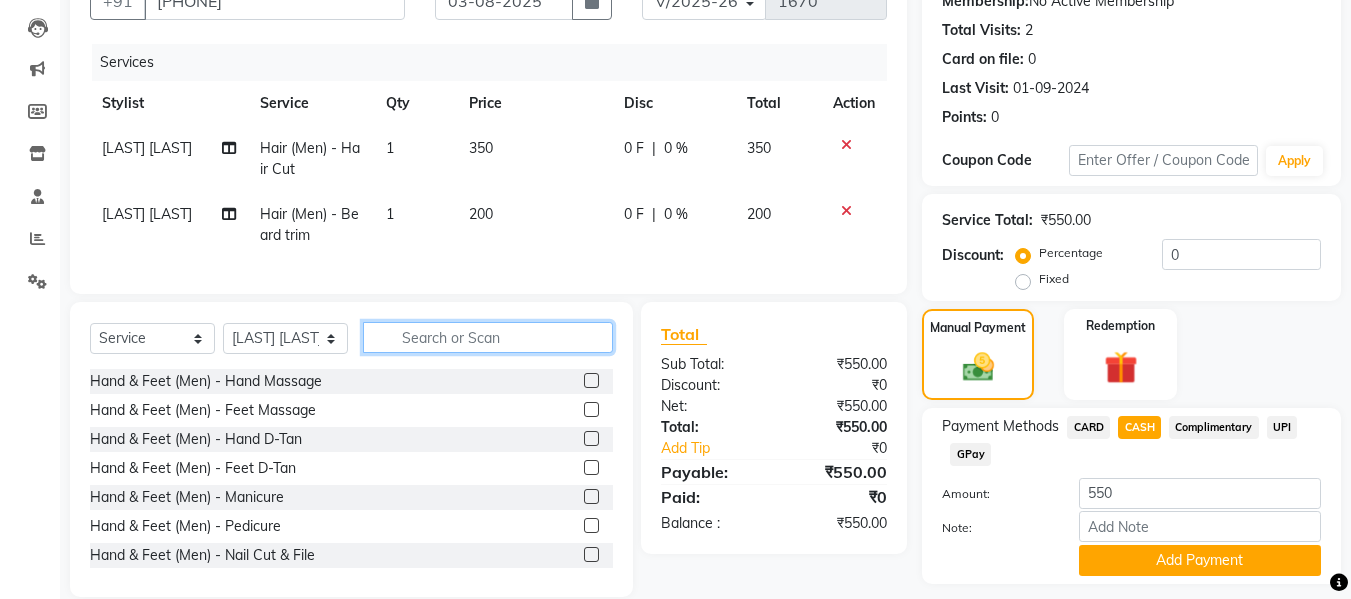 click 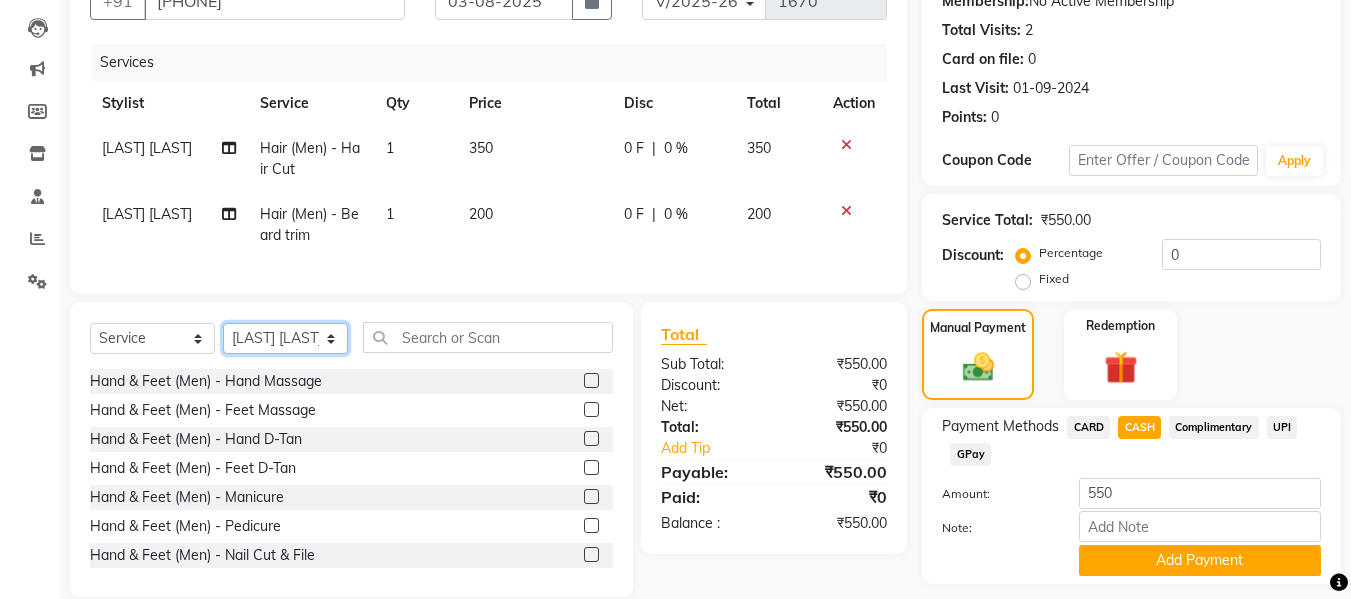 click on "Select Stylist [LAST] [LAST] [LAST] [LAST] [LAST] [LAST] [LAST] [LAST] [LAST] [LAST] [LAST] [LAST] [LAST] [LAST] [LAST]" 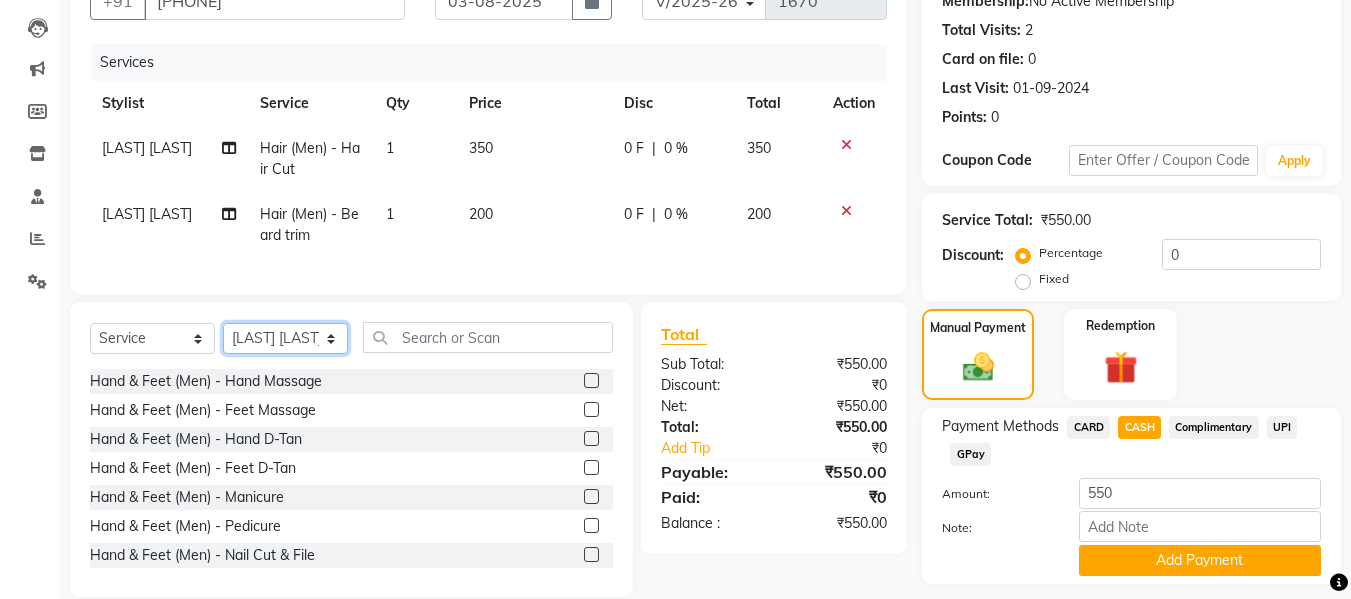select on "85906" 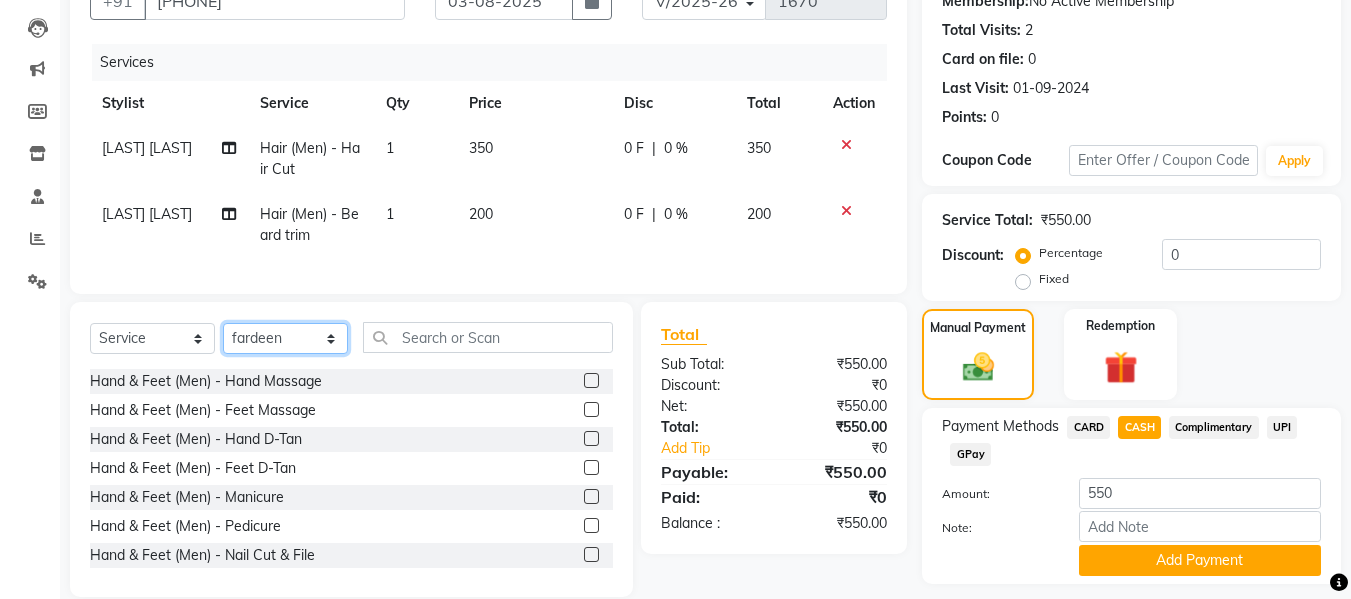 click on "Select Stylist [LAST] [LAST] [LAST] [LAST] [LAST] [LAST] [LAST] [LAST] [LAST] [LAST] [LAST] [LAST] [LAST] [LAST] [LAST]" 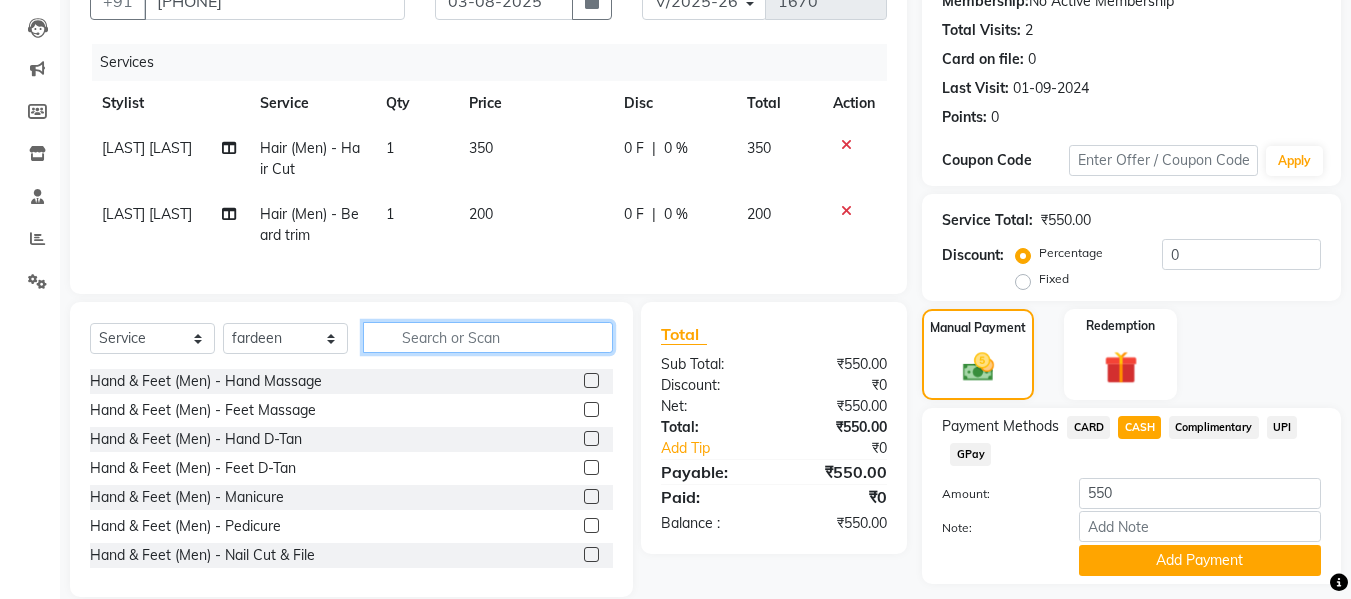 click 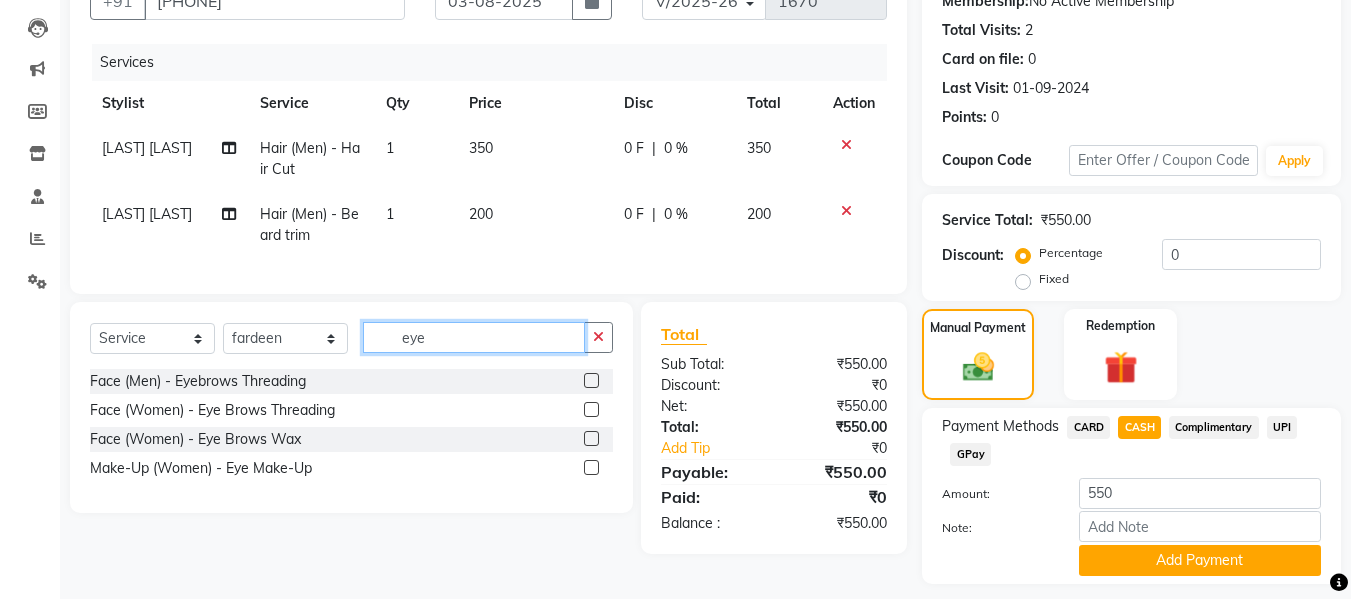 type on "eye" 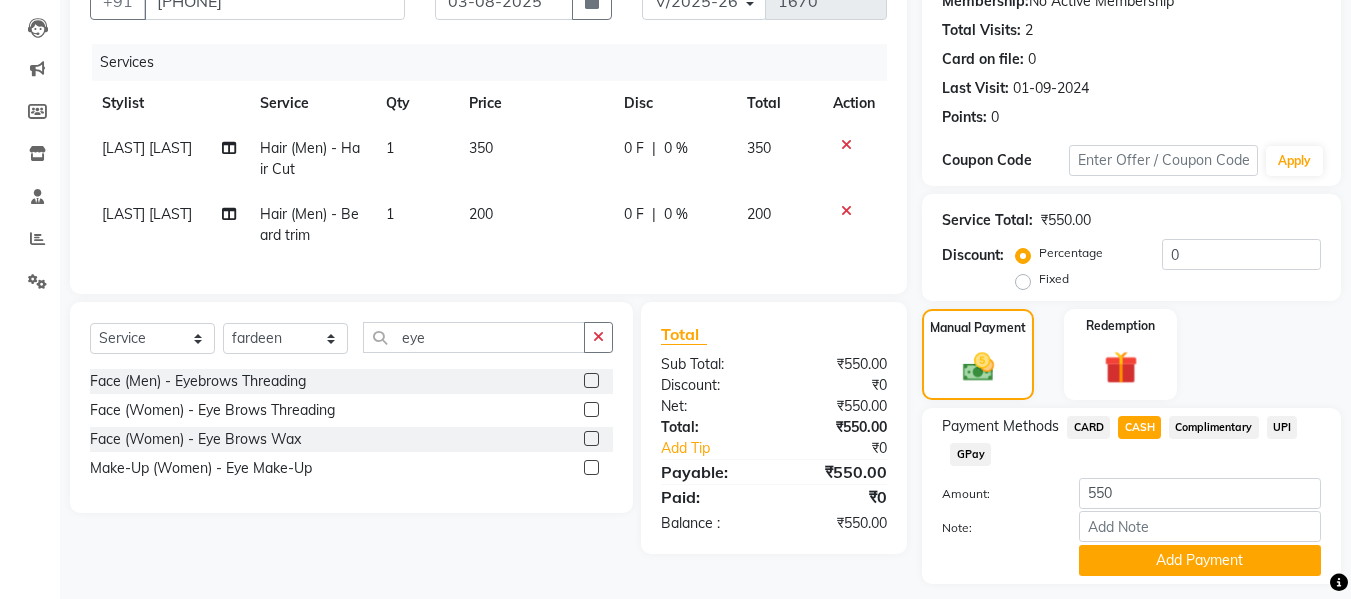 click 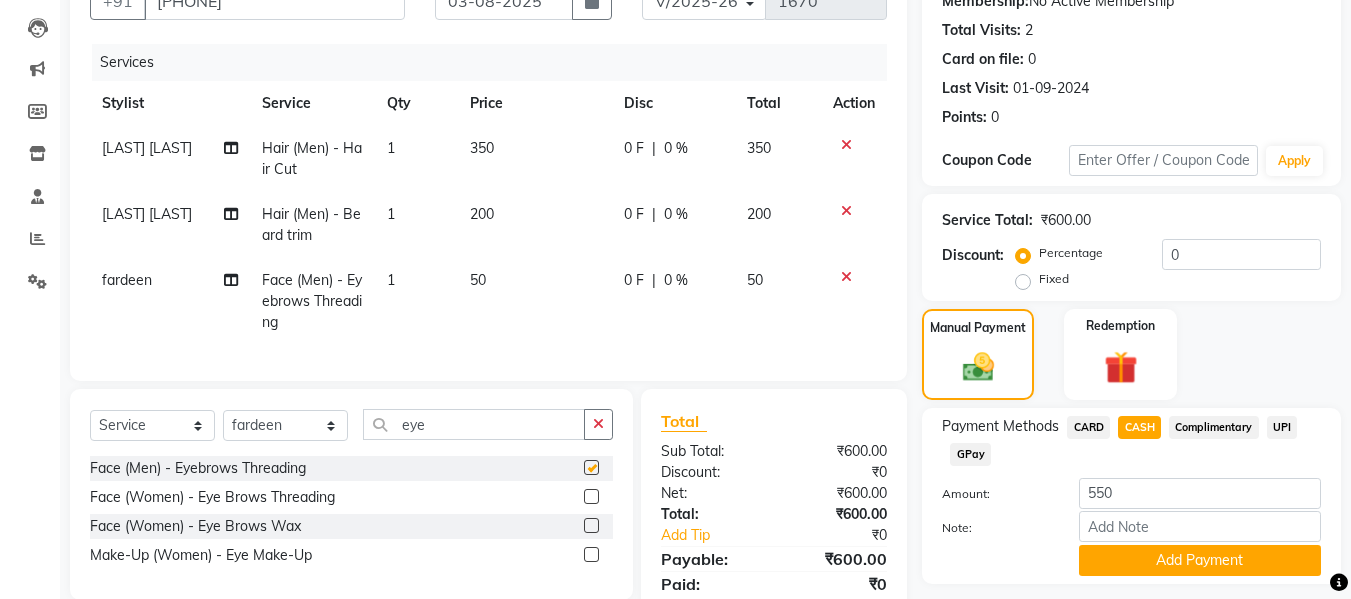 checkbox on "false" 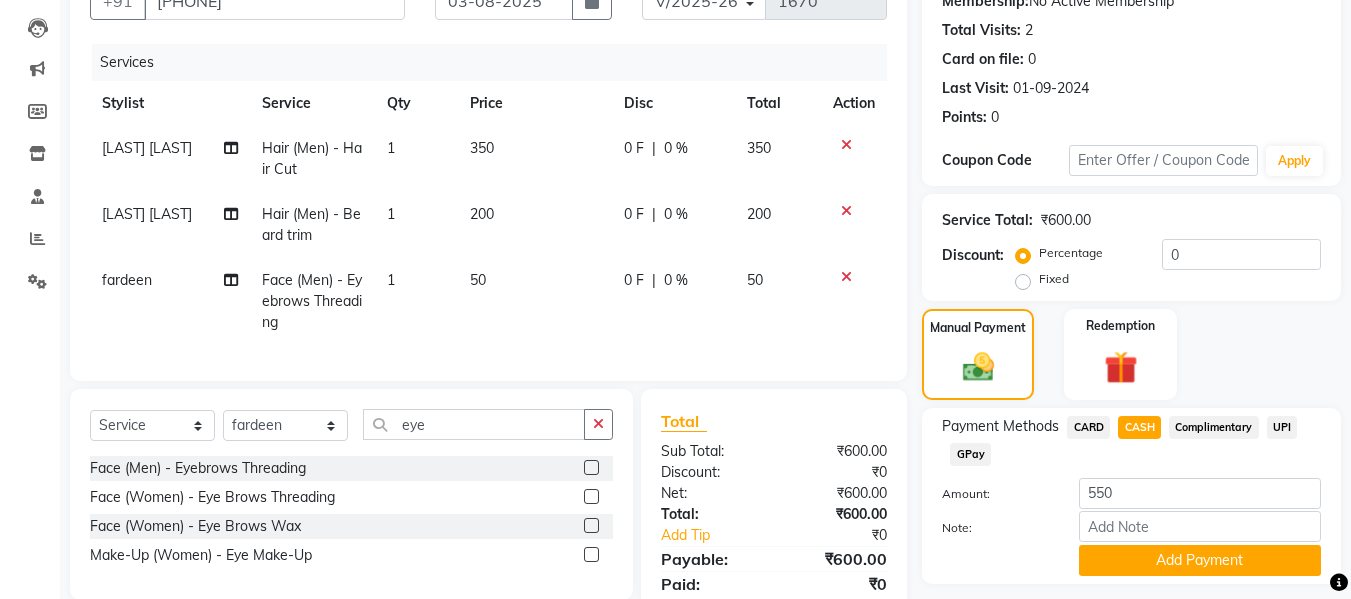 scroll, scrollTop: 291, scrollLeft: 0, axis: vertical 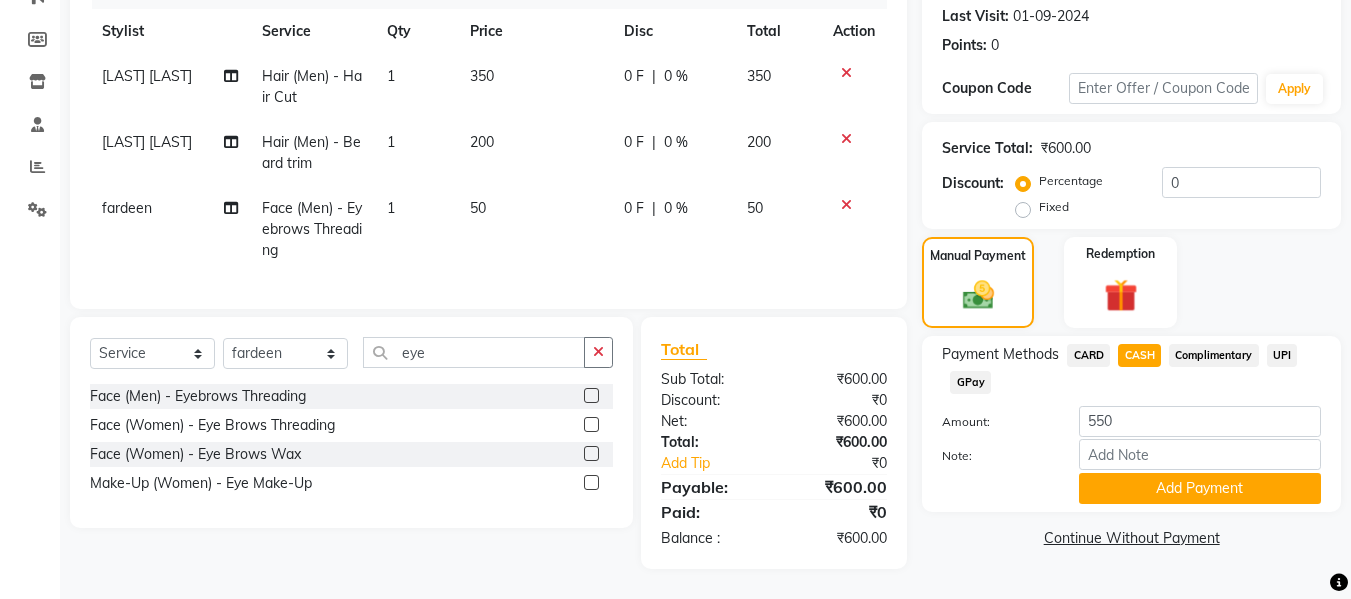 click on "CASH" 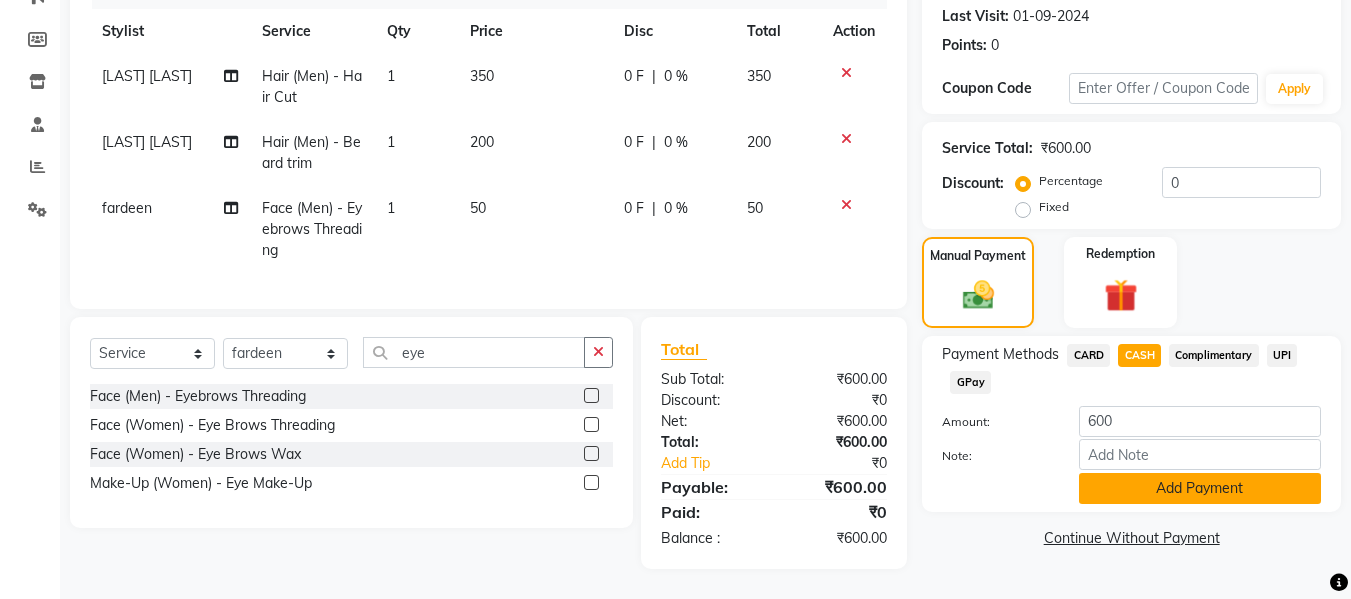 click on "Add Payment" 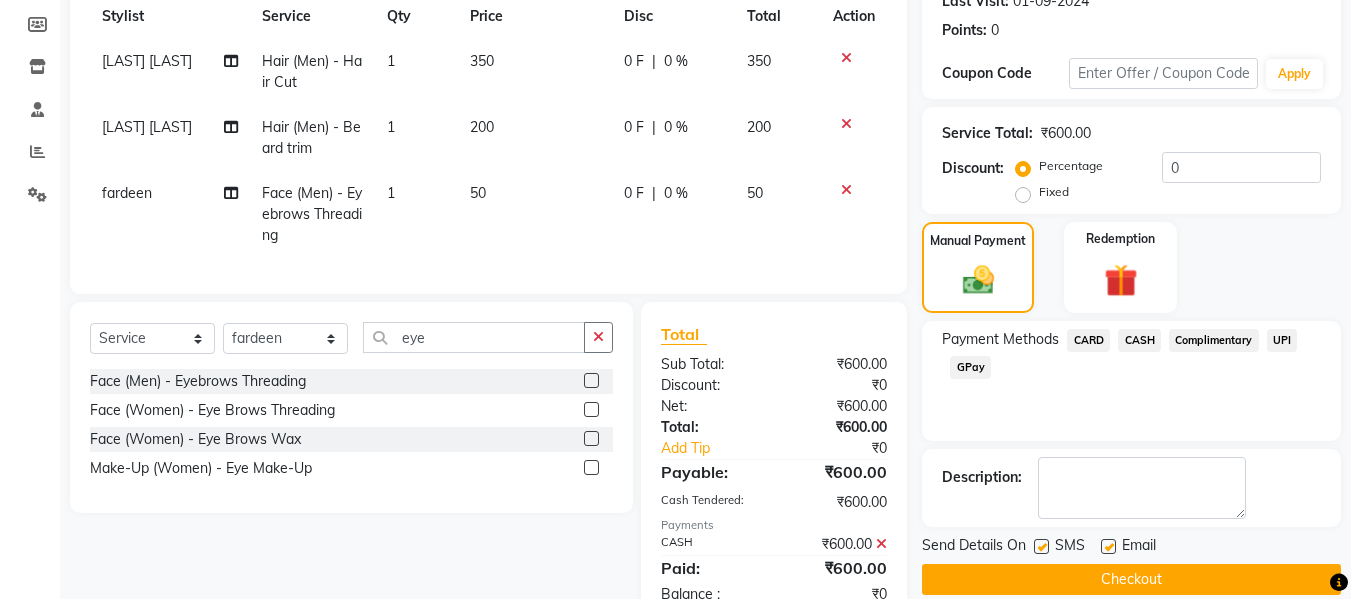 scroll, scrollTop: 362, scrollLeft: 0, axis: vertical 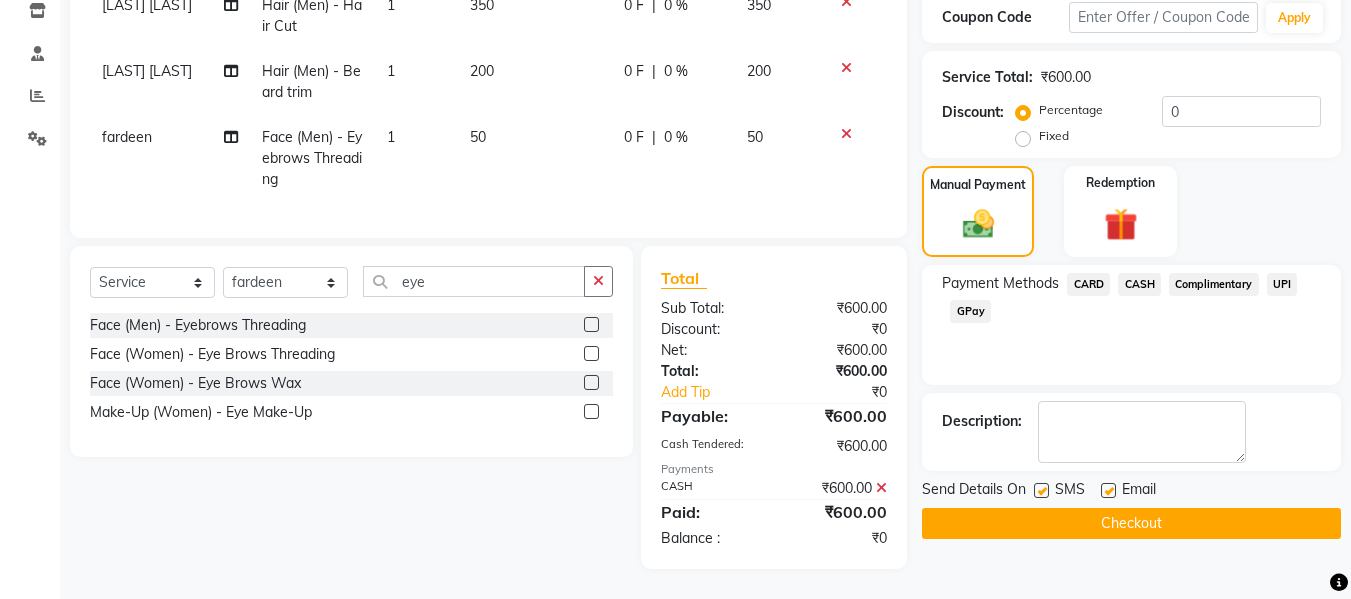 click on "Checkout" 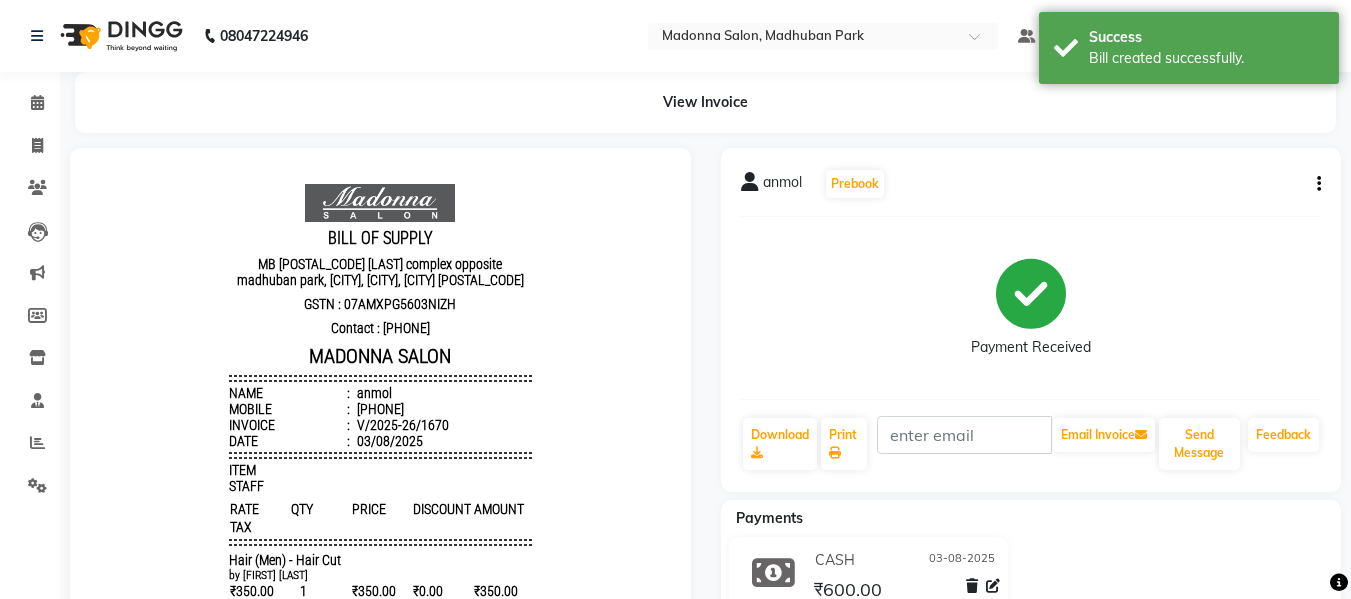 scroll, scrollTop: 0, scrollLeft: 0, axis: both 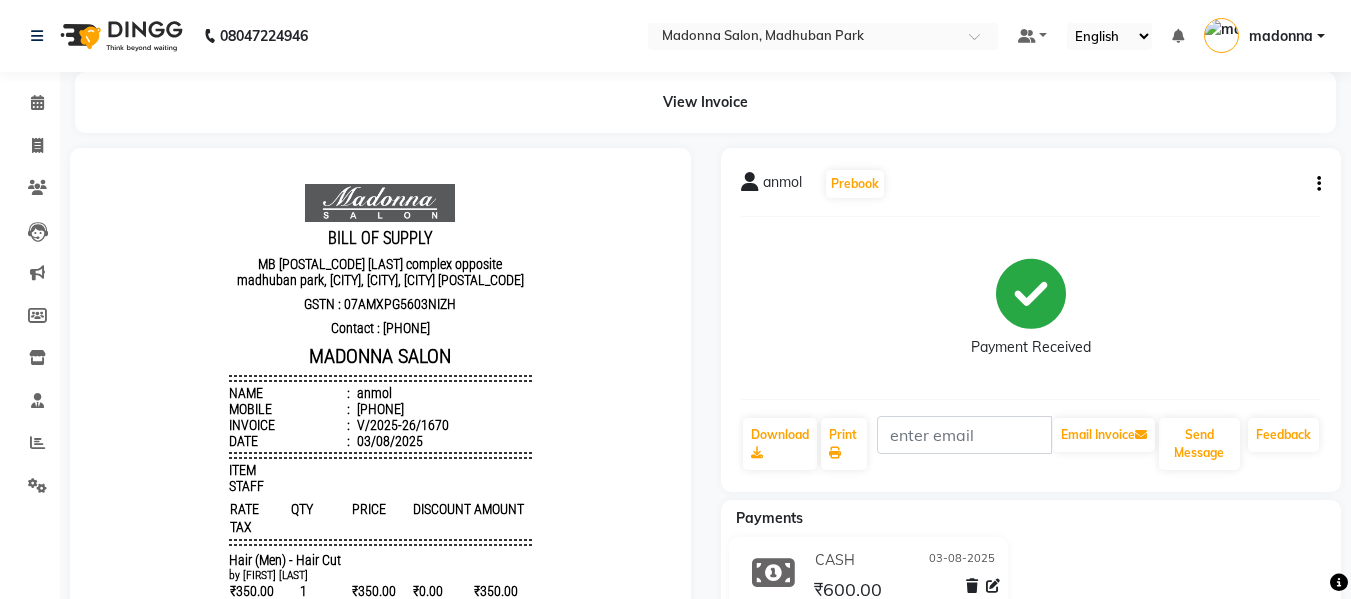 click on "Payments" 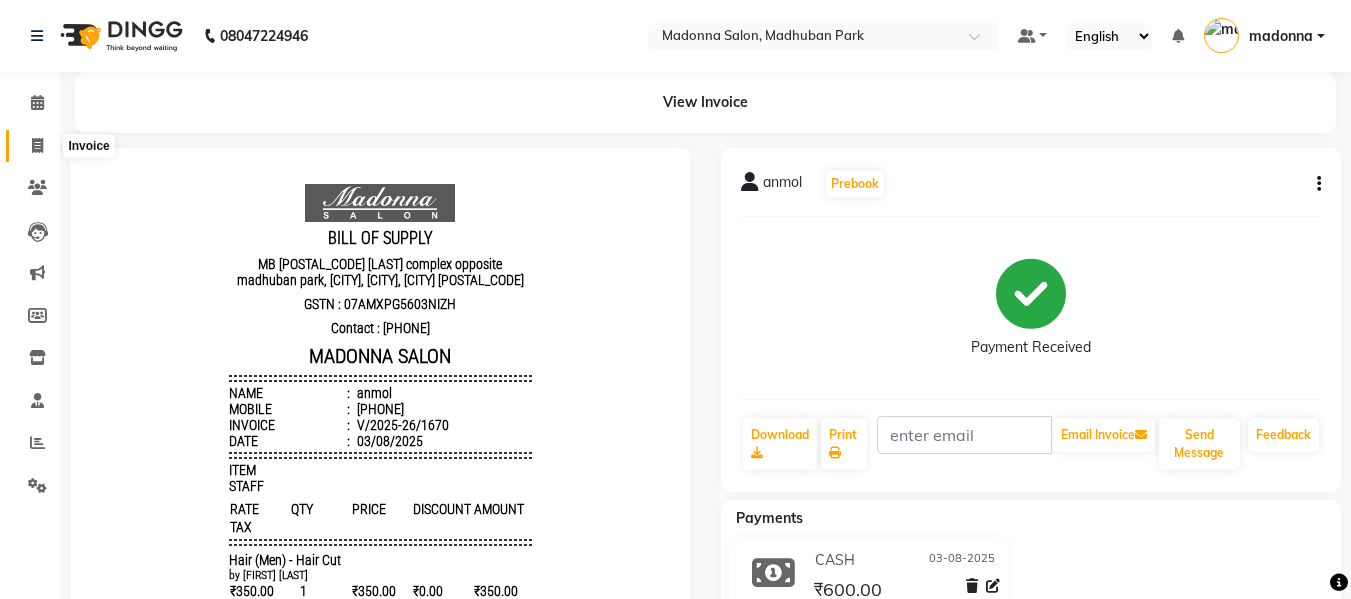 click 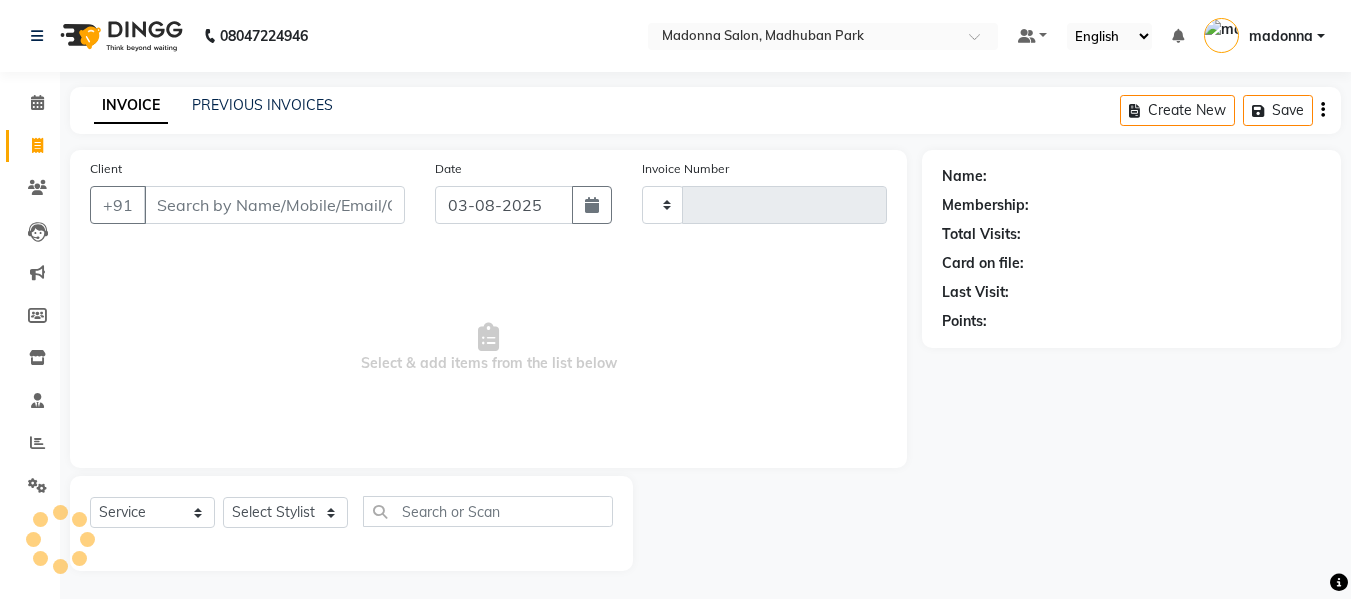 scroll, scrollTop: 2, scrollLeft: 0, axis: vertical 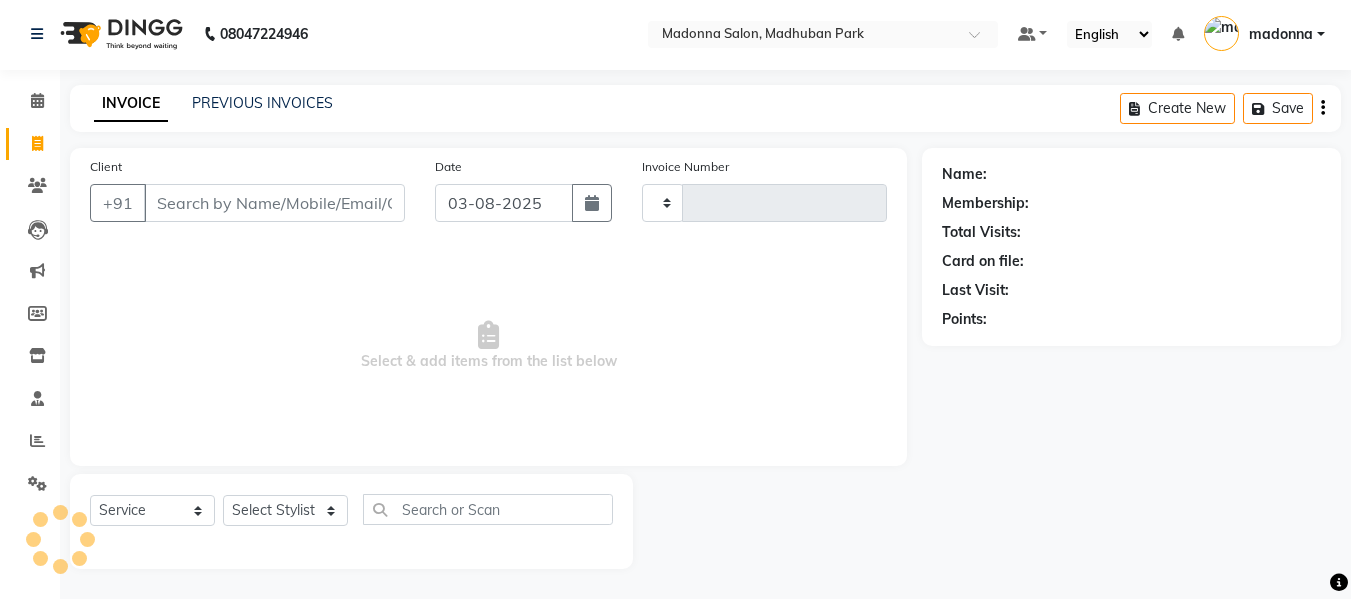 type on "1671" 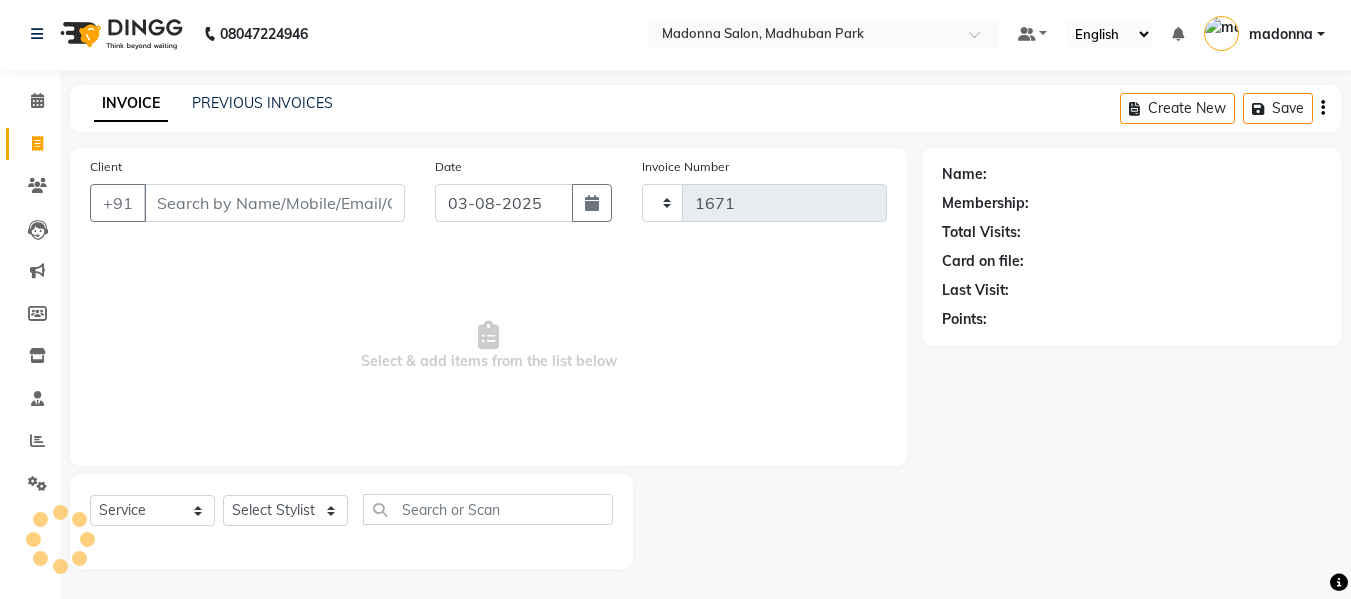 select on "6469" 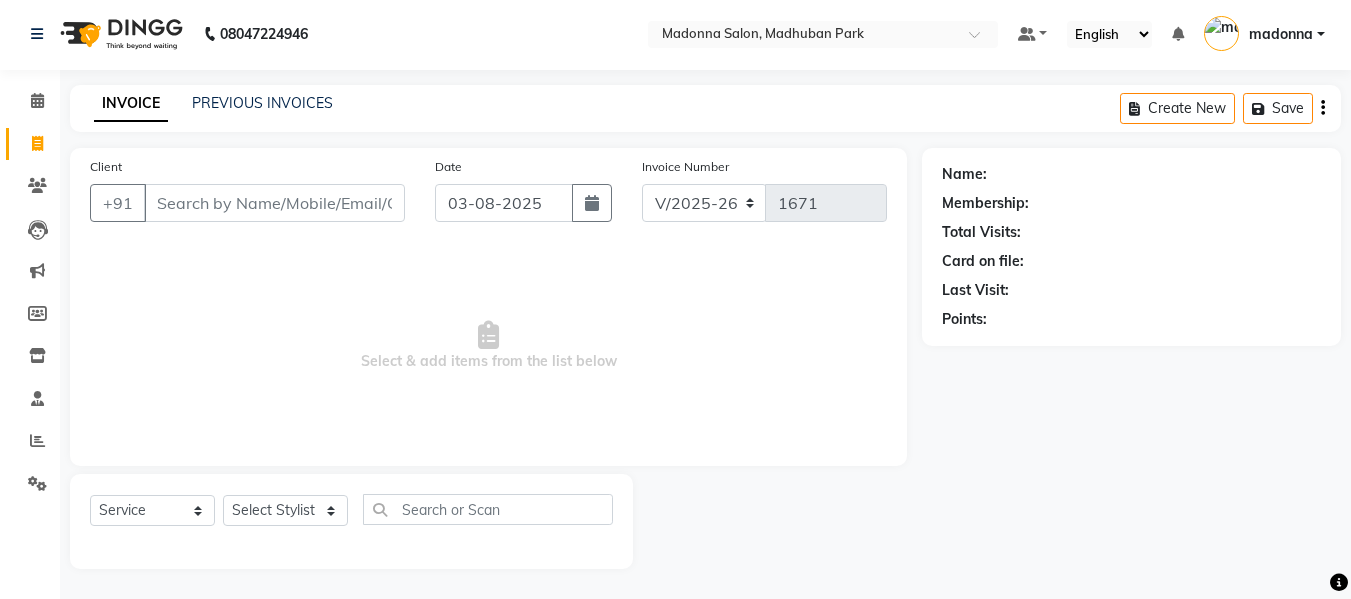 click 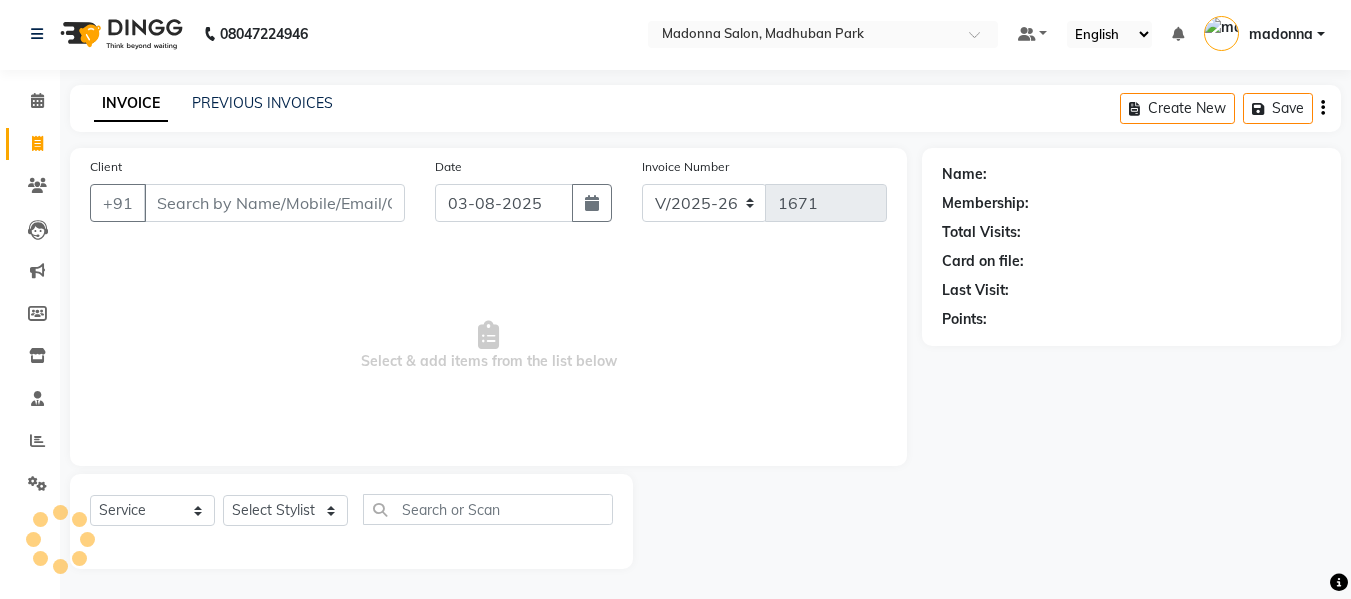 click 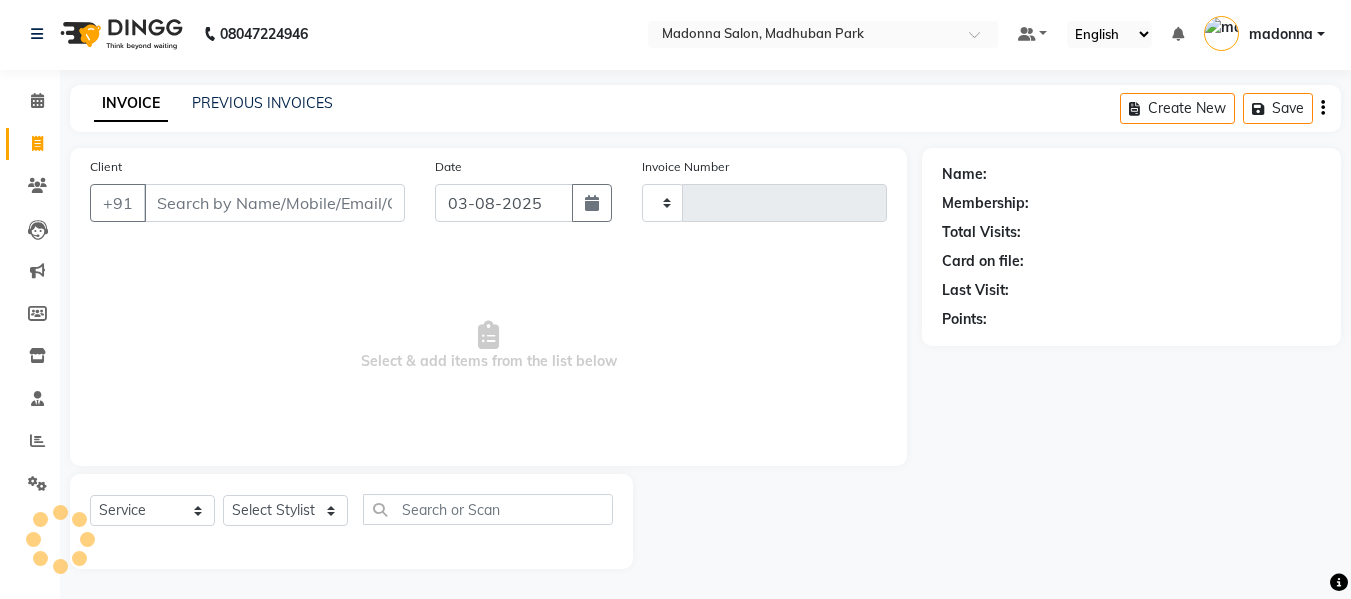 click 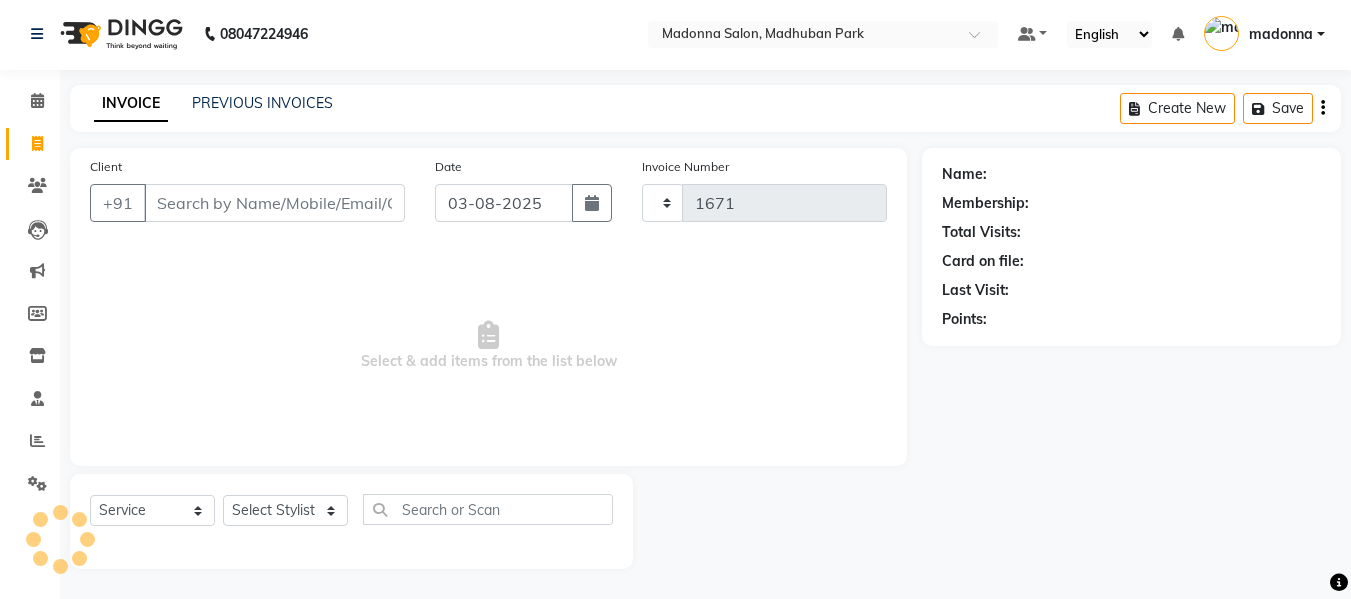 select on "6469" 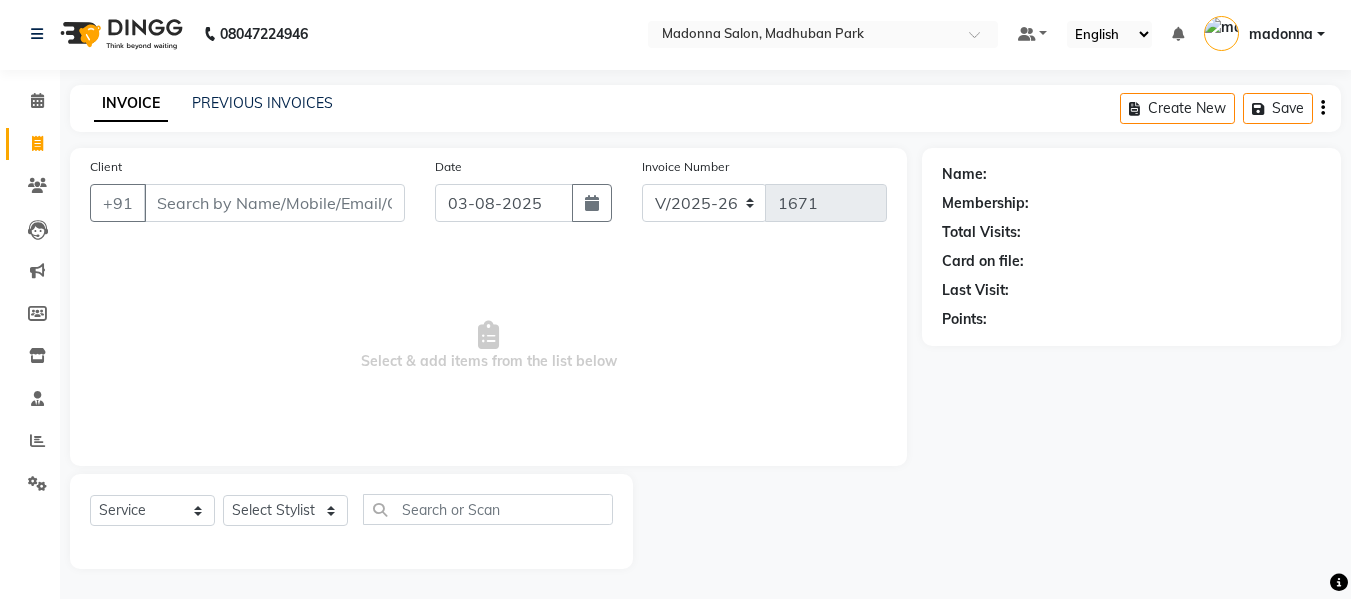 click on "Client +91 [DATE] Invoice Number V/2025 V/2025-26 1671 Select & add items from the list below" 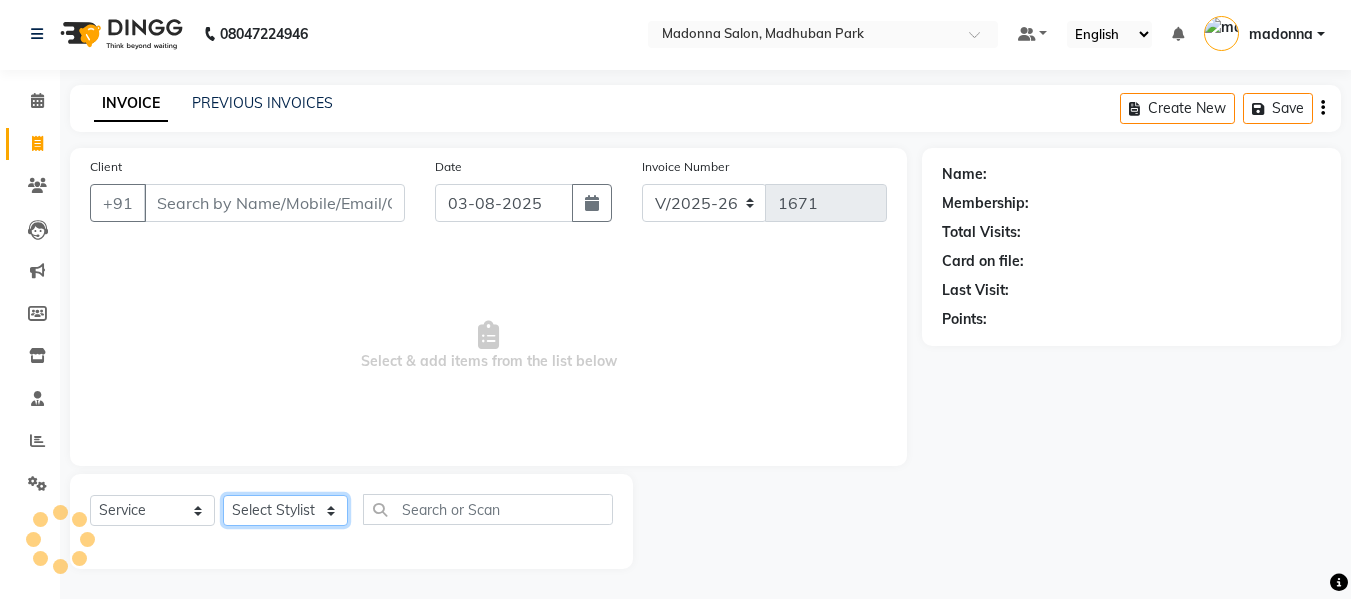 click on "Select Stylist [LAST] [LAST] [LAST] [LAST] [LAST] [LAST] [LAST] [LAST] [LAST] [LAST] [LAST] [LAST] [LAST] [LAST] [LAST]" 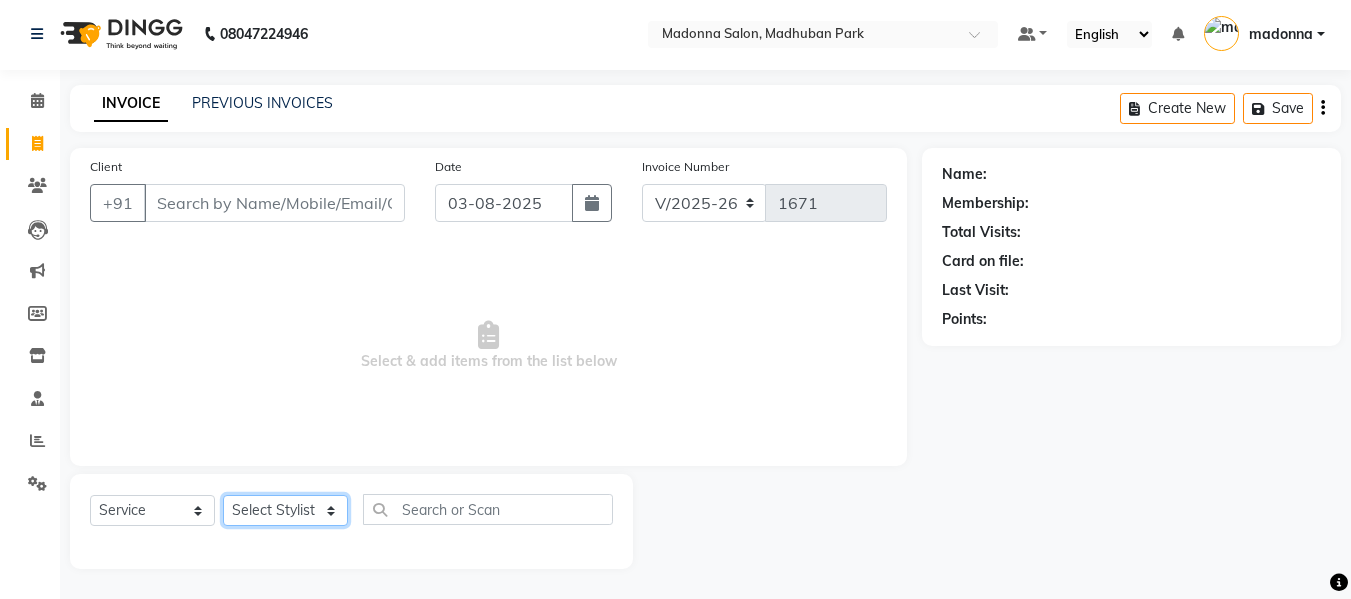 select on "85118" 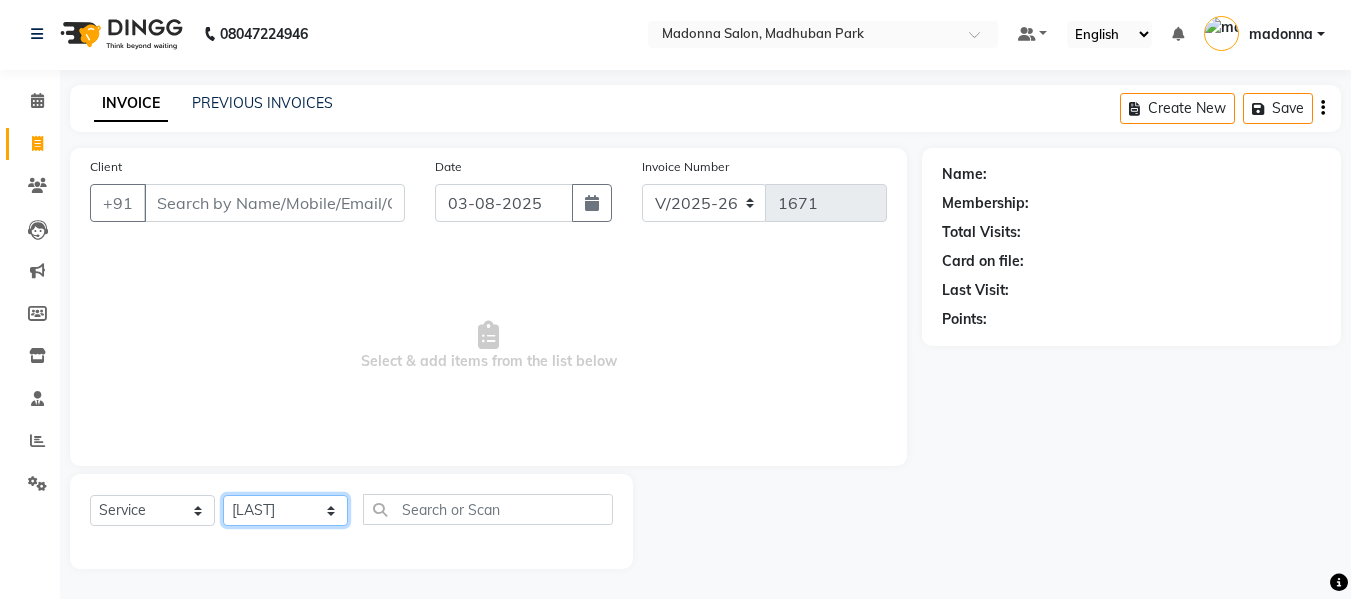 click on "Select Stylist [LAST] [LAST] [LAST] [LAST] [LAST] [LAST] [LAST] [LAST] [LAST] [LAST] [LAST] [LAST] [LAST] [LAST] [LAST]" 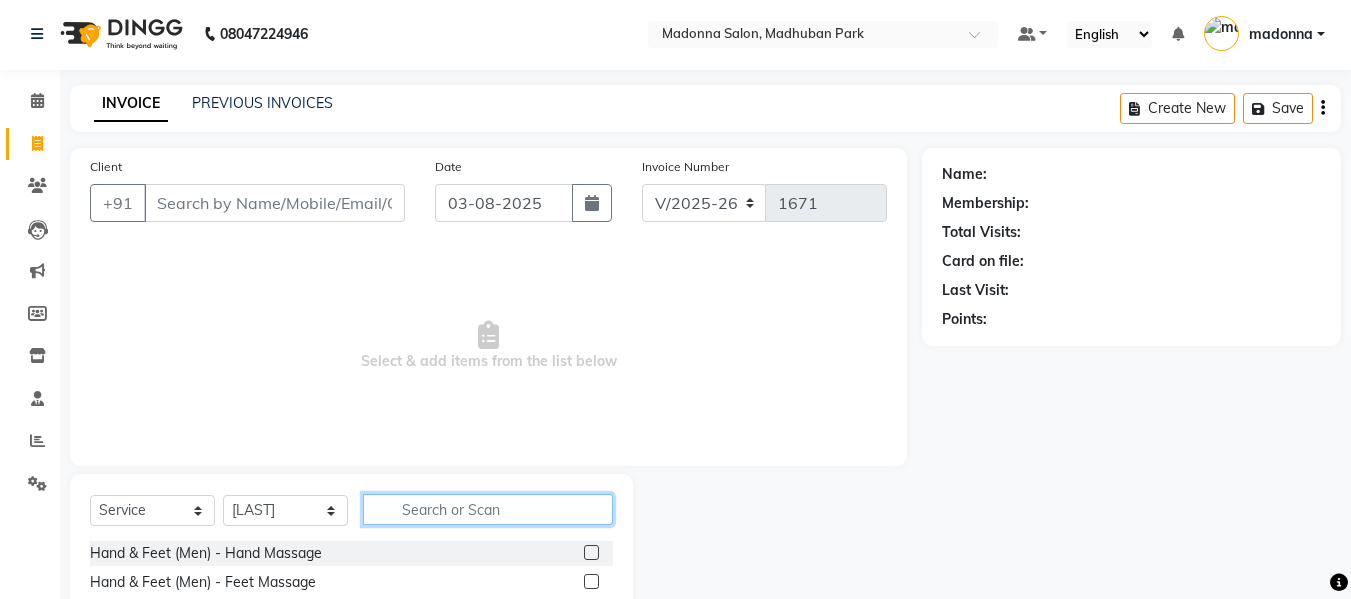 click 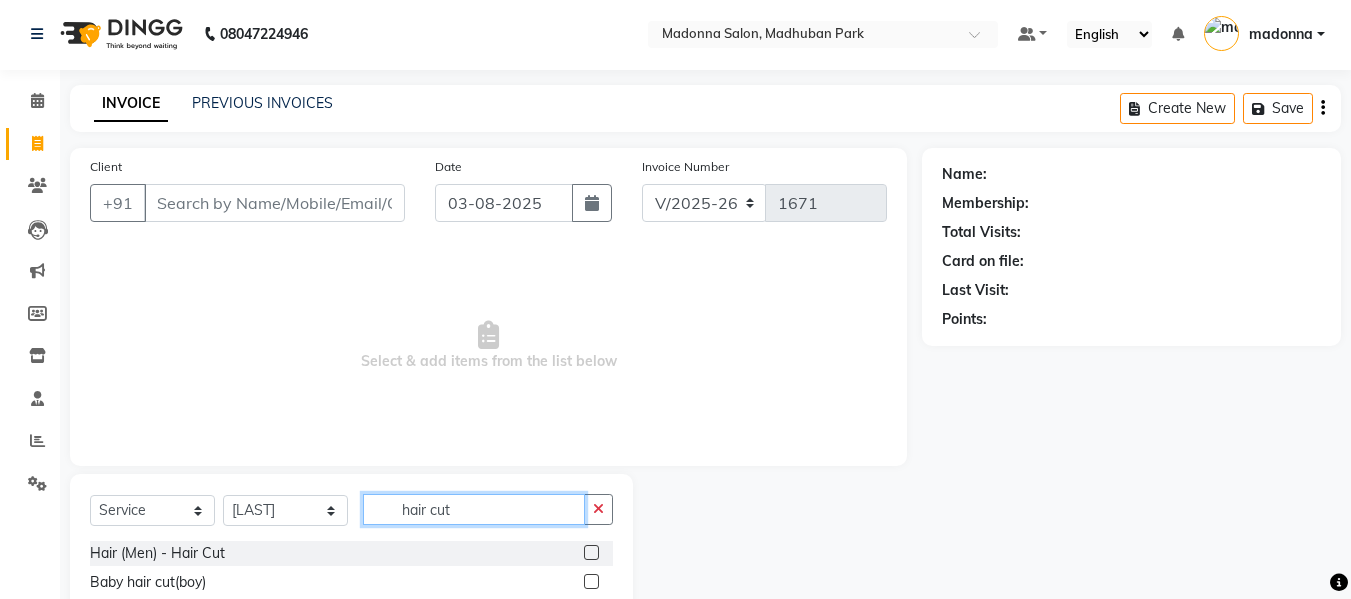 type on "hair cut" 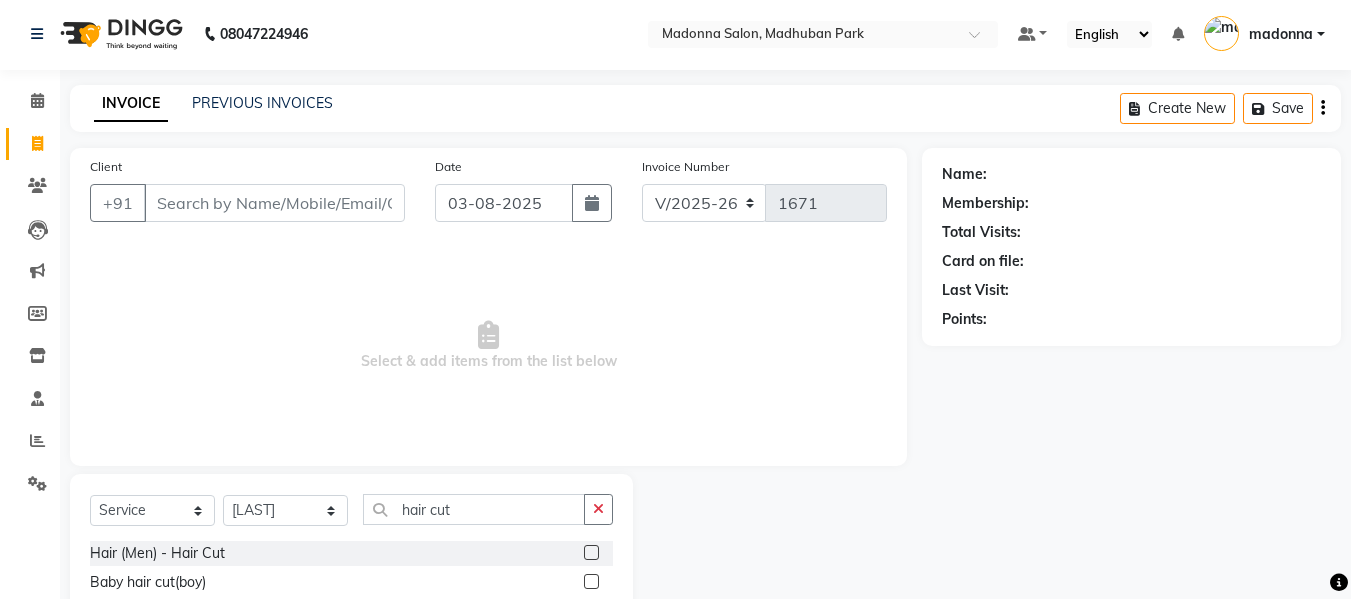 click 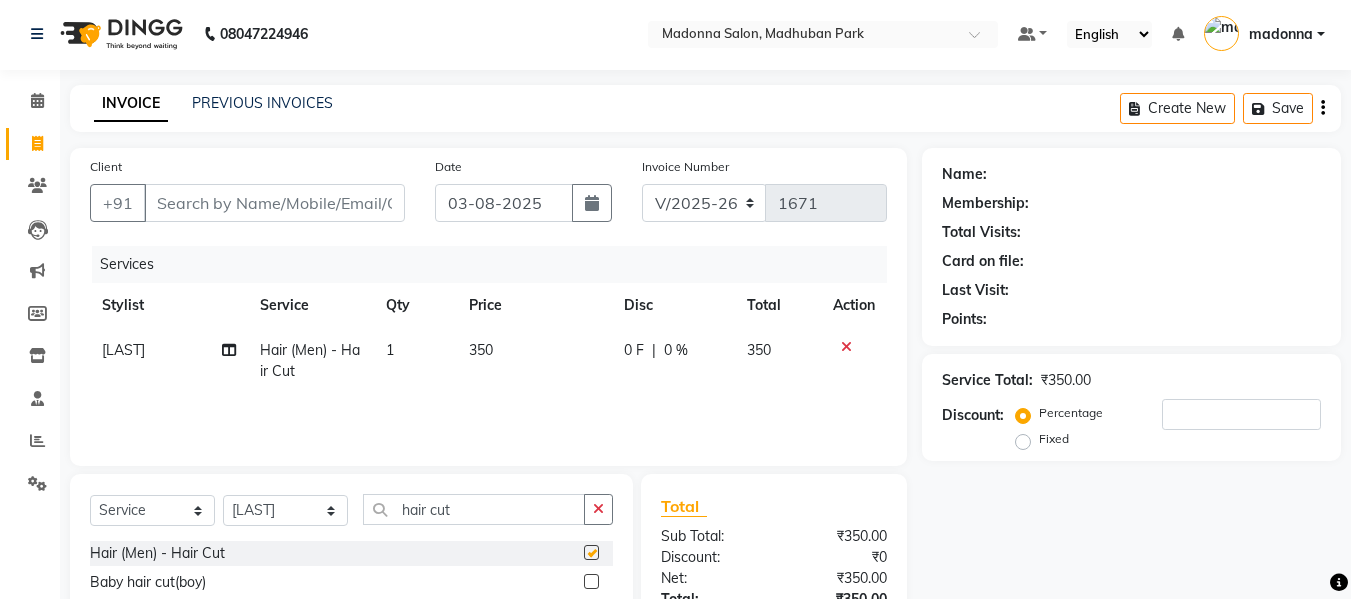 checkbox on "false" 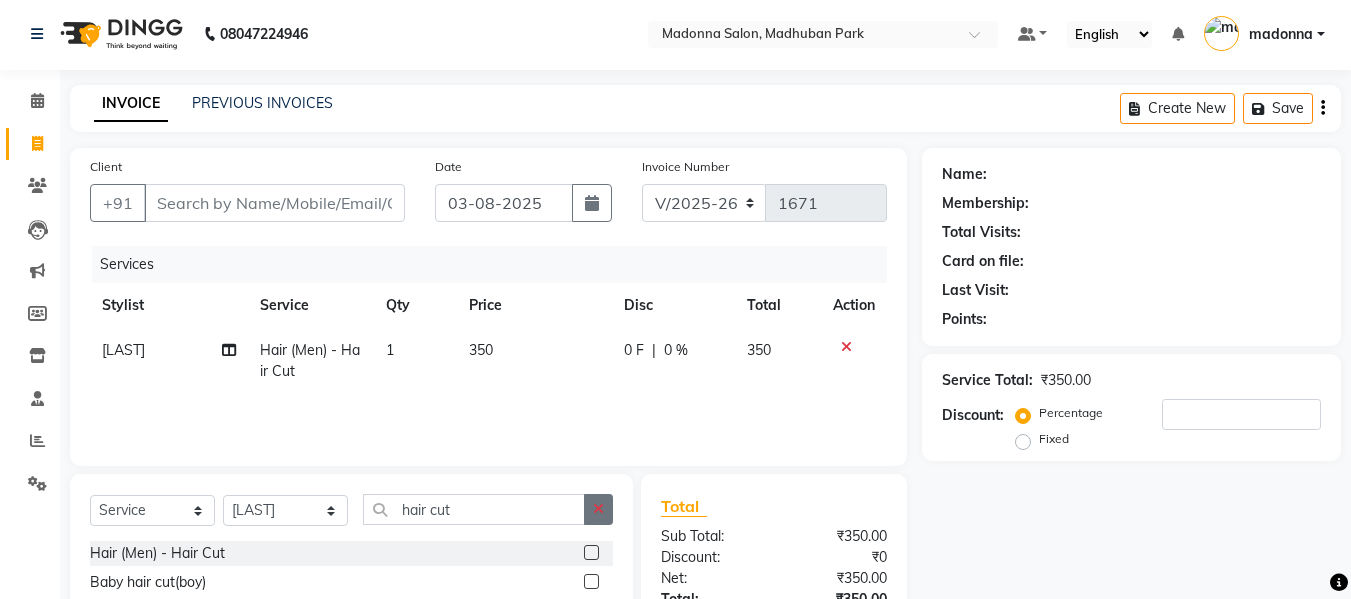 click 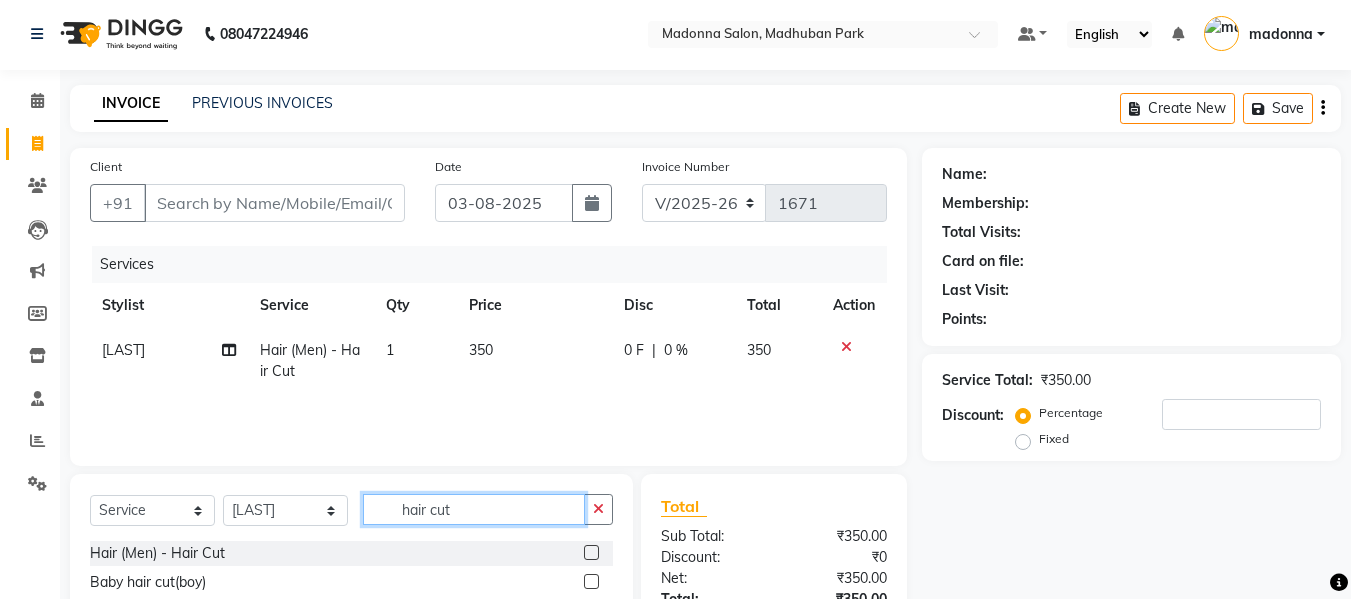 type 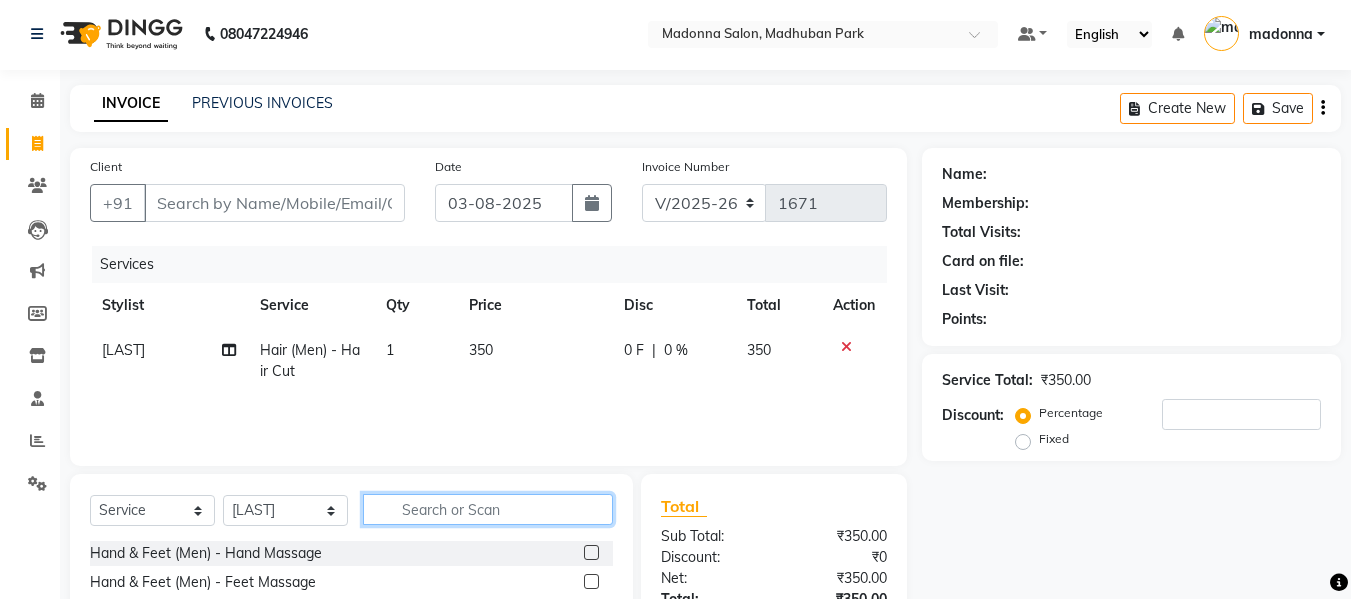 click 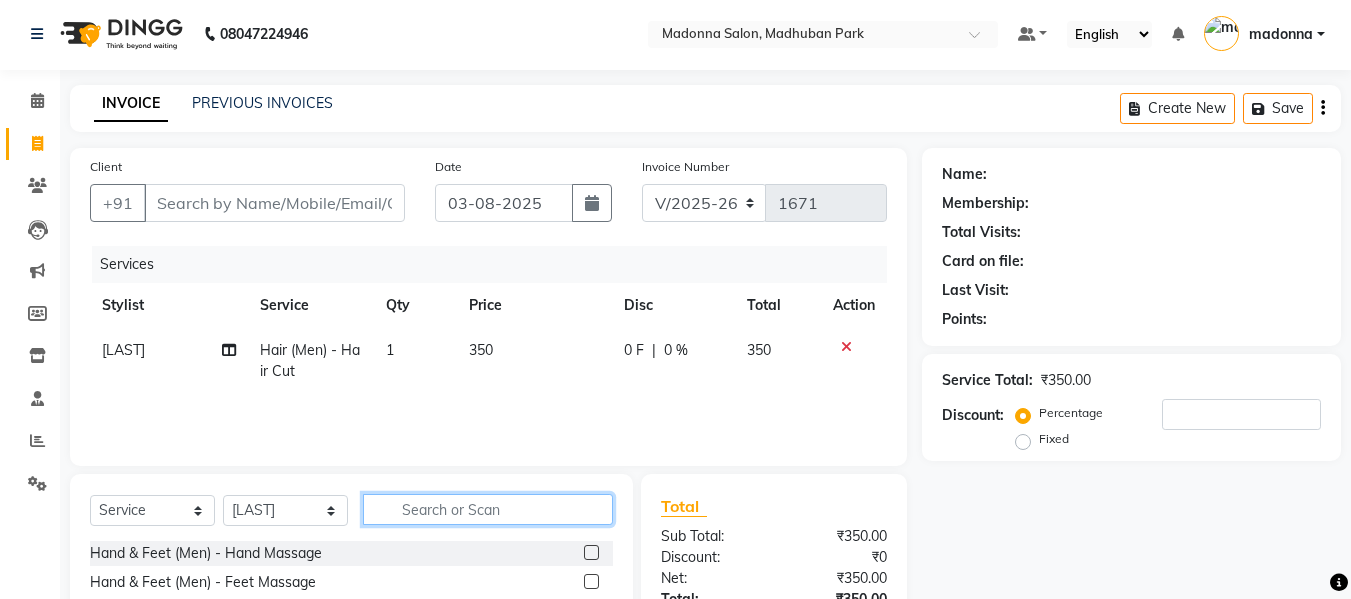 click 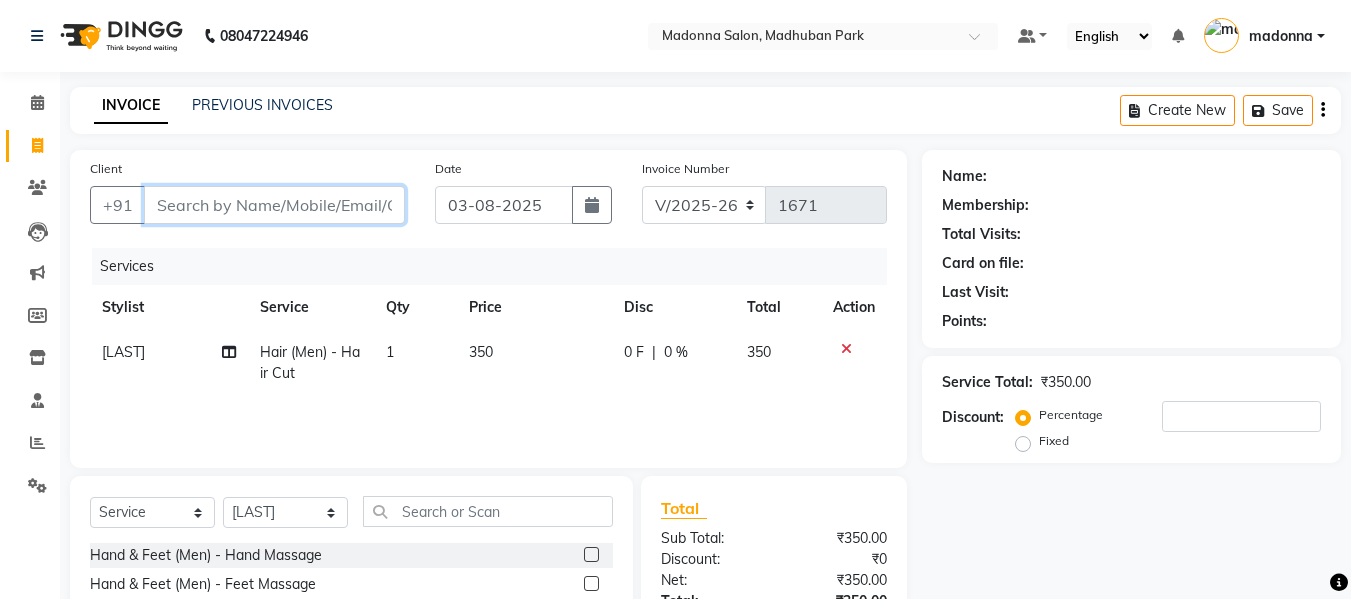 click on "Client" at bounding box center (274, 205) 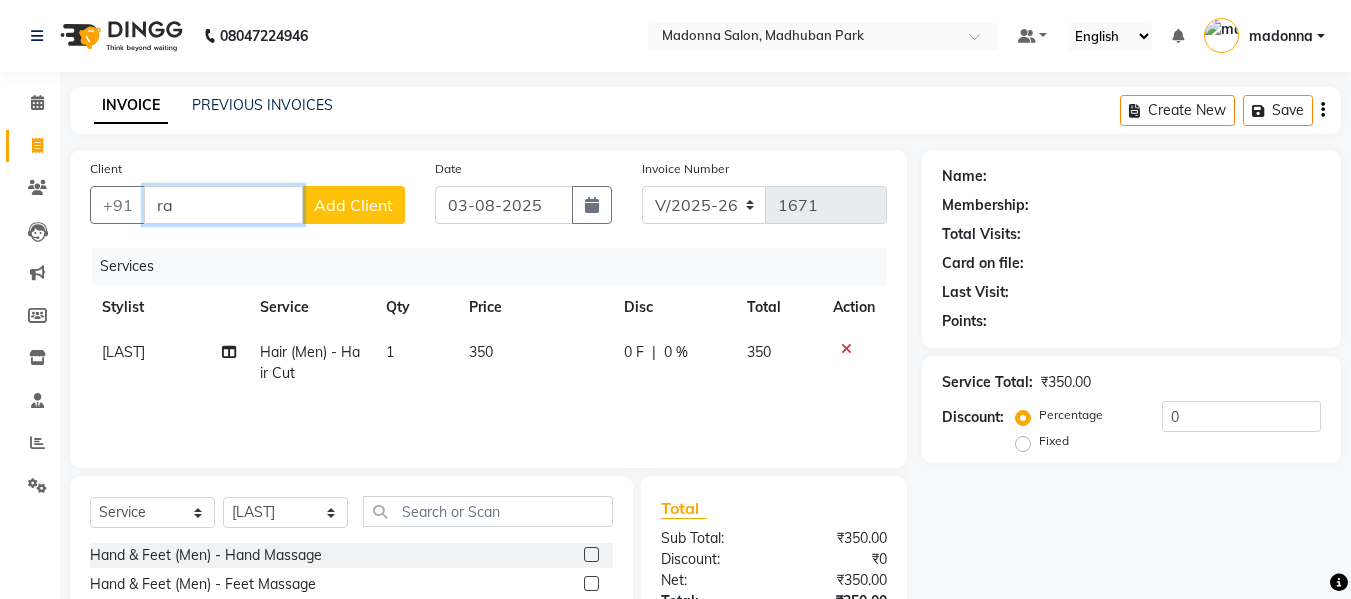 type on "r" 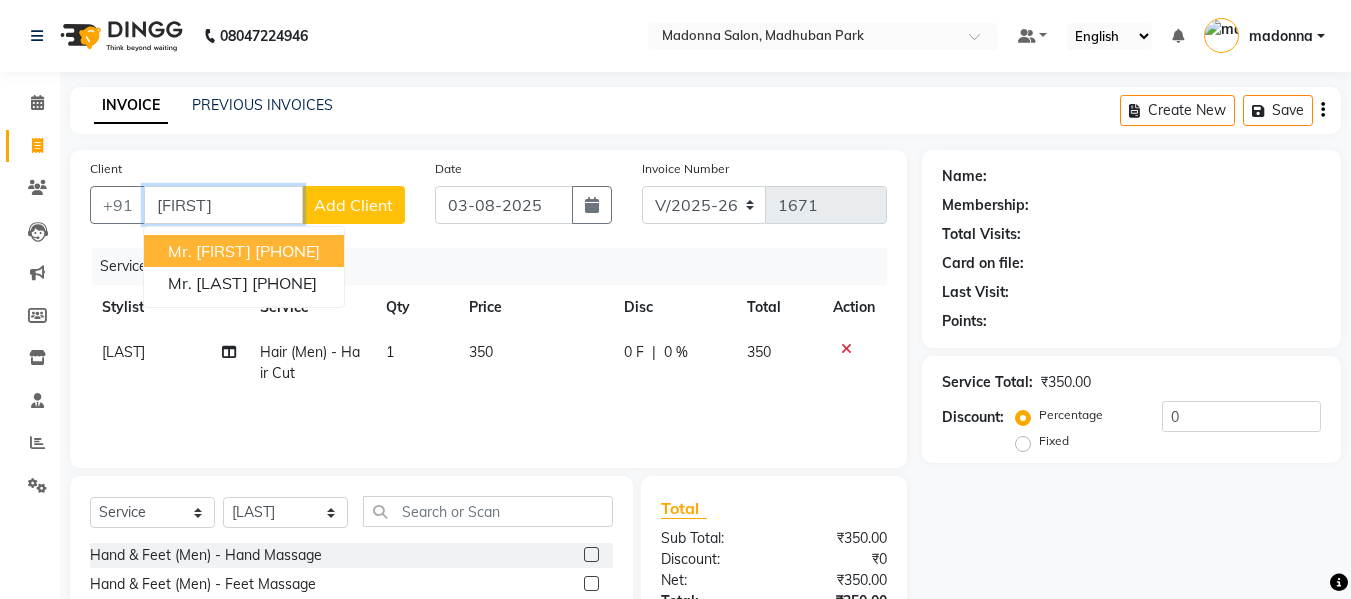 click on "[PHONE]" at bounding box center (287, 251) 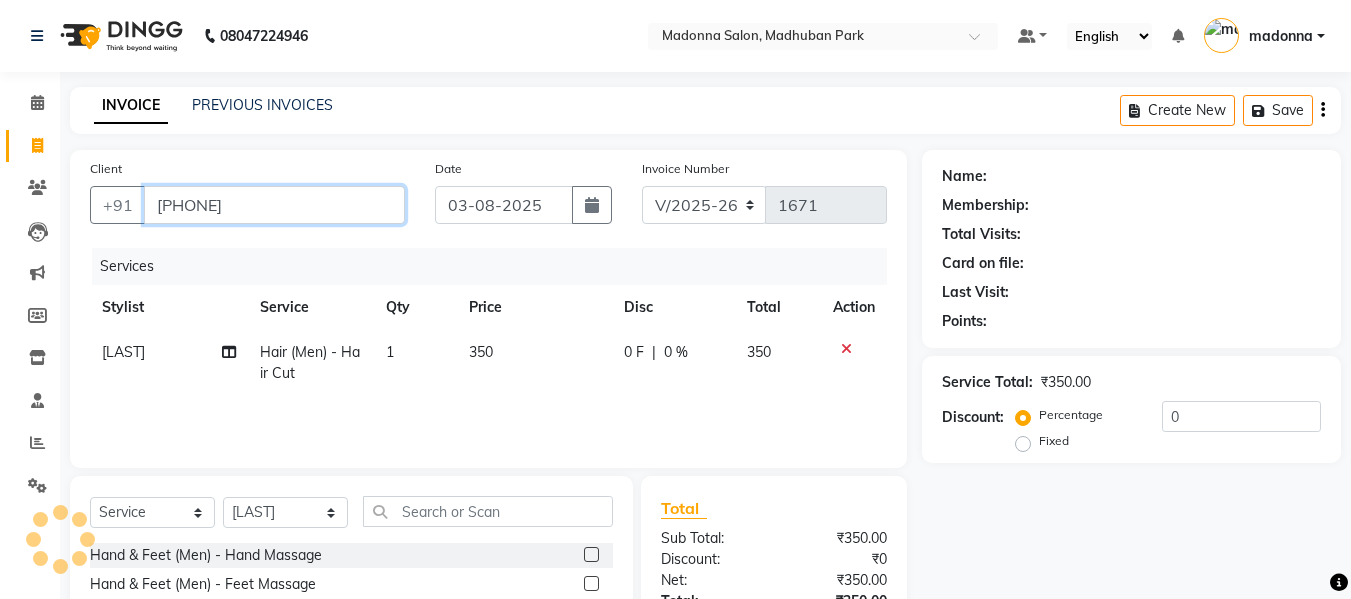 type on "[PHONE]" 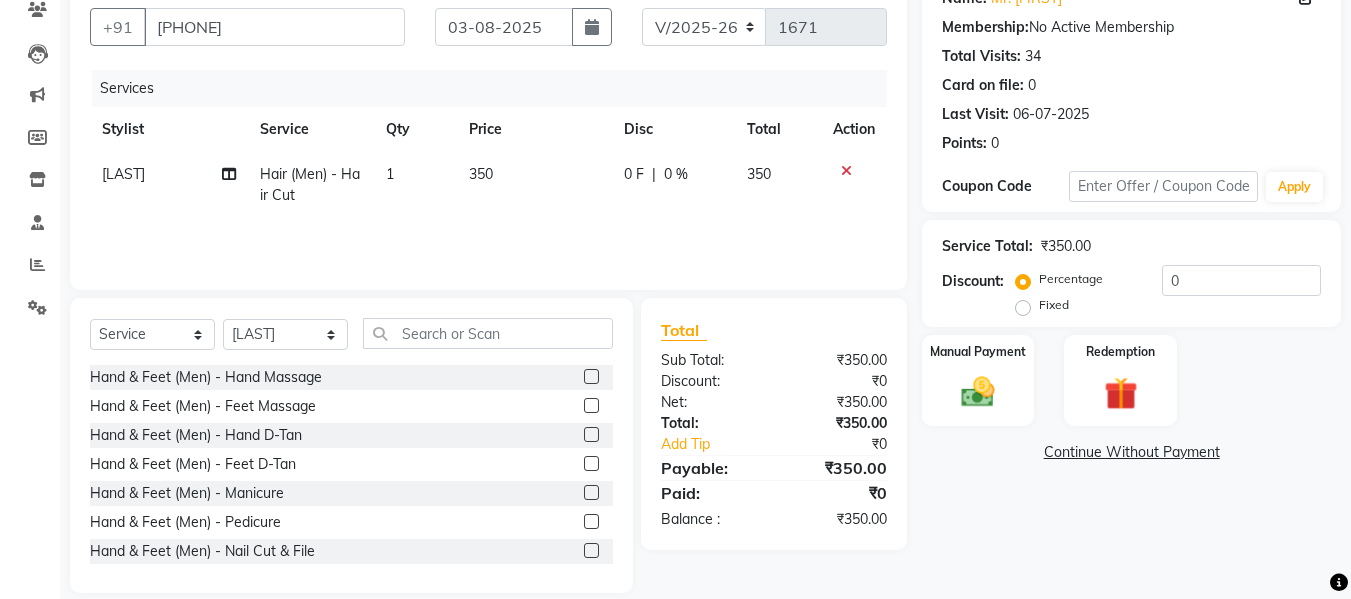 scroll, scrollTop: 179, scrollLeft: 0, axis: vertical 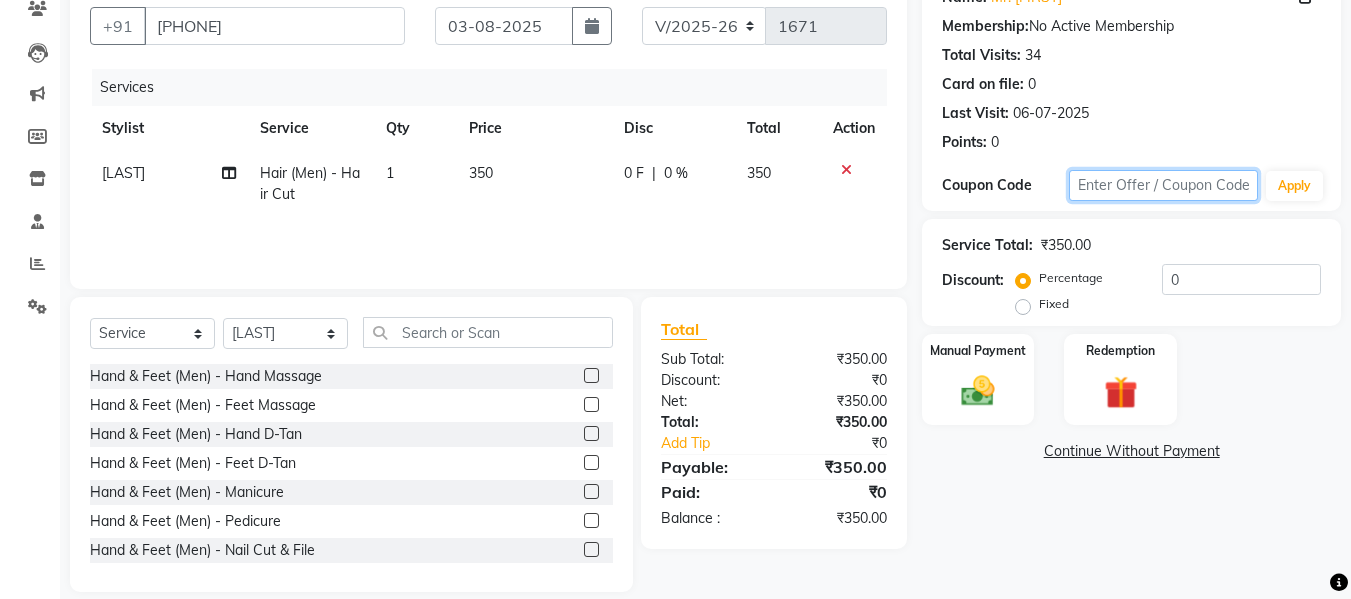 click 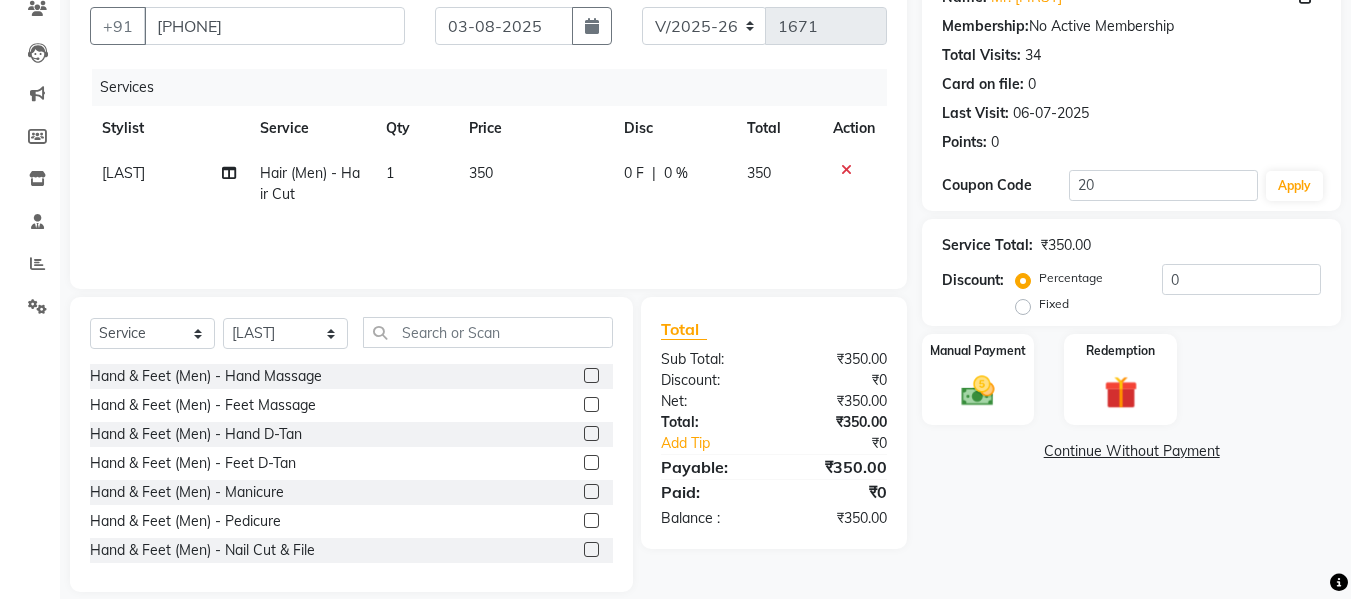 click on "Name: Mr. [FIRST] Membership:  No Active Membership  Total Visits:  34 Card on file:  0 Last Visit:   [DATE] Points:   0  Coupon Code 20 Apply Service Total:  ₹350.00  Discount:  Percentage   Fixed  0 Manual Payment Redemption  Continue Without Payment" 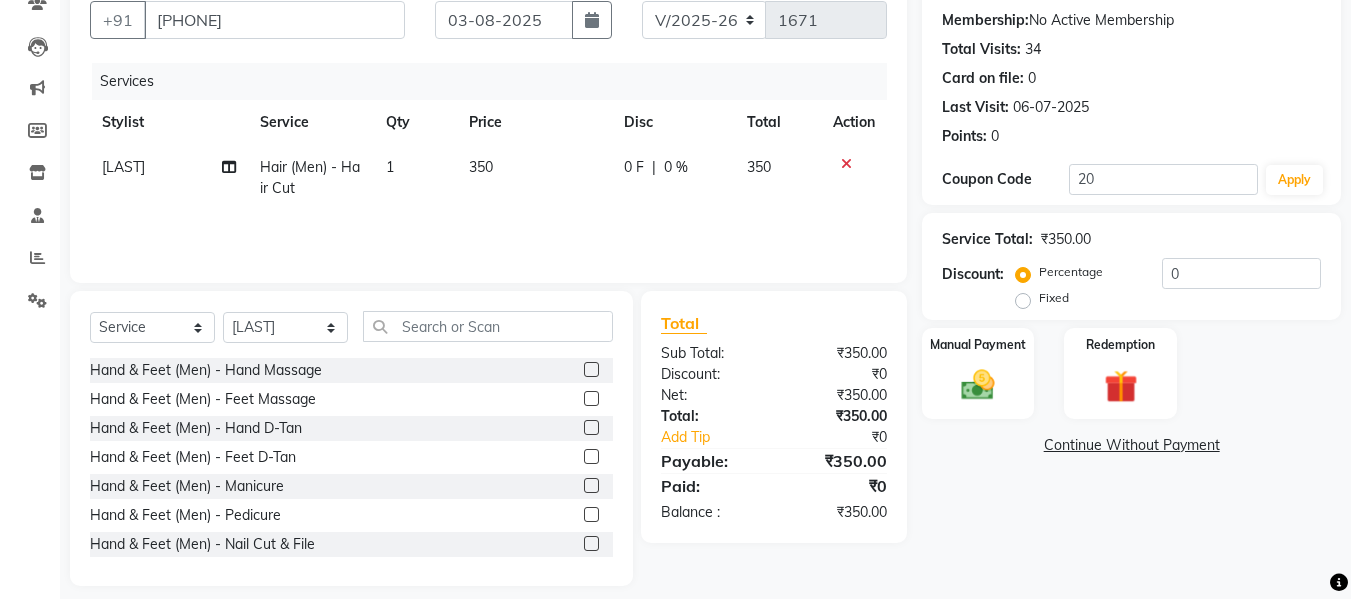 scroll, scrollTop: 186, scrollLeft: 0, axis: vertical 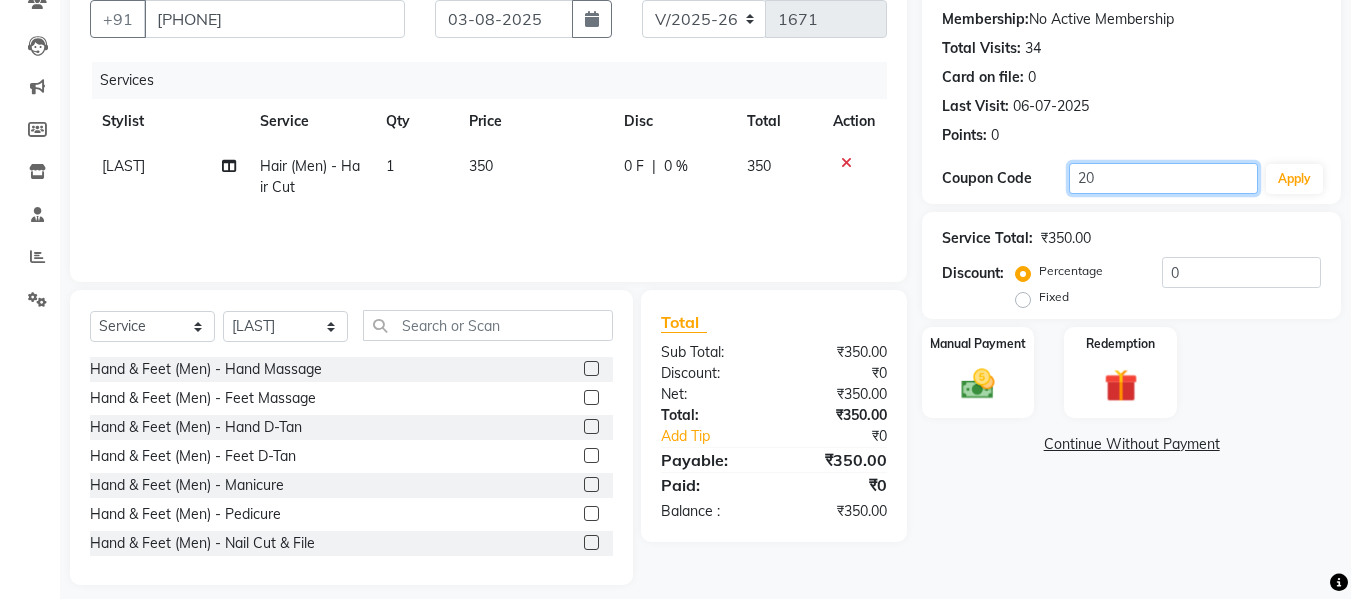 click on "20" 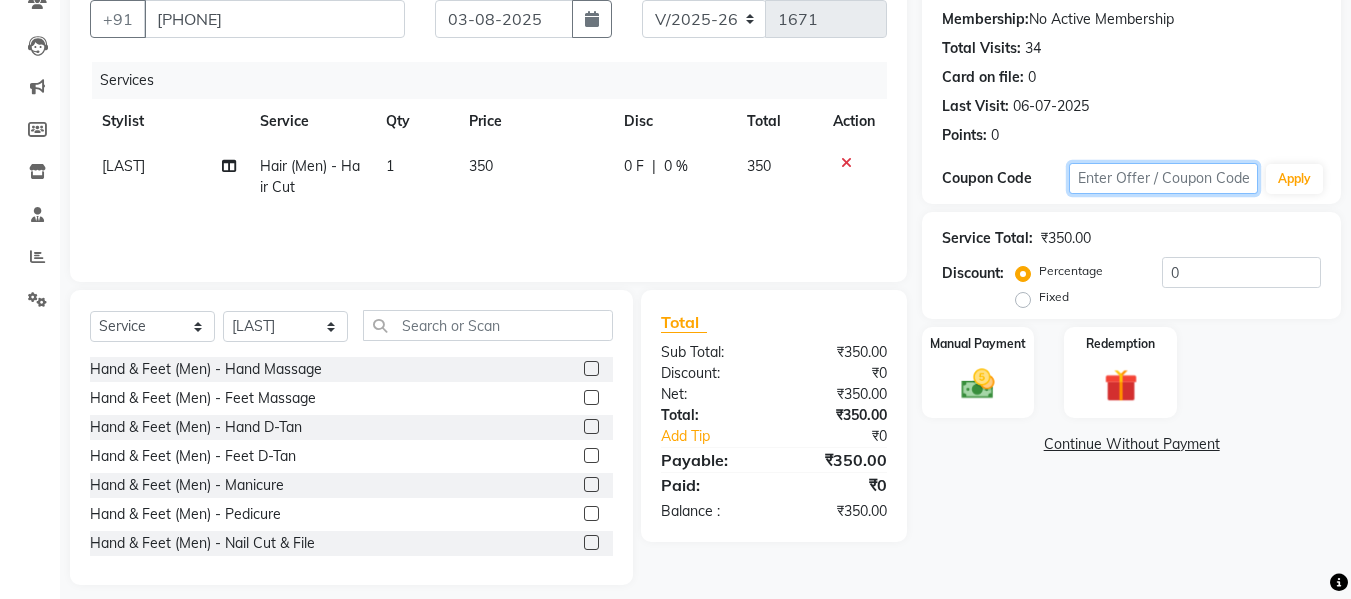 type 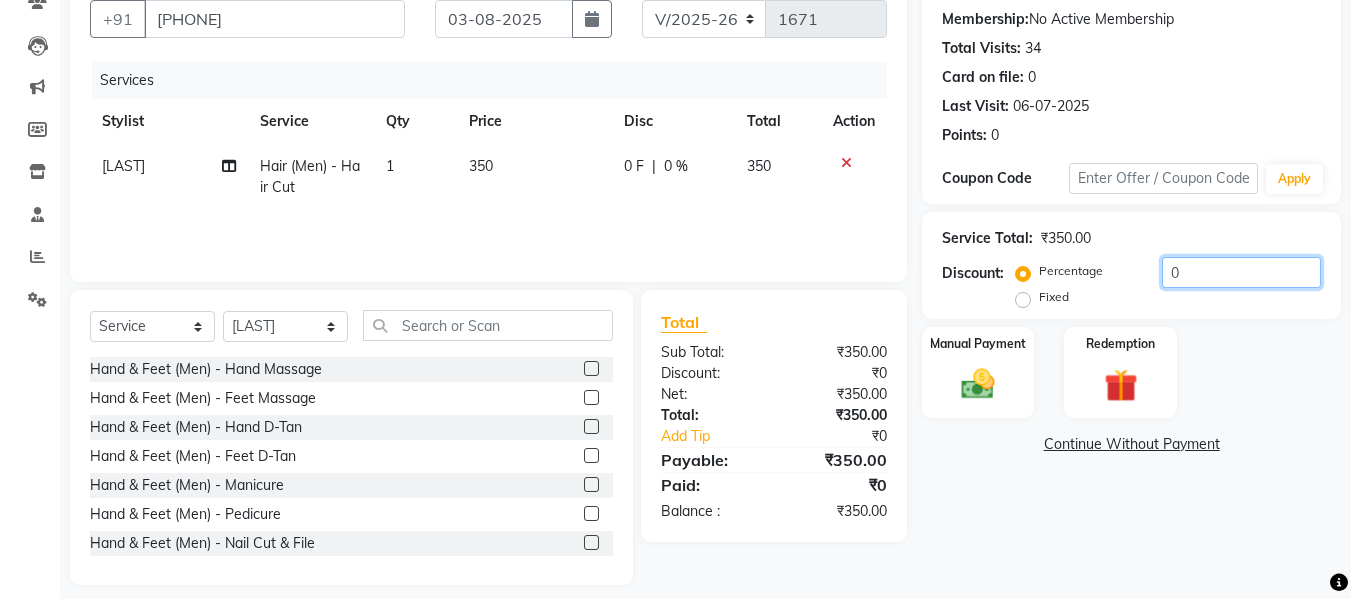click on "0" 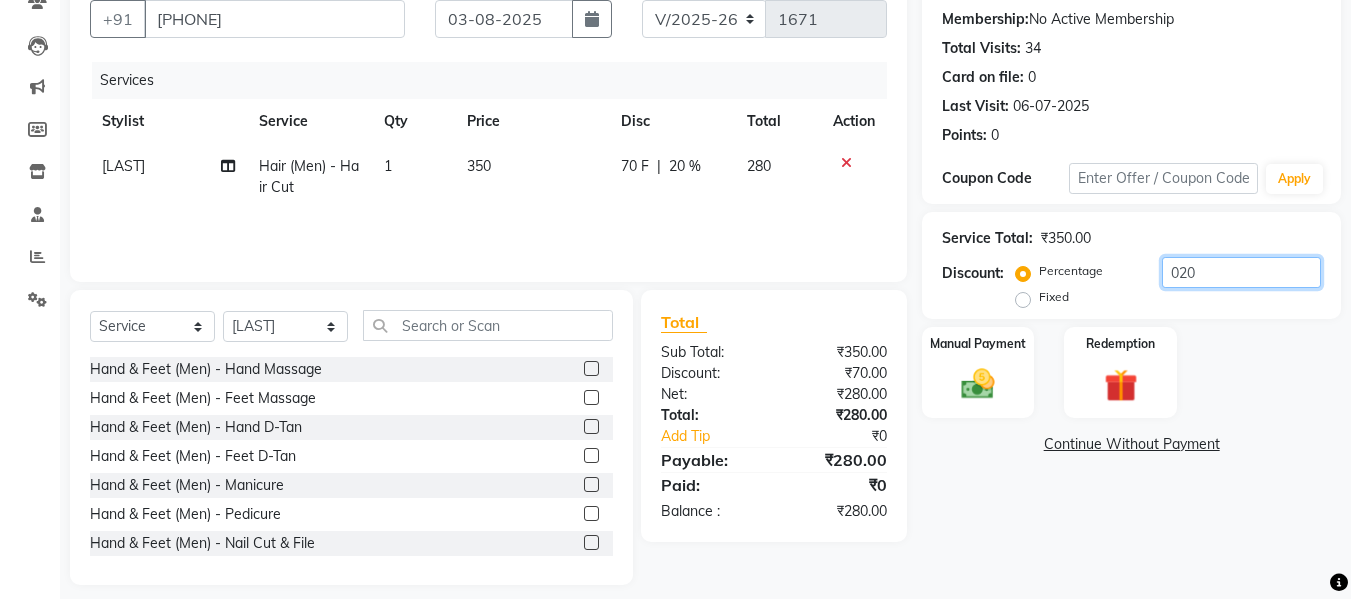click on "020" 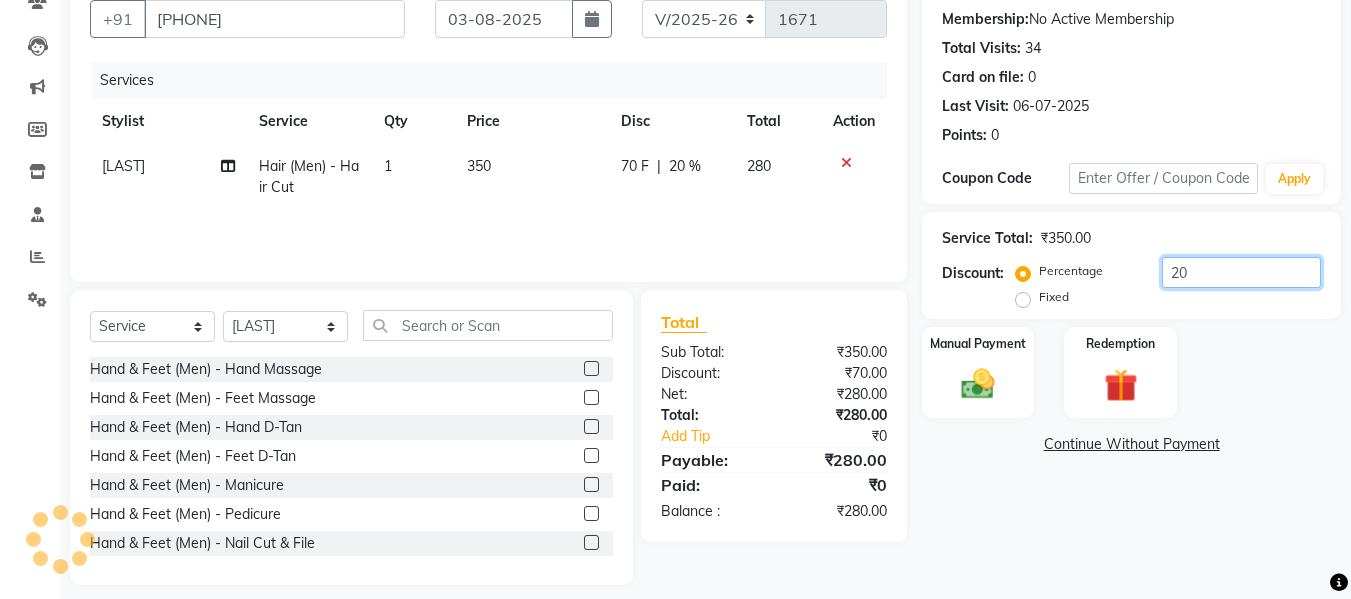 type on "20" 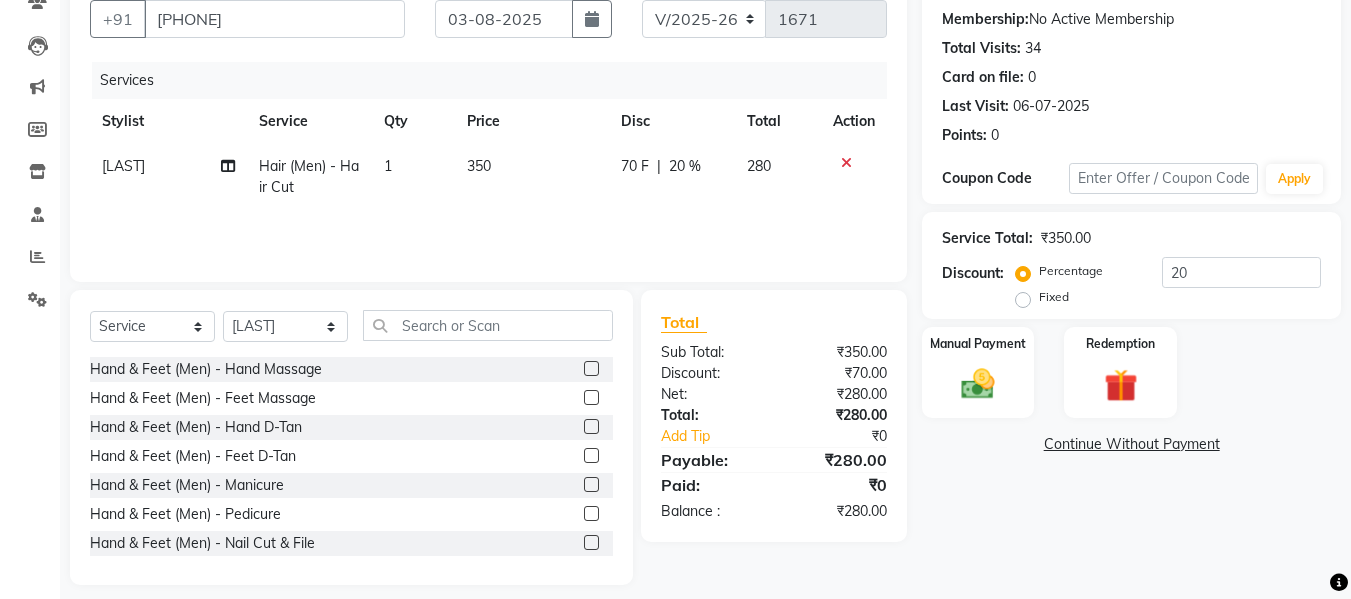 click on "Manual Payment Redemption" 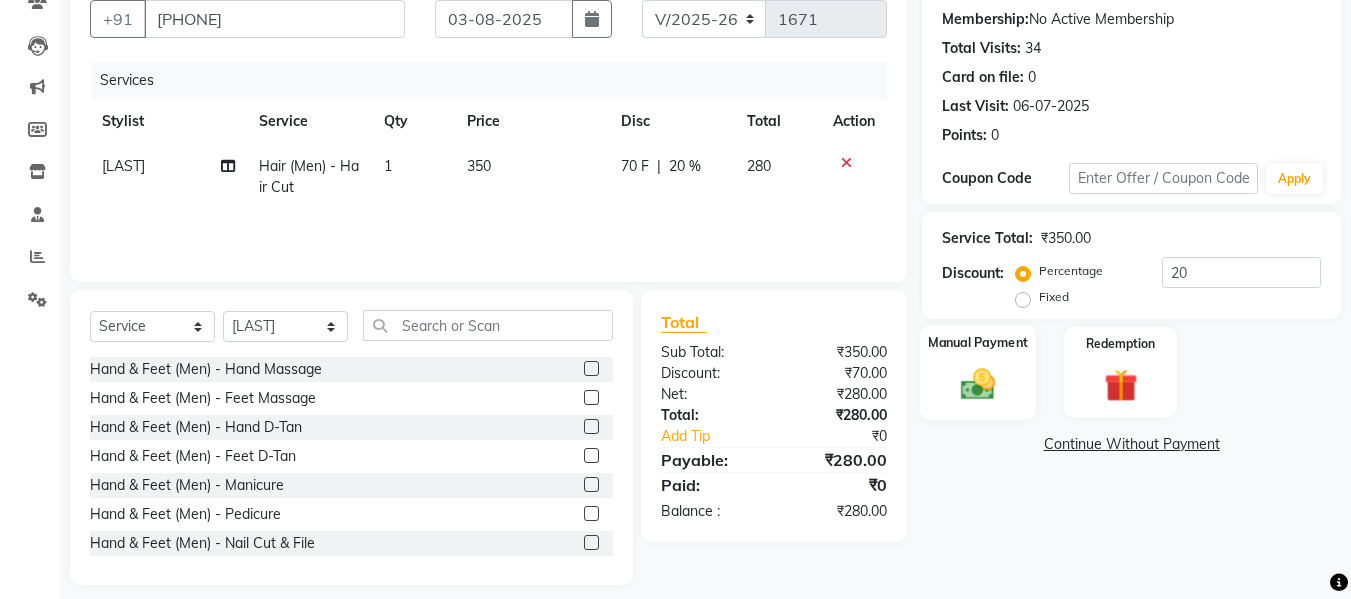 click 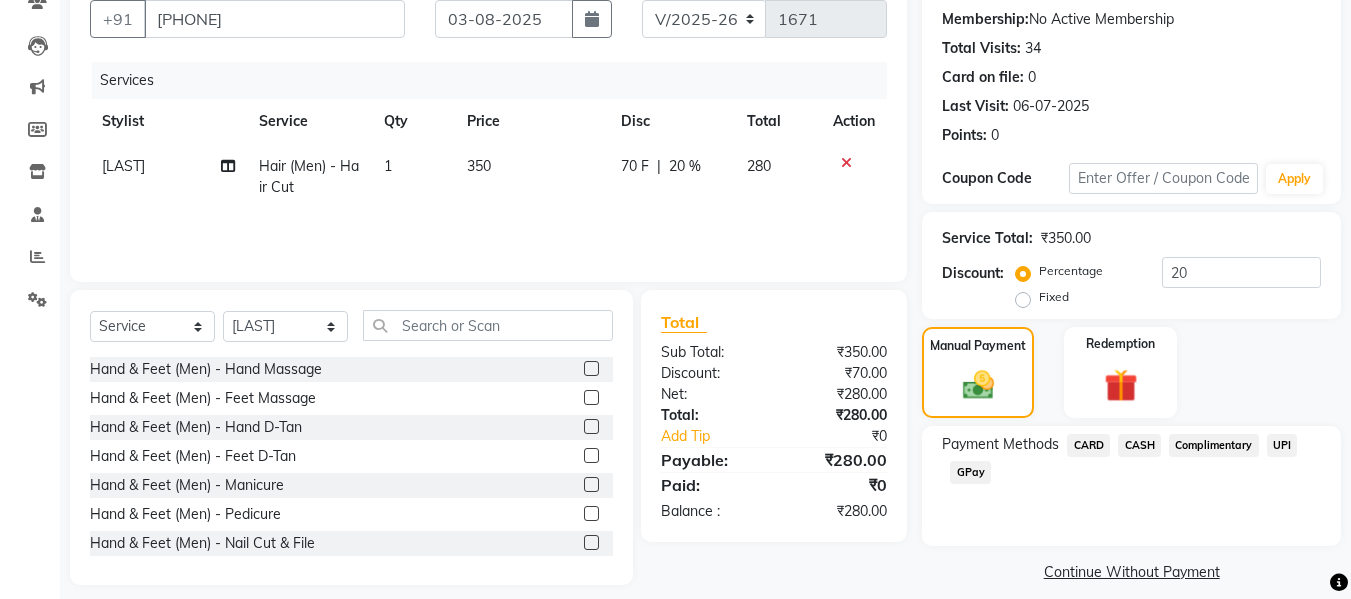 click on "GPay" 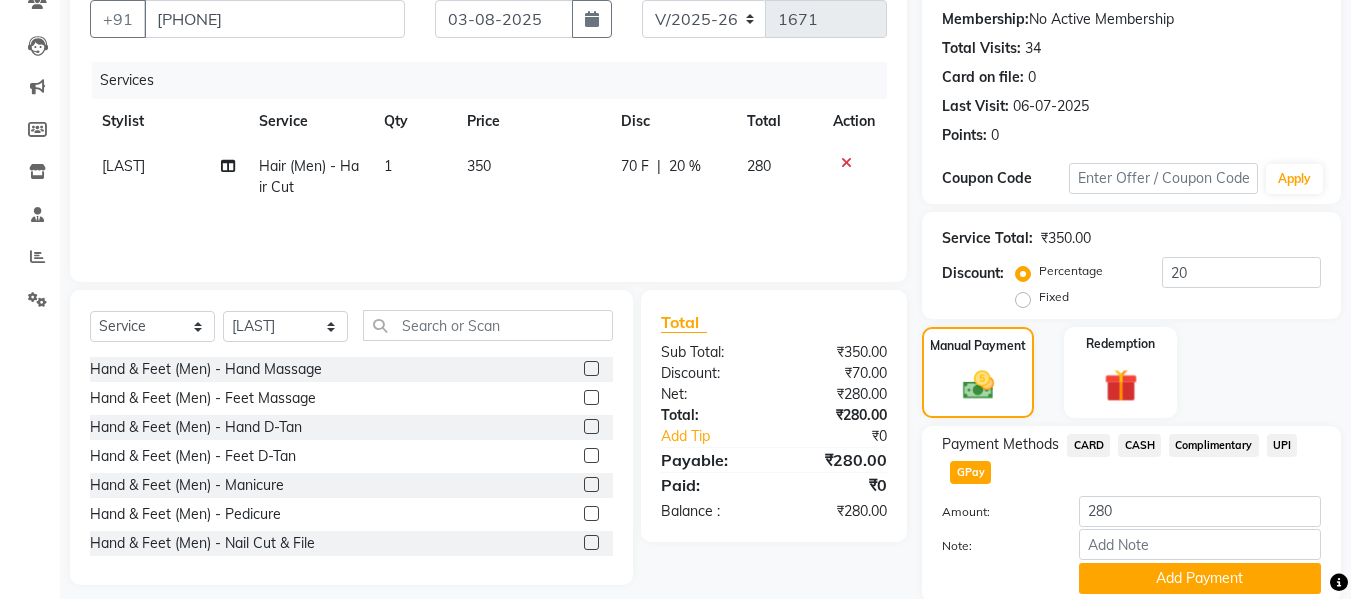 scroll, scrollTop: 260, scrollLeft: 0, axis: vertical 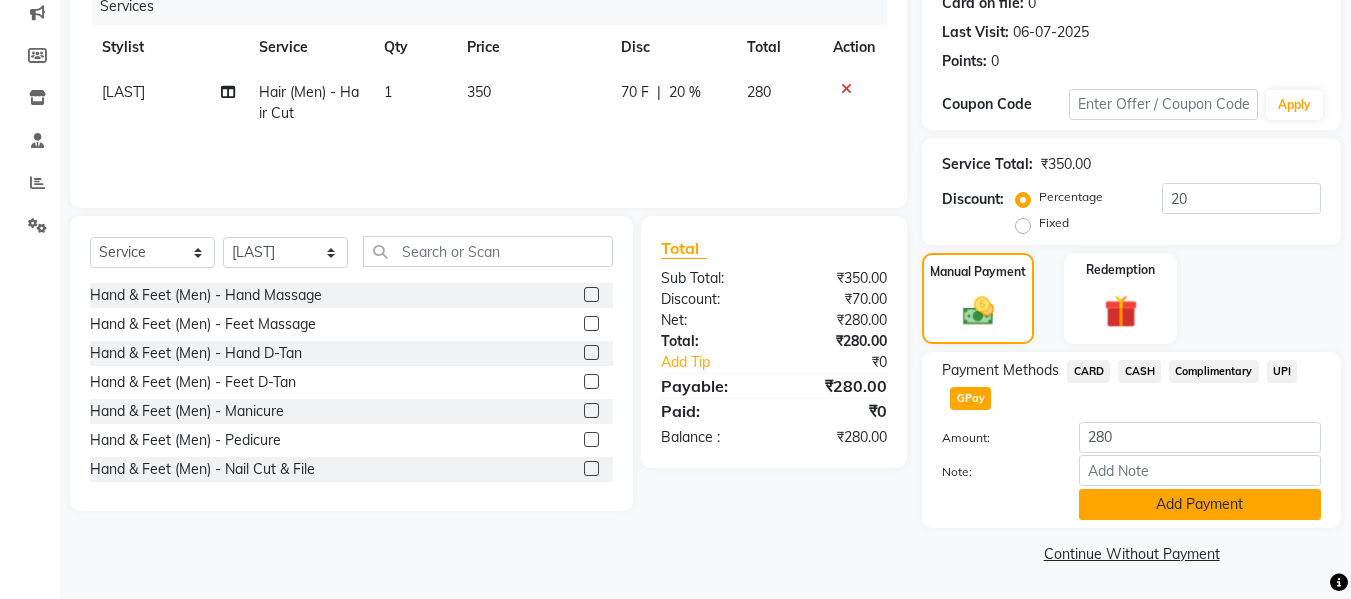 click on "Add Payment" 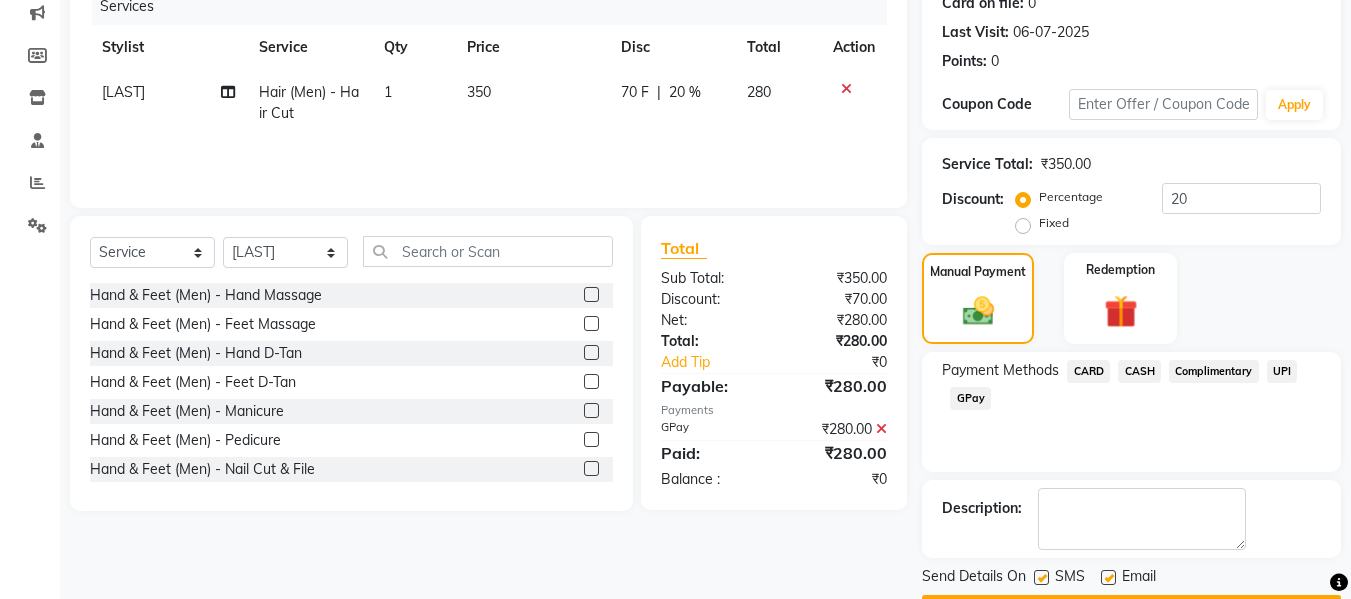 scroll, scrollTop: 317, scrollLeft: 0, axis: vertical 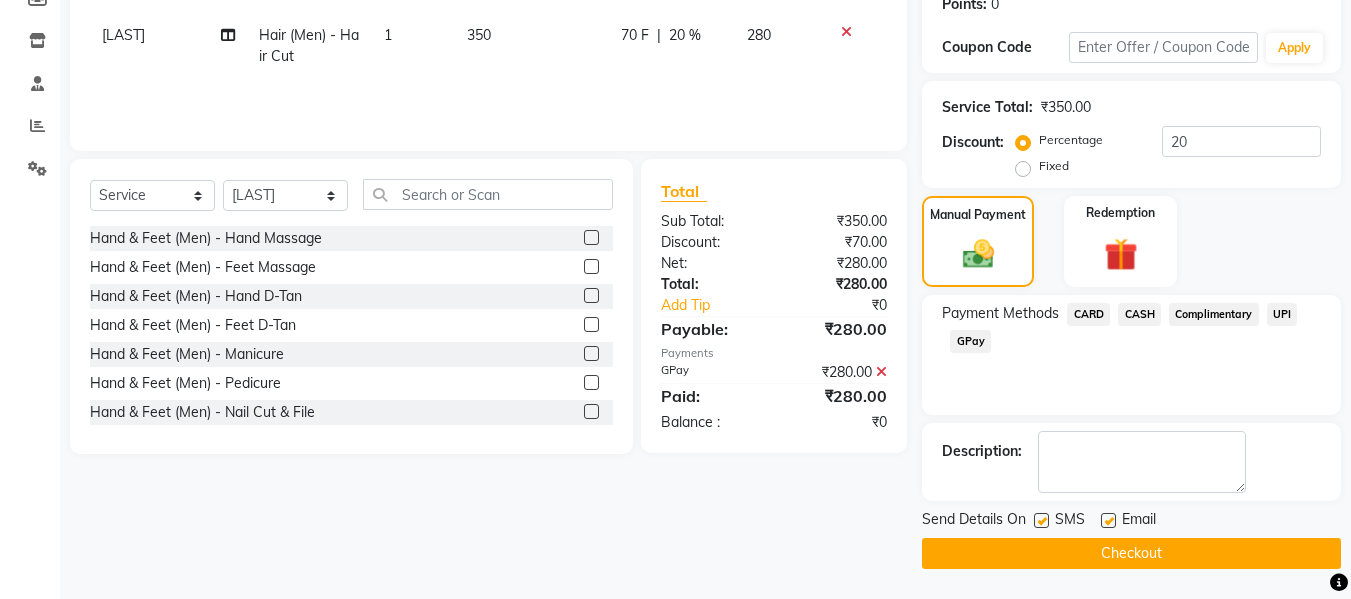 click on "Checkout" 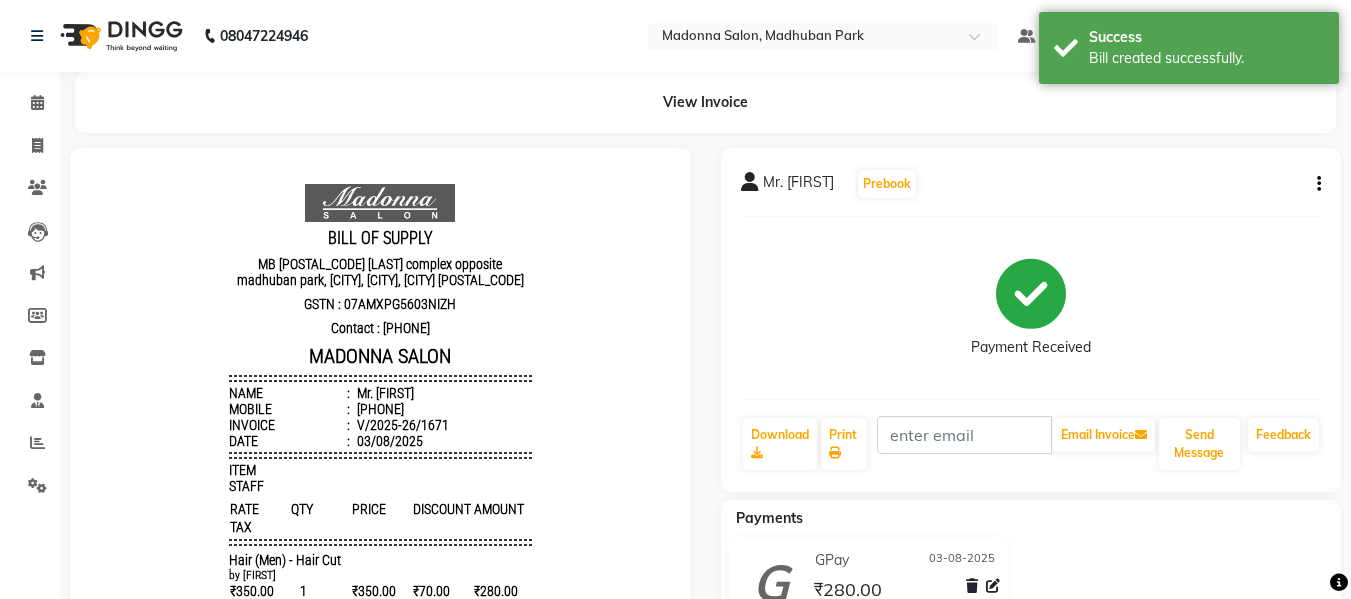 scroll, scrollTop: 0, scrollLeft: 0, axis: both 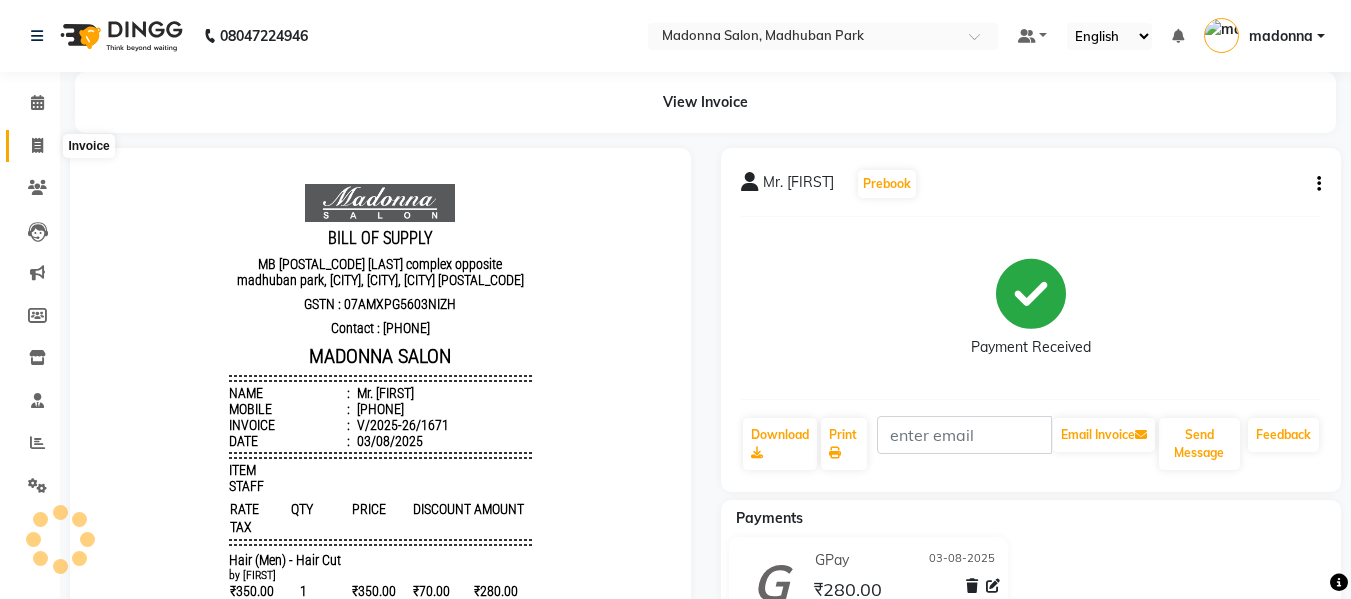 click 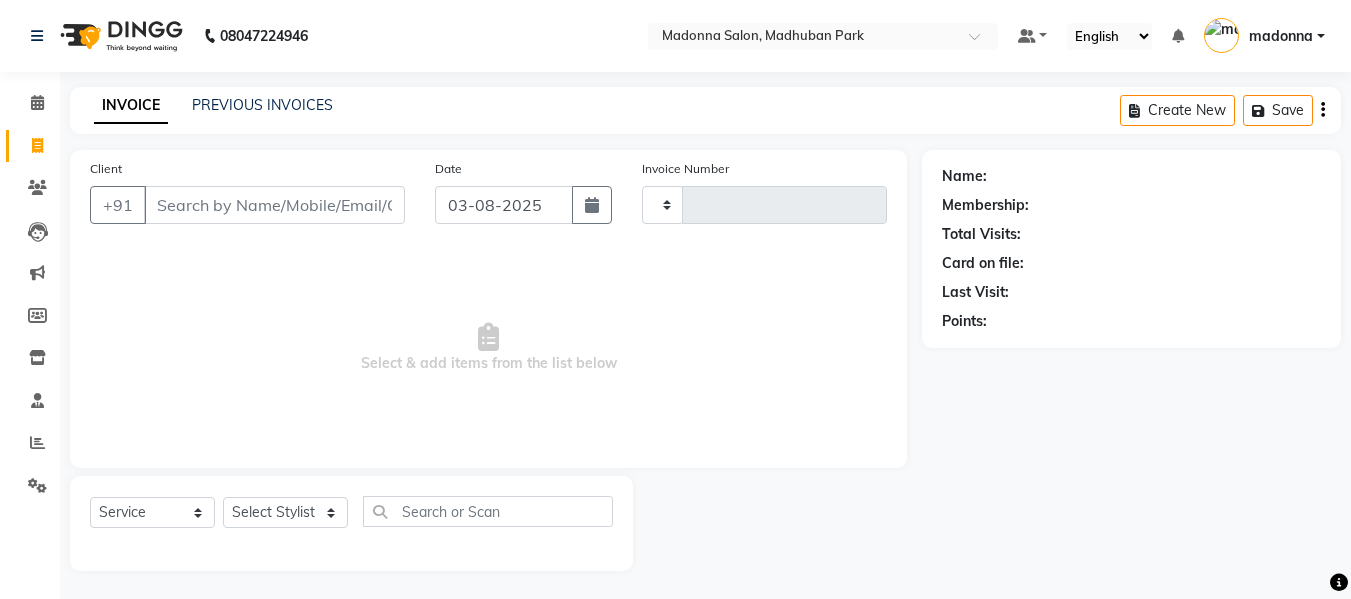 scroll, scrollTop: 2, scrollLeft: 0, axis: vertical 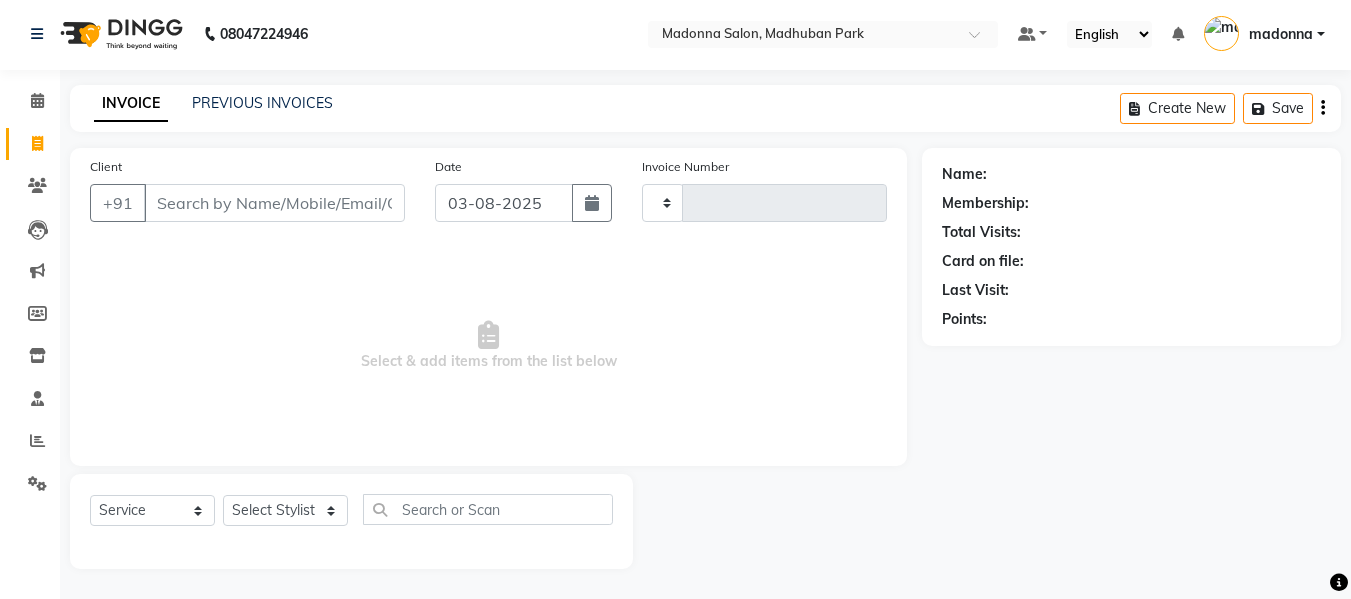type on "1672" 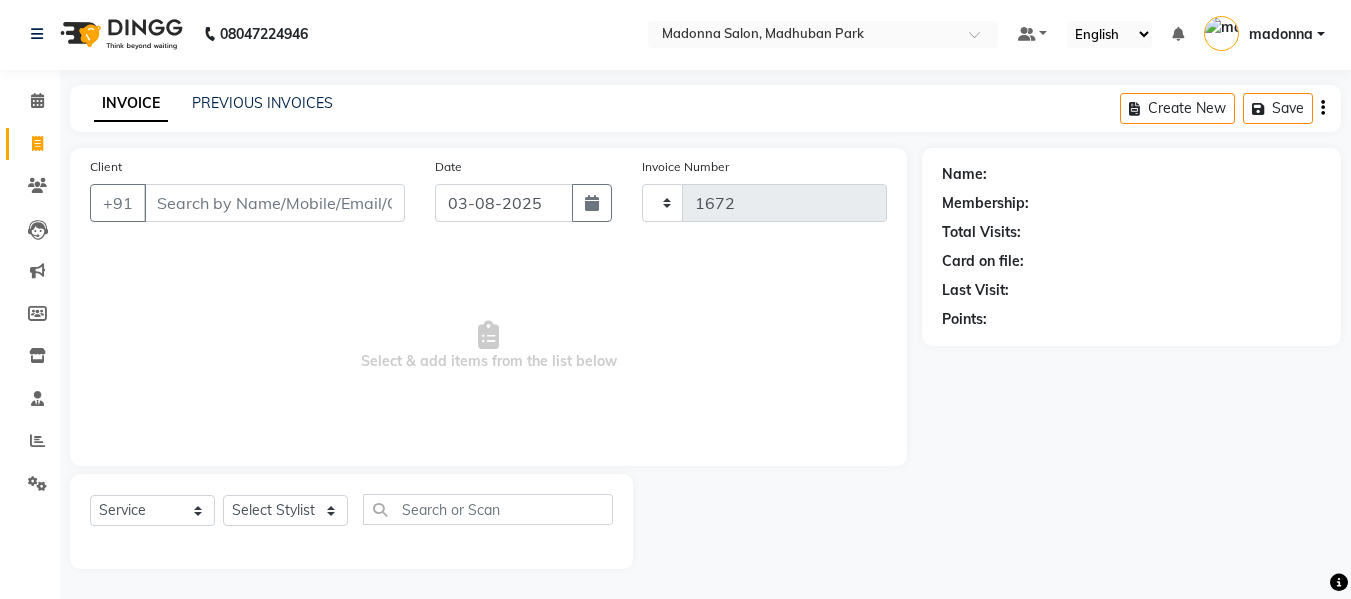 select on "6469" 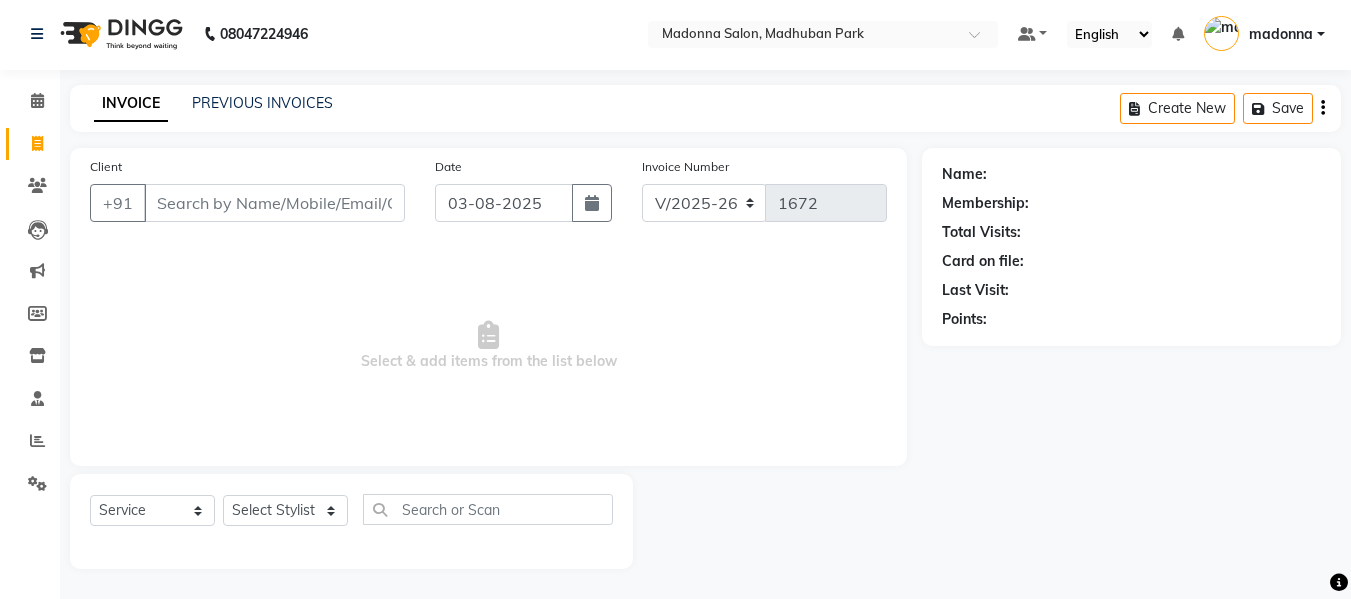 click on "Select & add items from the list below" at bounding box center [488, 346] 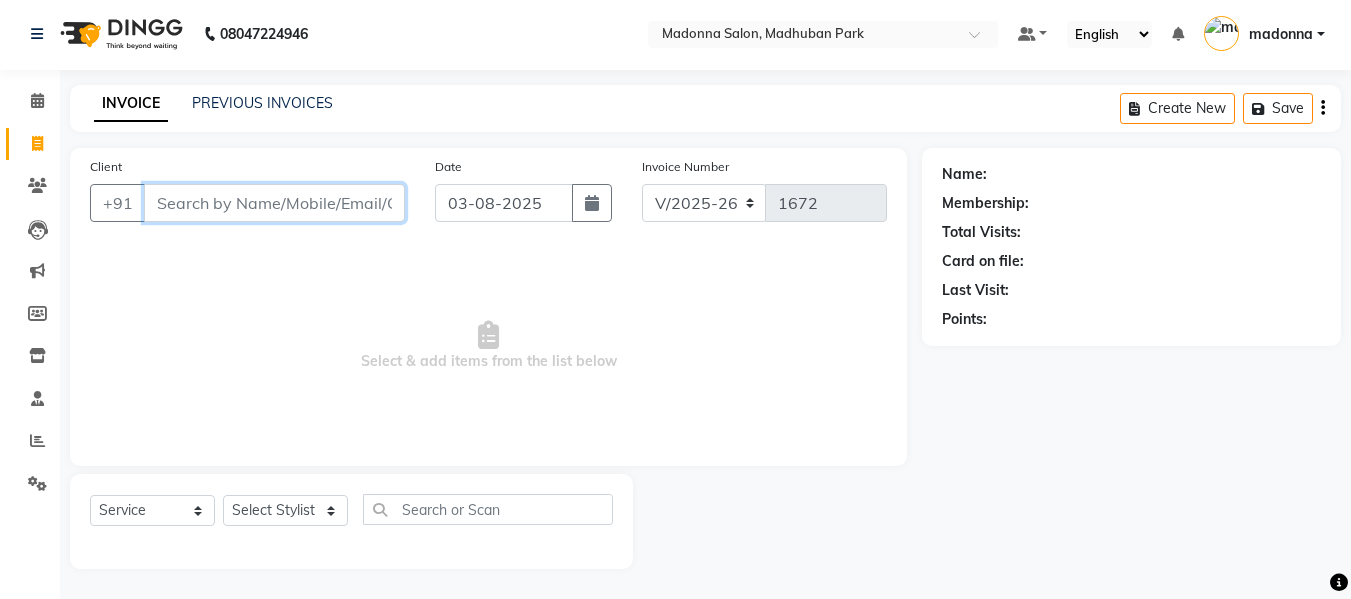 click on "Client" at bounding box center (274, 203) 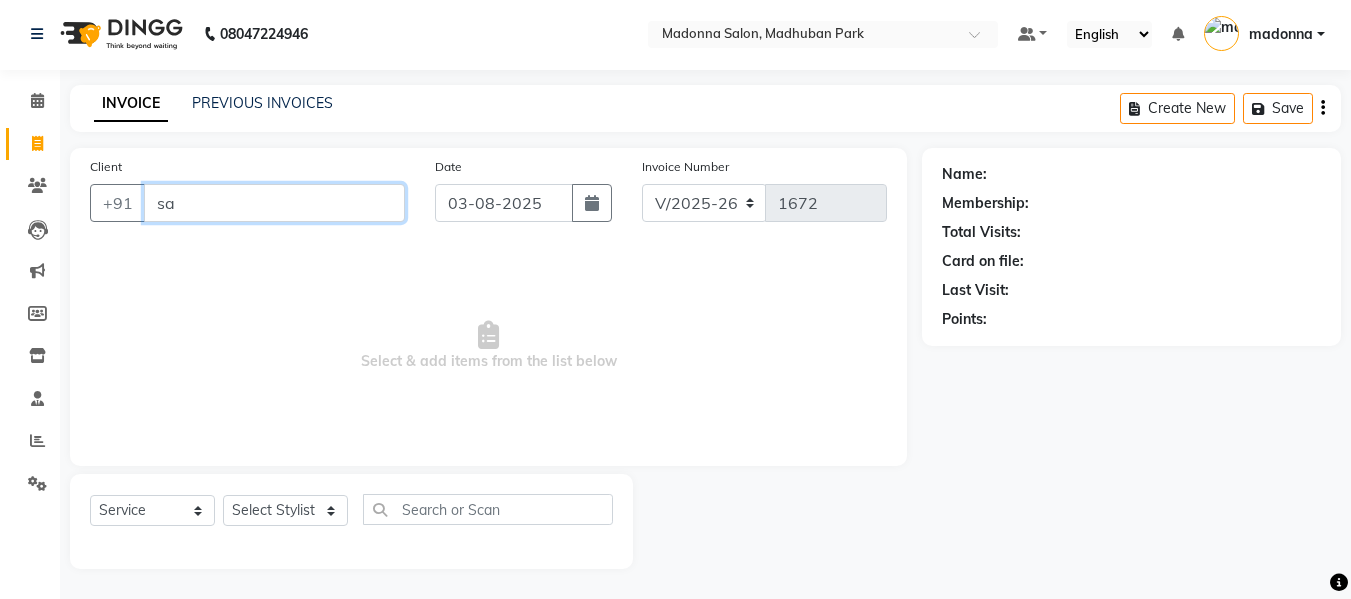 type on "s" 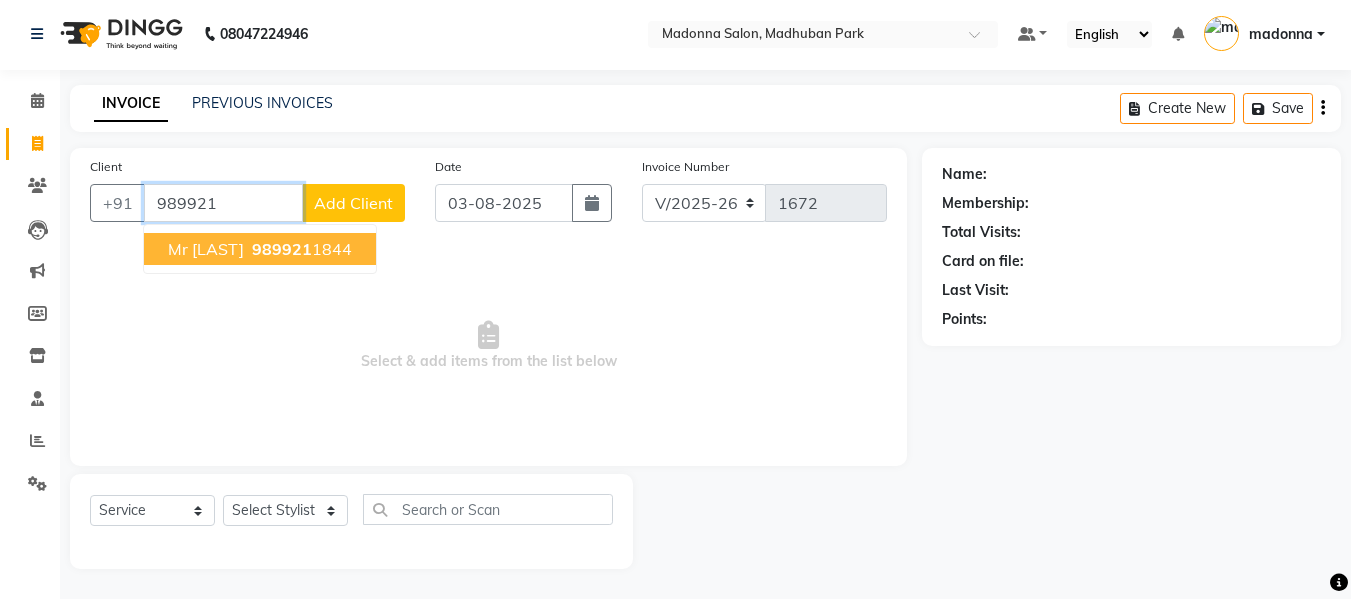 click on "989921" at bounding box center [282, 249] 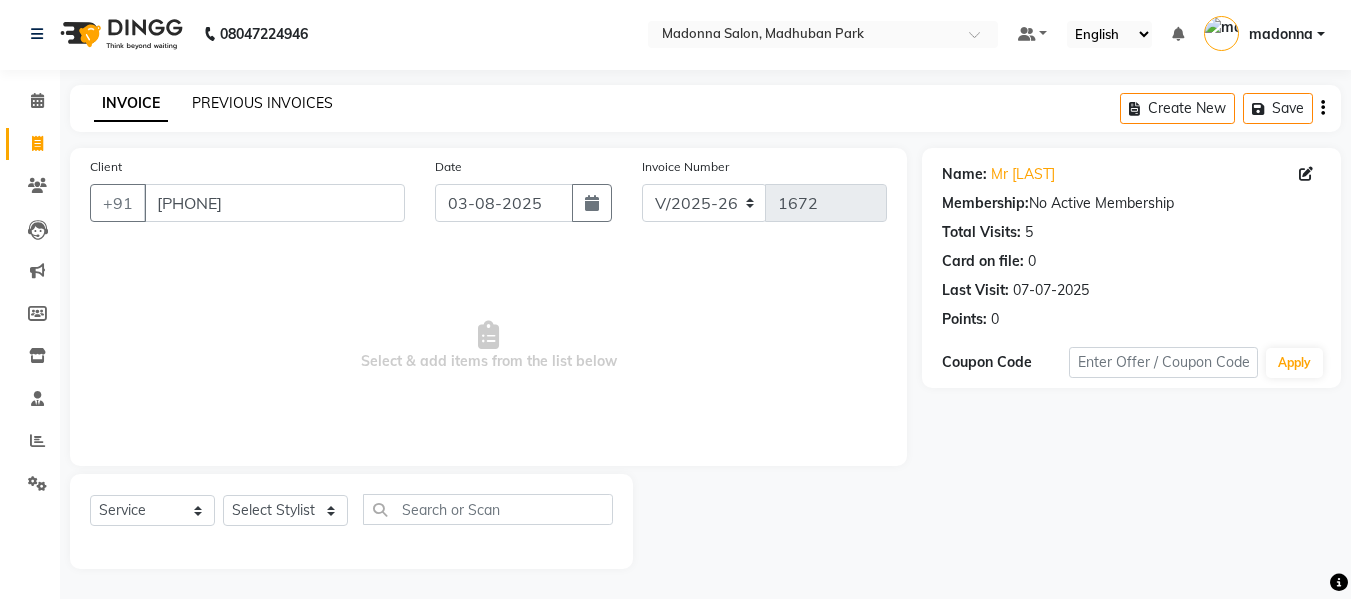 click on "PREVIOUS INVOICES" 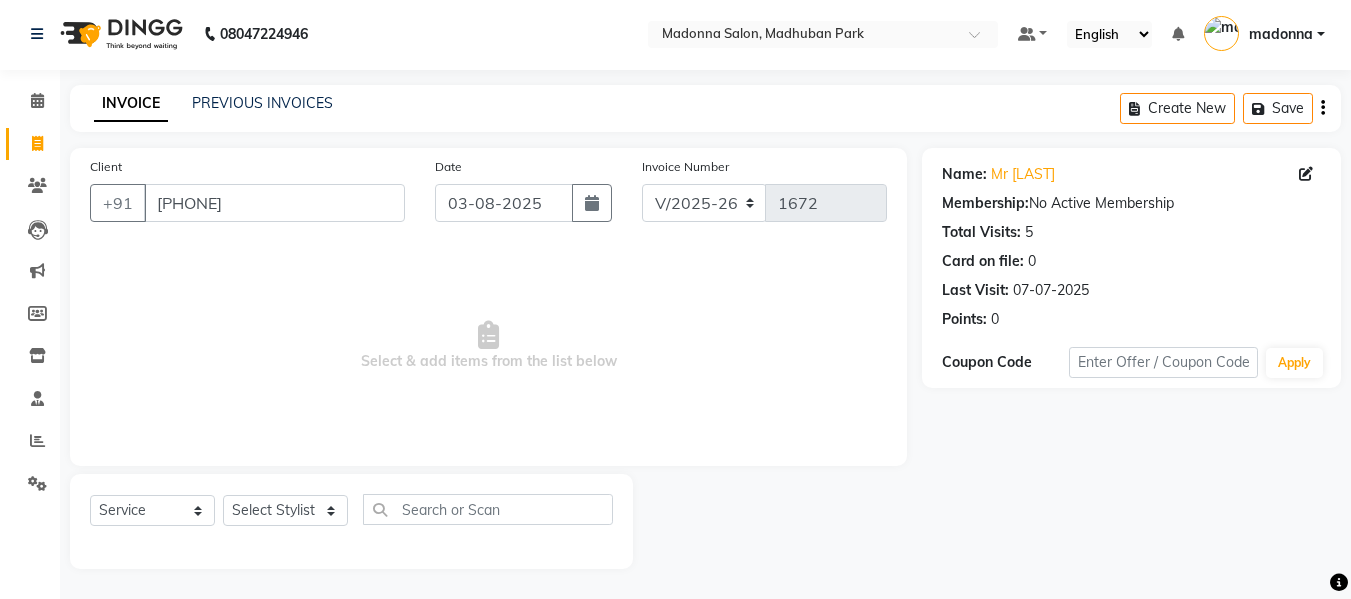 click on "INVOICE PREVIOUS INVOICES Create New   Save" 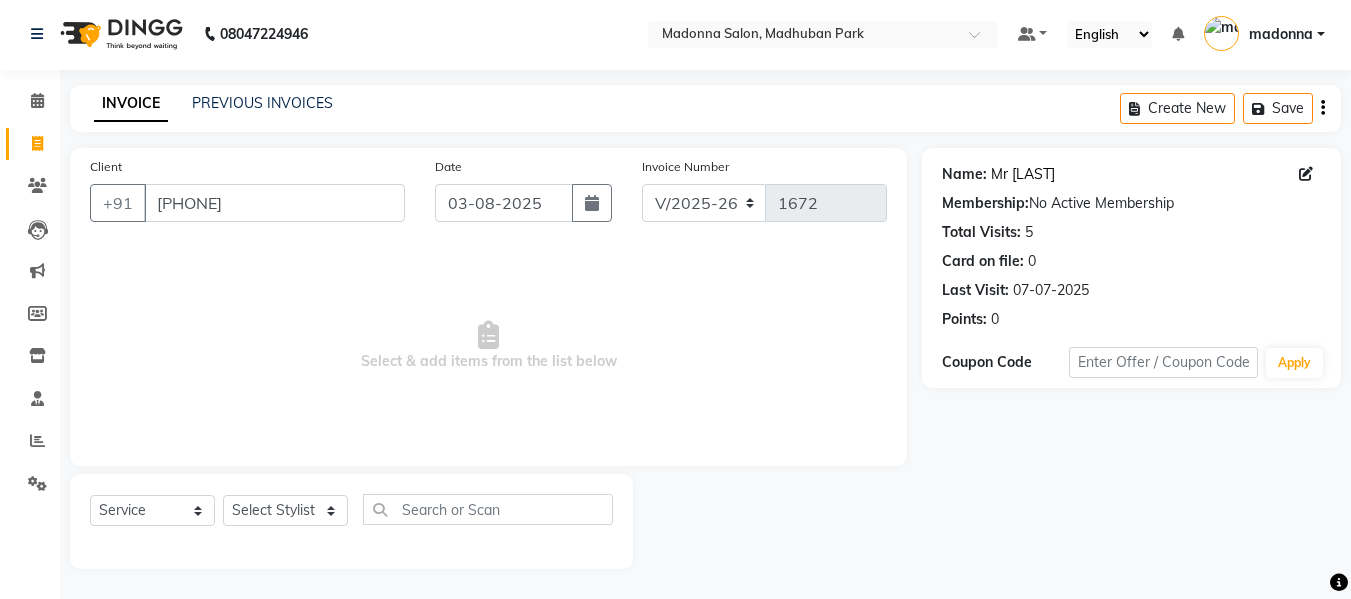 click on "Mr [LAST]" 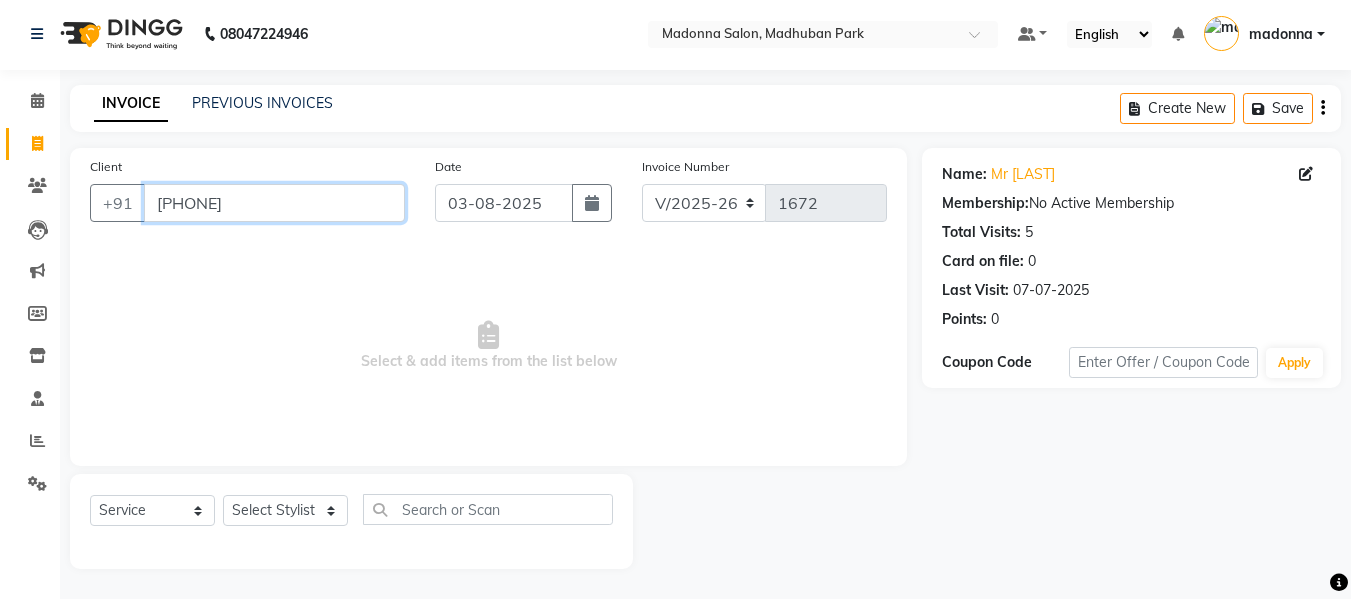 click on "[PHONE]" at bounding box center [274, 203] 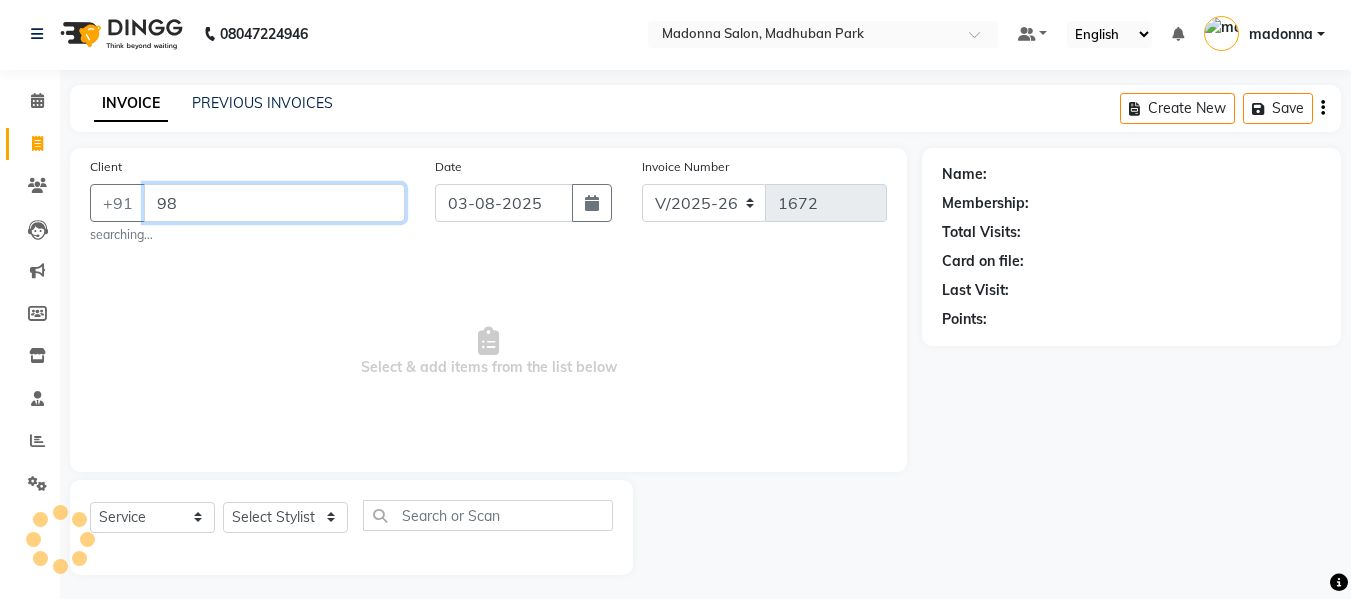 type on "9" 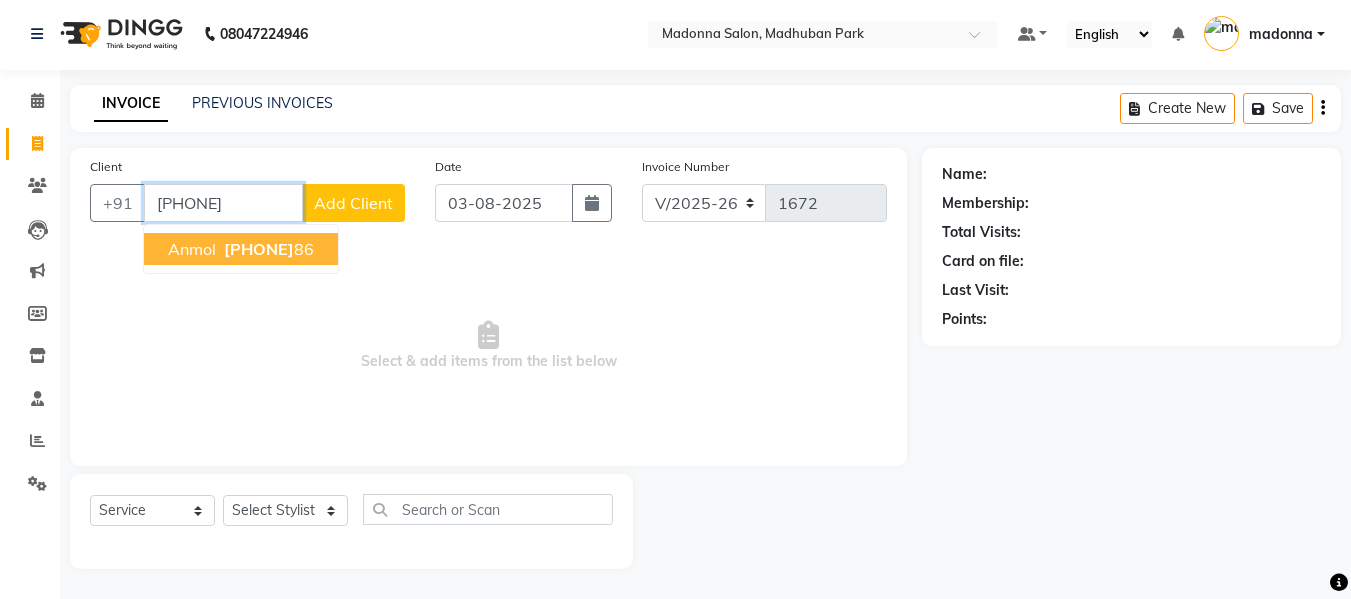 click on "Anmol" at bounding box center (192, 249) 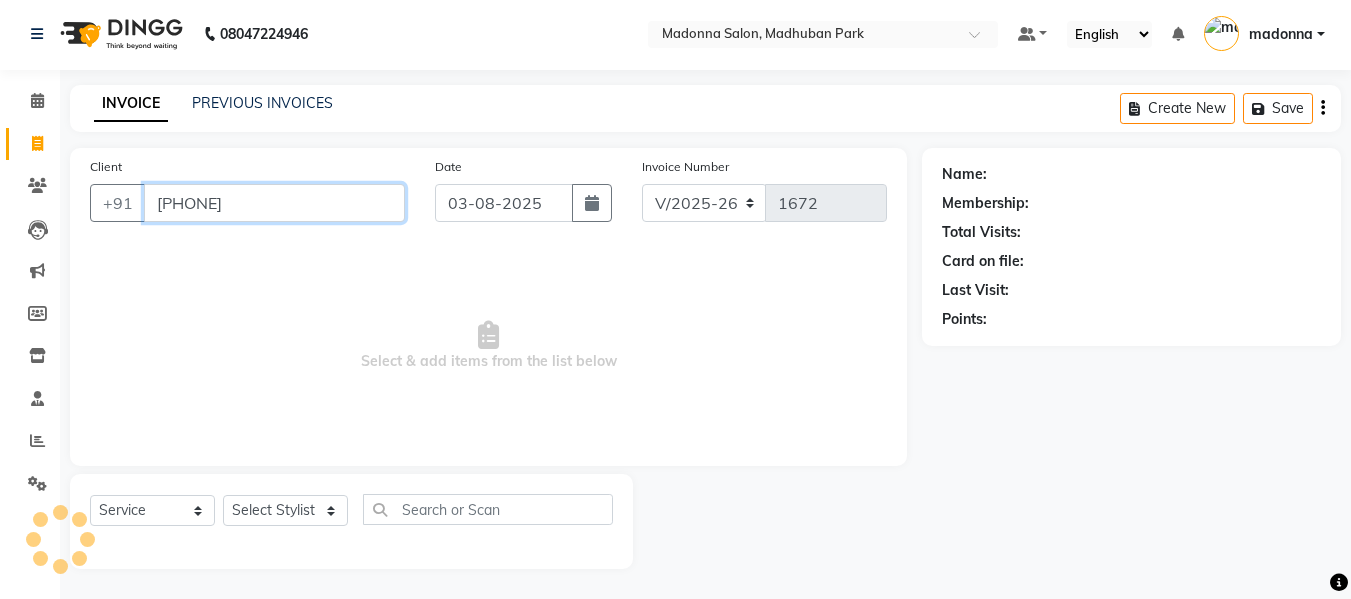 type on "[PHONE]" 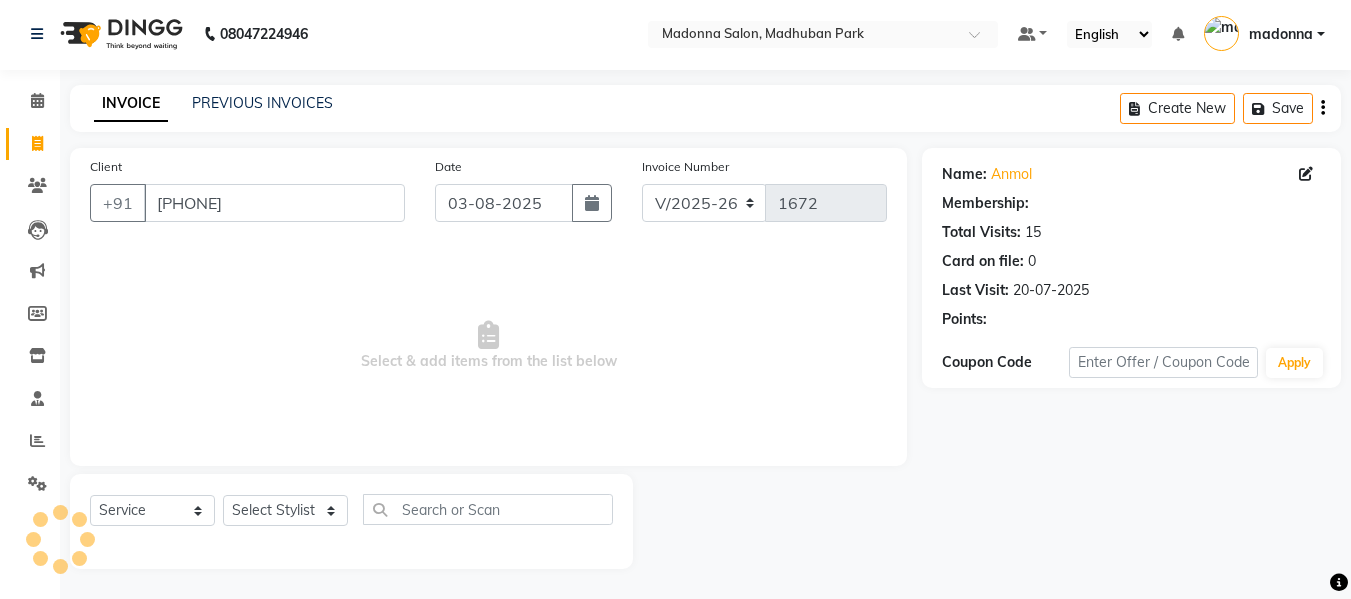 select on "1: Object" 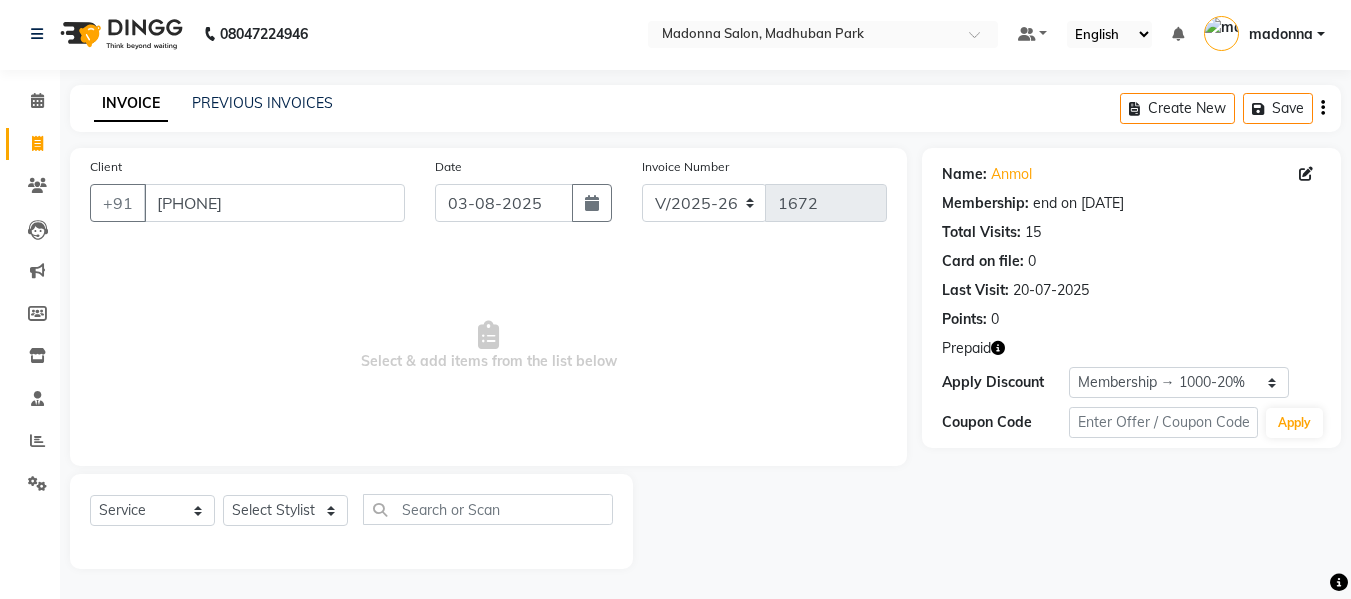 click 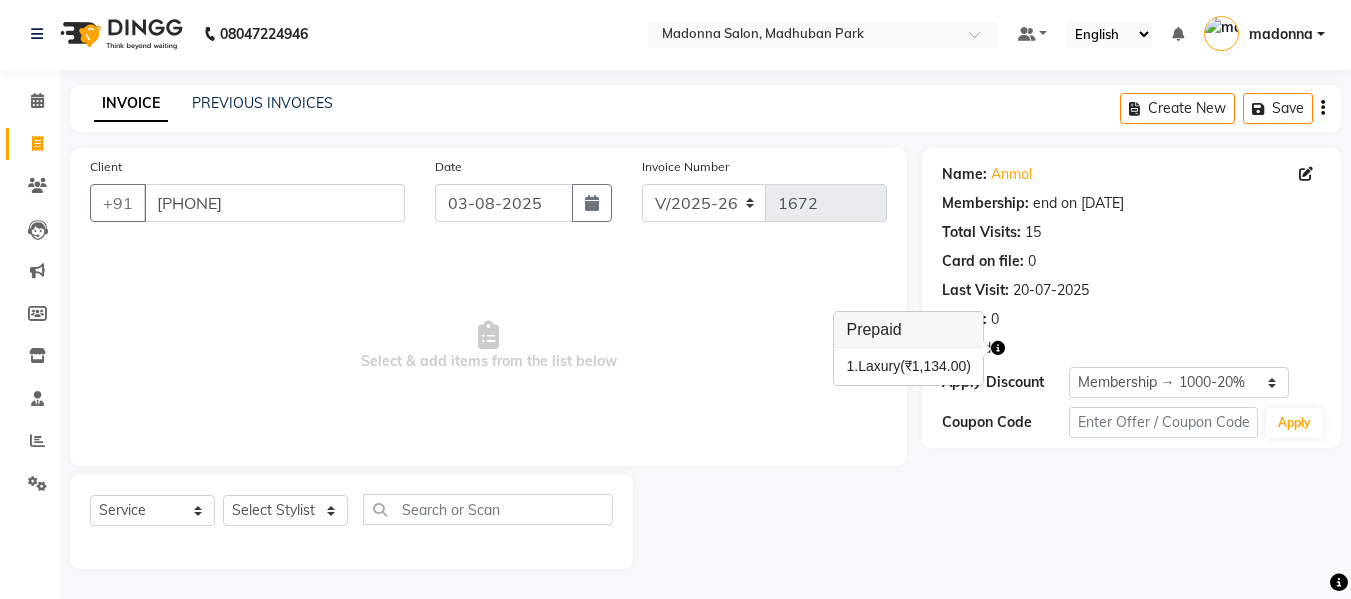 click on "Select & add items from the list below" at bounding box center (488, 346) 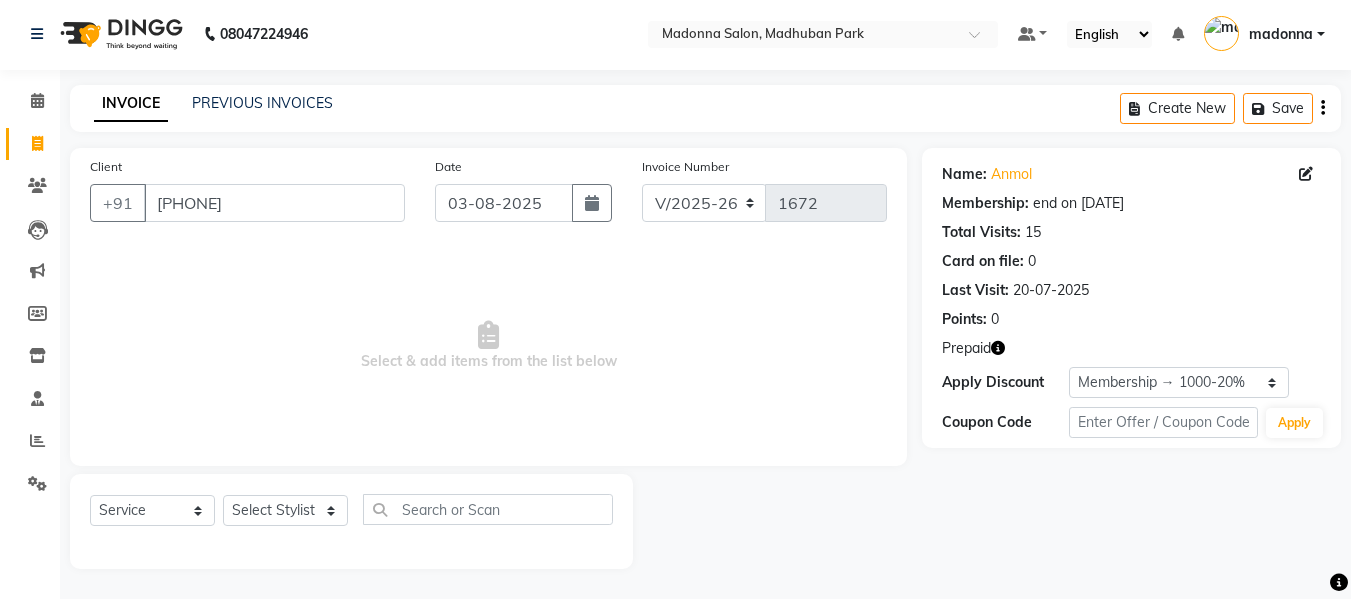 click 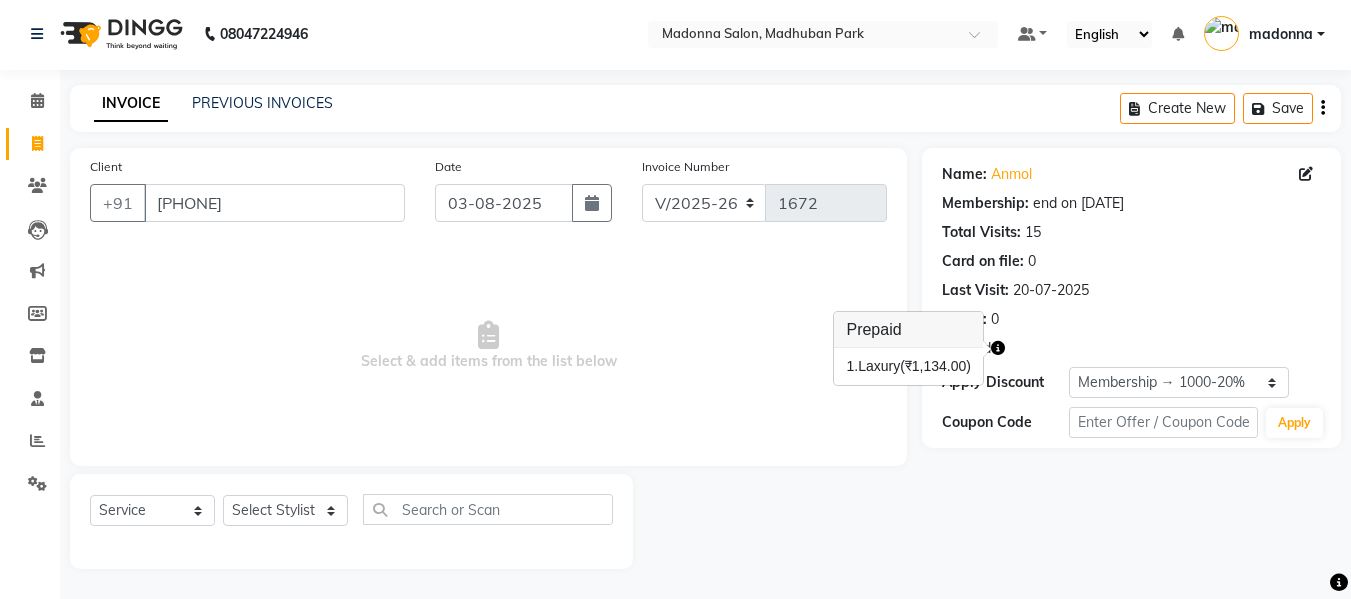 click on "Select & add items from the list below" at bounding box center [488, 346] 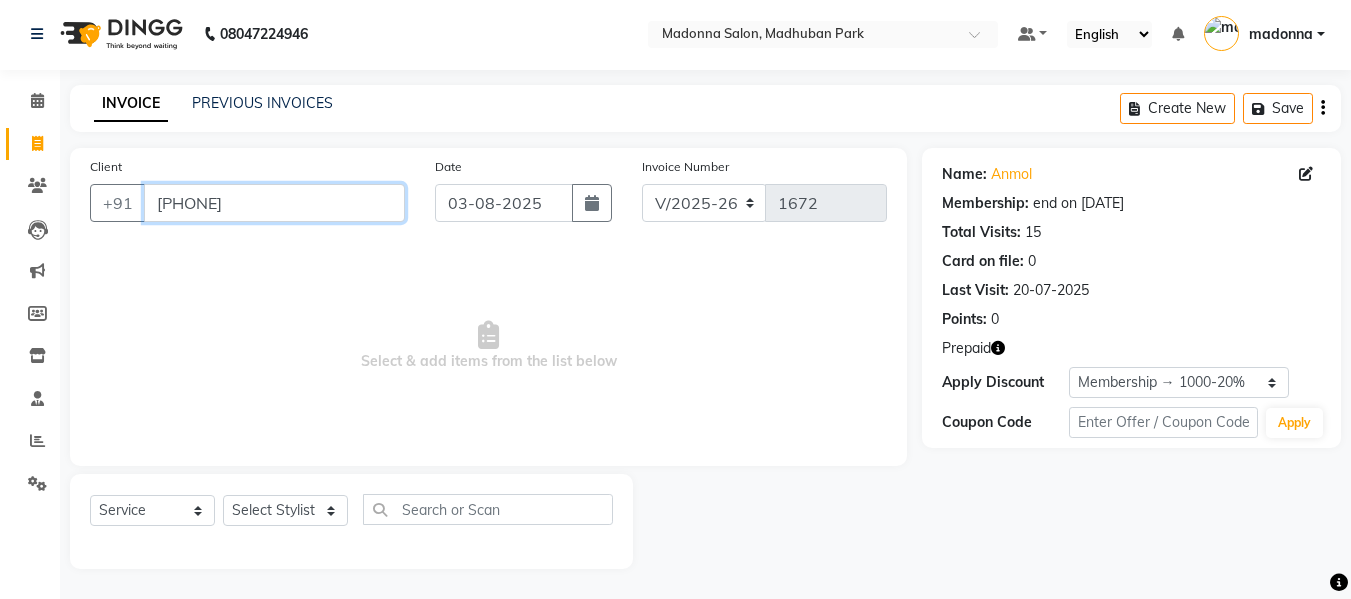 click on "[PHONE]" at bounding box center [274, 203] 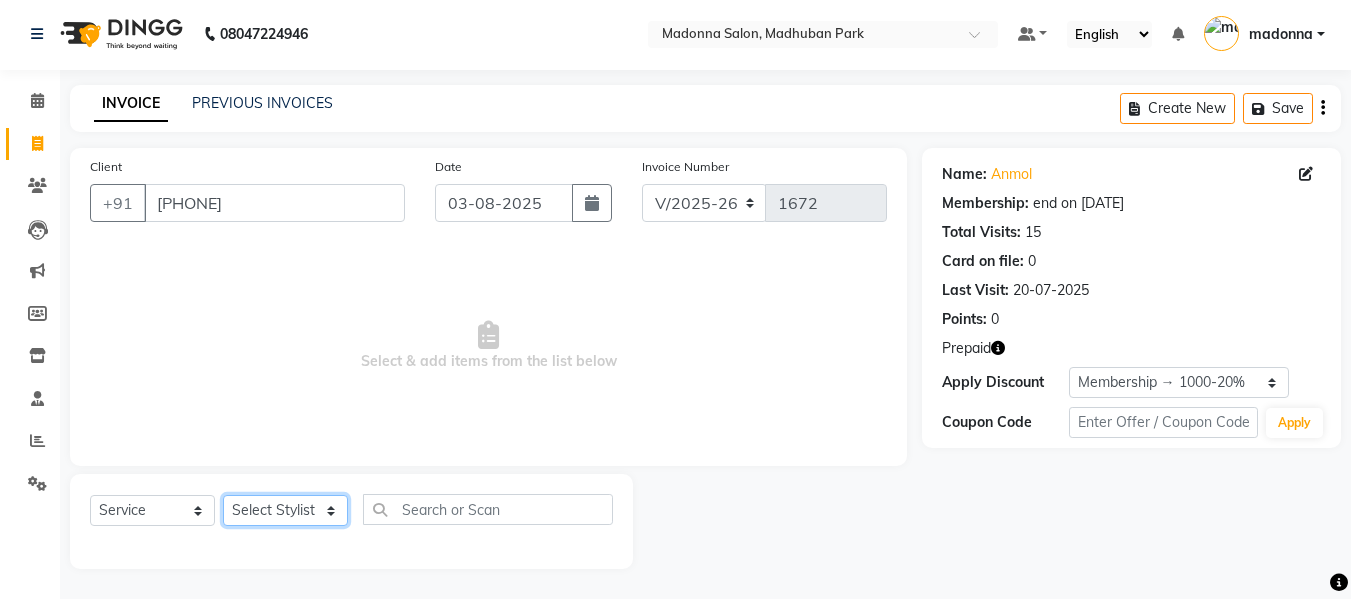 click on "Select Stylist [LAST] [LAST] [LAST] [LAST] [LAST] [LAST] [LAST] [LAST] [LAST] [LAST] [LAST] [LAST] [LAST] [LAST] [LAST]" 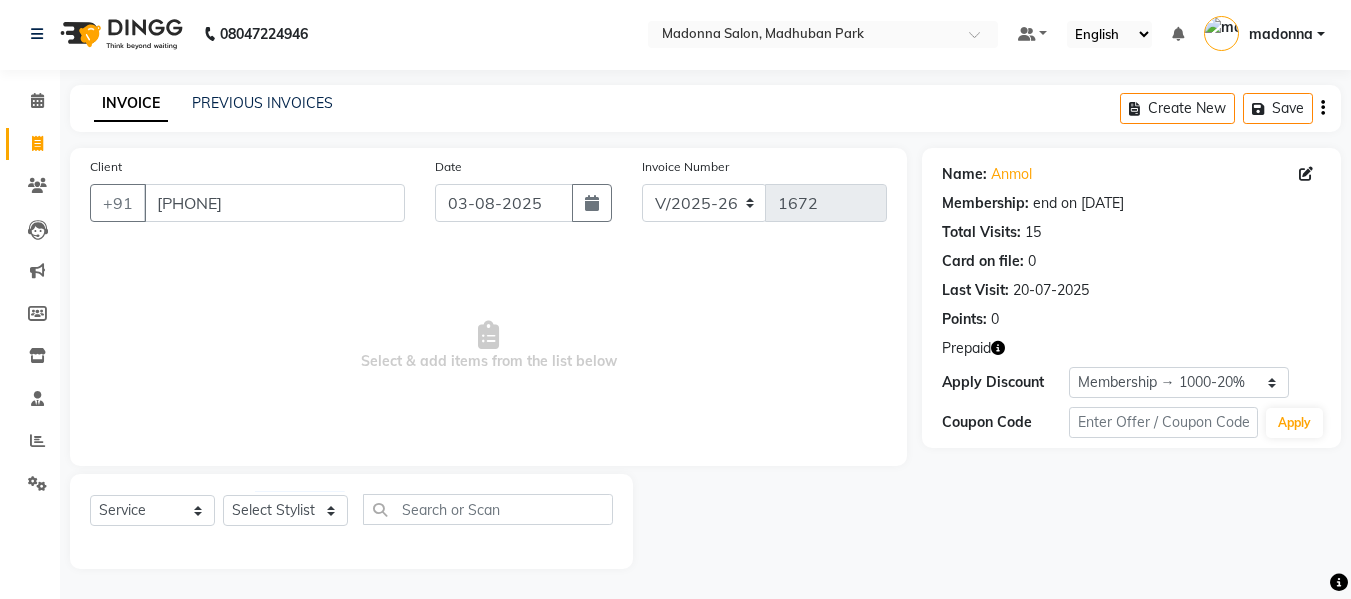 click on "Name: [FIRST] Membership: end on [DATE] Total Visits:  15 Card on file:  0 Last Visit:   [DATE] Points:   0  Prepaid Apply Discount Select Membership → 1000-20% Coupon Code Apply" 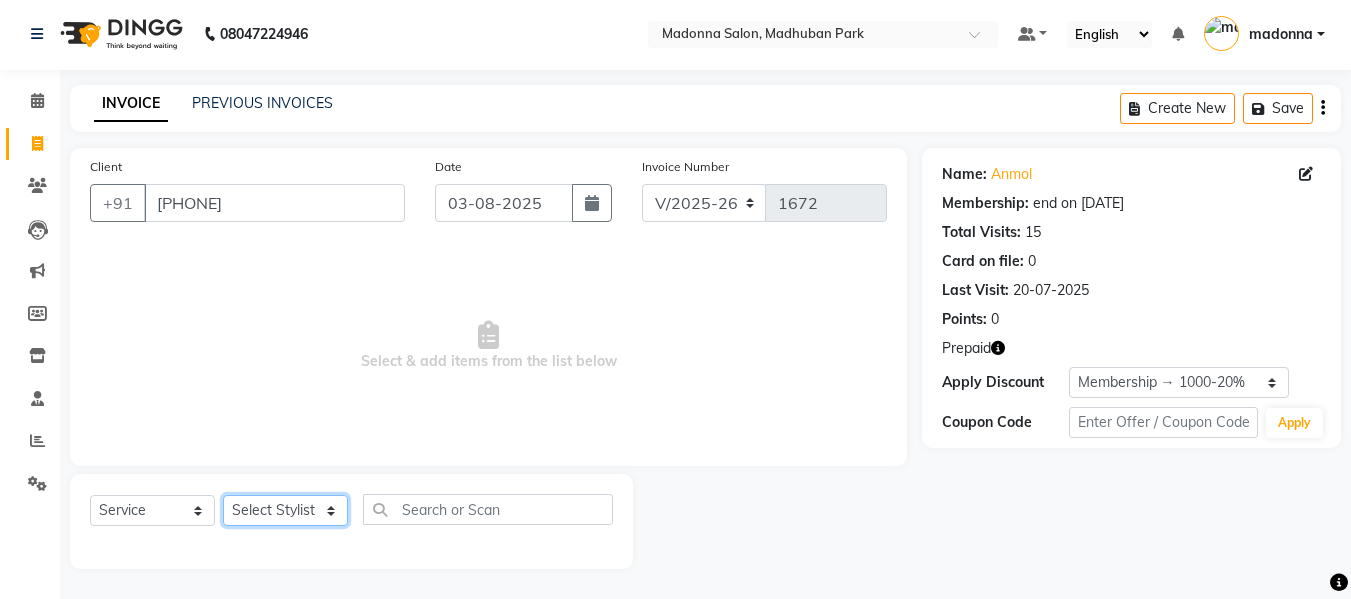 click on "Select Stylist [LAST] [LAST] [LAST] [LAST] [LAST] [LAST] [LAST] [LAST] [LAST] [LAST] [LAST] [LAST] [LAST] [LAST] [LAST]" 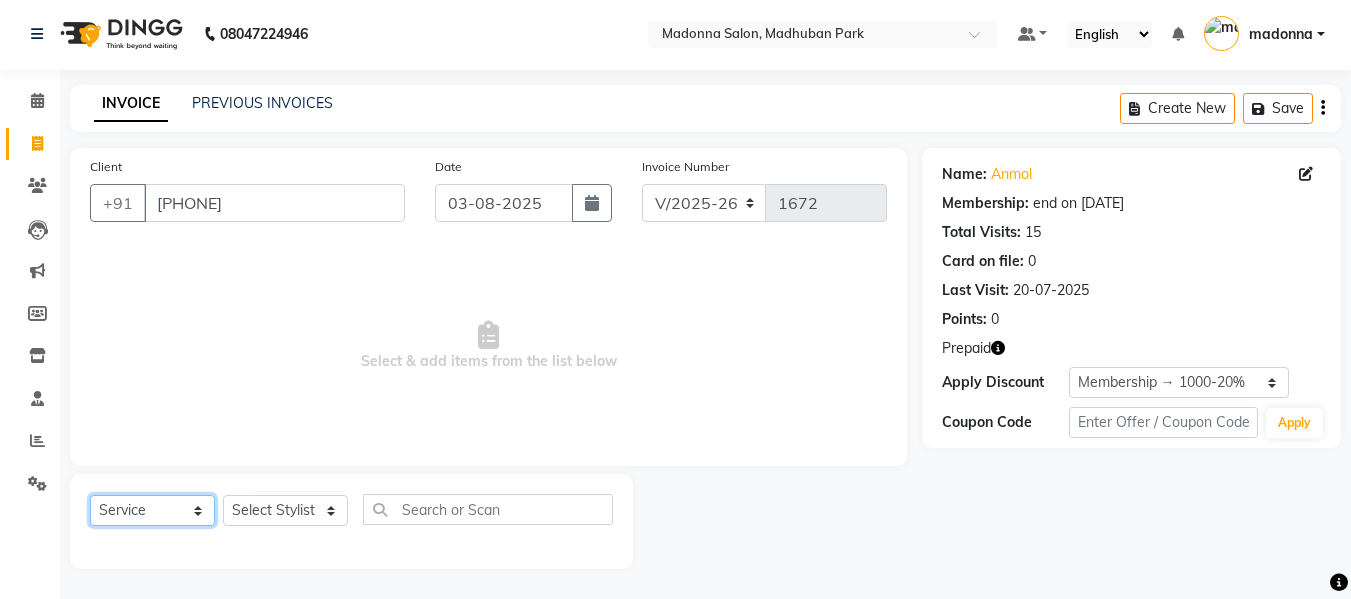click on "Select  Service  Product  Membership  Package Voucher Prepaid Gift Card" 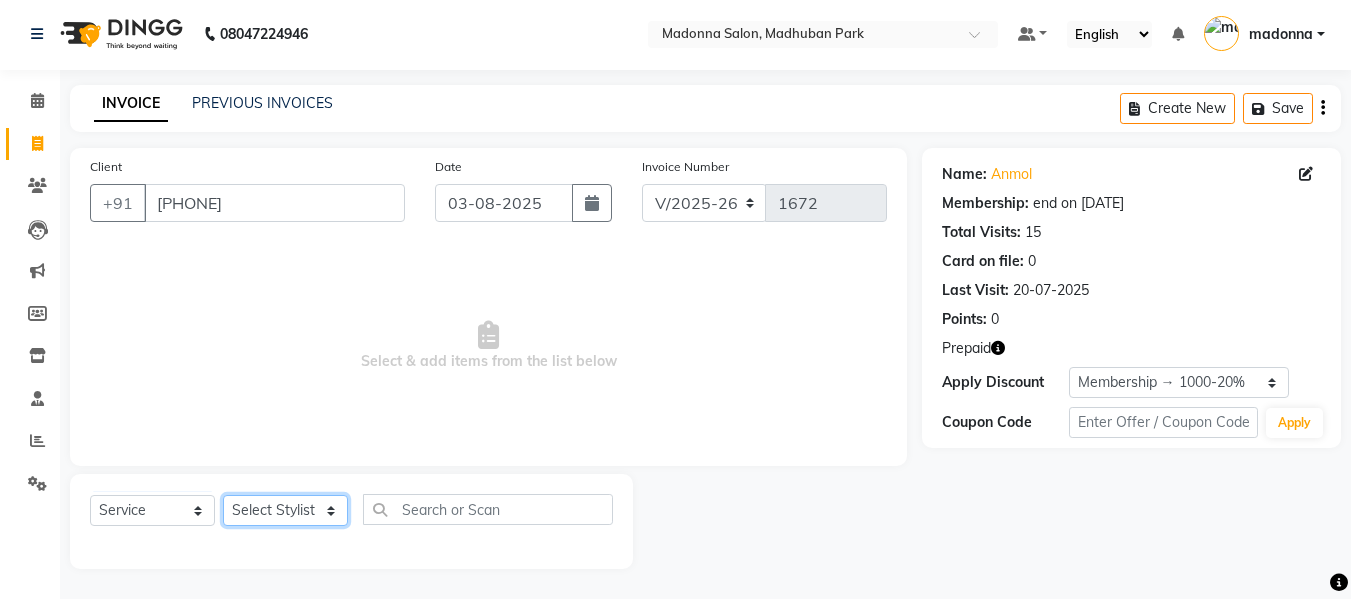 click on "Select Stylist [LAST] [LAST] [LAST] [LAST] [LAST] [LAST] [LAST] [LAST] [LAST] [LAST] [LAST] [LAST] [LAST] [LAST] [LAST]" 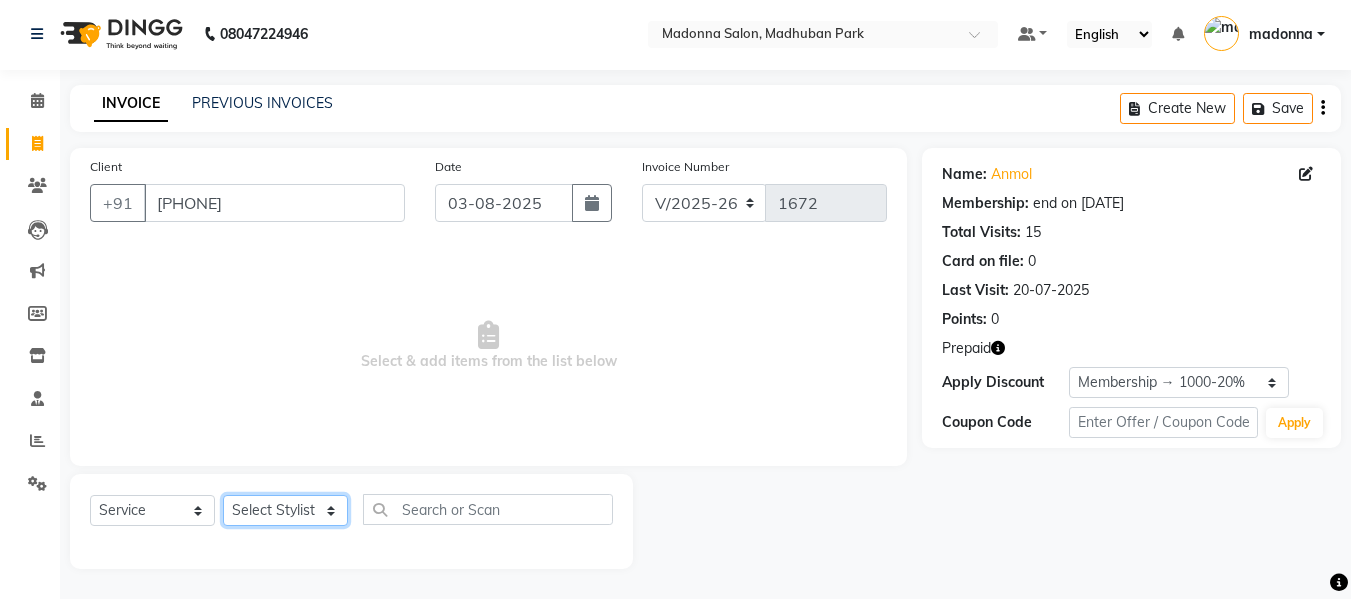 select on "[POSTAL_CODE]" 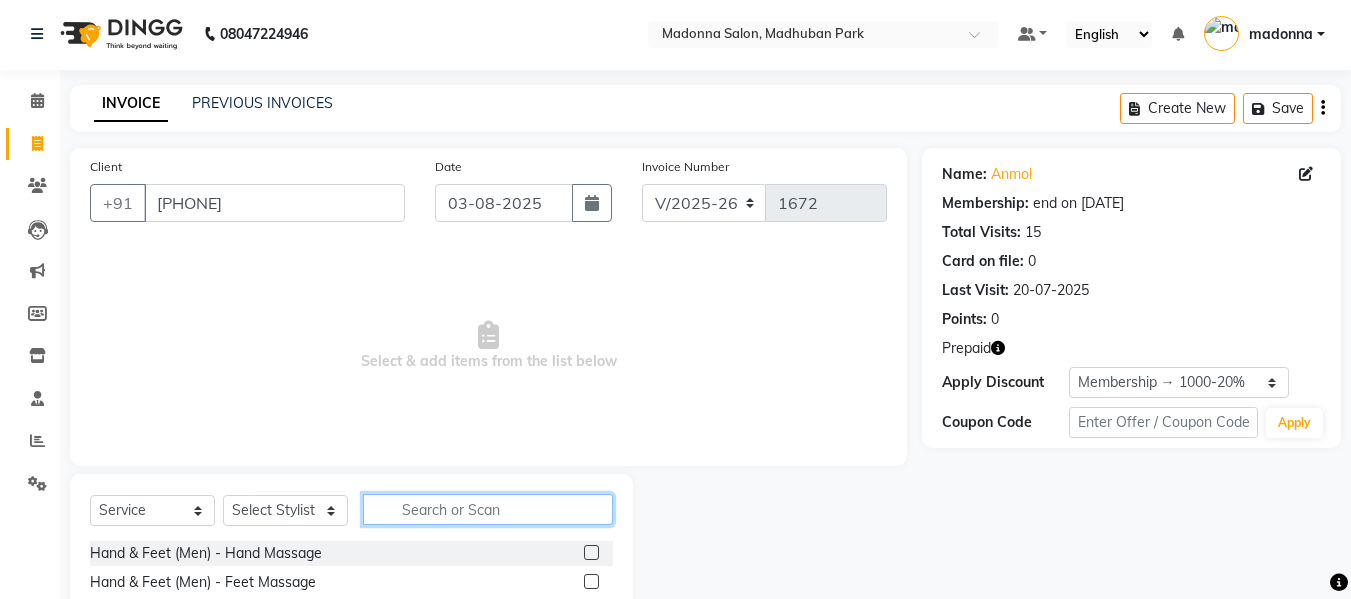 click 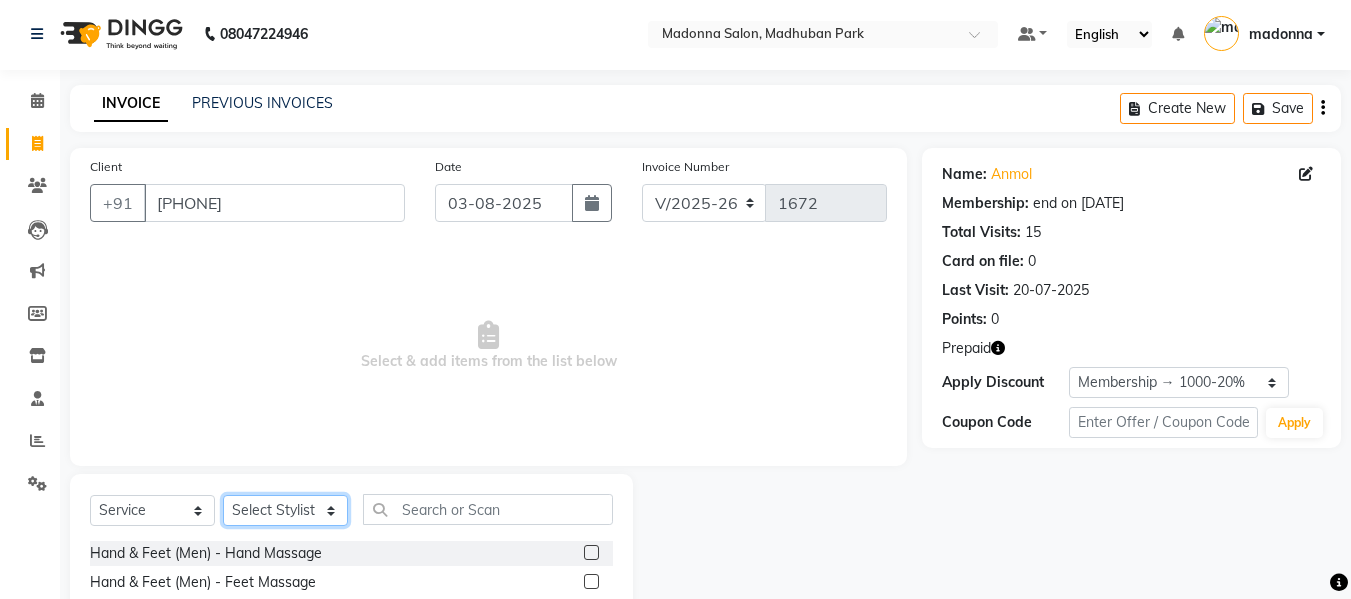 click on "Select Stylist [LAST] [LAST] [LAST] [LAST] [LAST] [LAST] [LAST] [LAST] [LAST] [LAST] [LAST] [LAST] [LAST] [LAST] [LAST]" 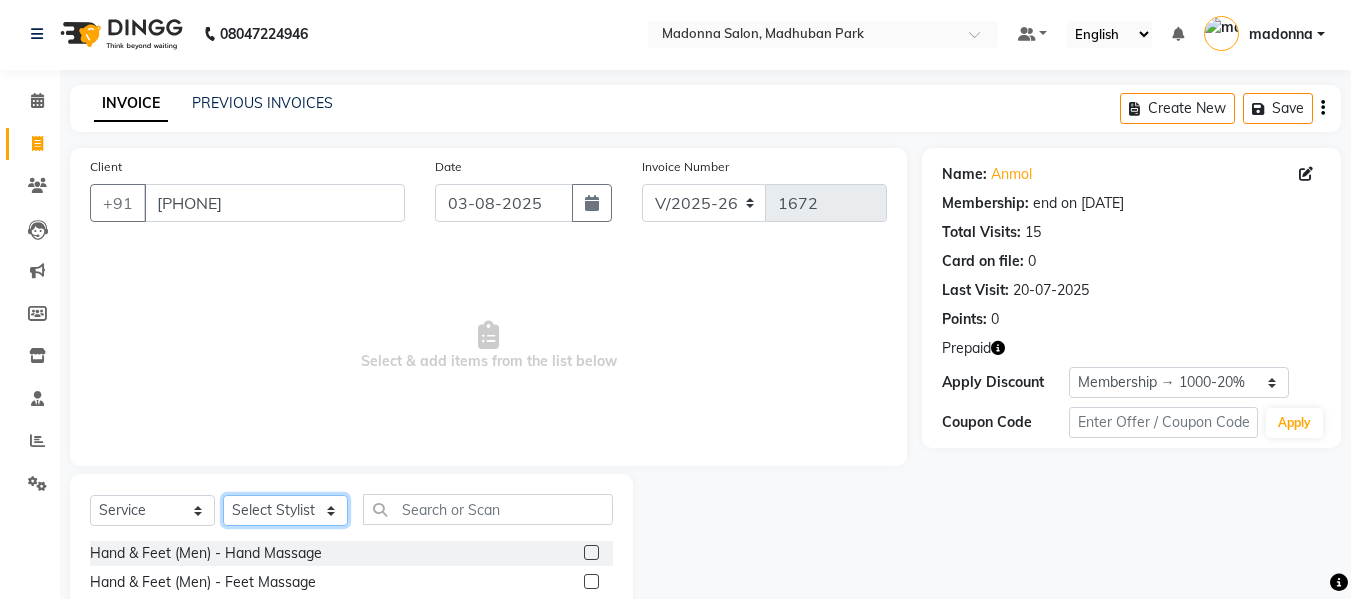 click on "Select Stylist [LAST] [LAST] [LAST] [LAST] [LAST] [LAST] [LAST] [LAST] [LAST] [LAST] [LAST] [LAST] [LAST] [LAST] [LAST]" 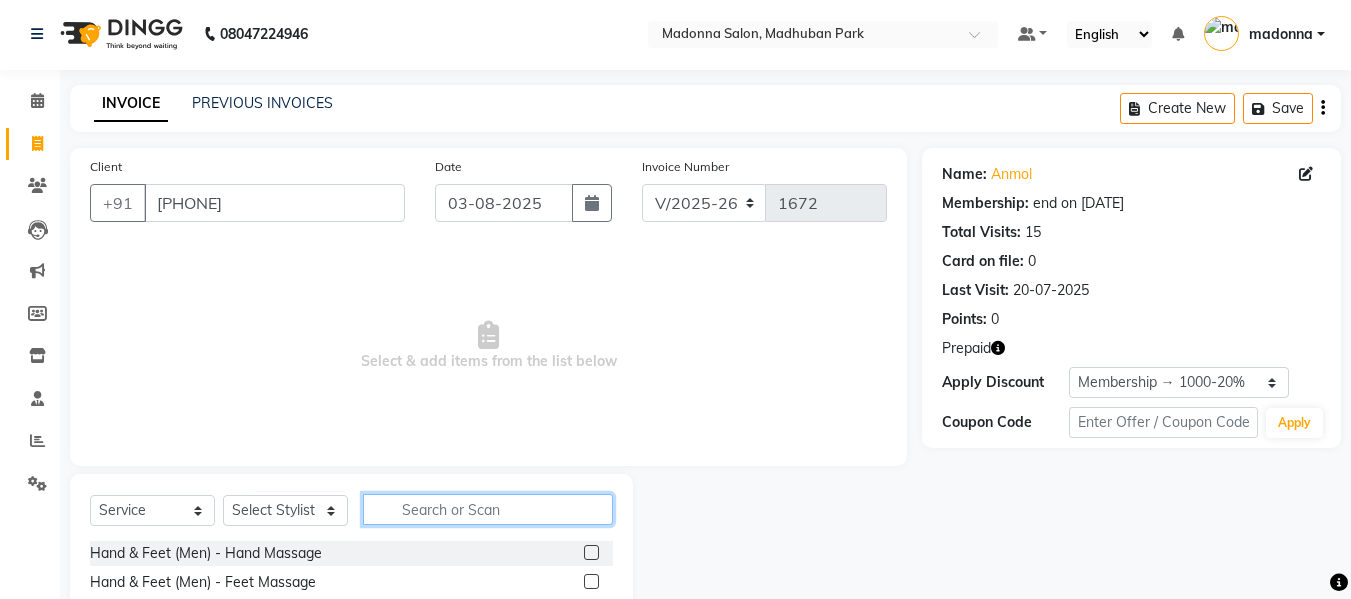click 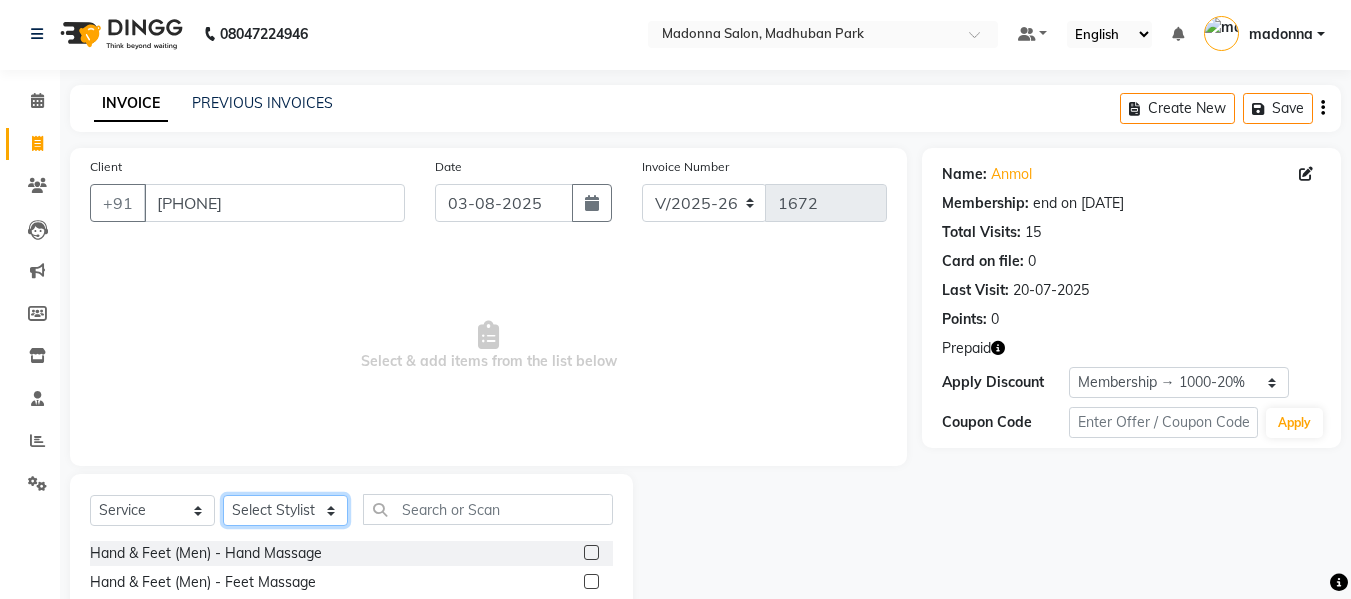 click on "Select Stylist [LAST] [LAST] [LAST] [LAST] [LAST] [LAST] [LAST] [LAST] [LAST] [LAST] [LAST] [LAST] [LAST] [LAST] [LAST]" 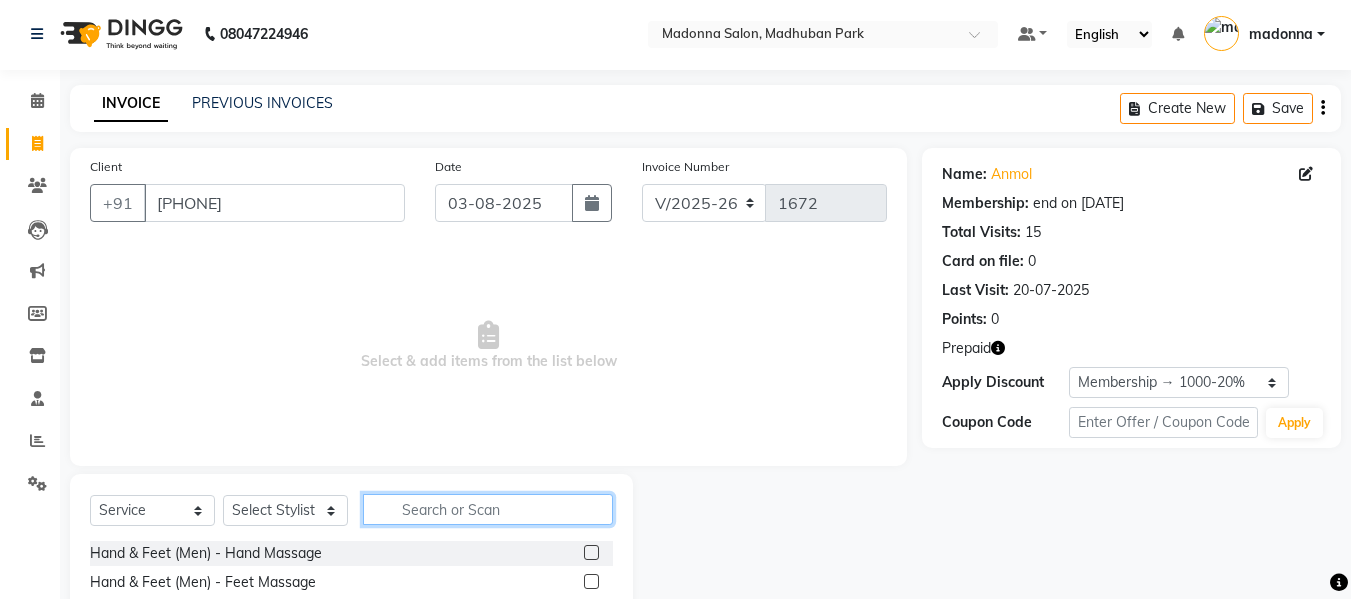 click 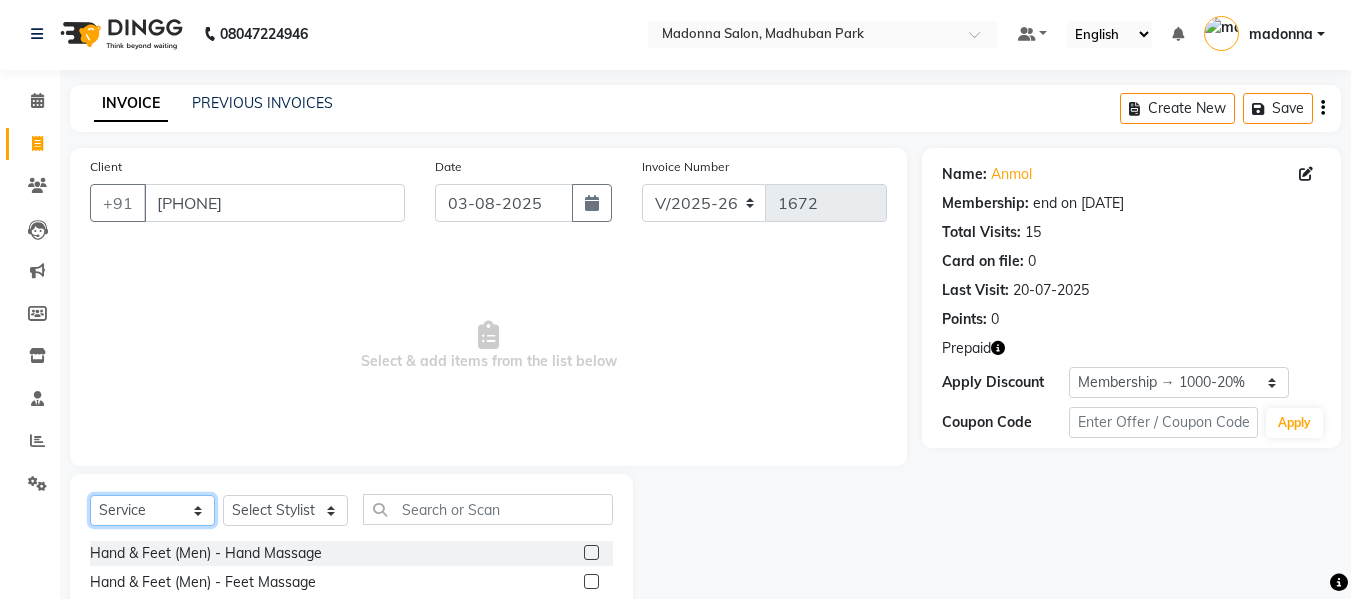 click on "Select  Service  Product  Membership  Package Voucher Prepaid Gift Card" 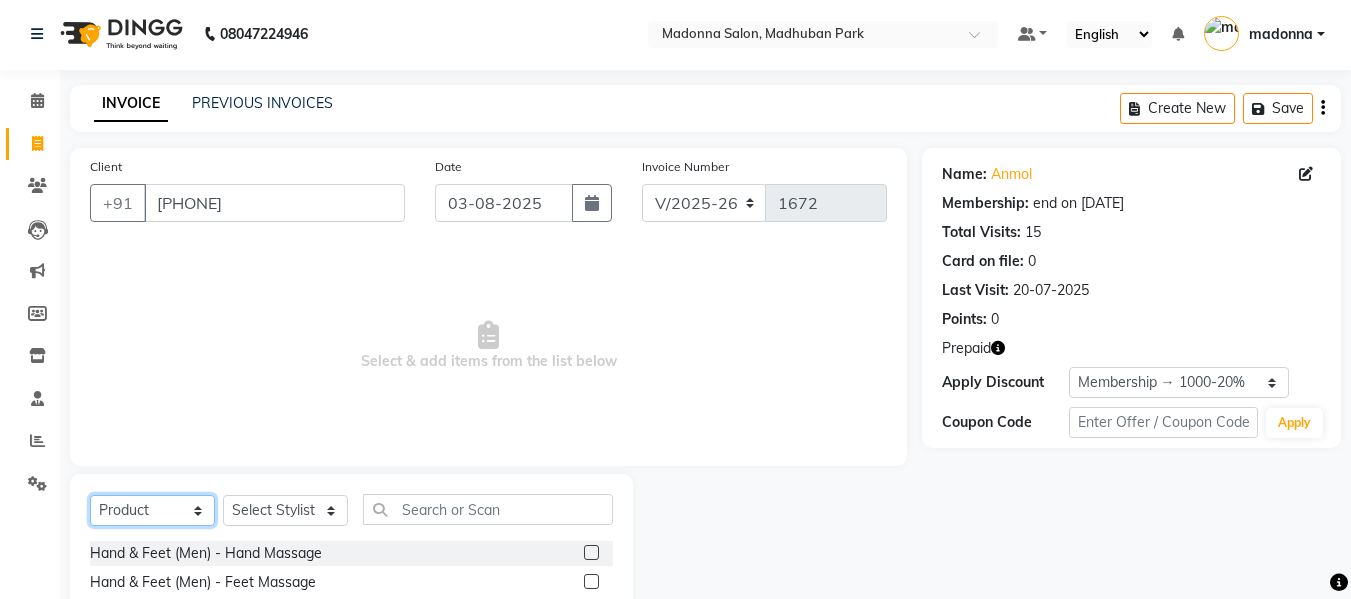 click on "Select  Service  Product  Membership  Package Voucher Prepaid Gift Card" 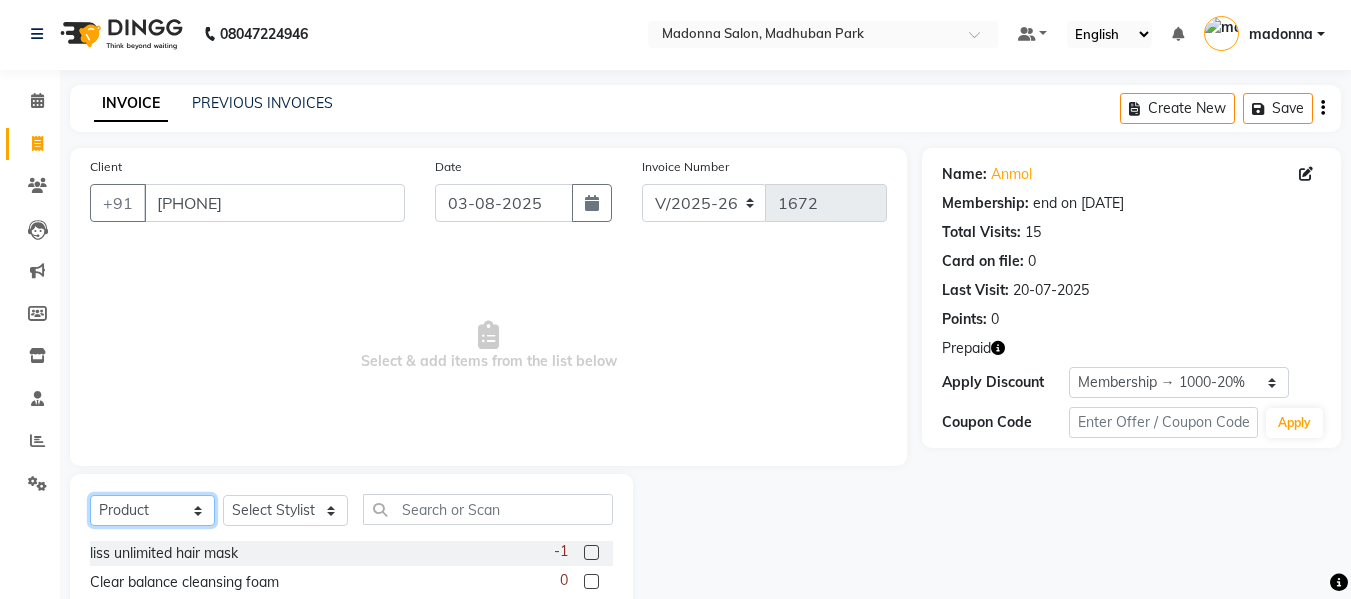 click on "Select  Service  Product  Membership  Package Voucher Prepaid Gift Card" 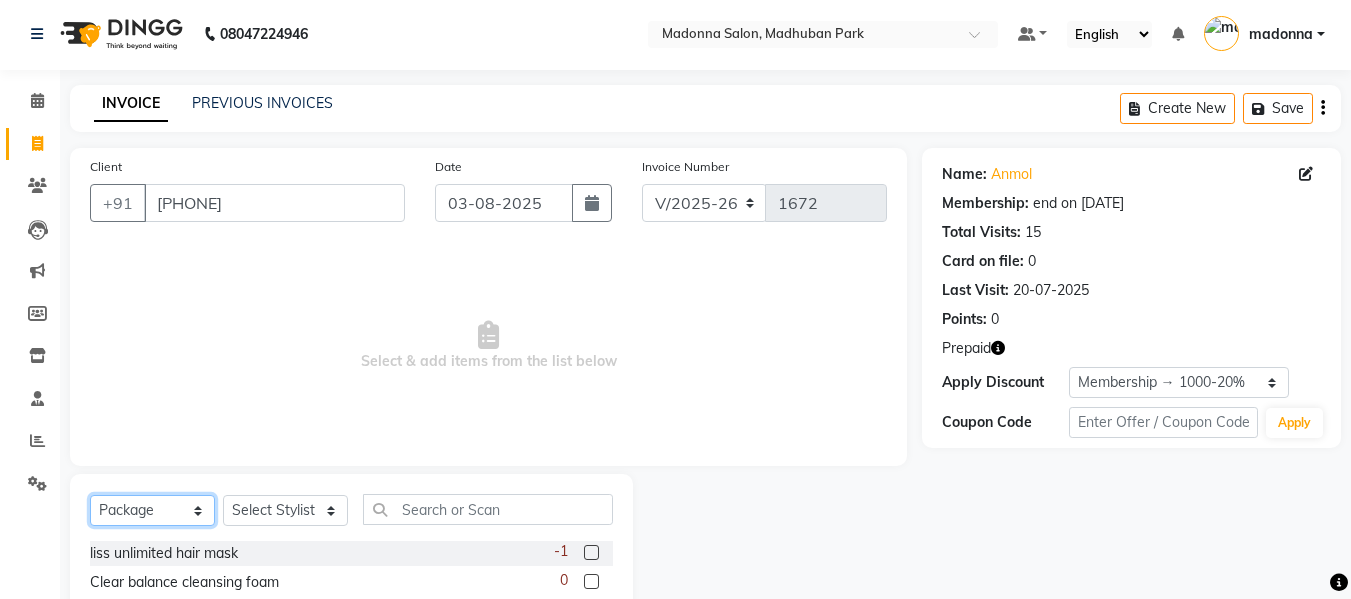 click on "Select  Service  Product  Membership  Package Voucher Prepaid Gift Card" 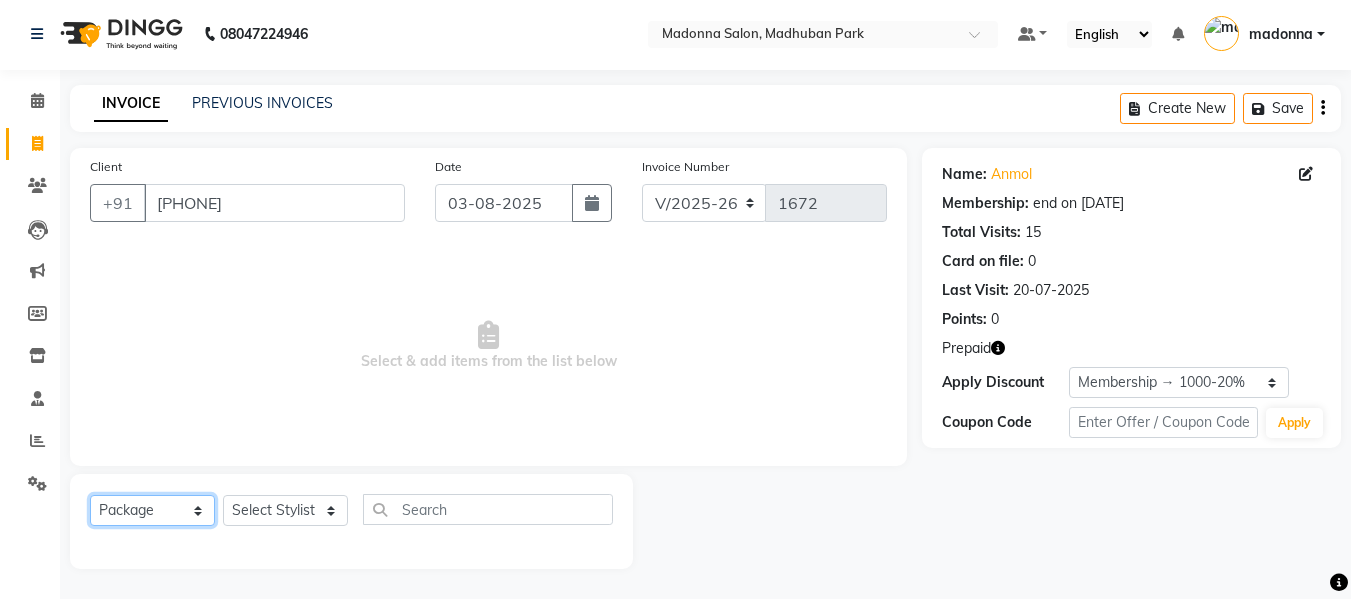 click on "Select  Service  Product  Membership  Package Voucher Prepaid Gift Card" 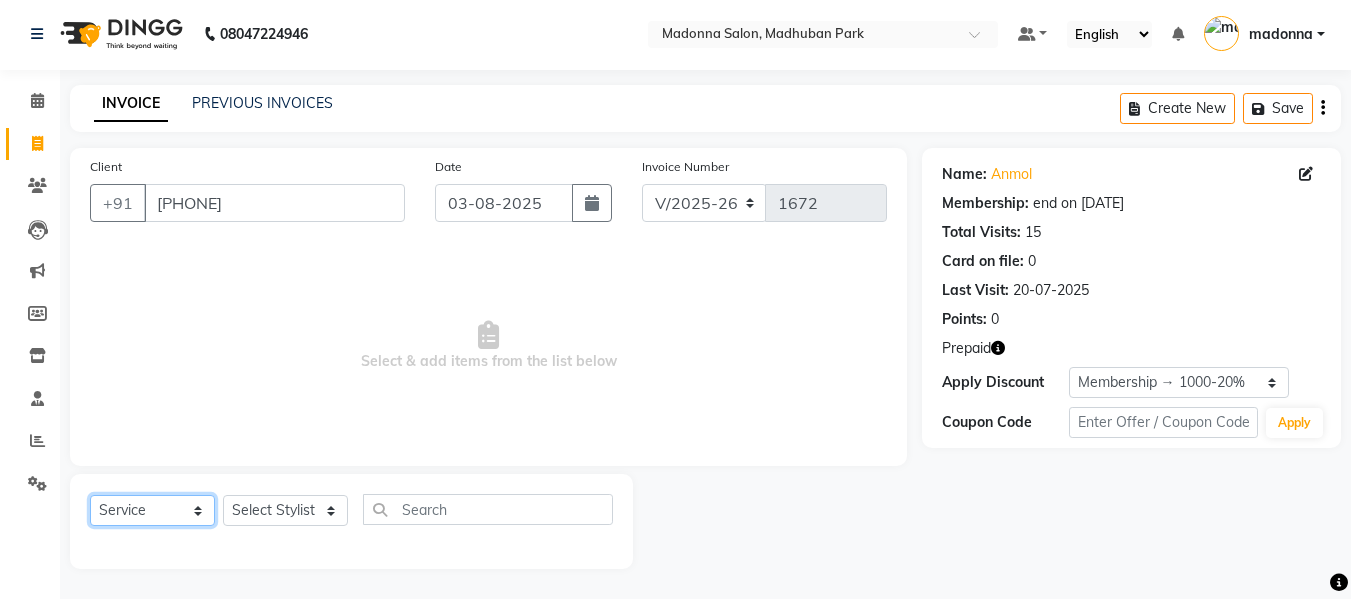 click on "Select  Service  Product  Membership  Package Voucher Prepaid Gift Card" 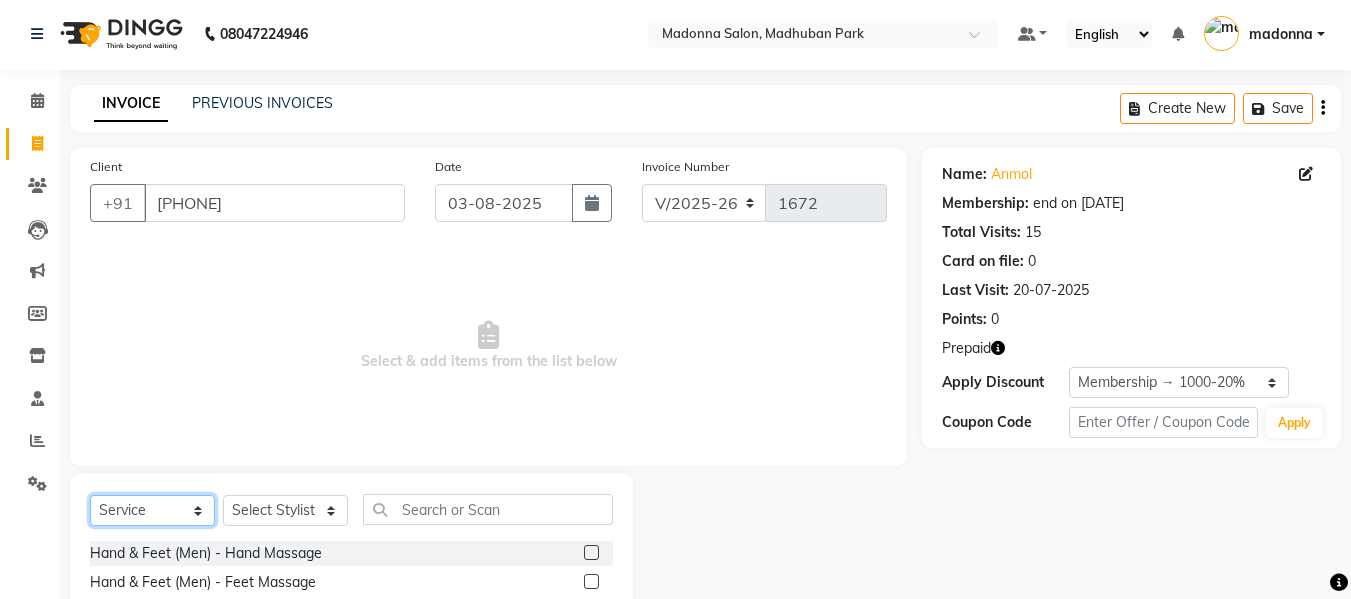 click on "Select  Service  Product  Membership  Package Voucher Prepaid Gift Card" 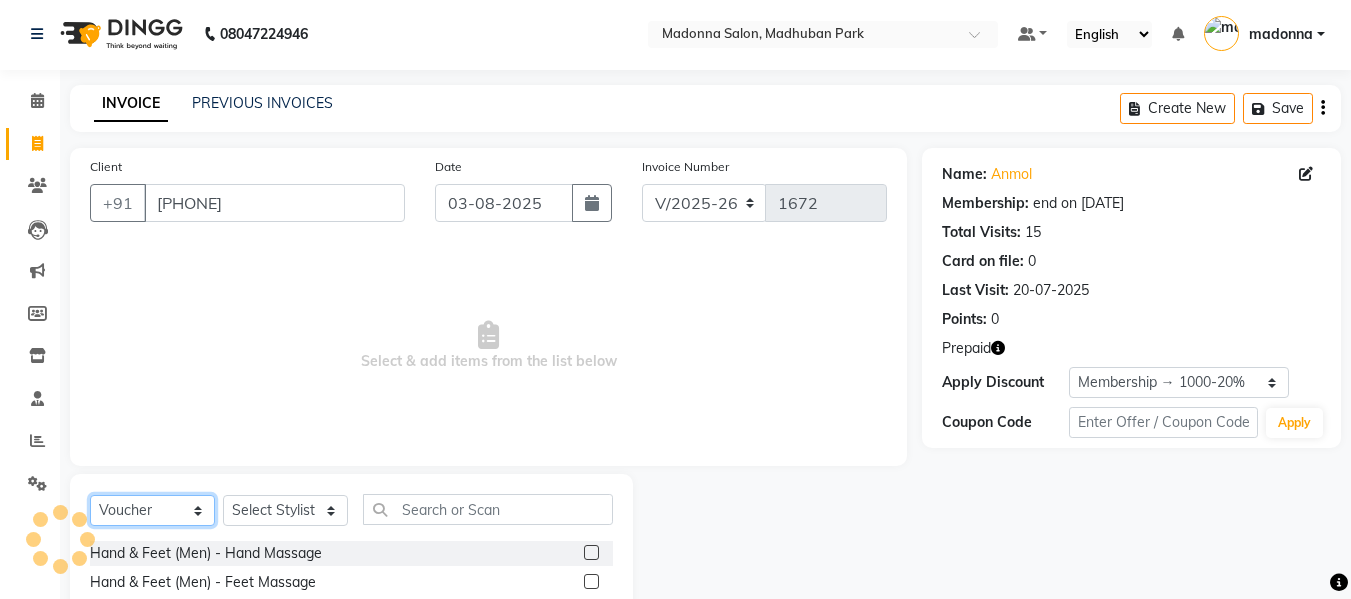 click on "Select  Service  Product  Membership  Package Voucher Prepaid Gift Card" 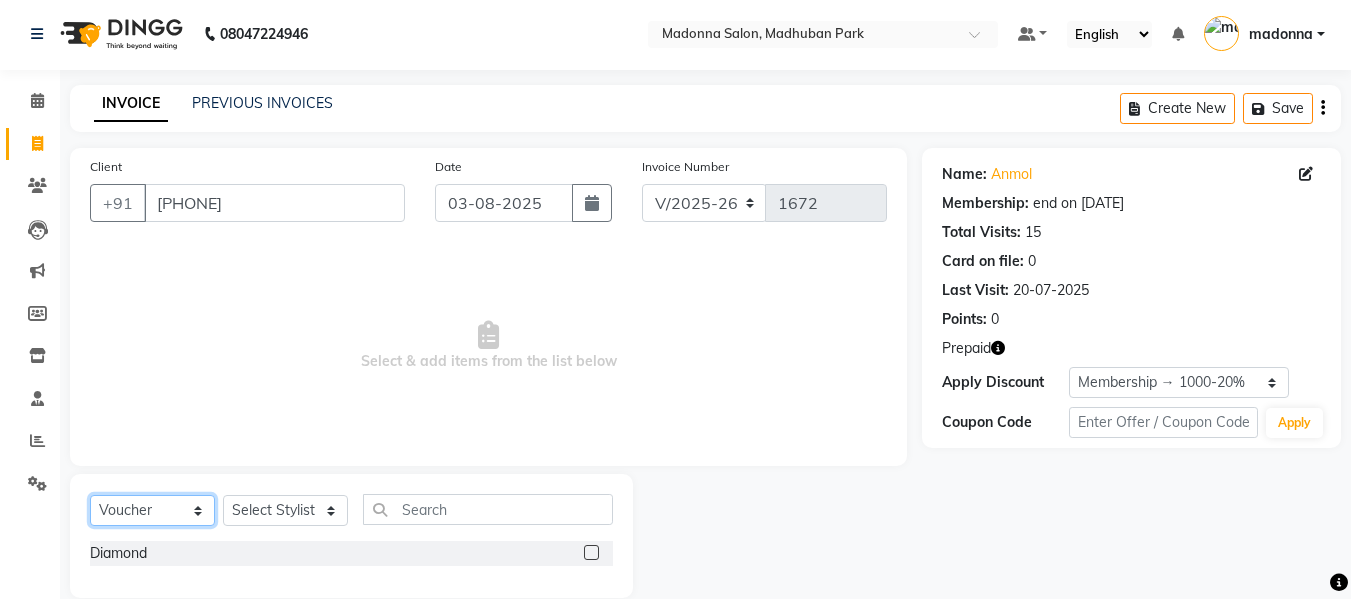 click on "Select  Service  Product  Membership  Package Voucher Prepaid Gift Card" 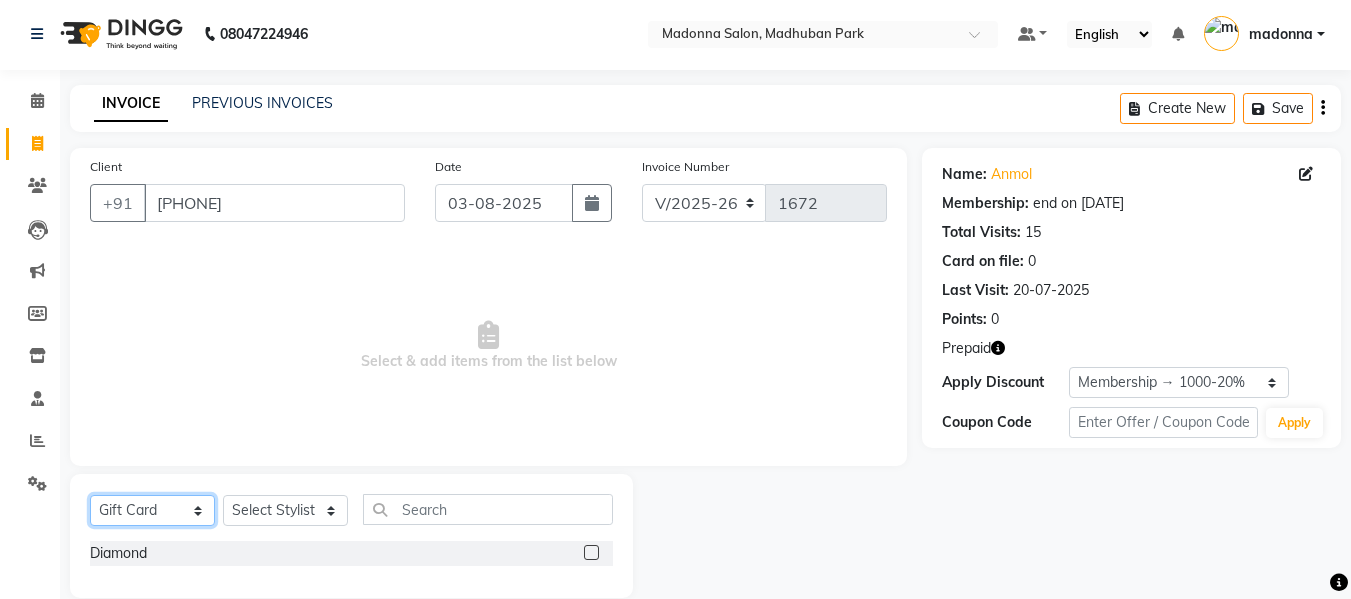 click on "Select  Service  Product  Membership  Package Voucher Prepaid Gift Card" 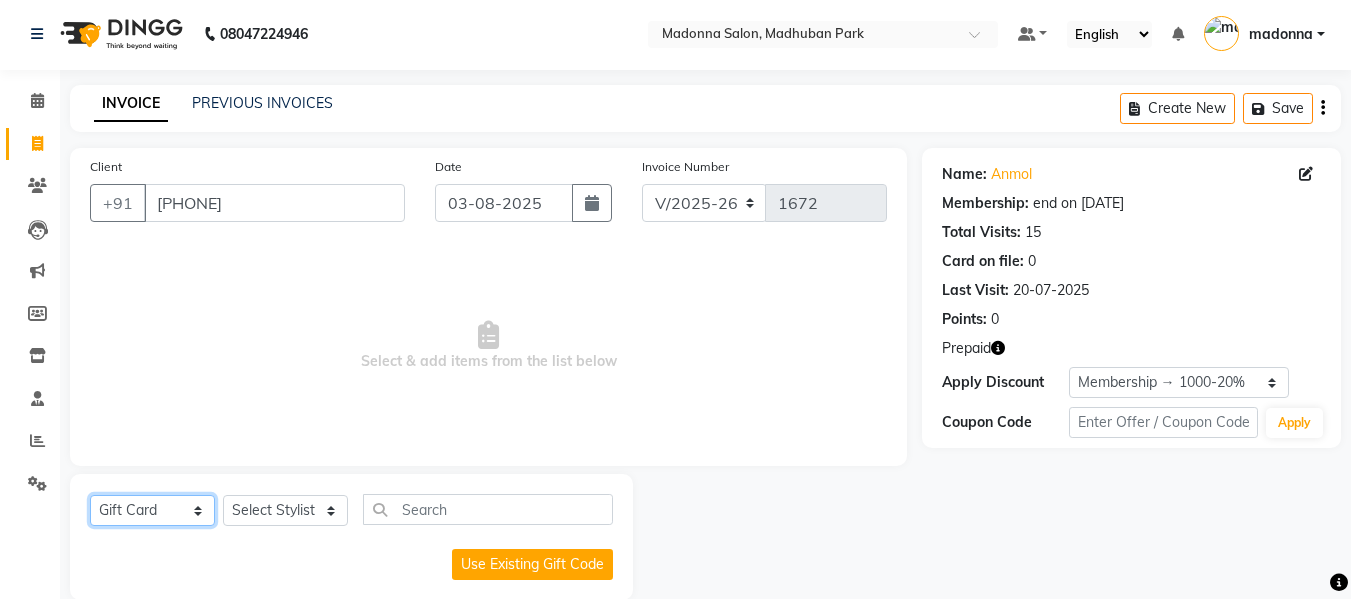 click on "Select  Service  Product  Membership  Package Voucher Prepaid Gift Card" 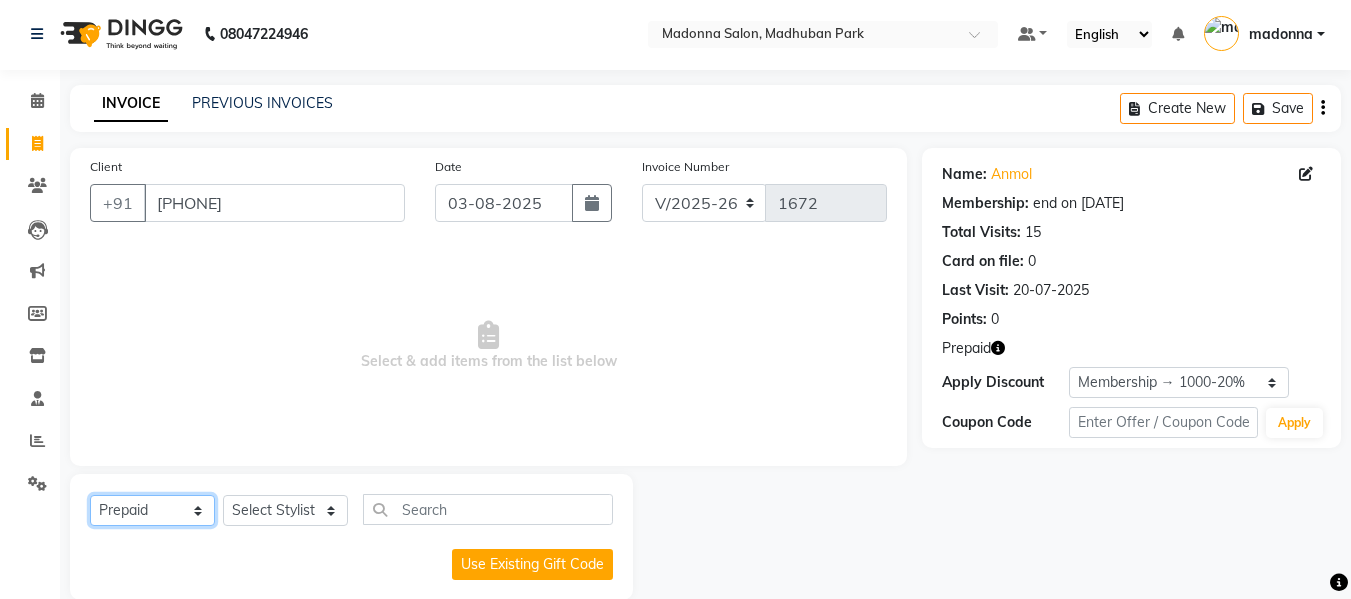 click on "Select  Service  Product  Membership  Package Voucher Prepaid Gift Card" 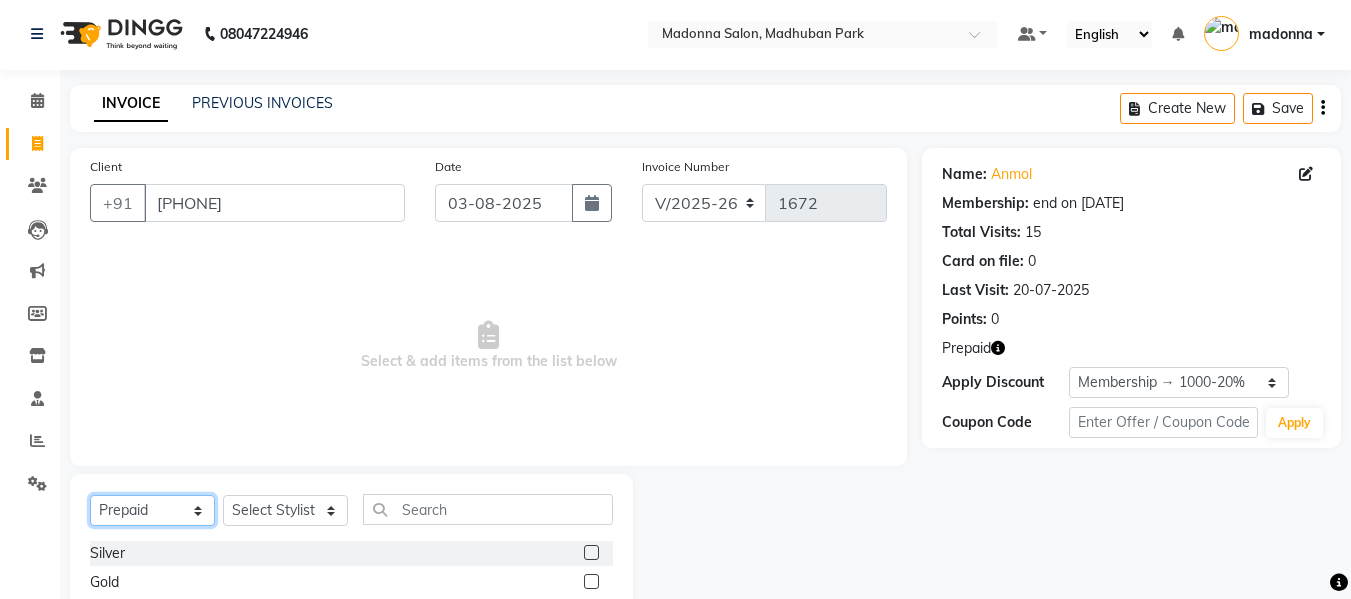 scroll, scrollTop: 101, scrollLeft: 0, axis: vertical 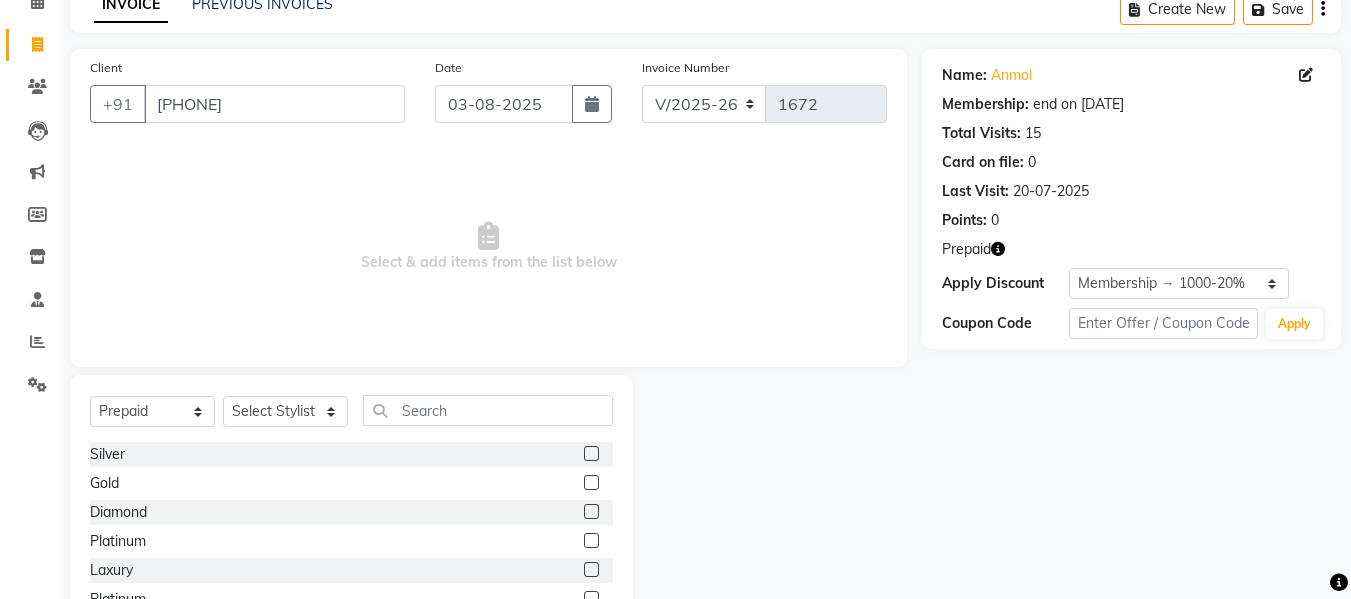 click 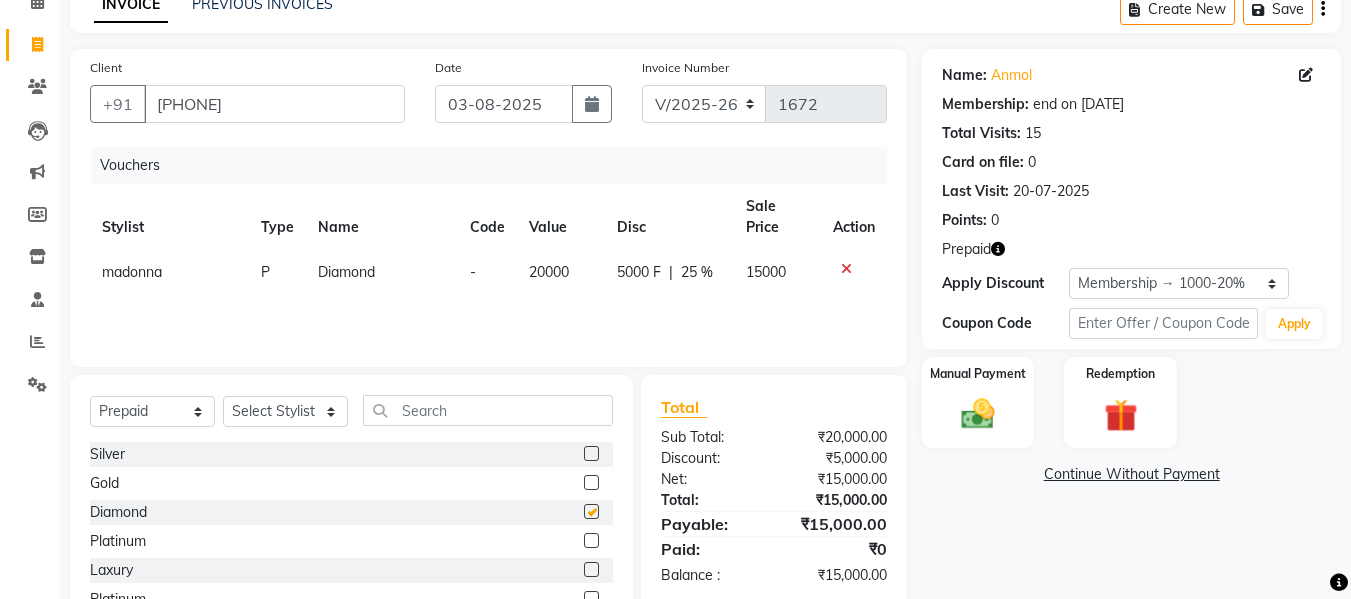 checkbox on "false" 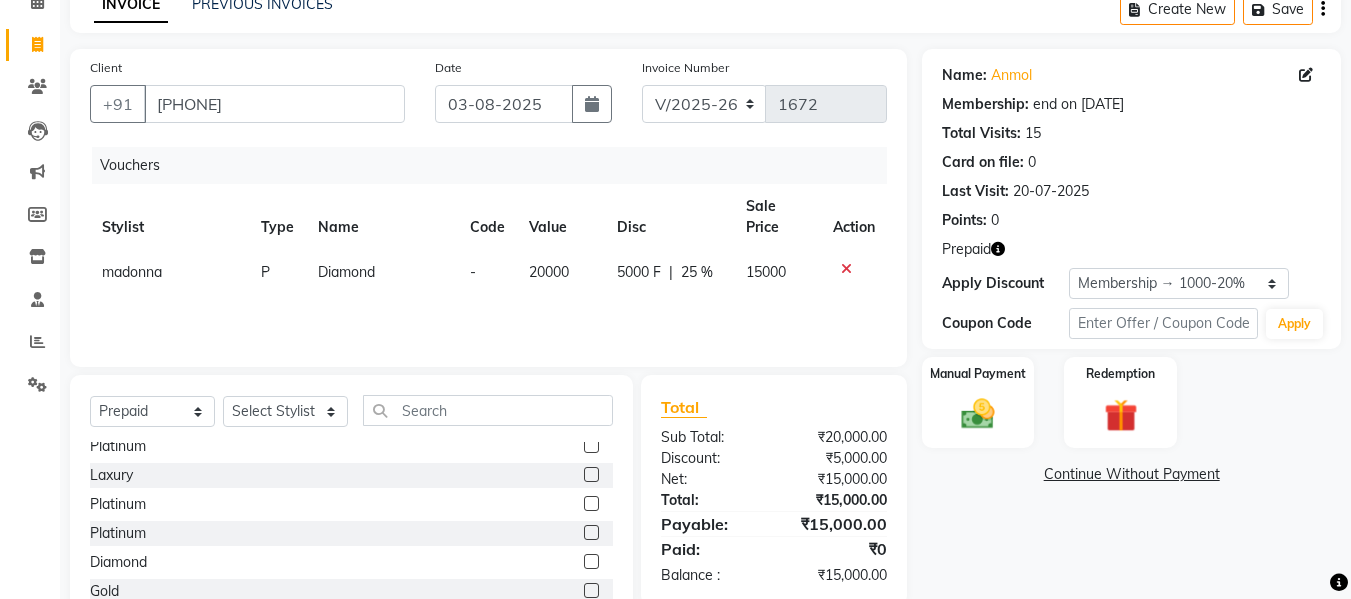 scroll, scrollTop: 119, scrollLeft: 0, axis: vertical 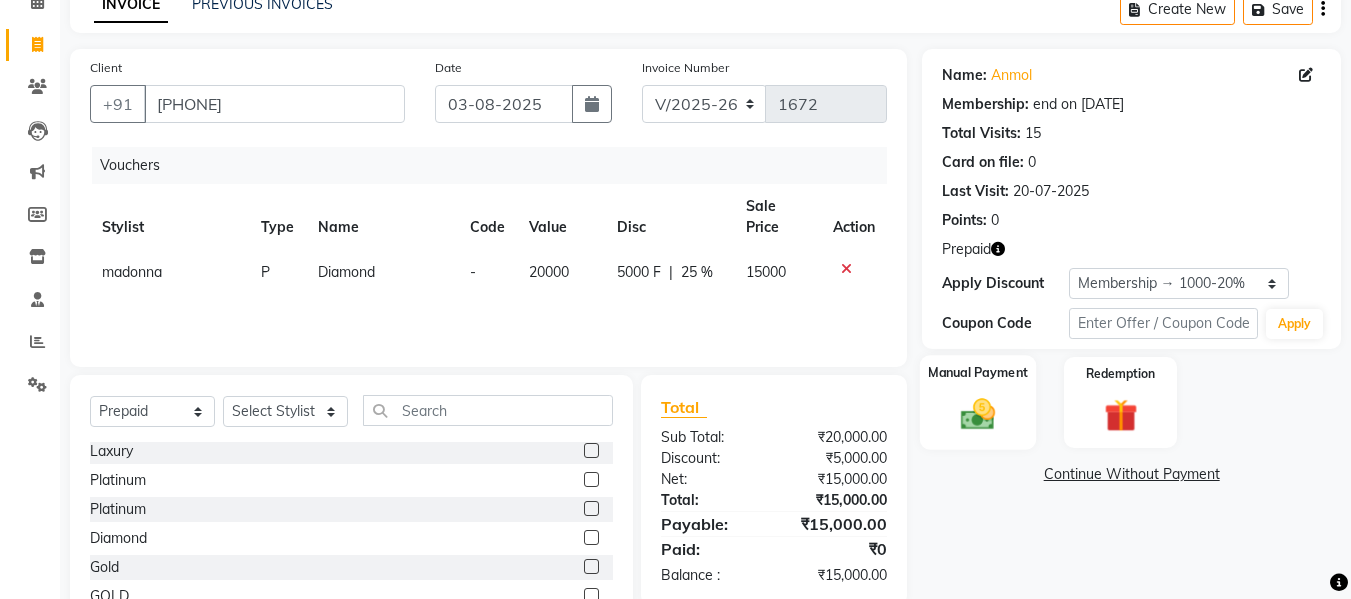 click on "Manual Payment" 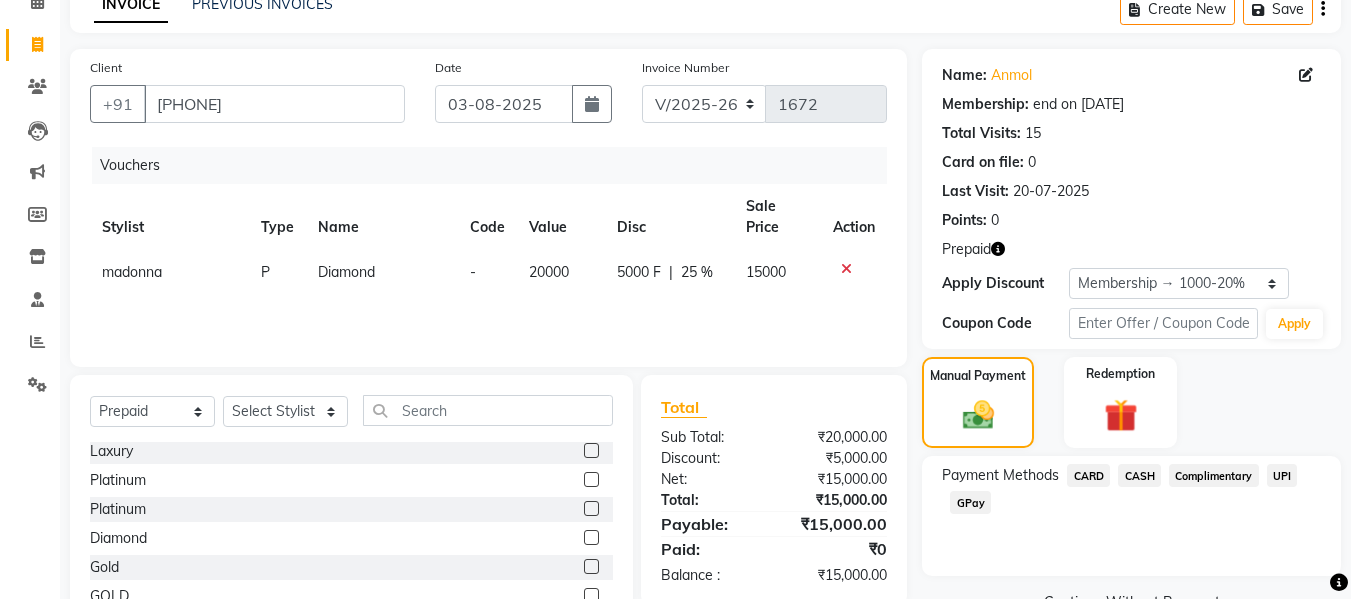 click on "UPI" 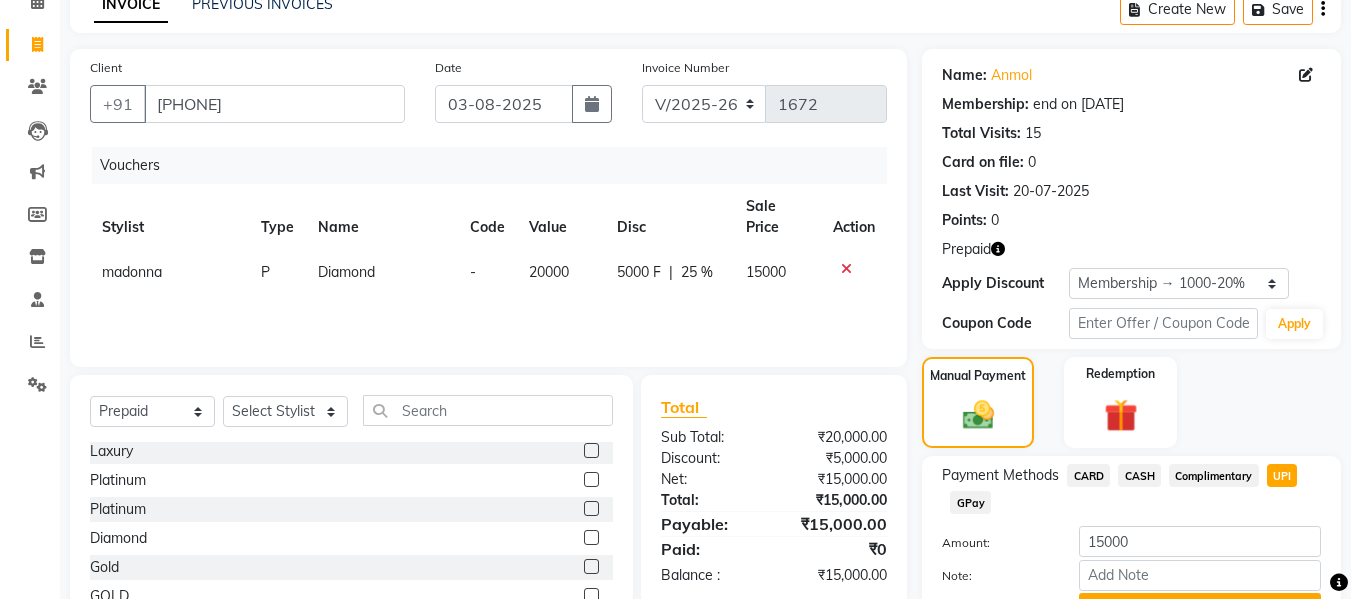scroll, scrollTop: 205, scrollLeft: 0, axis: vertical 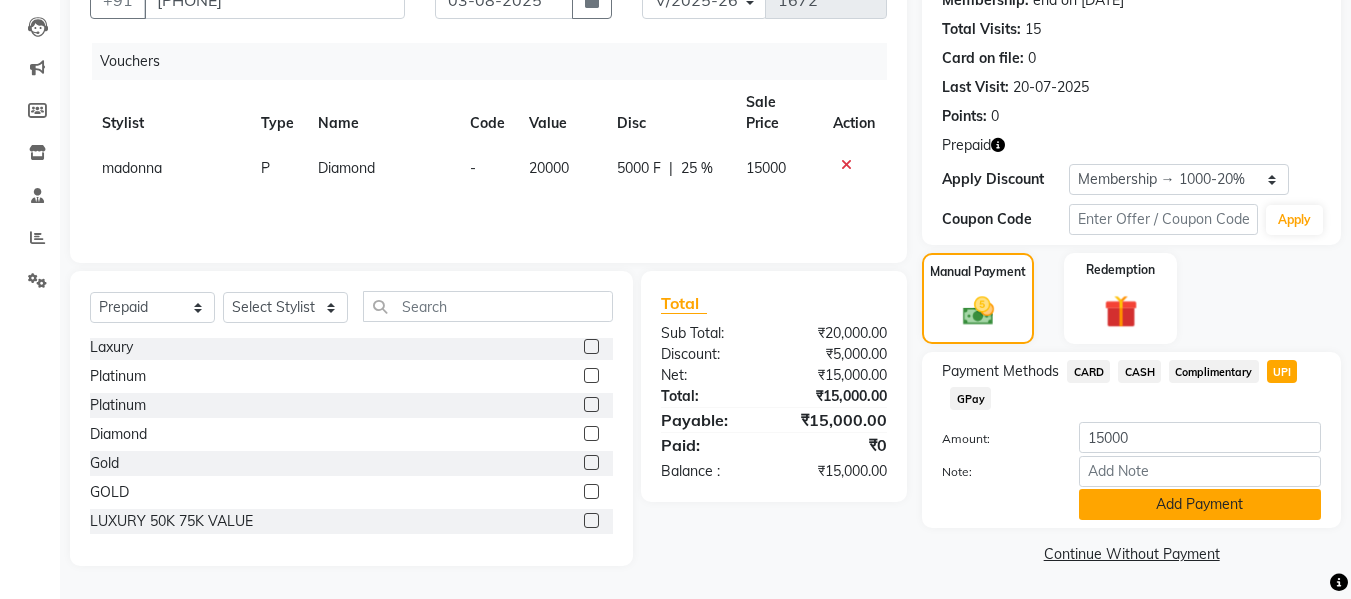 click on "Add Payment" 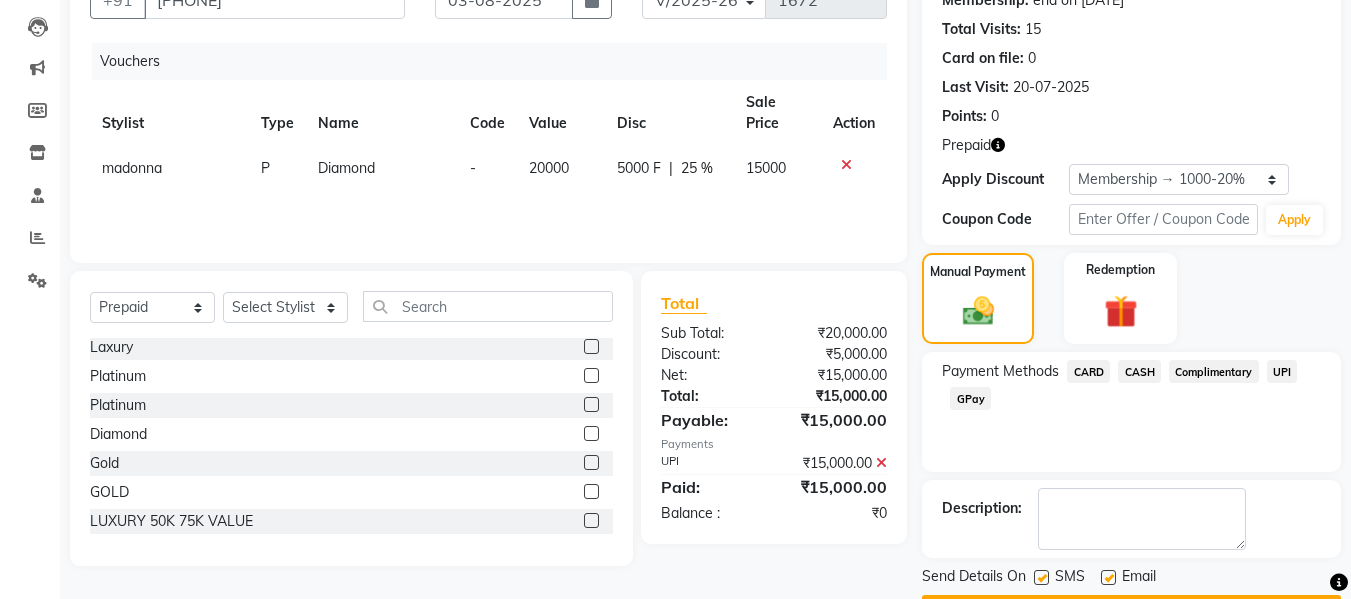 scroll, scrollTop: 262, scrollLeft: 0, axis: vertical 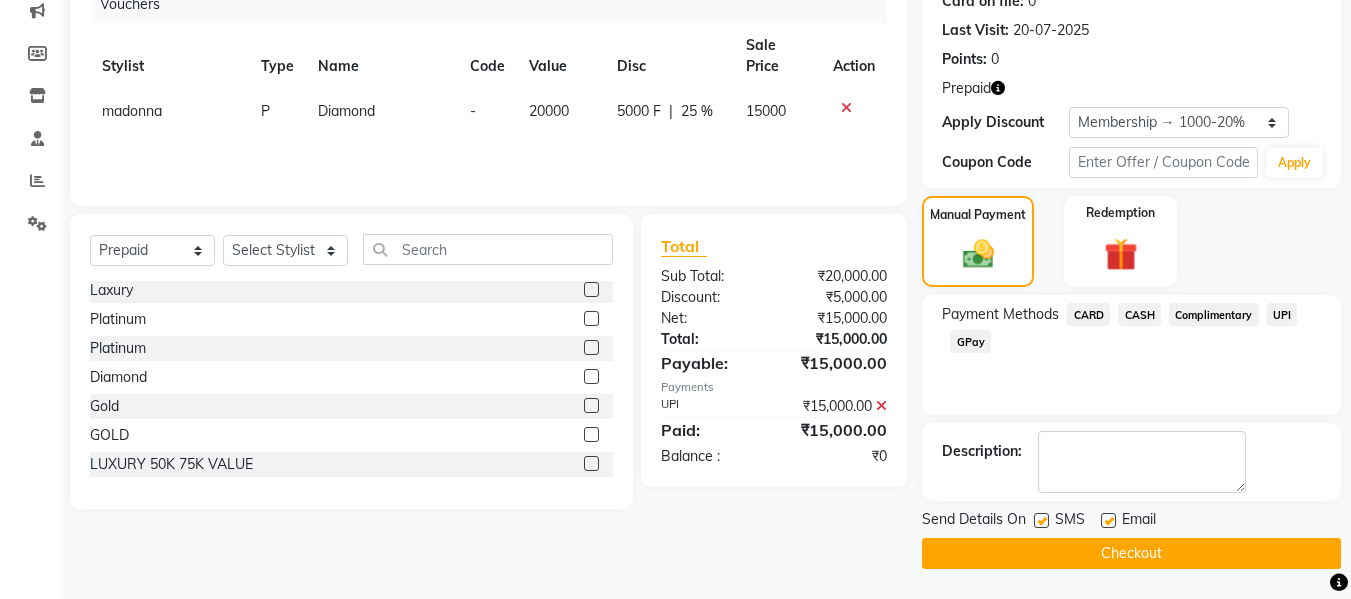 click on "Checkout" 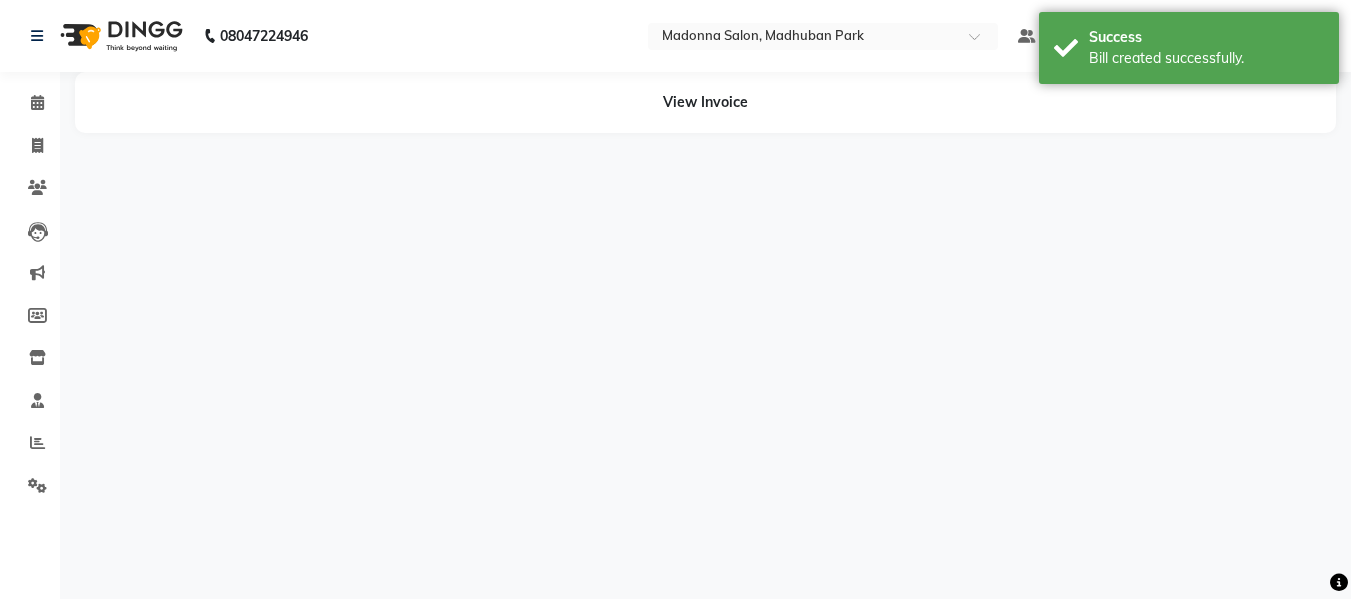 scroll, scrollTop: 0, scrollLeft: 0, axis: both 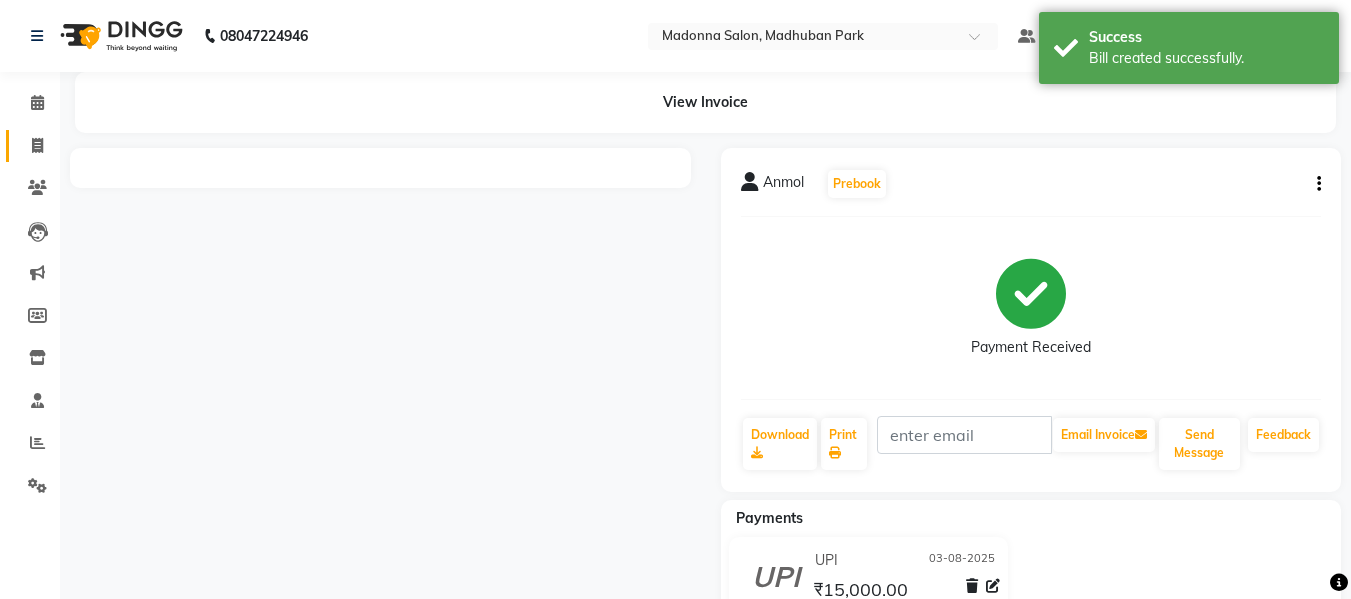click 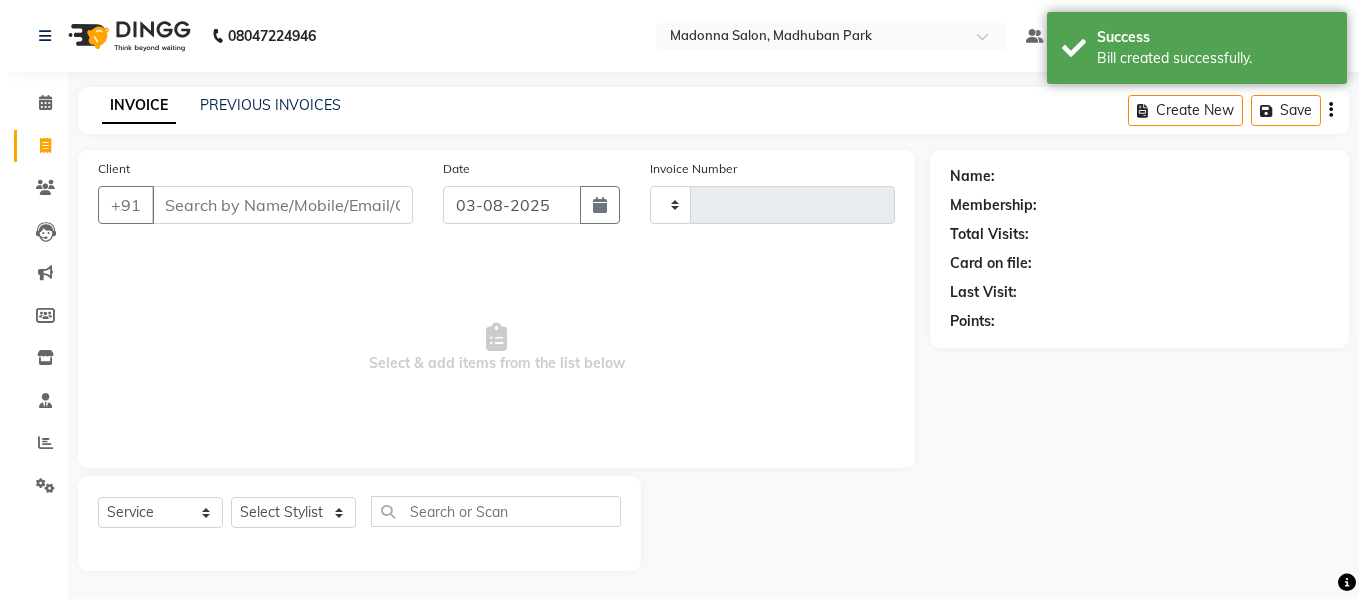 scroll, scrollTop: 2, scrollLeft: 0, axis: vertical 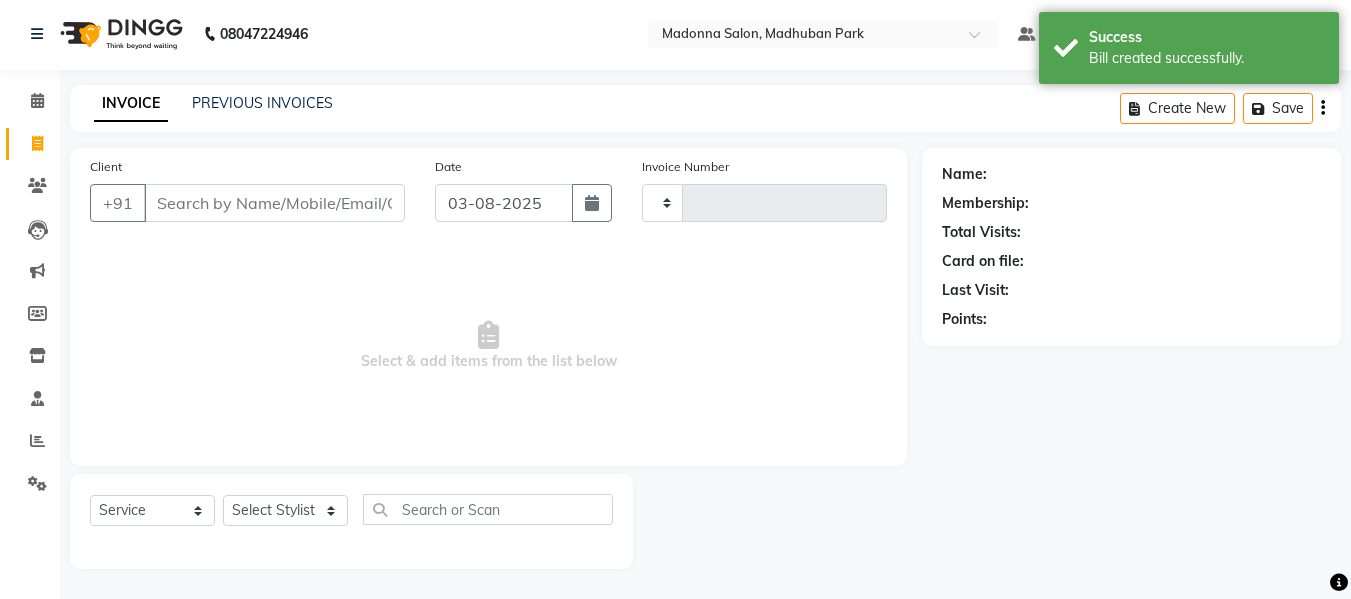 type on "1673" 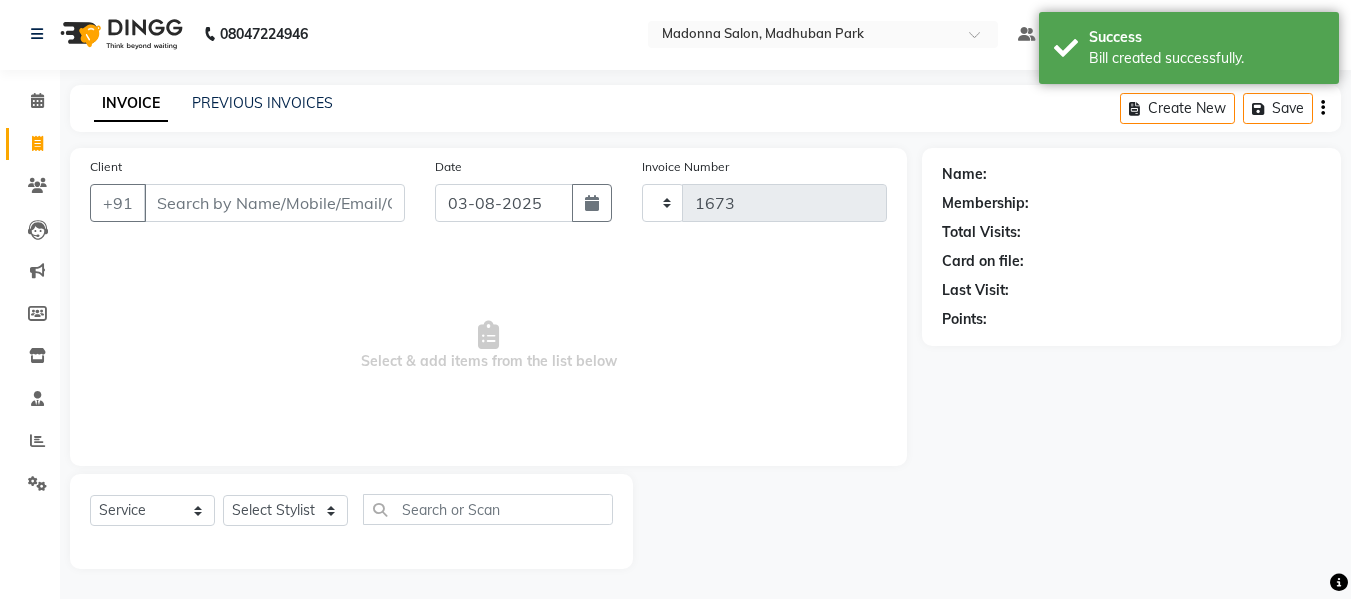 select on "6469" 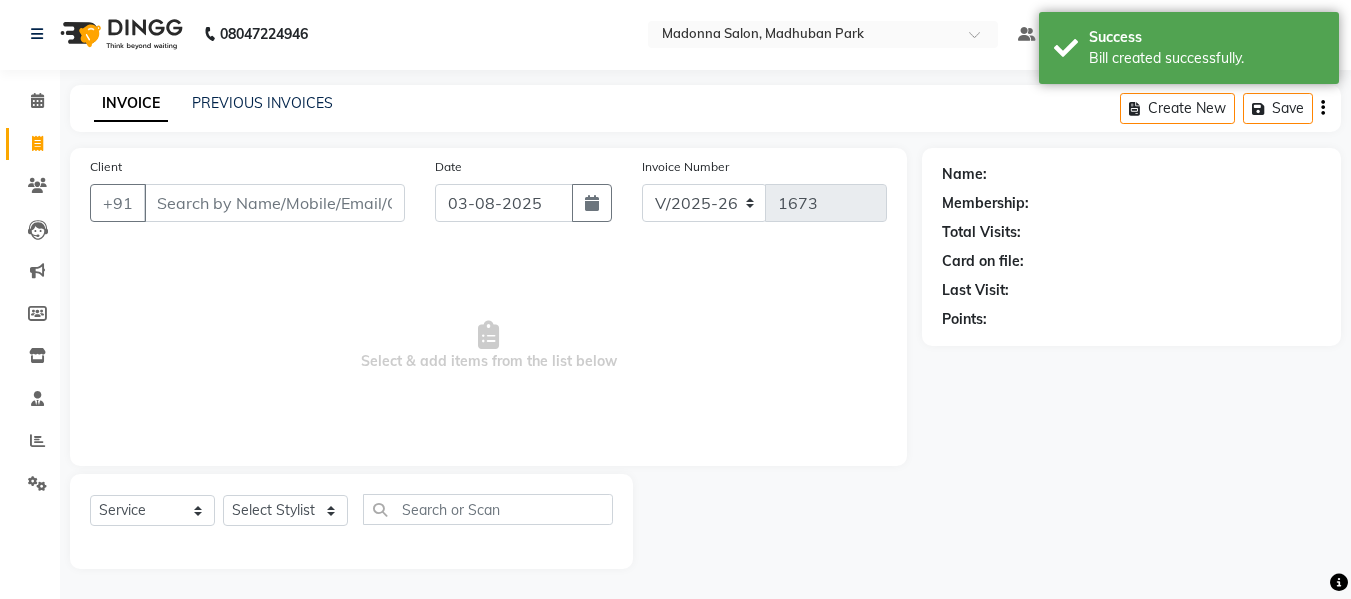 click on "Client" at bounding box center [274, 203] 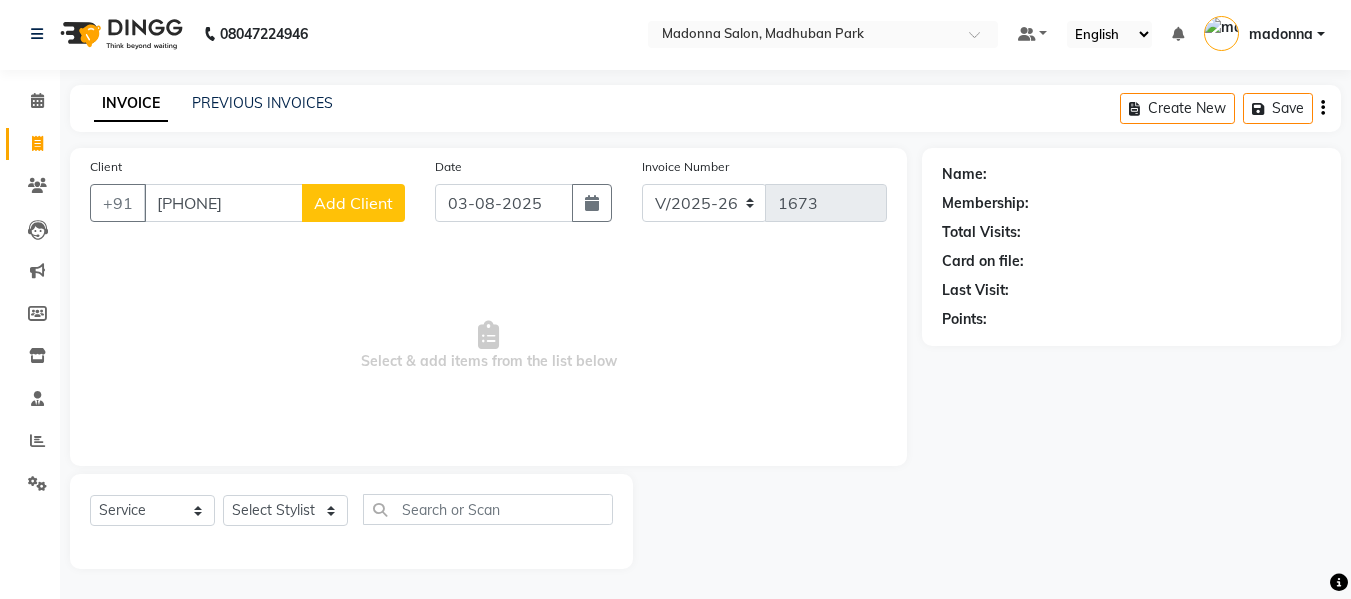 type on "[PHONE]" 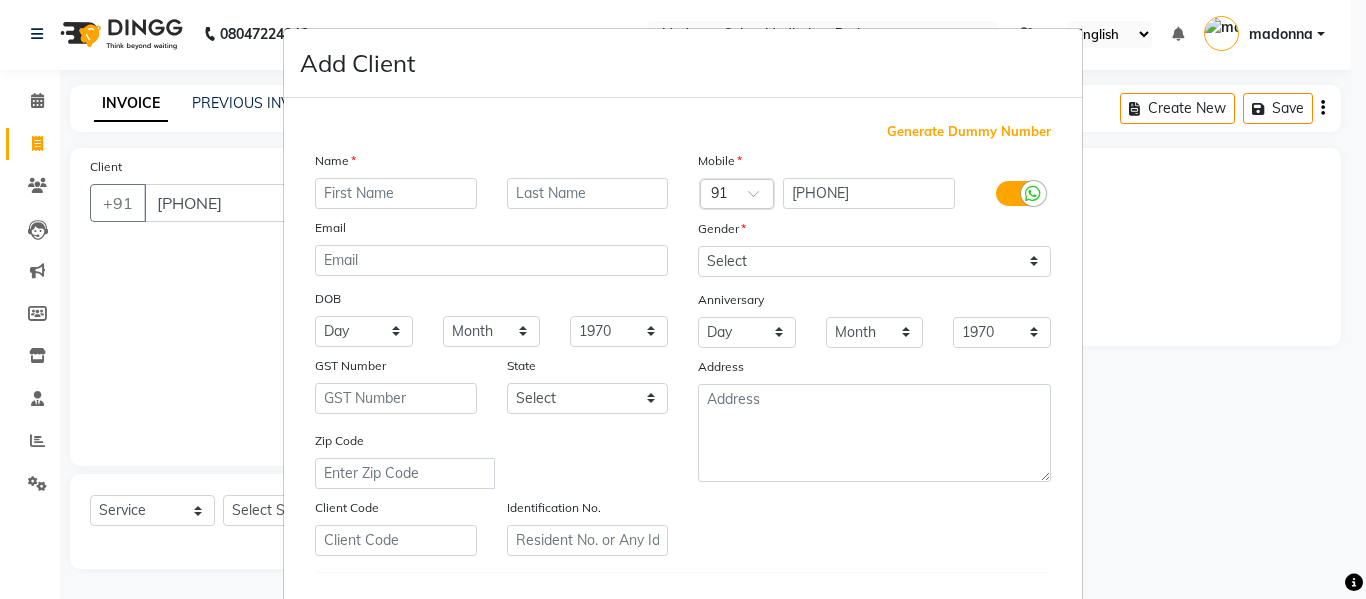click at bounding box center [396, 193] 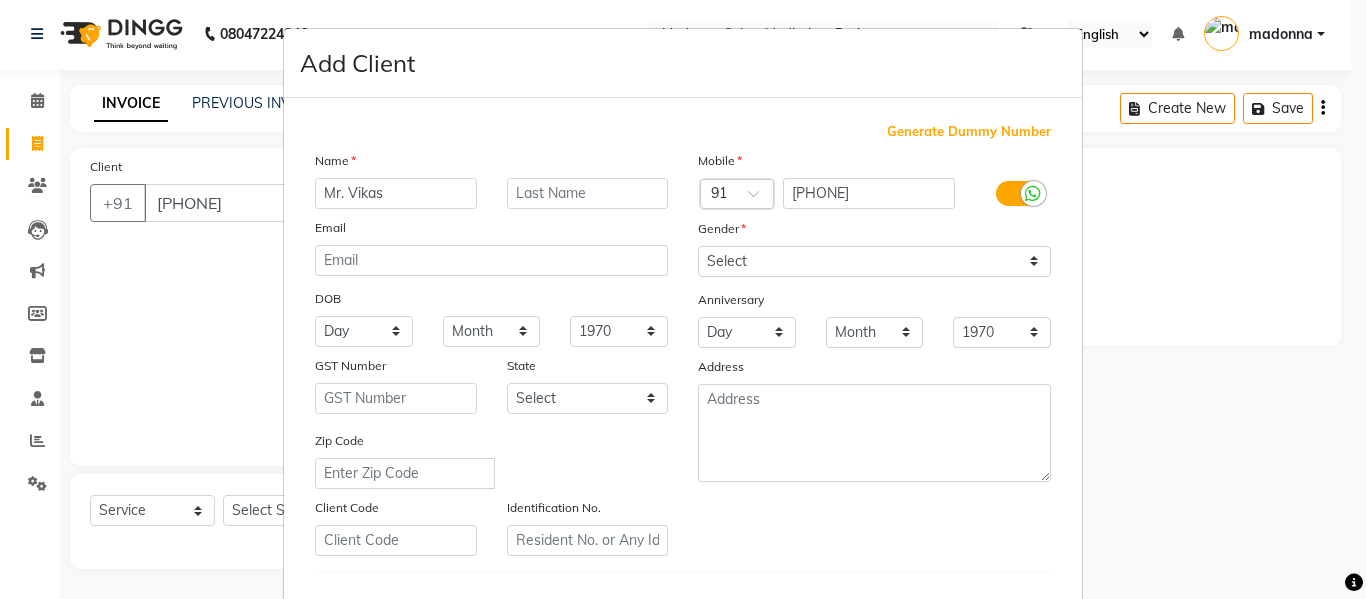 type on "Mr. Vikas" 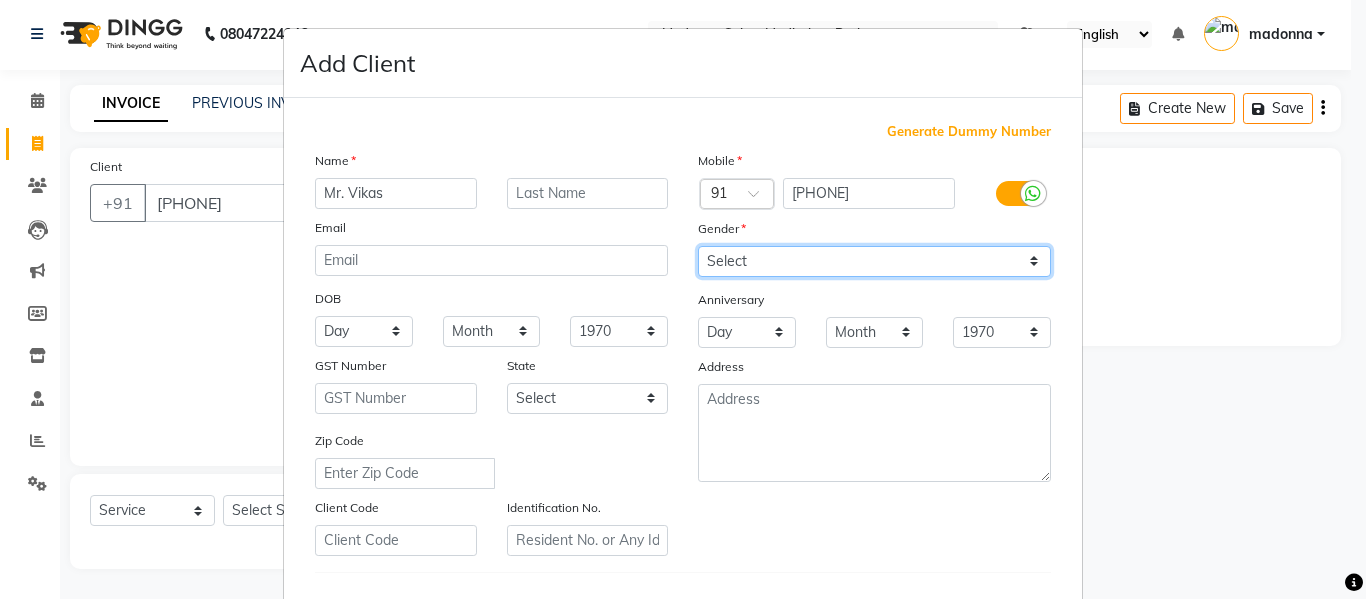 click on "Select Male Female Other Prefer Not To Say" at bounding box center [874, 261] 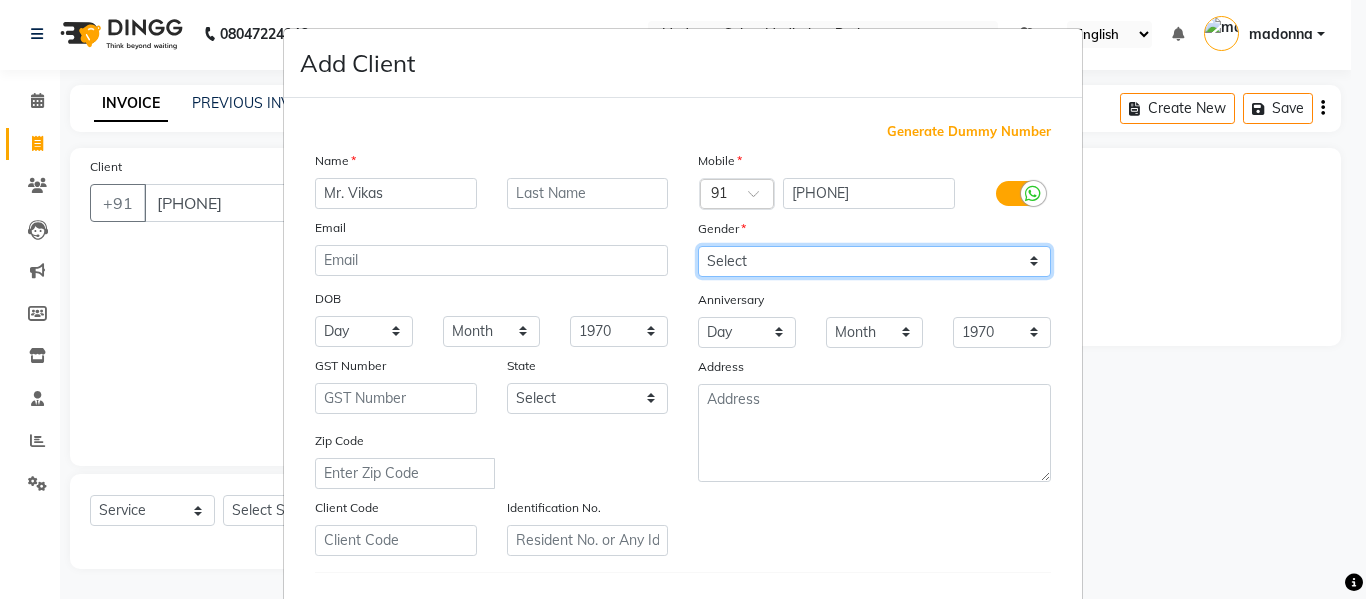 select on "male" 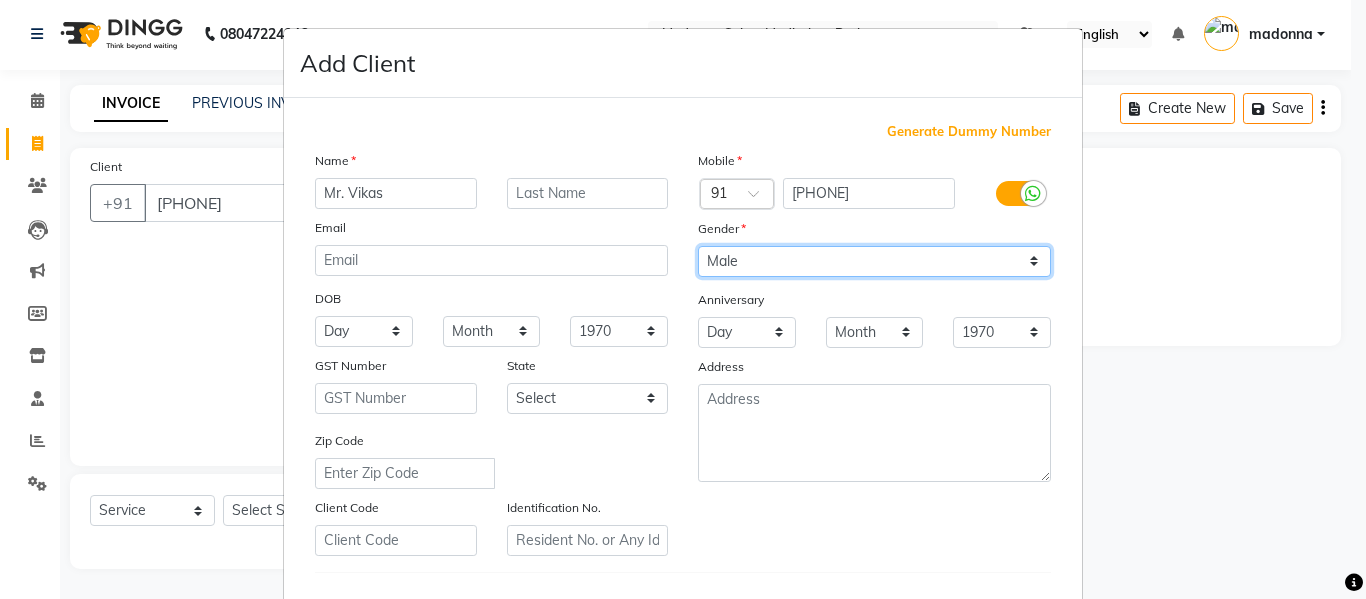click on "Select Male Female Other Prefer Not To Say" at bounding box center [874, 261] 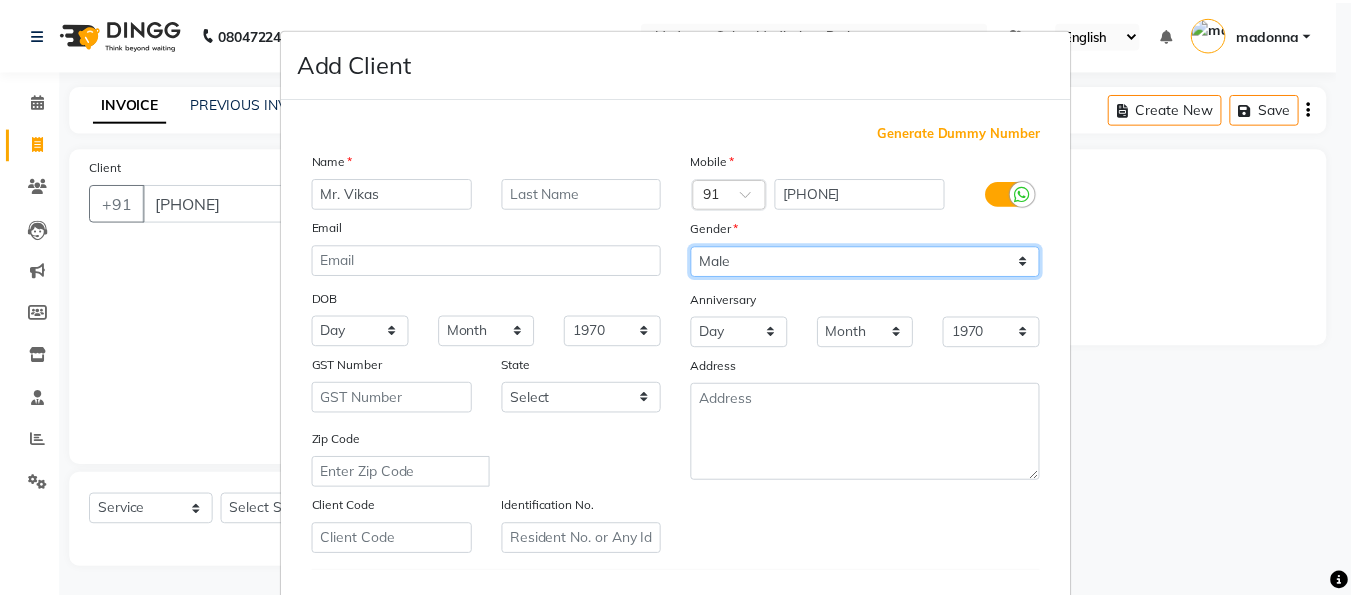 scroll, scrollTop: 324, scrollLeft: 0, axis: vertical 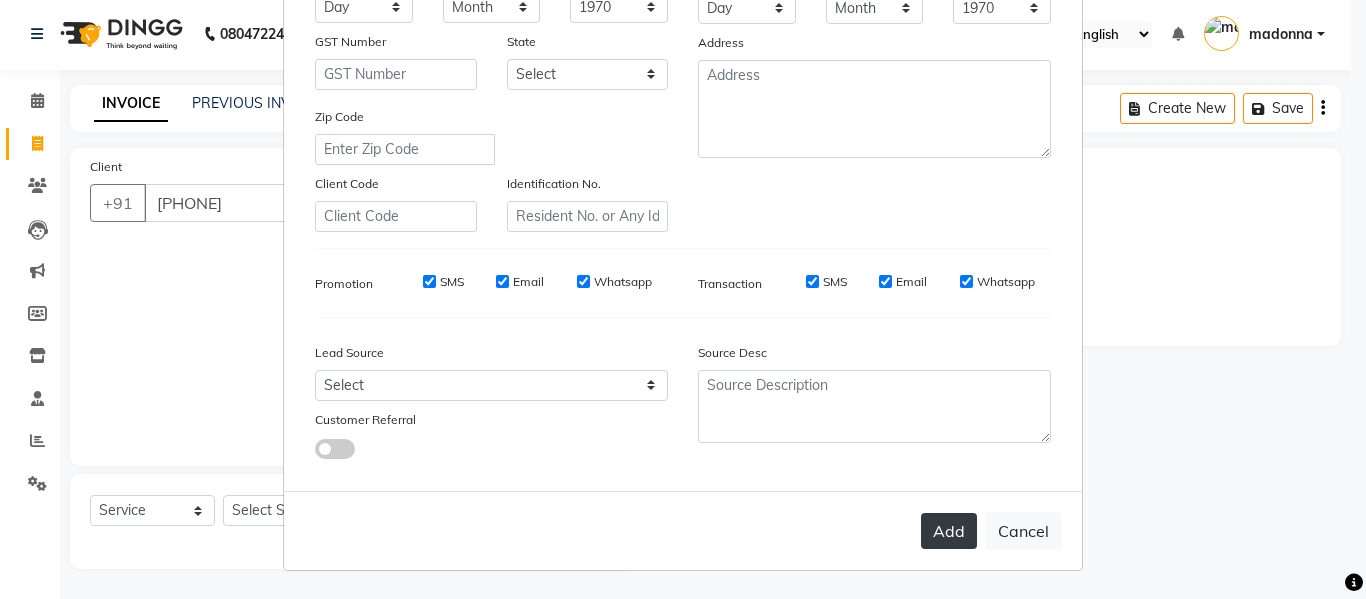 click on "Add" at bounding box center [949, 531] 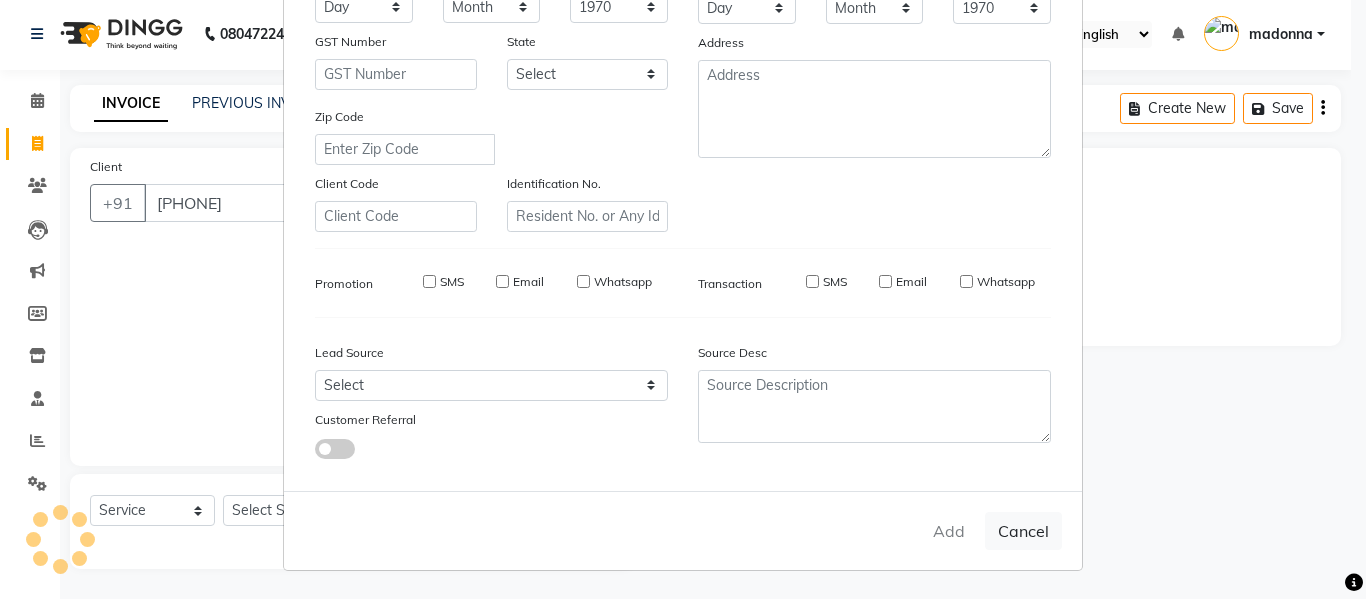 type 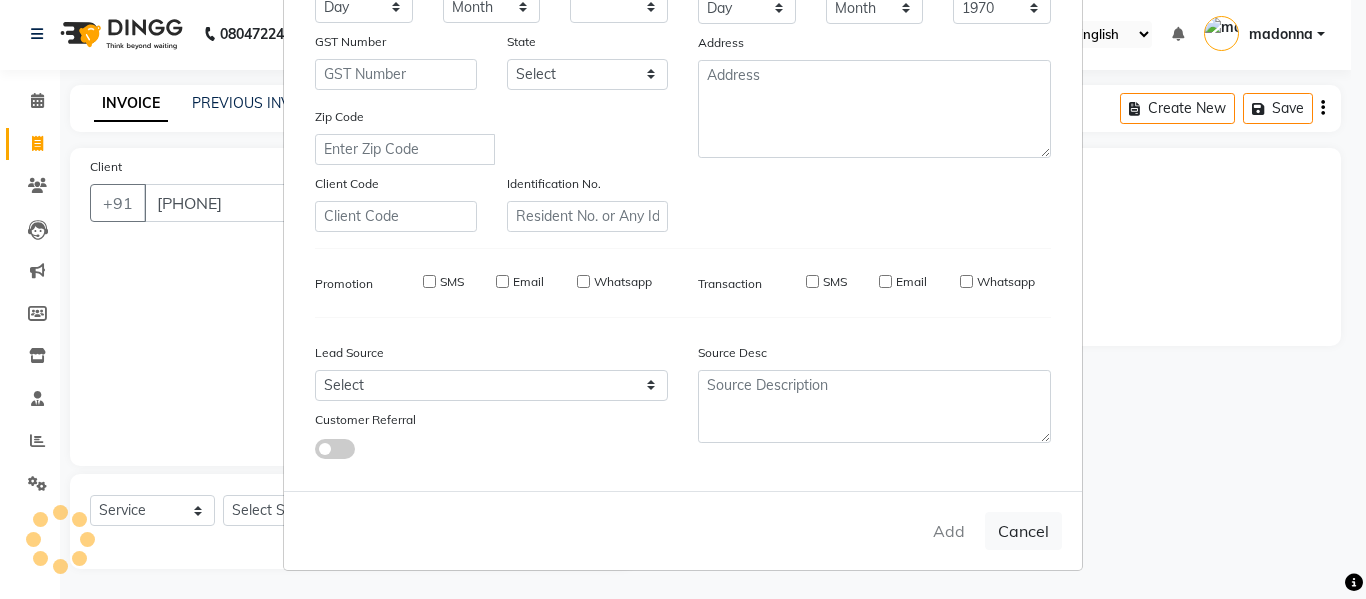 type 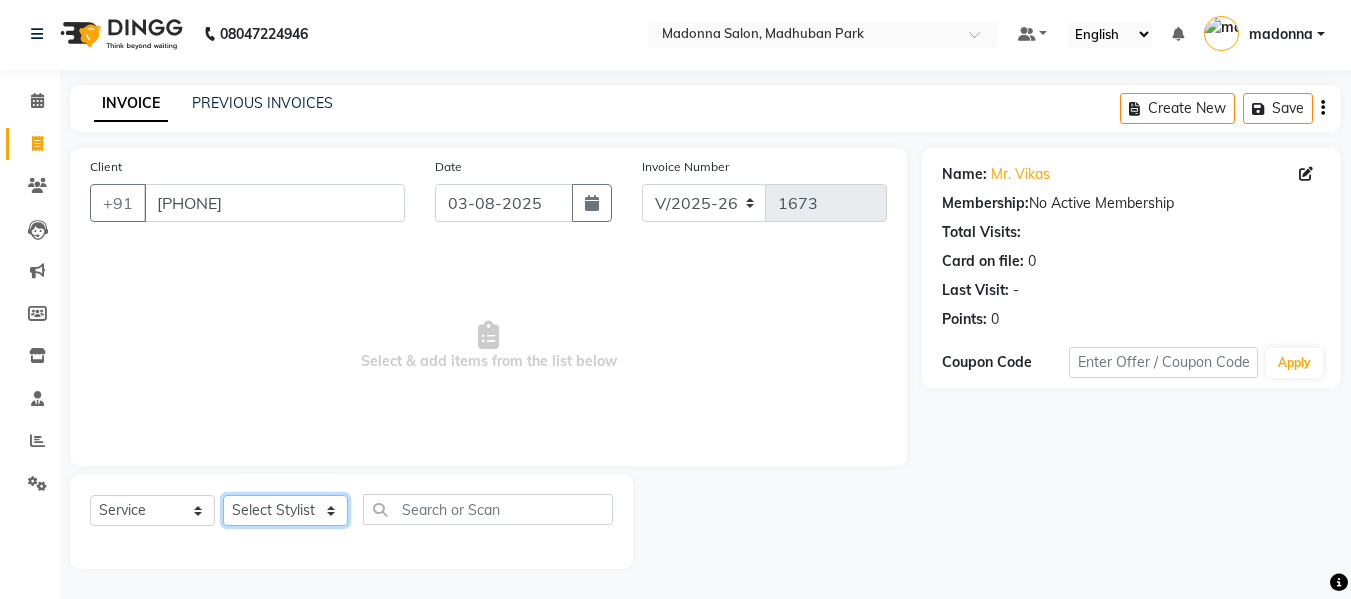 click on "Select Stylist [LAST] [LAST] [LAST] [LAST] [LAST] [LAST] [LAST] [LAST] [LAST] [LAST] [LAST] [LAST] [LAST] [LAST] [LAST]" 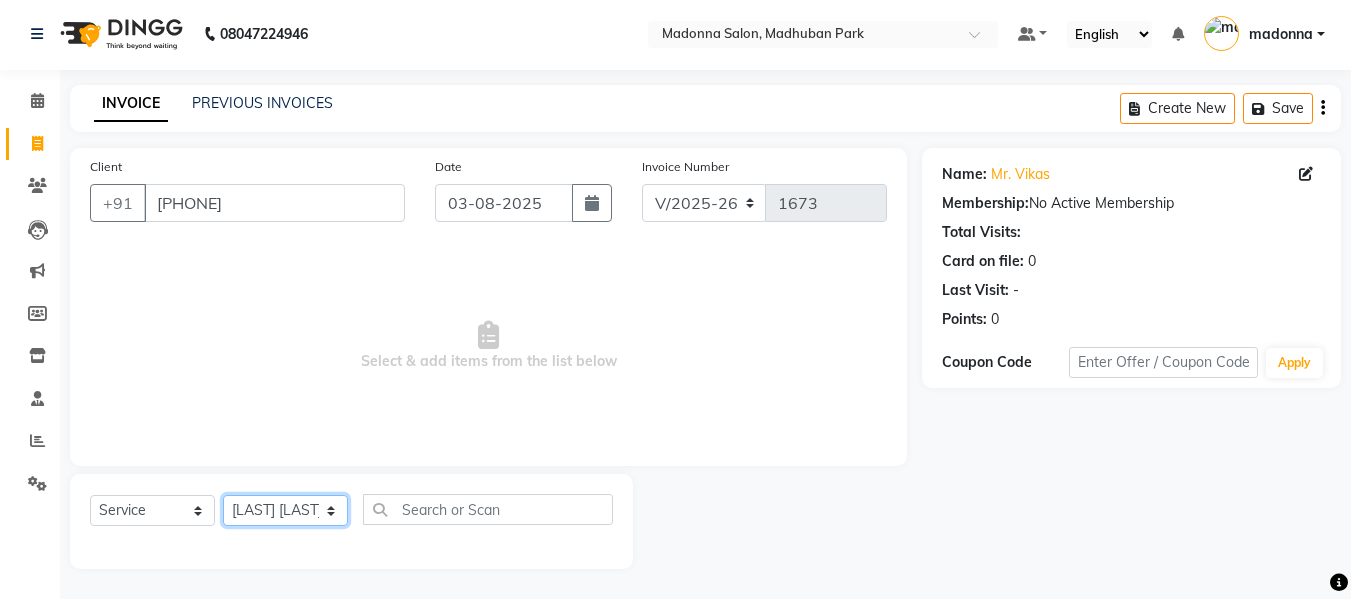 click on "Select Stylist [LAST] [LAST] [LAST] [LAST] [LAST] [LAST] [LAST] [LAST] [LAST] [LAST] [LAST] [LAST] [LAST] [LAST] [LAST]" 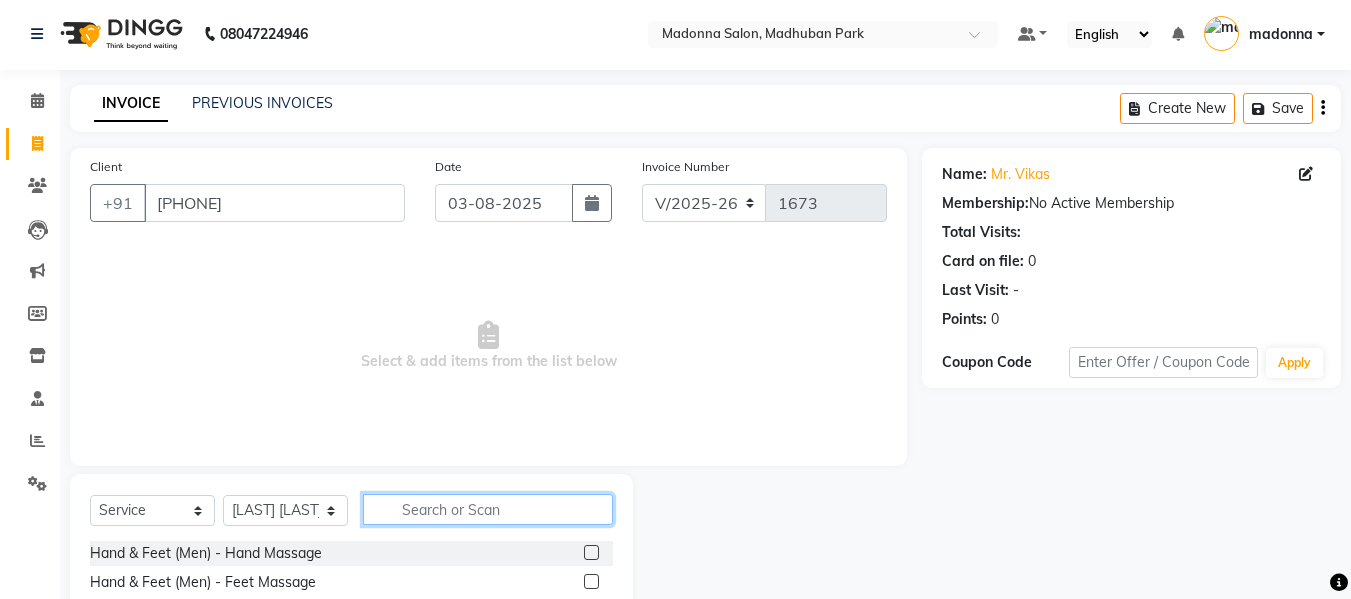click 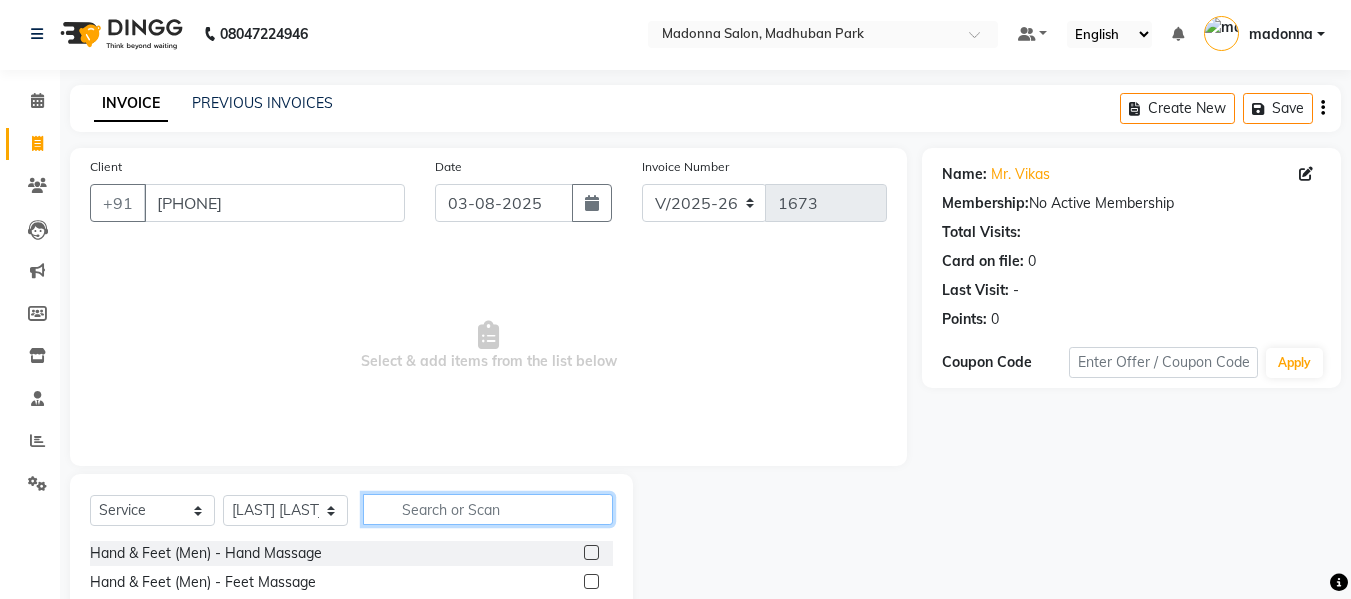 click 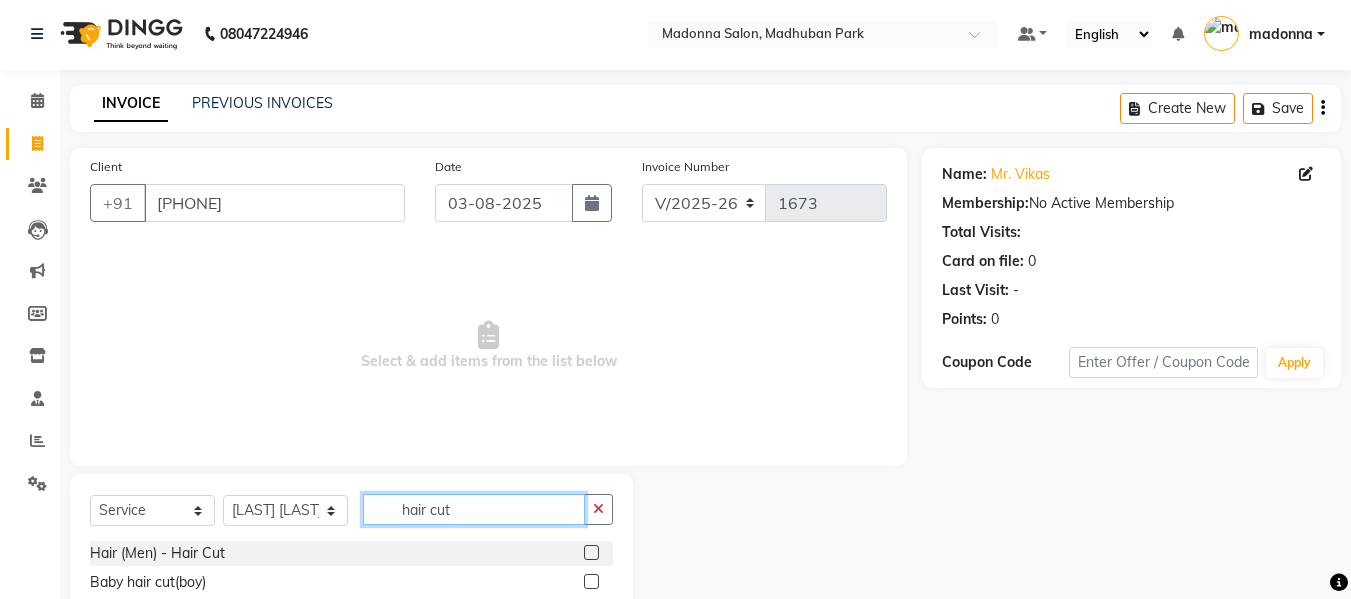 type on "hair cut" 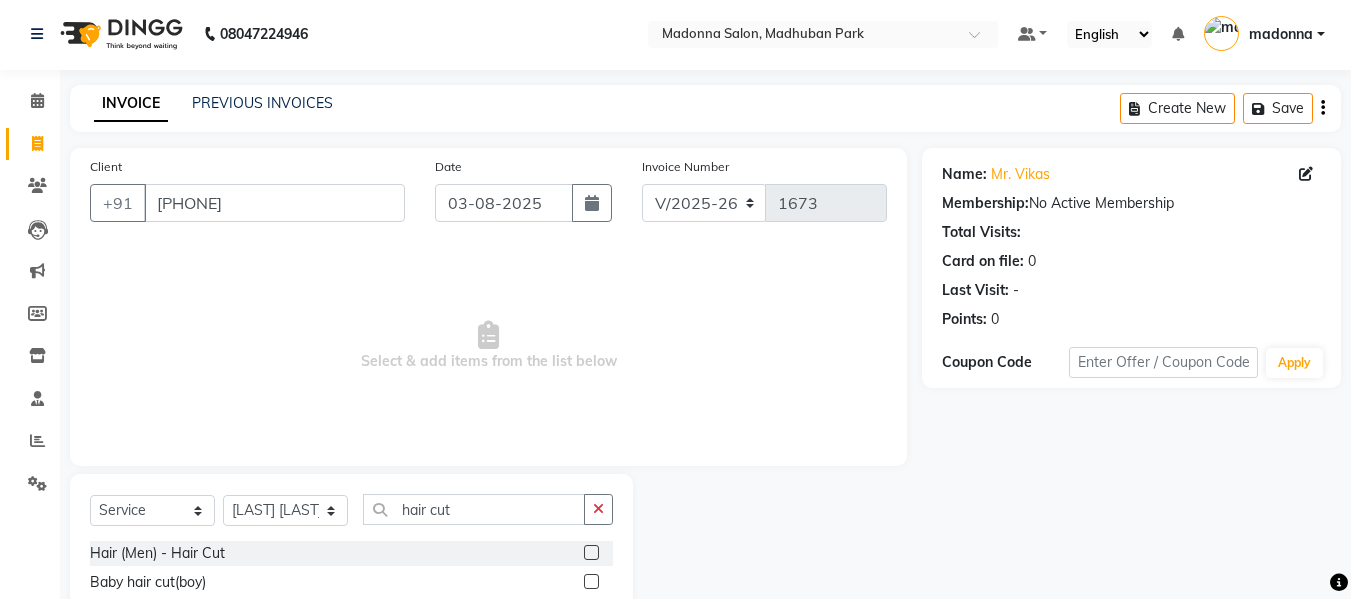 click 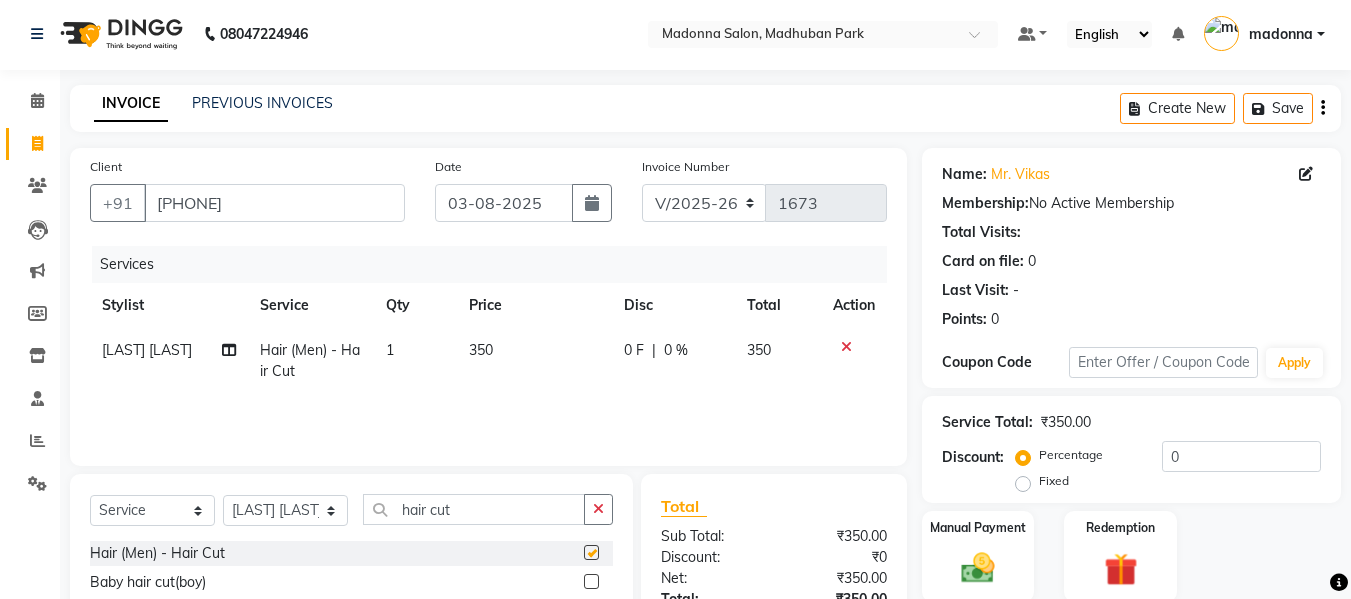checkbox on "false" 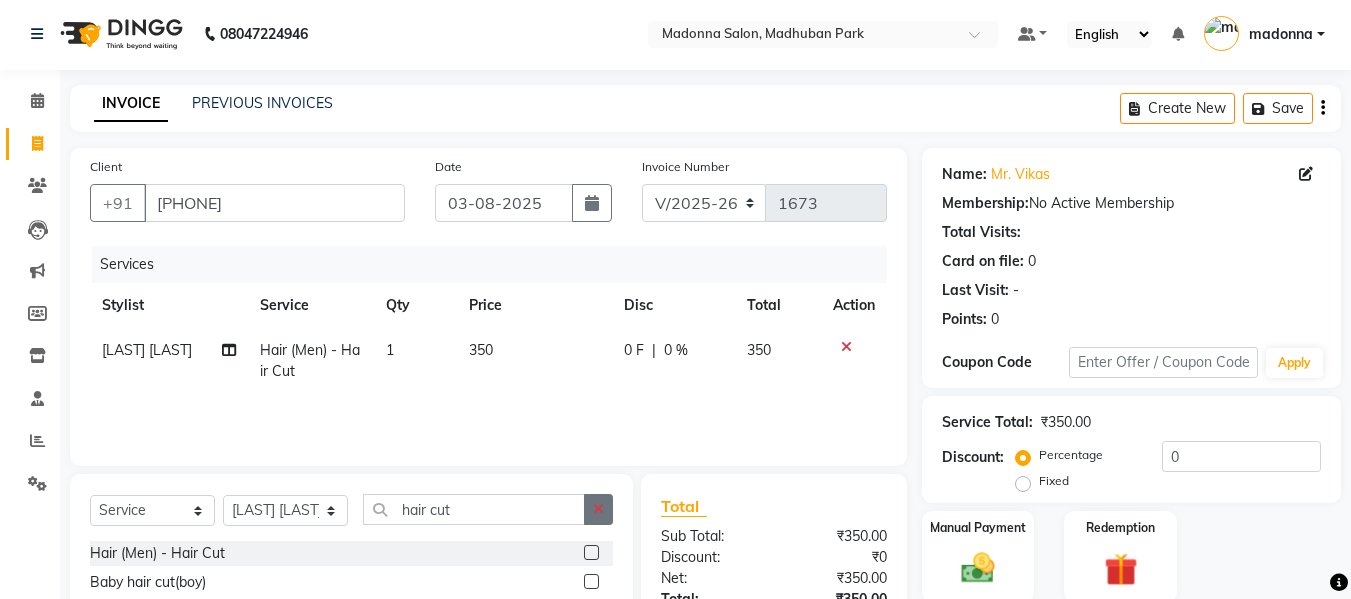 click 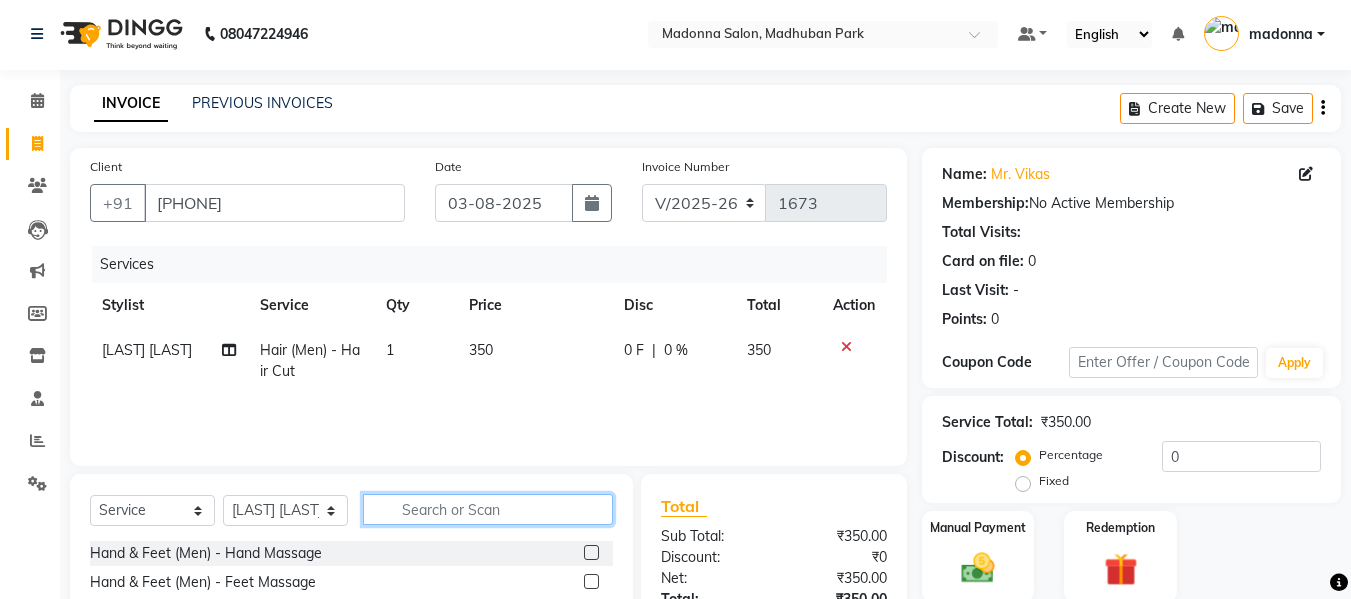 click 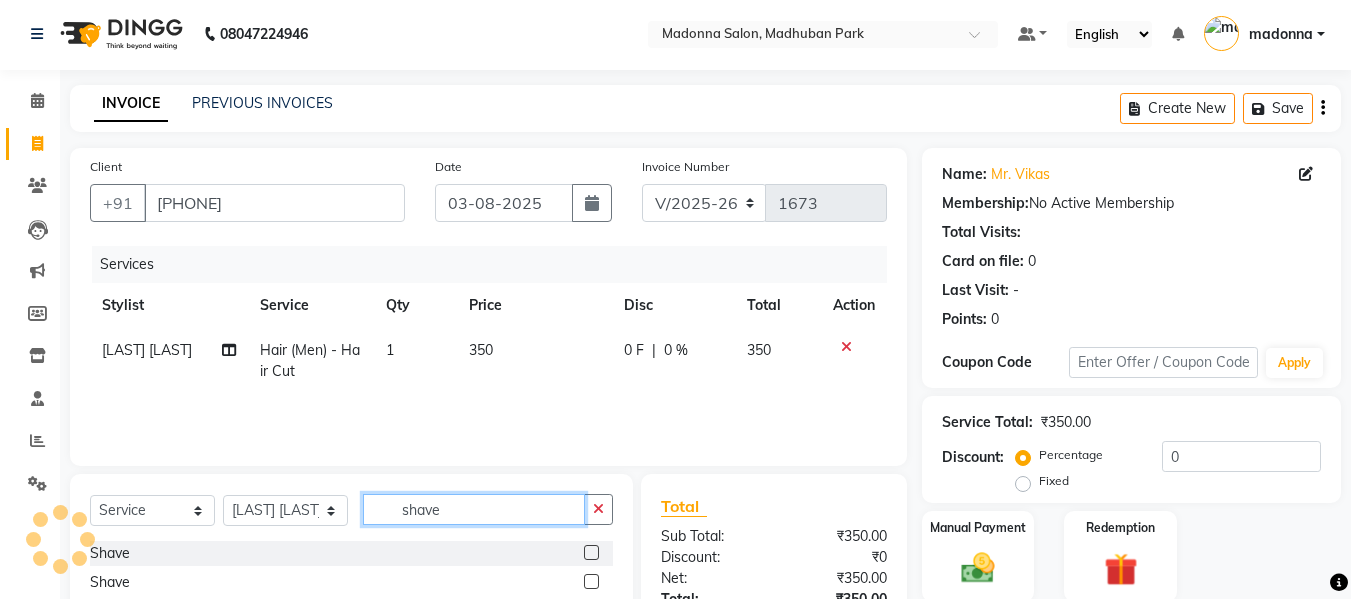 type on "shave" 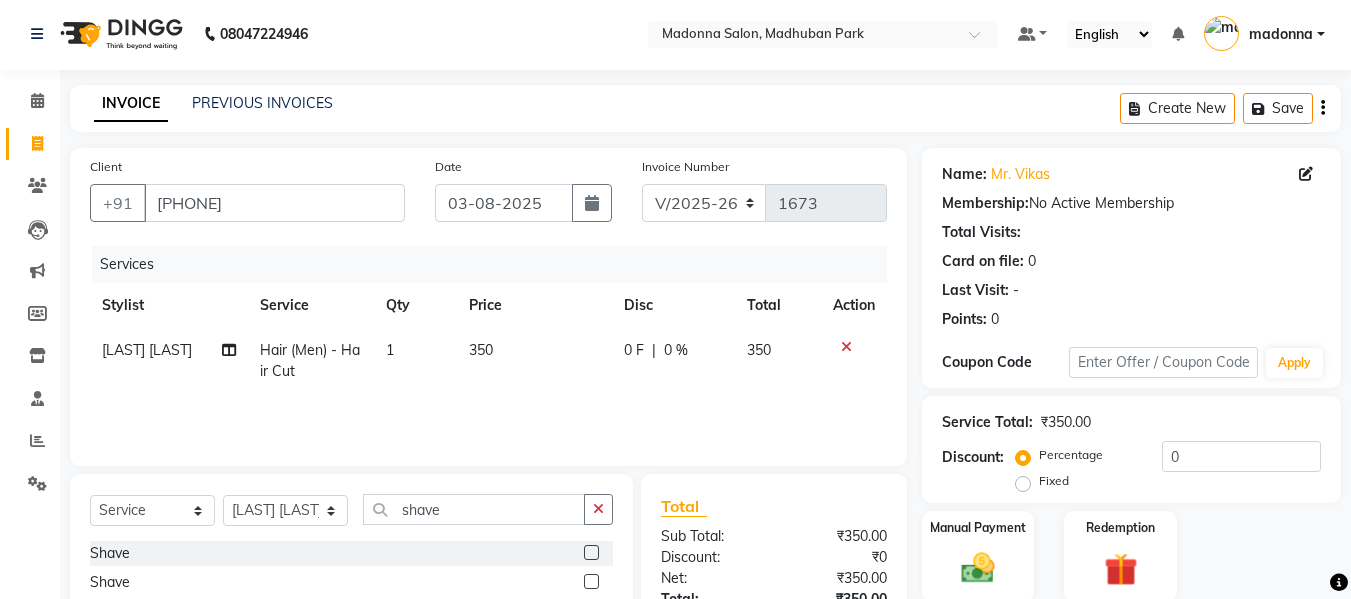 click 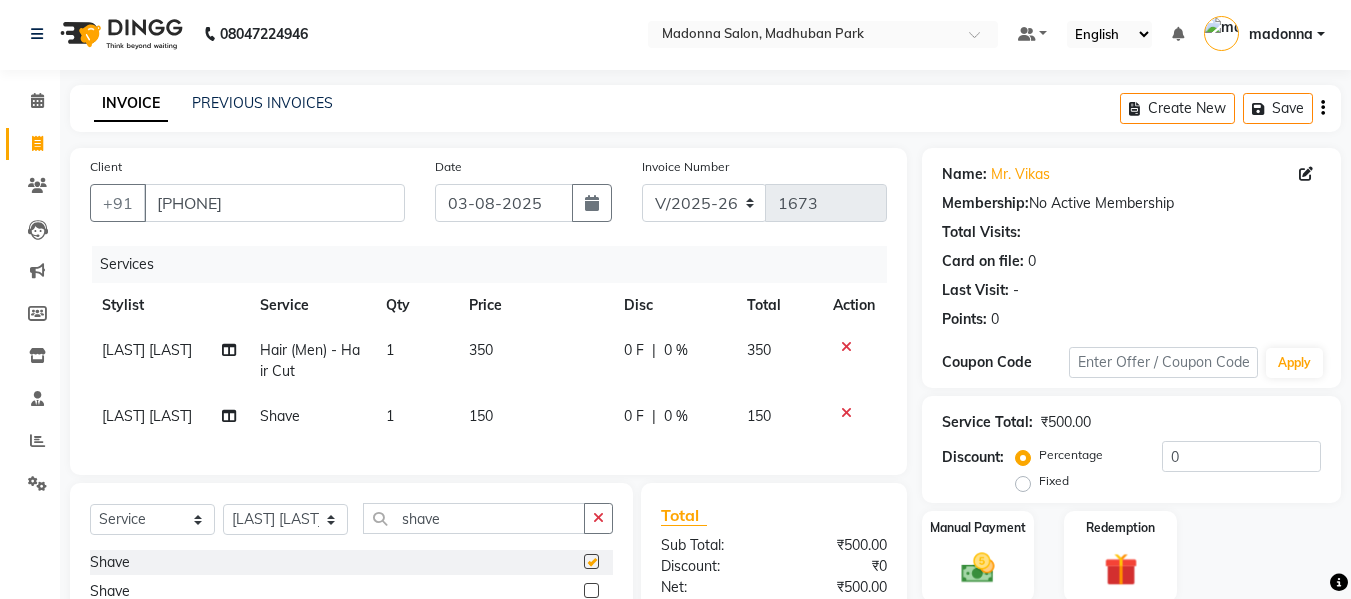 checkbox on "false" 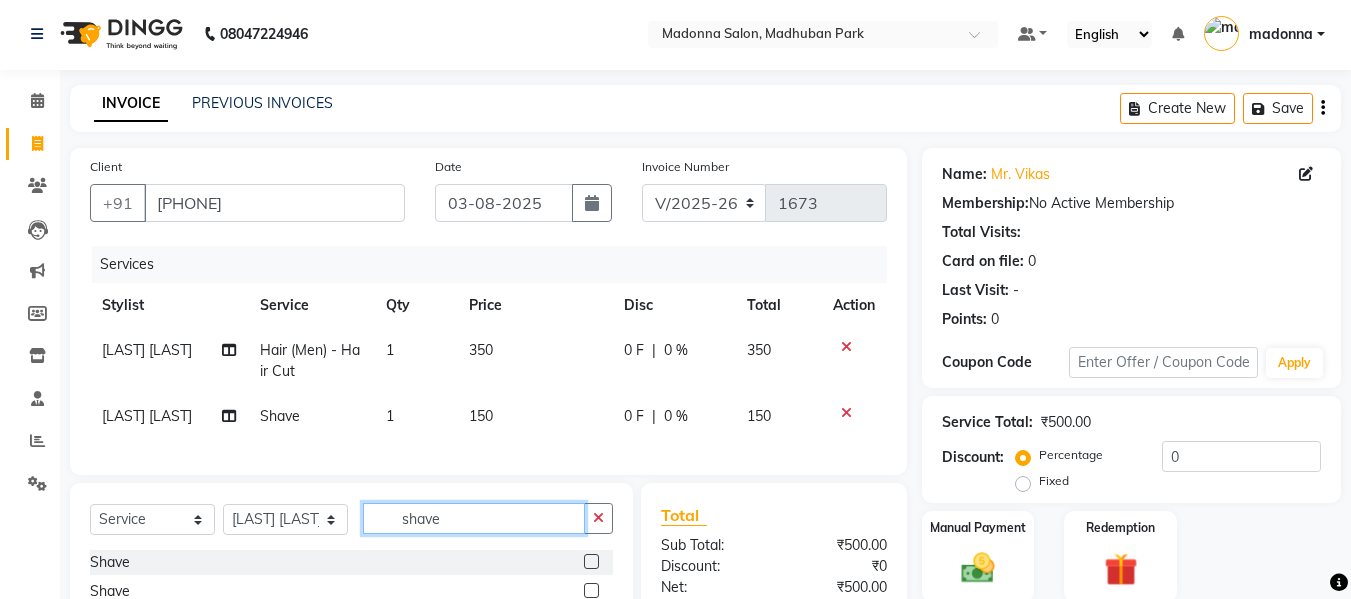 click on "shave" 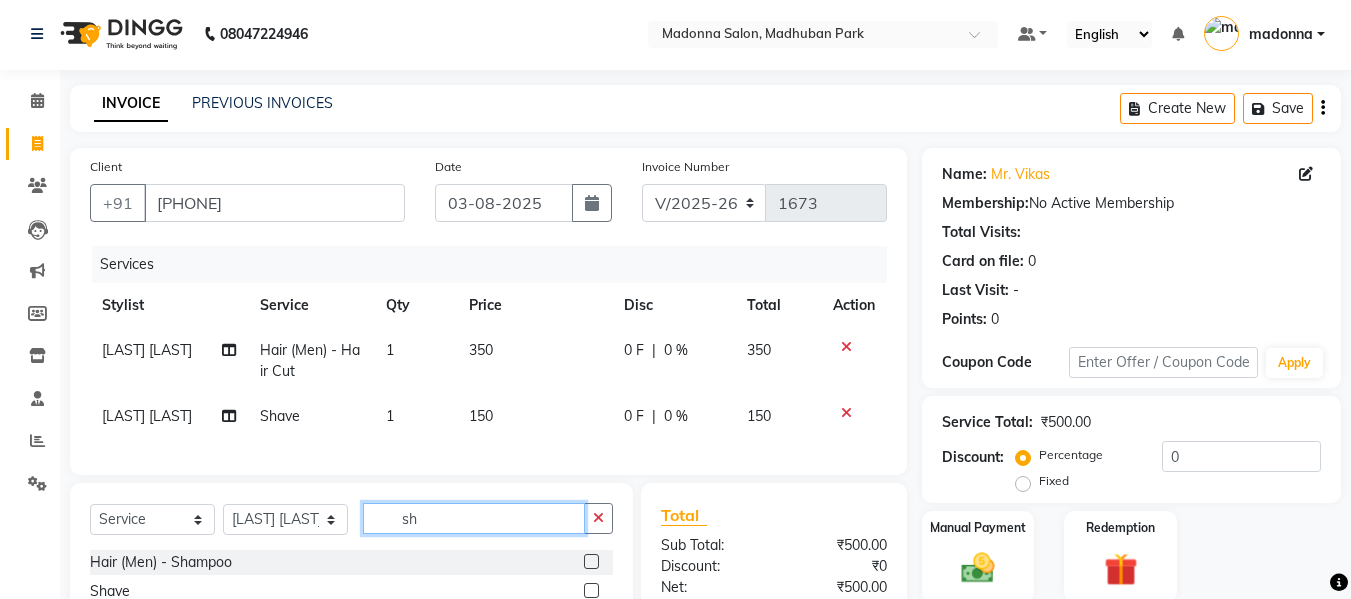 type on "s" 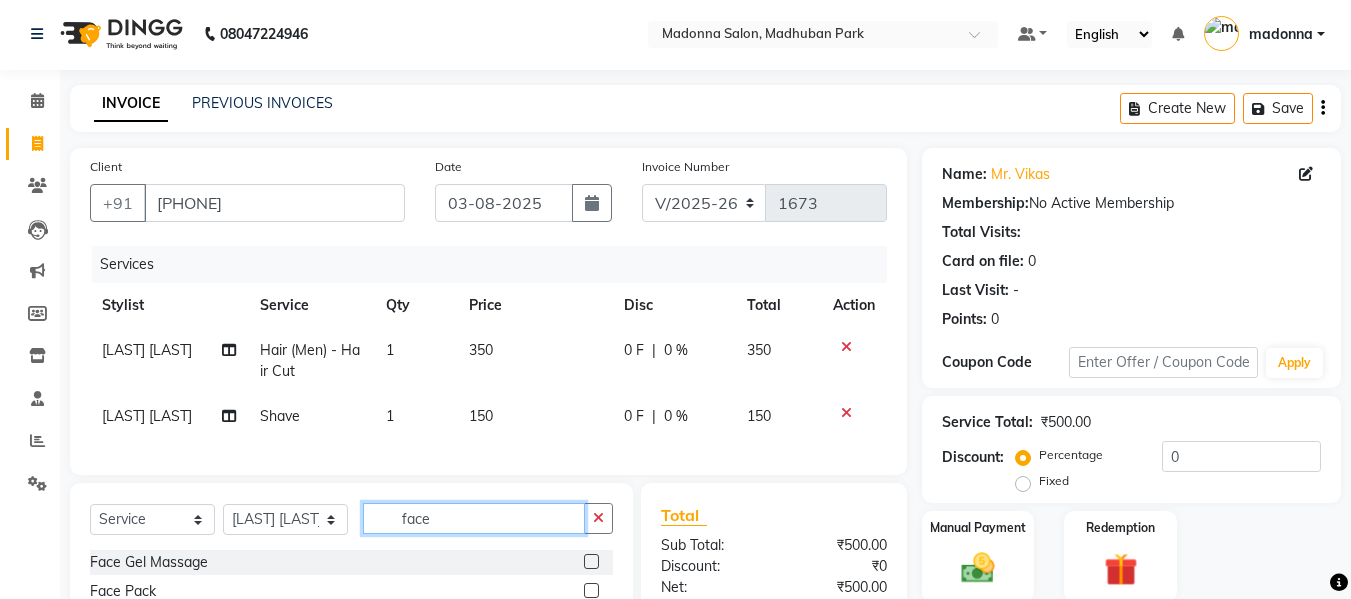 scroll, scrollTop: 82, scrollLeft: 0, axis: vertical 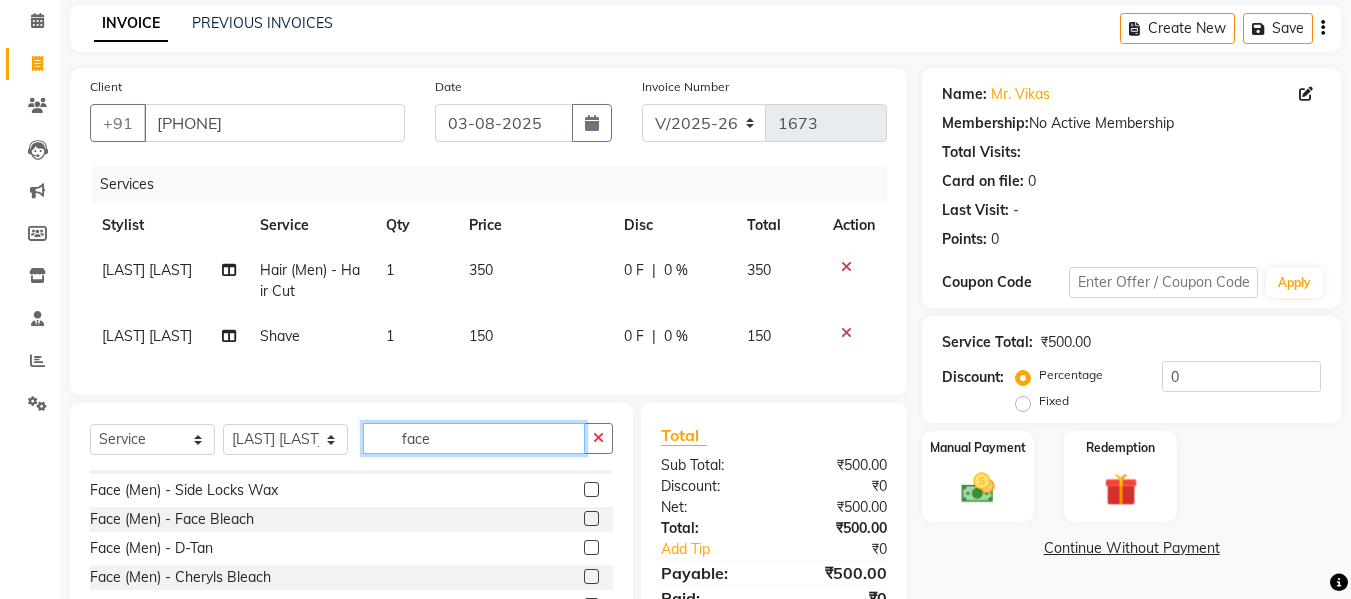 type on "face" 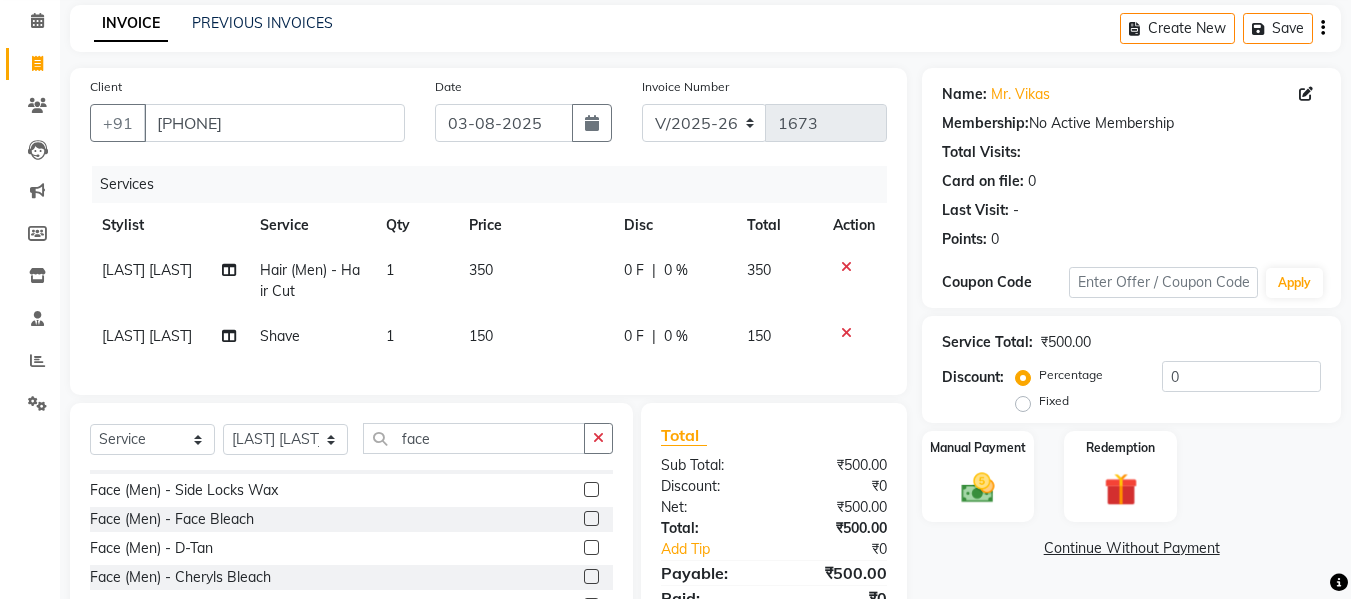 click 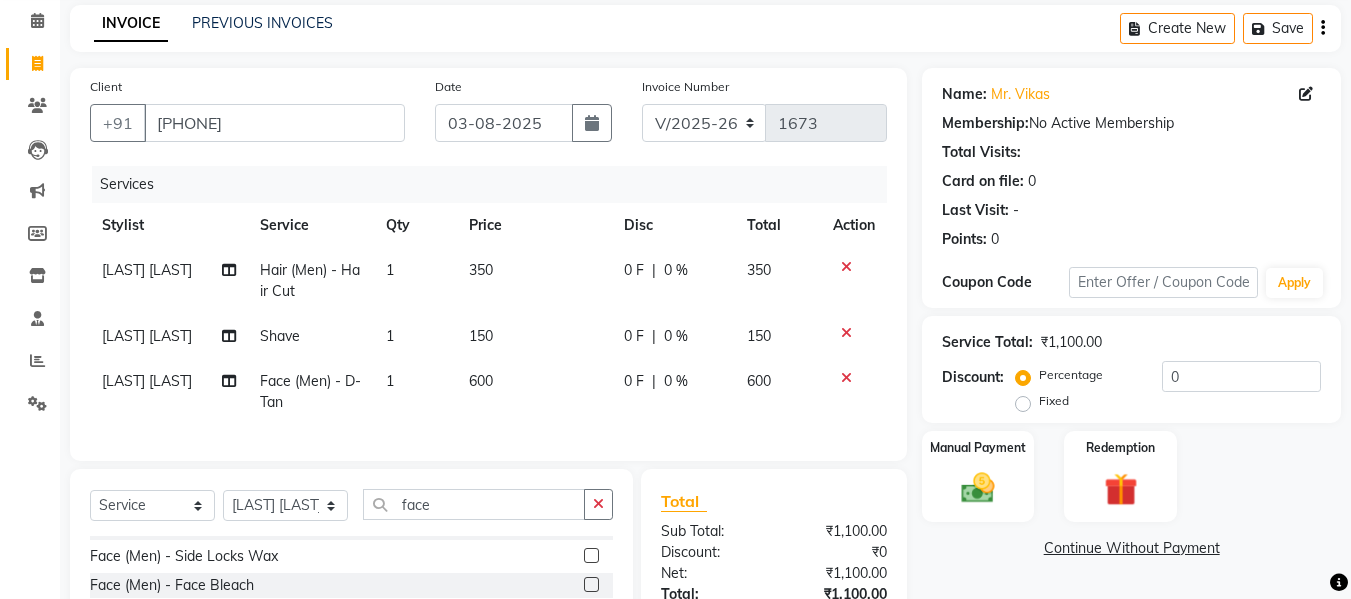 checkbox on "false" 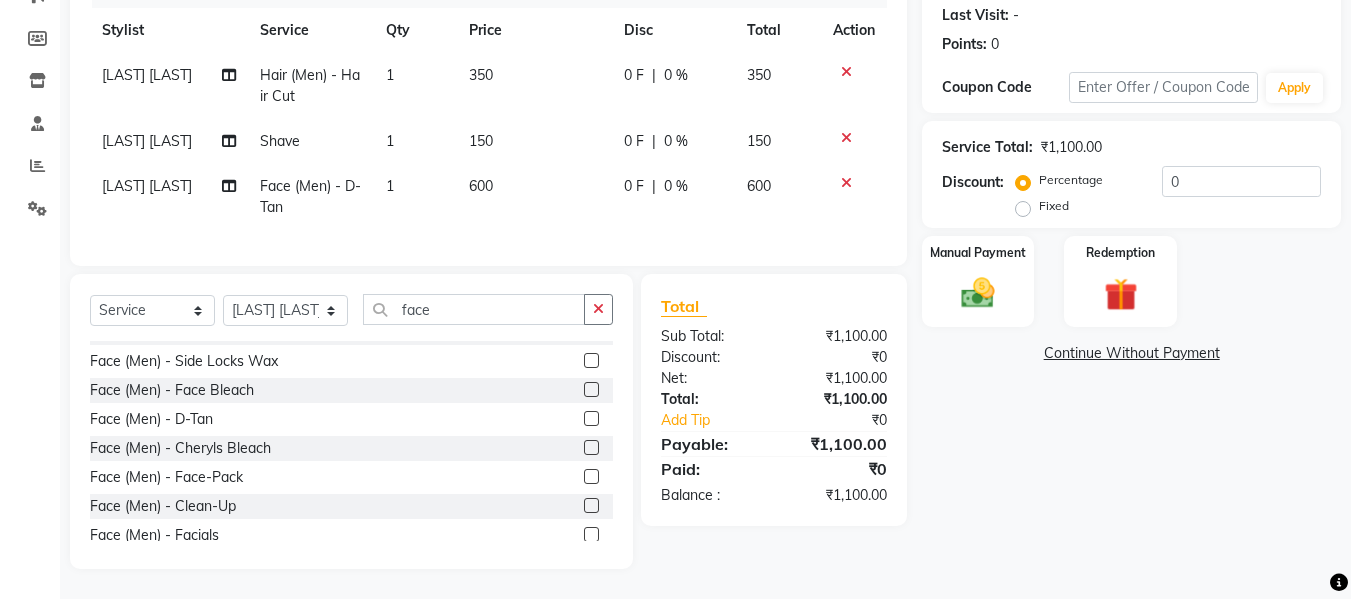 click on "150" 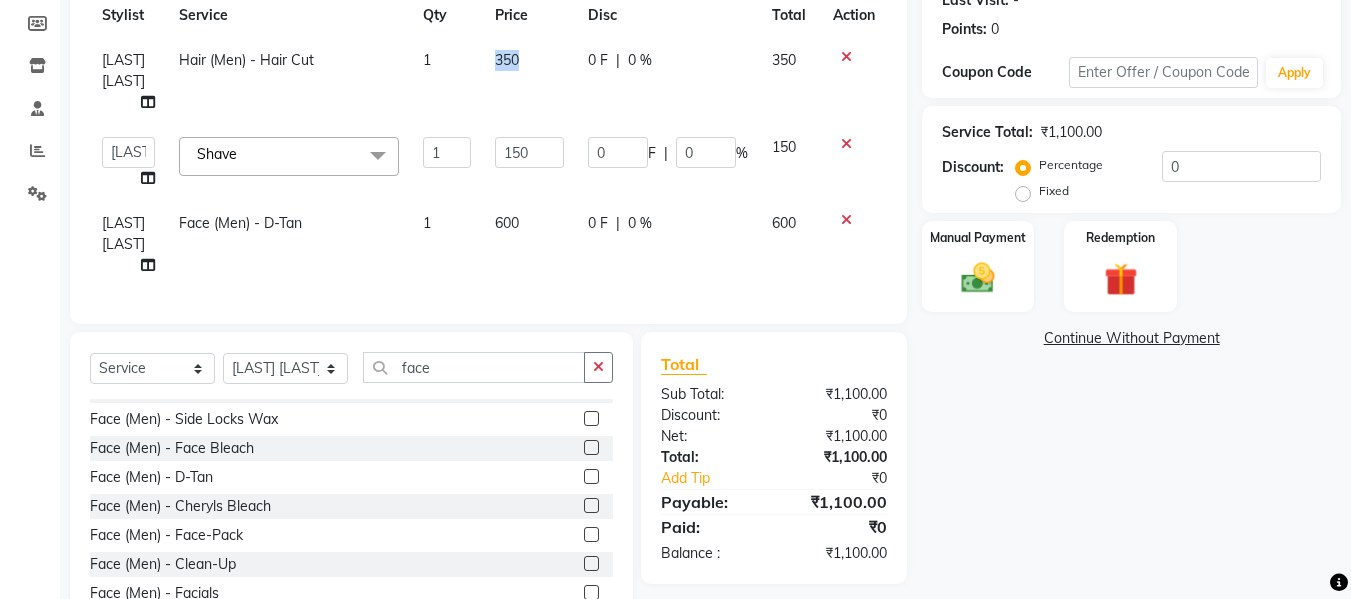 click on "350" 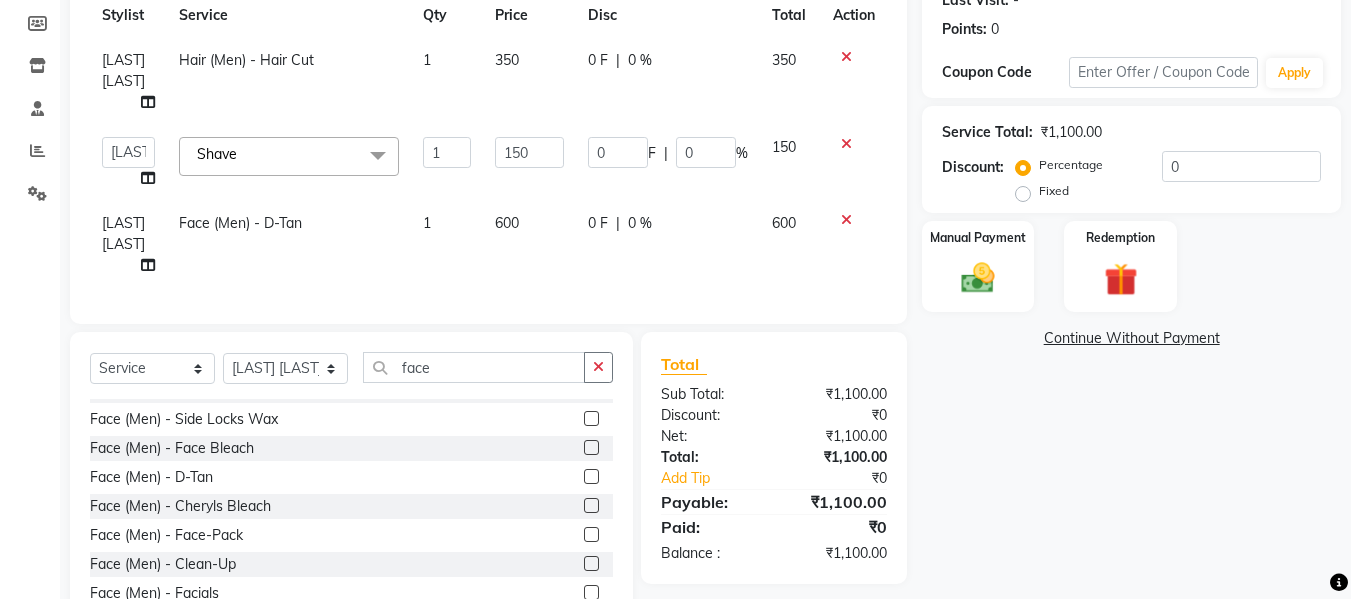 select on "87830" 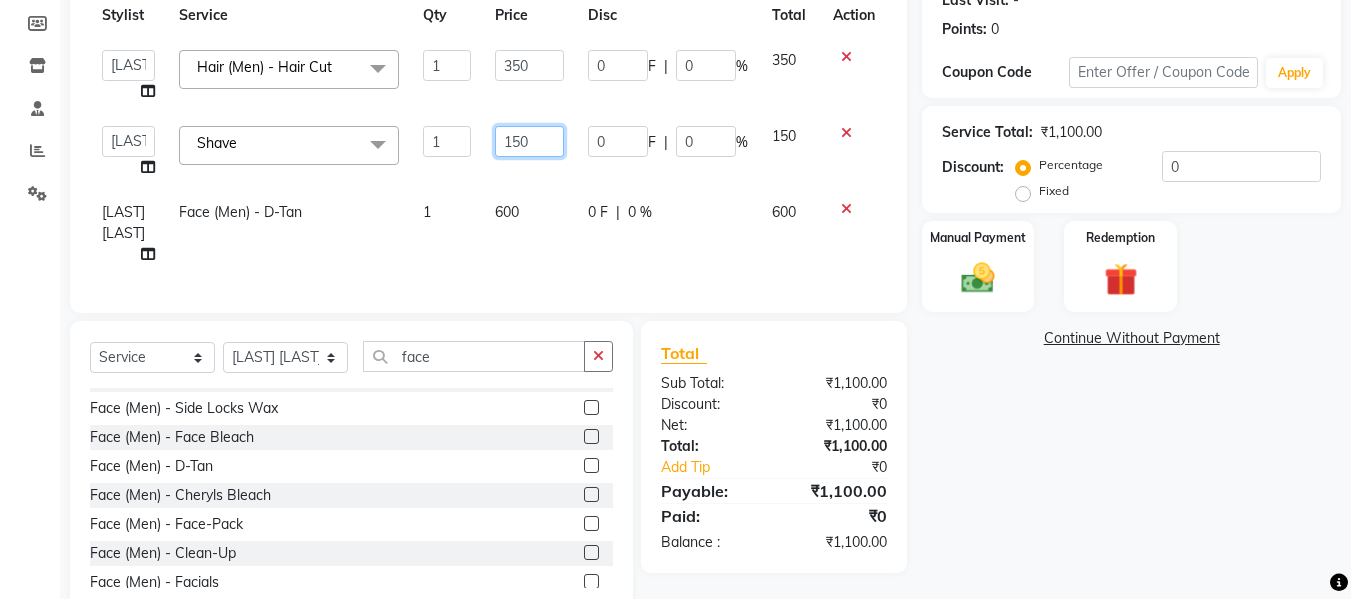 click on "150" 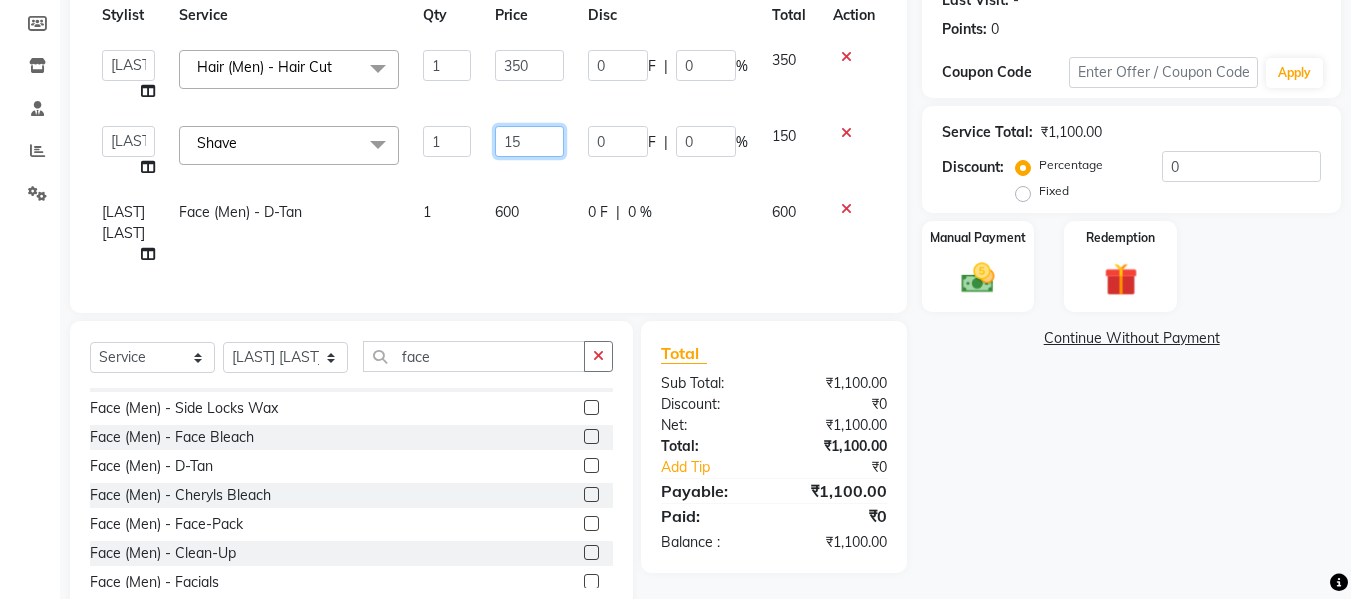 type on "1" 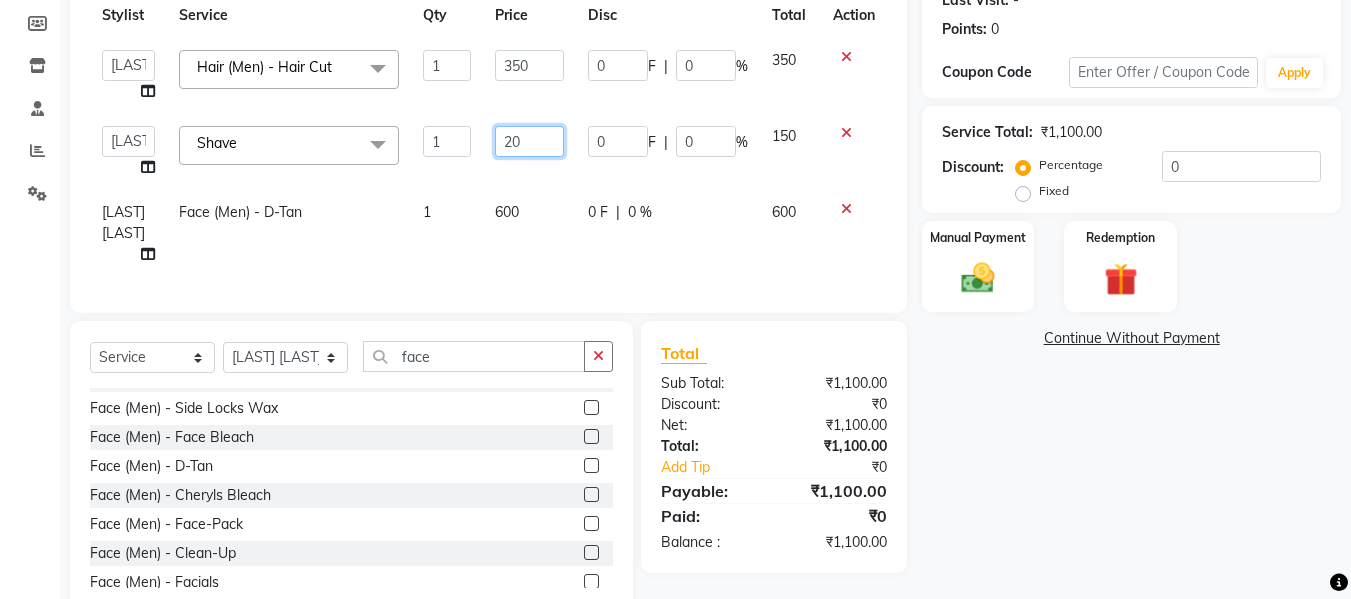 type on "200" 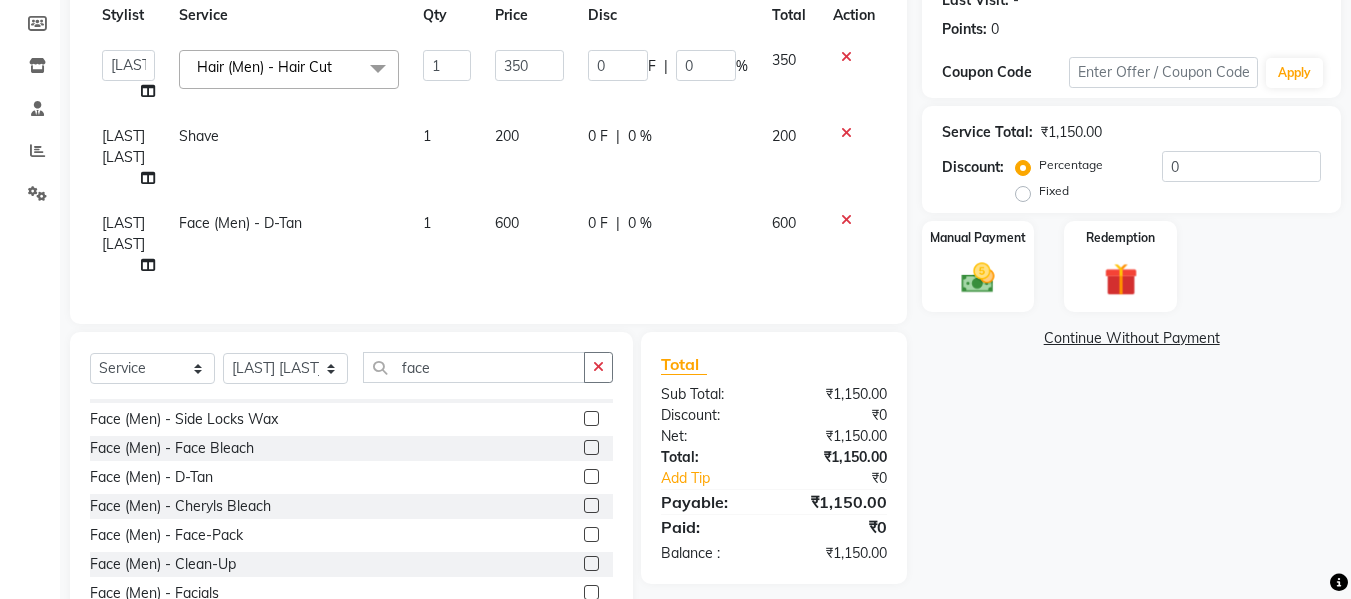 click on "200" 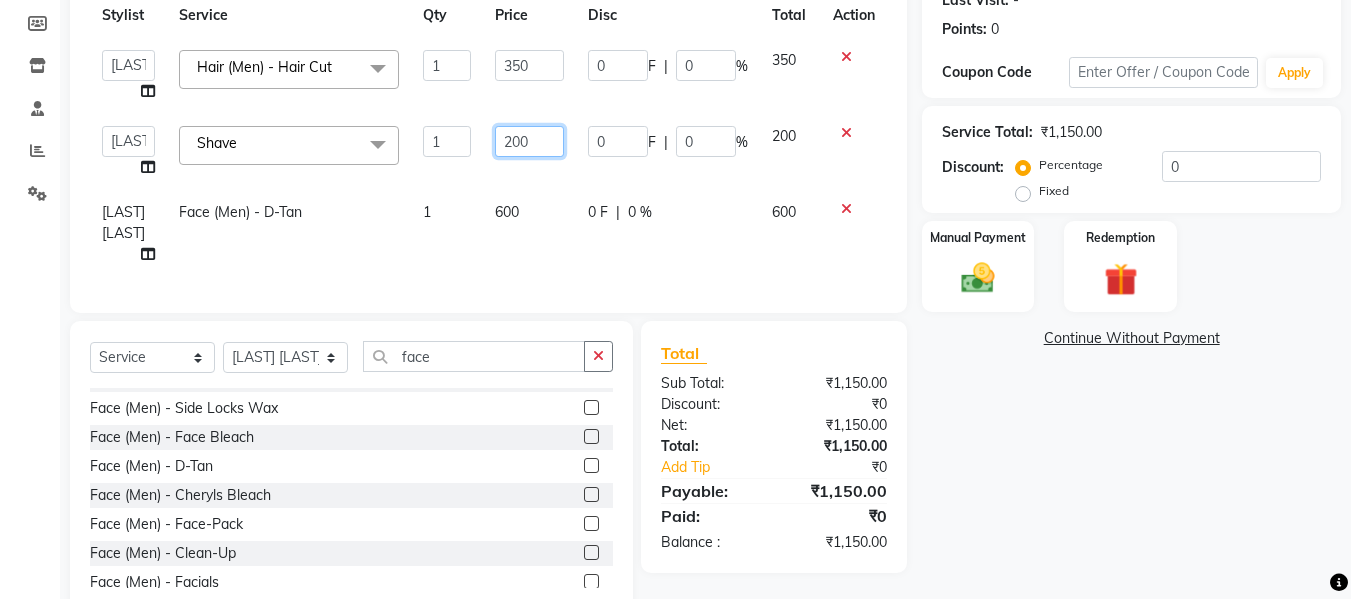 click on "200" 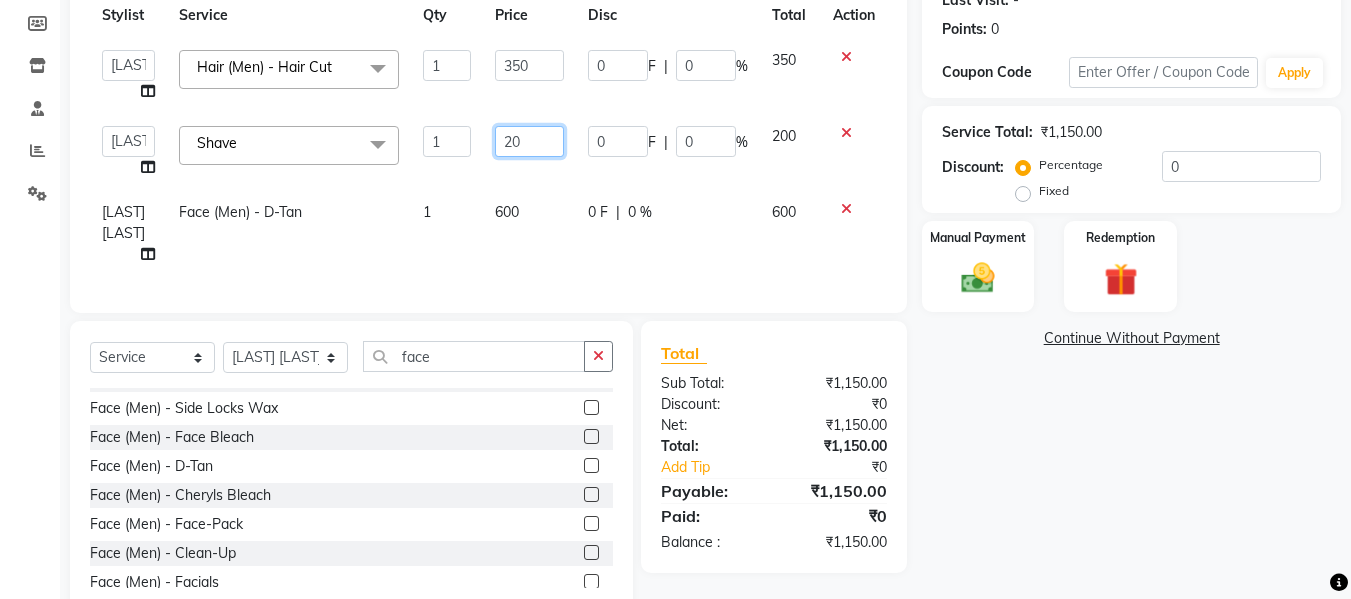 type on "2" 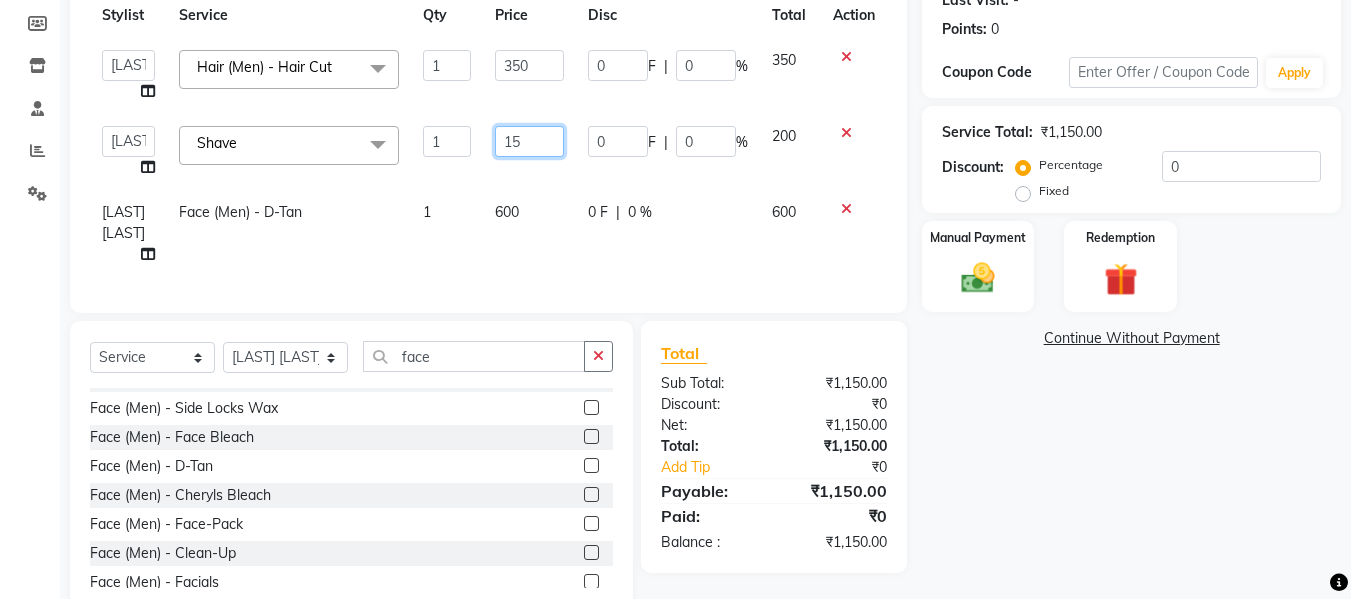 type on "150" 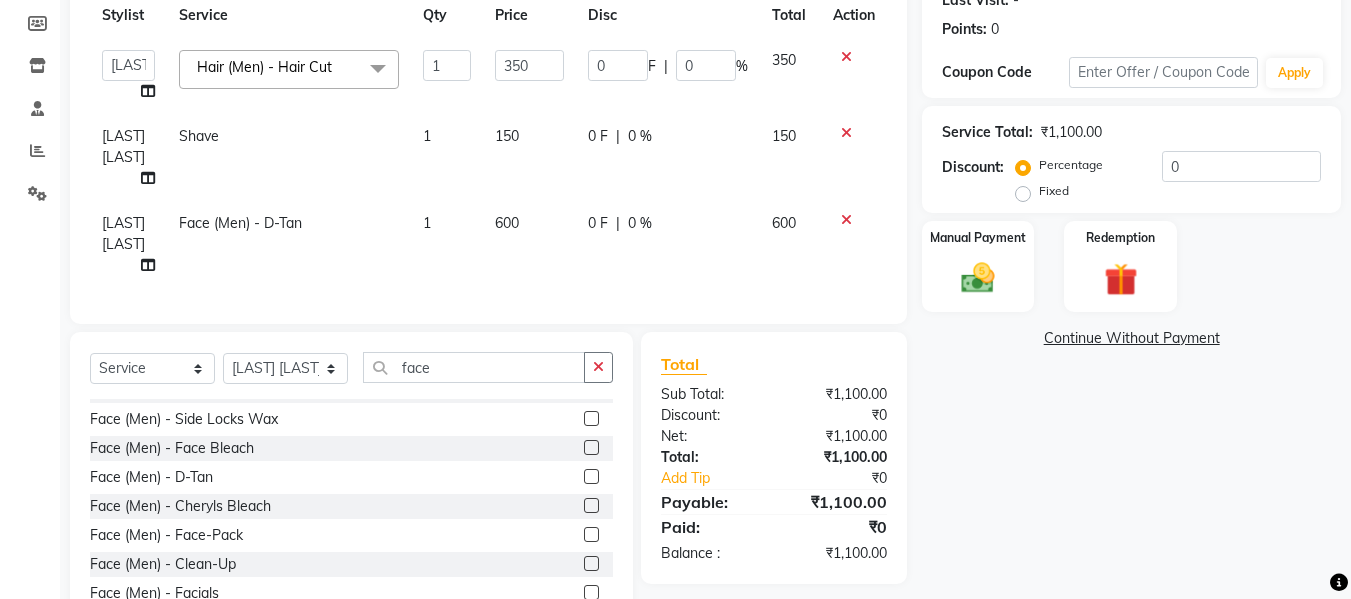 click on "600" 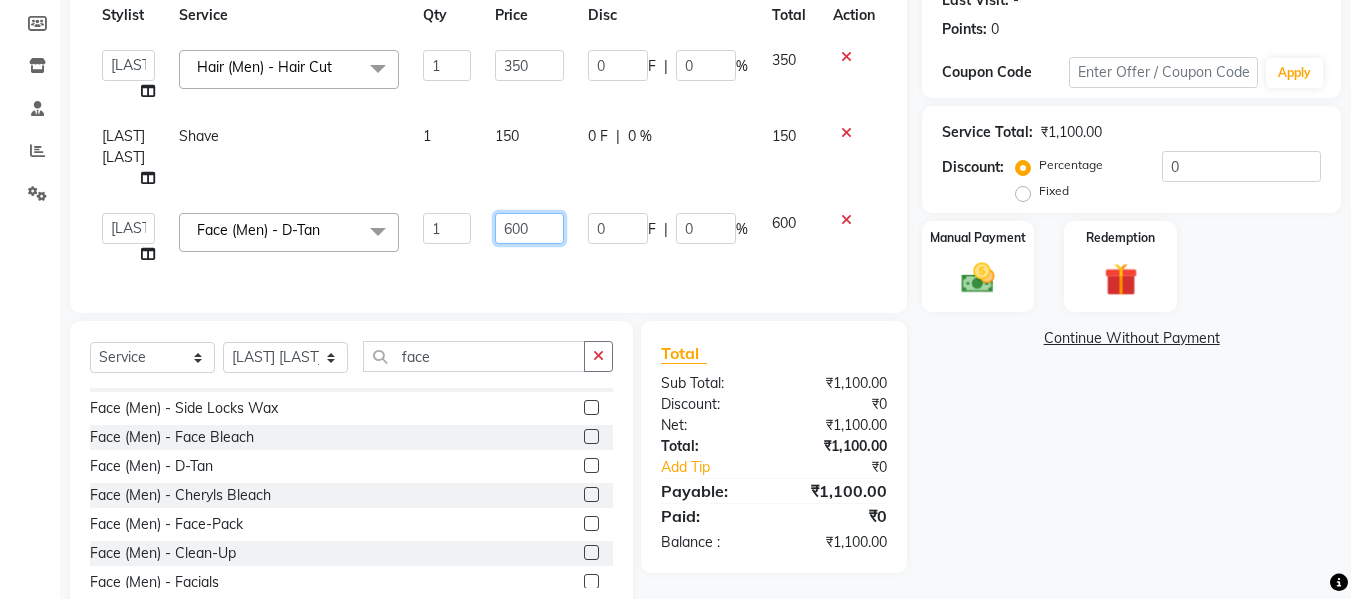 click on "600" 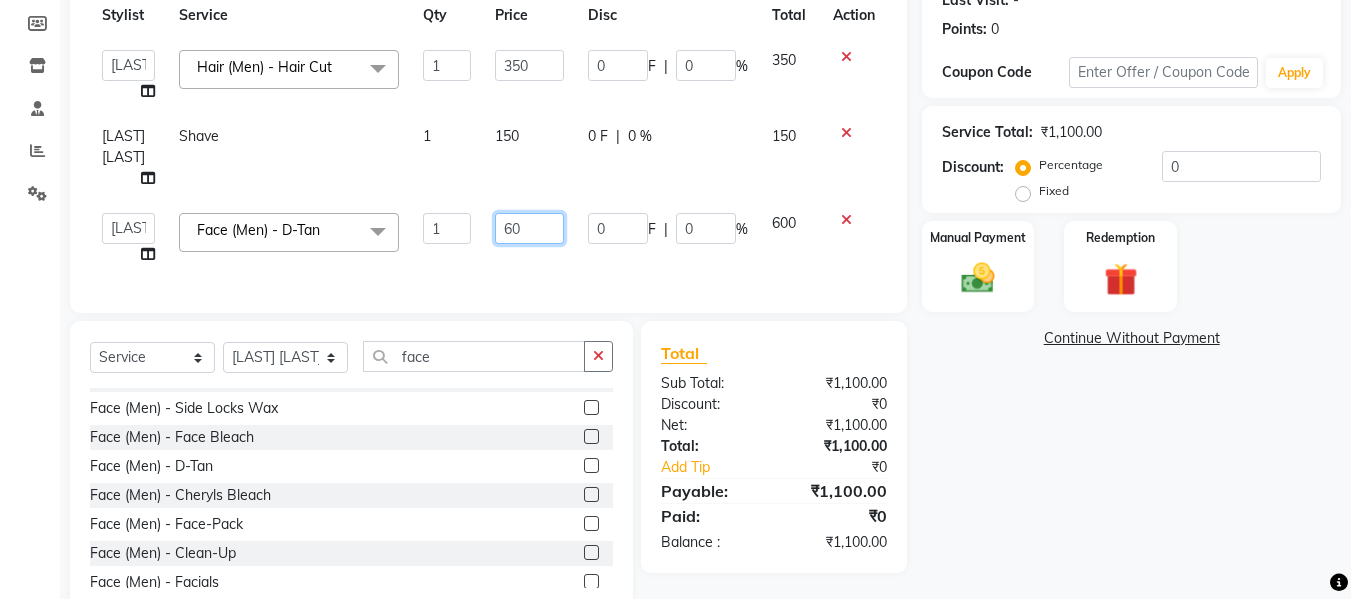 type on "6" 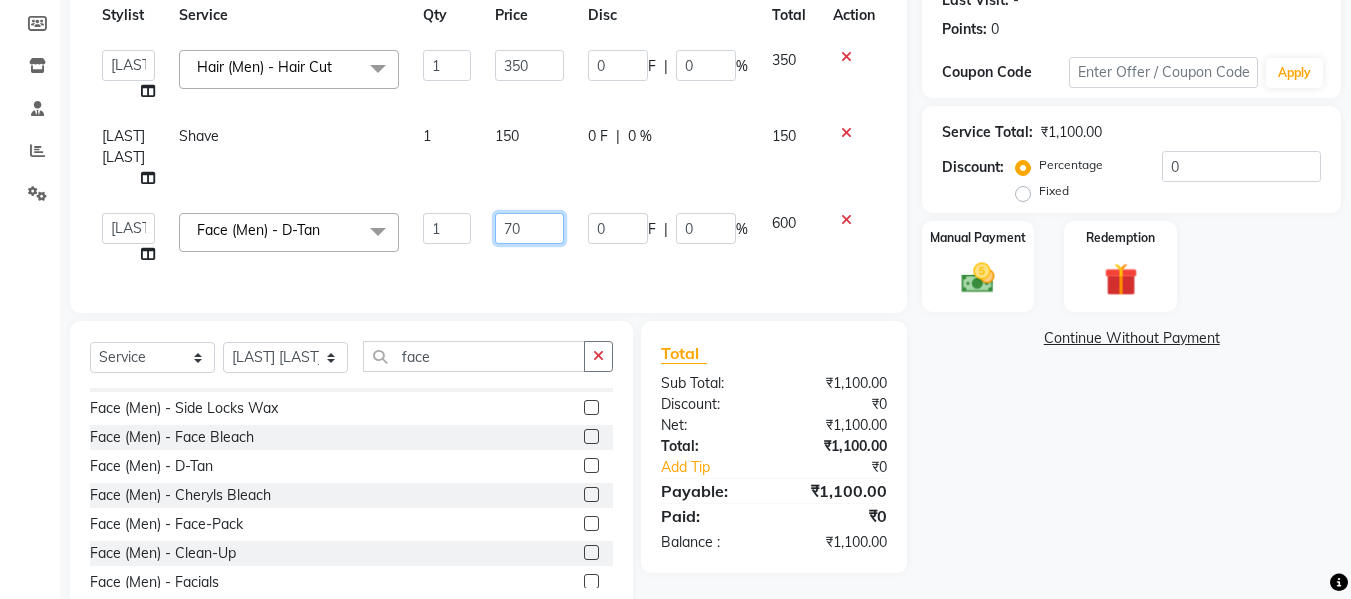 type on "700" 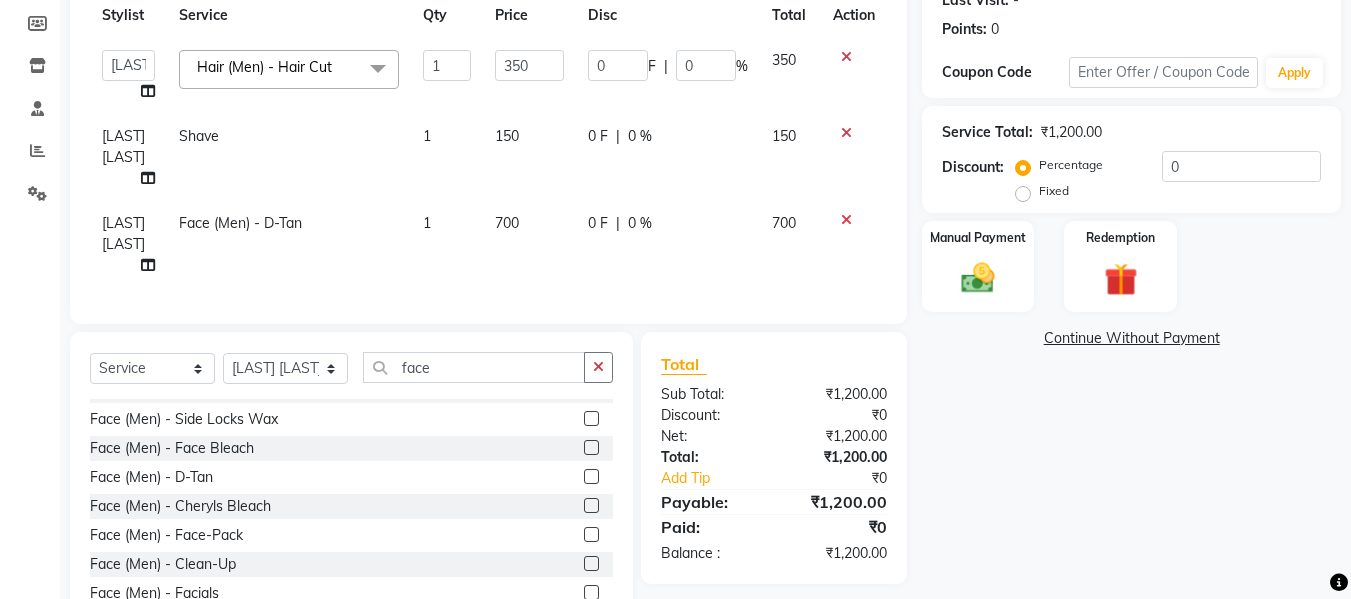 click on "0 F | 0 %" 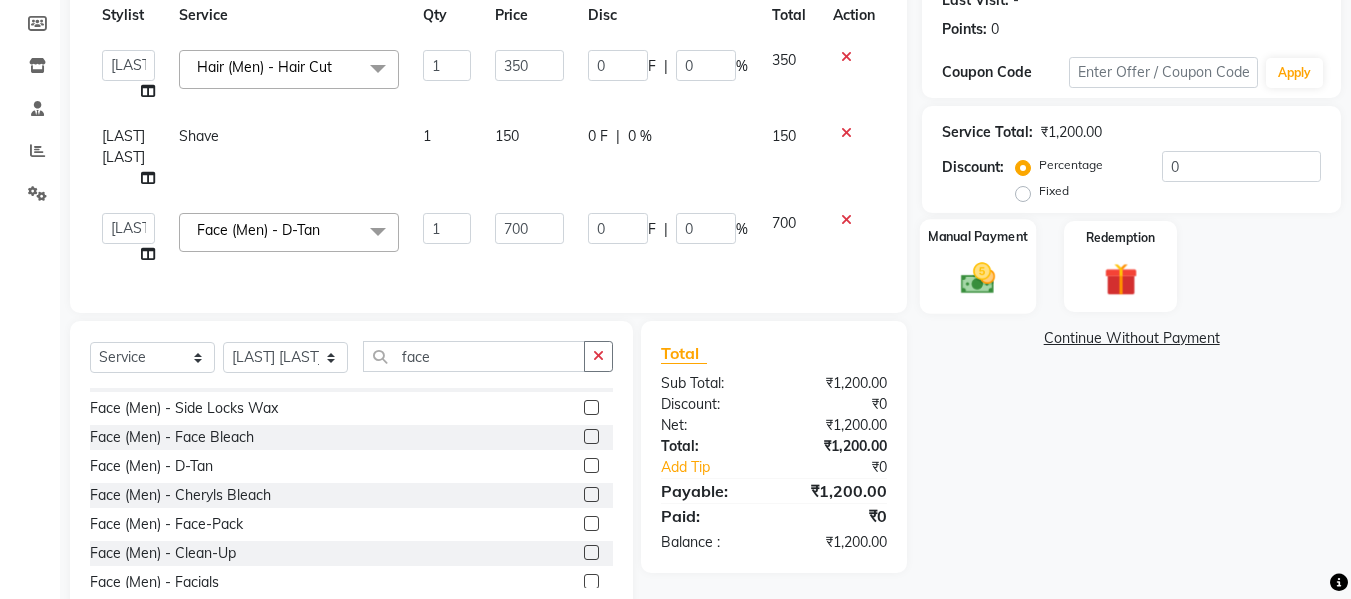 click 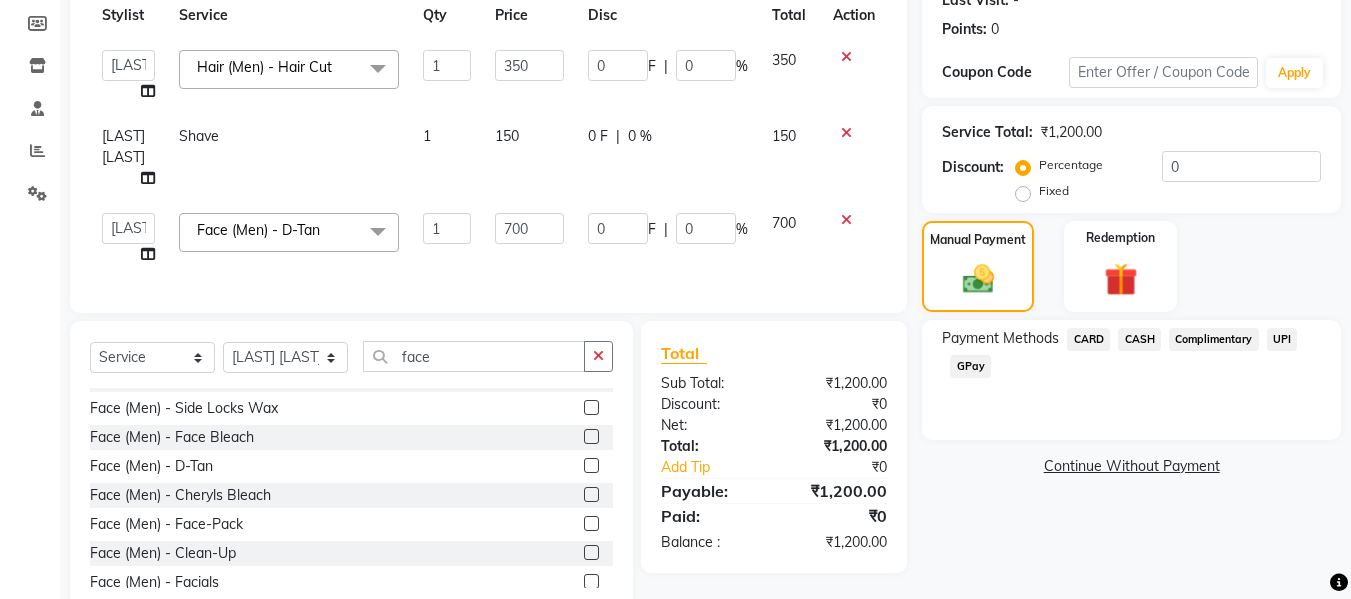 click on "UPI" 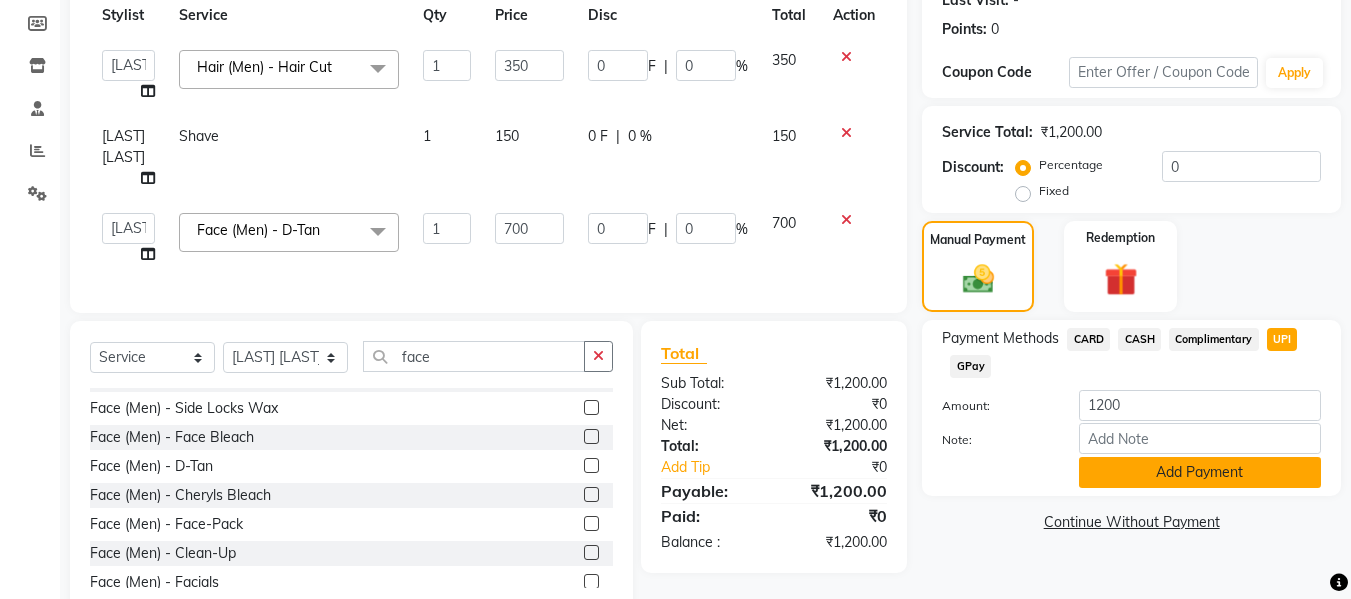 click on "Add Payment" 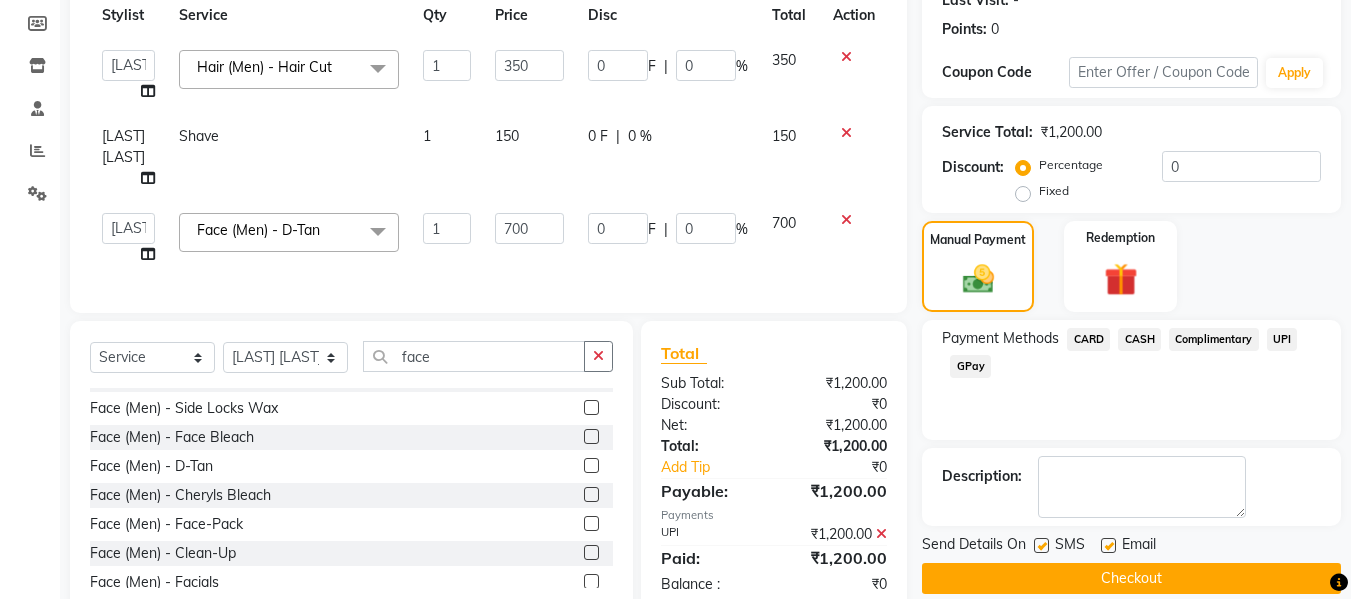 scroll, scrollTop: 354, scrollLeft: 0, axis: vertical 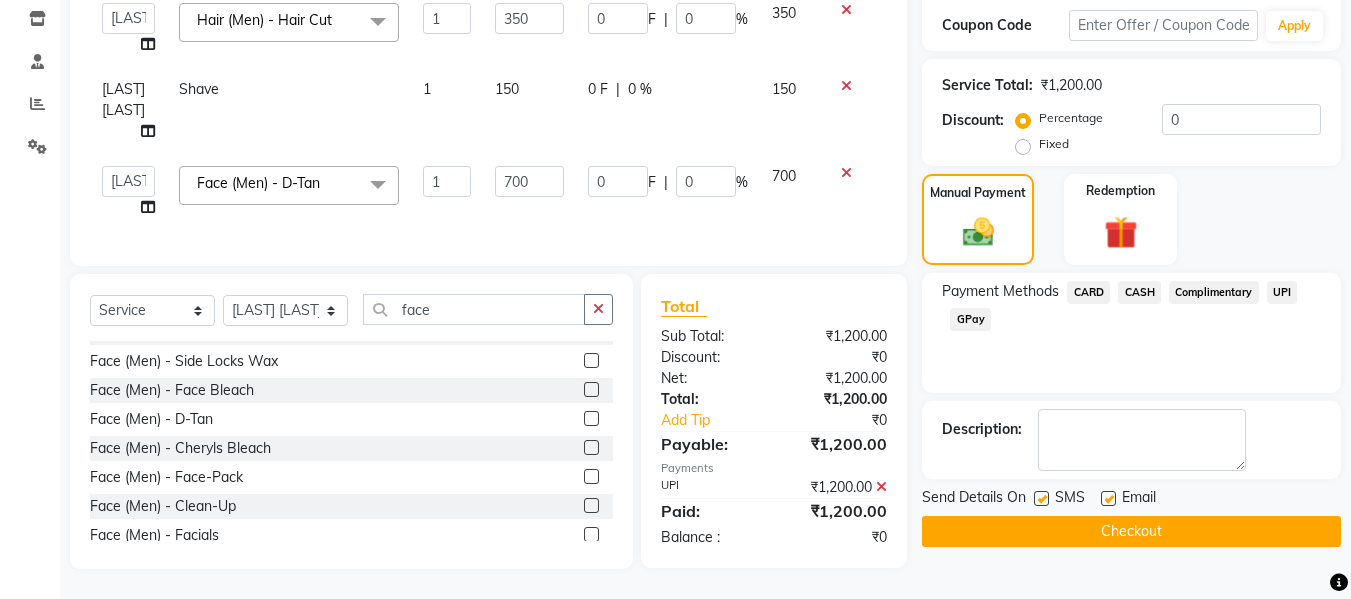 click on "Checkout" 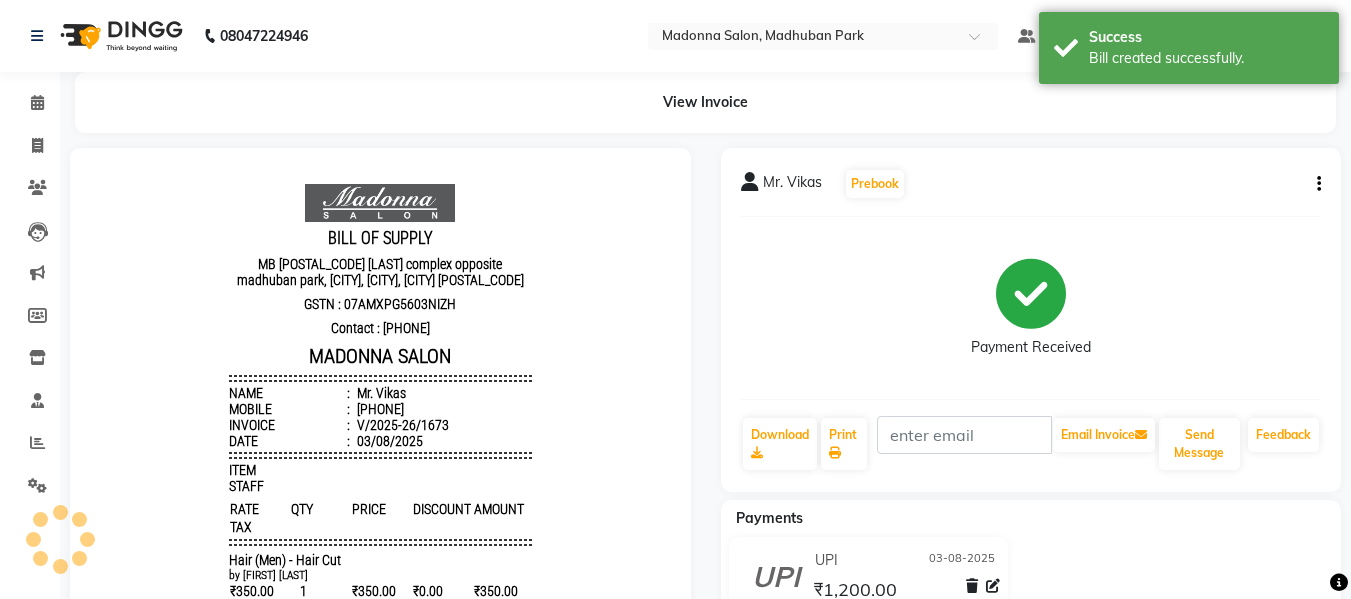 scroll, scrollTop: 0, scrollLeft: 0, axis: both 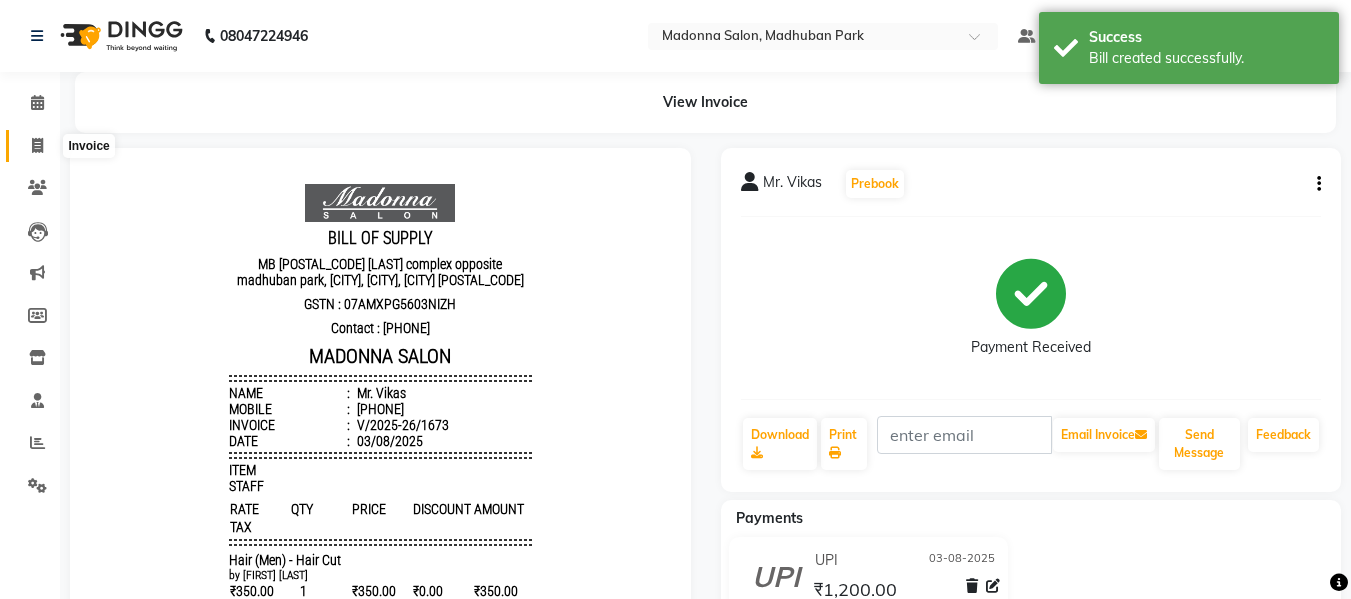 click 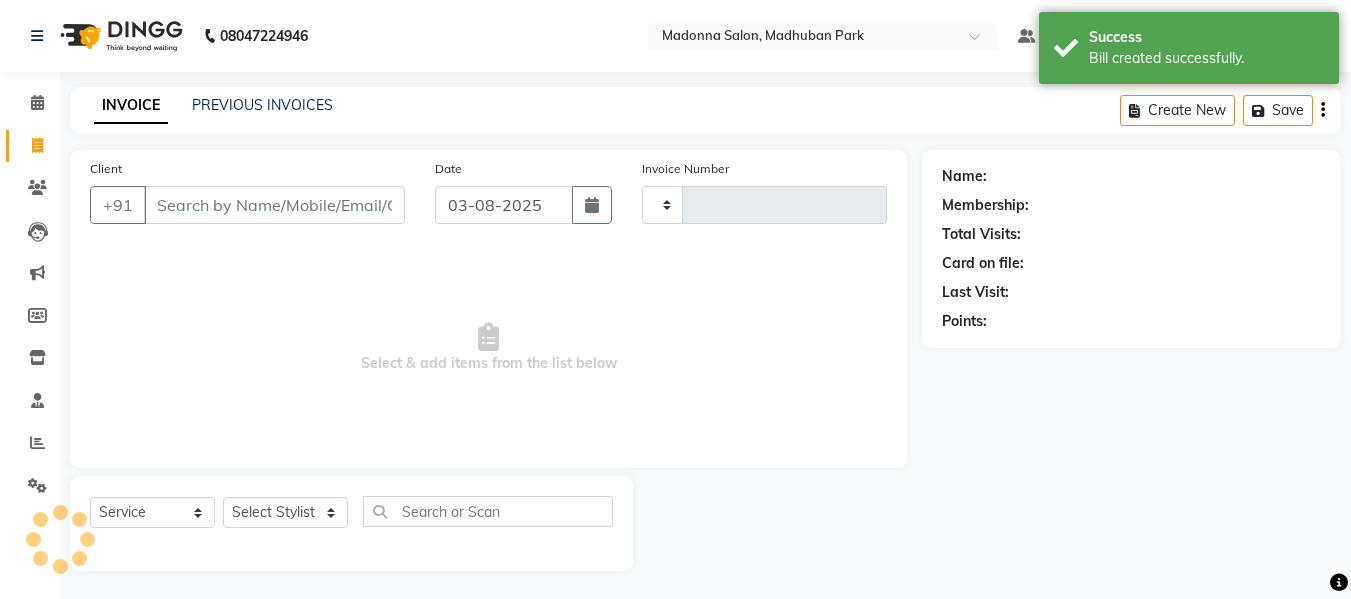 scroll, scrollTop: 2, scrollLeft: 0, axis: vertical 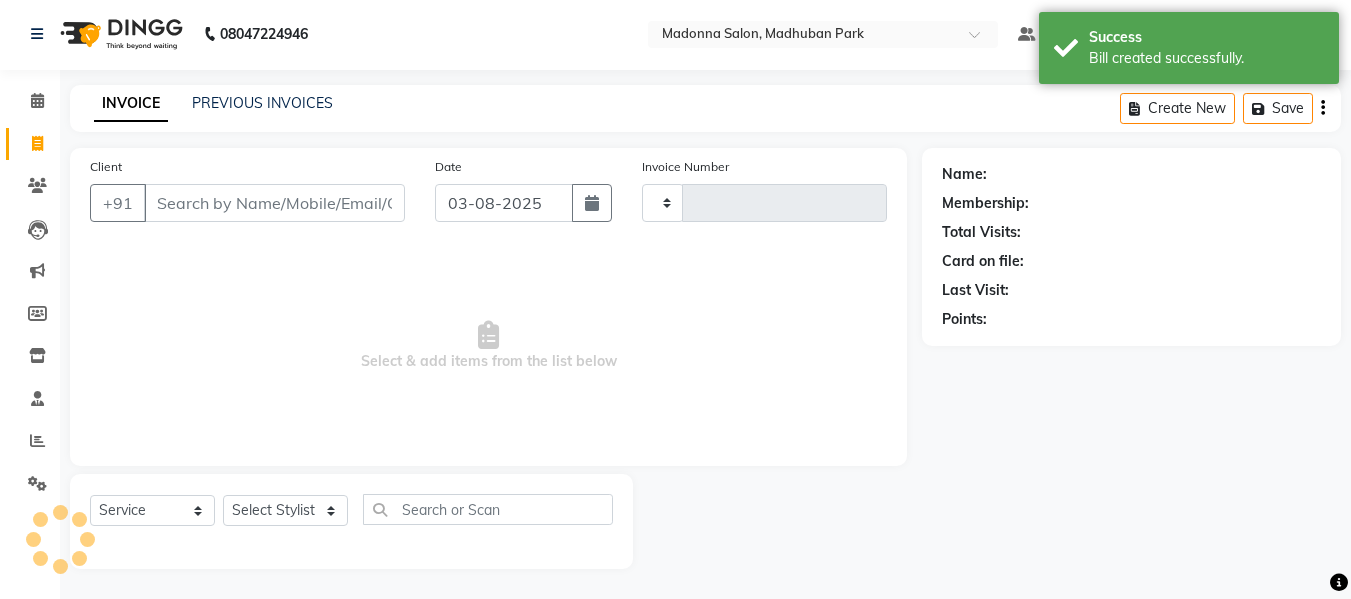 type on "1674" 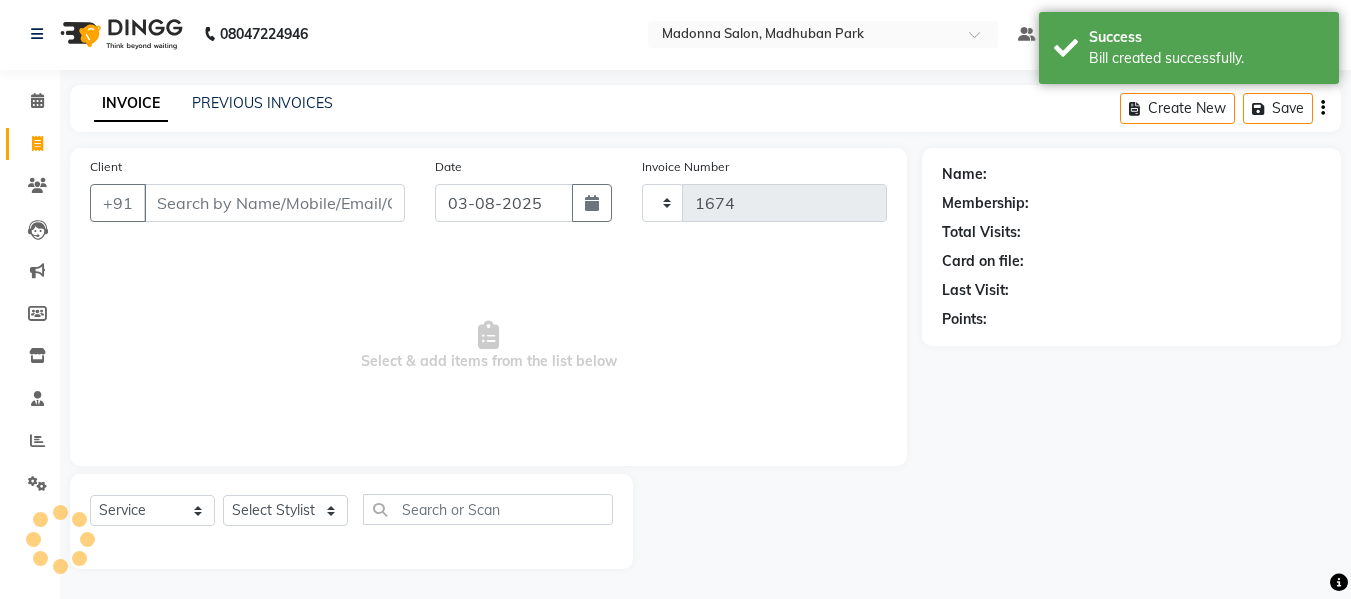 select on "6469" 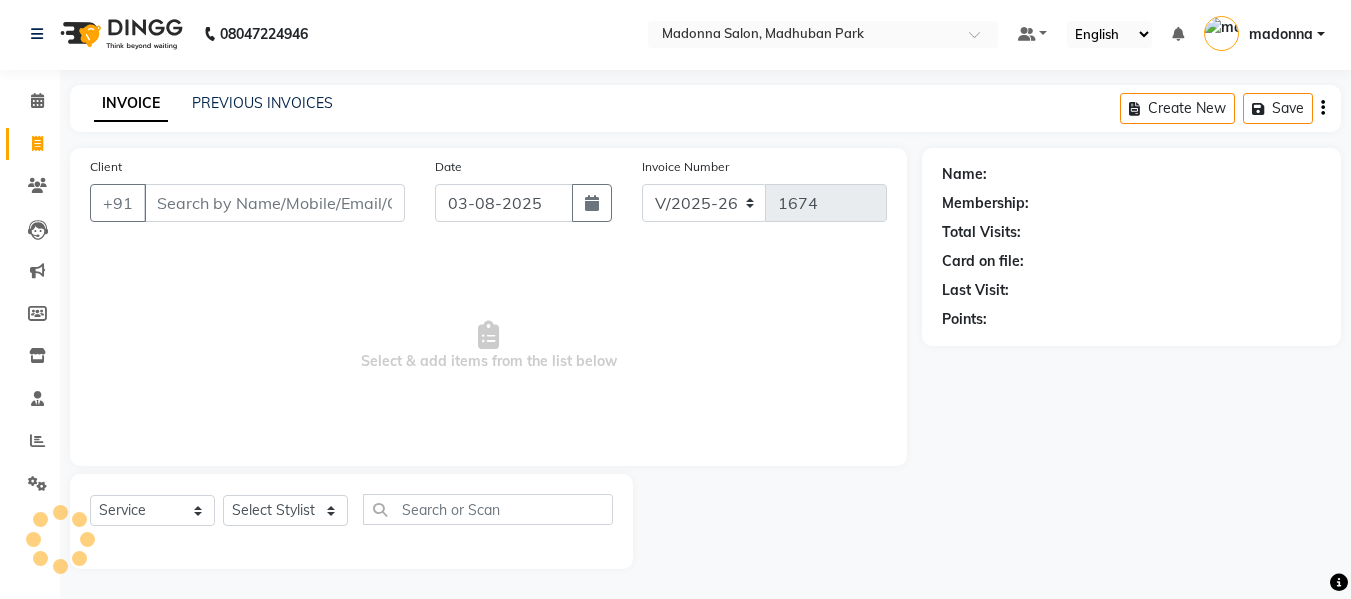 click on "Client" at bounding box center [274, 203] 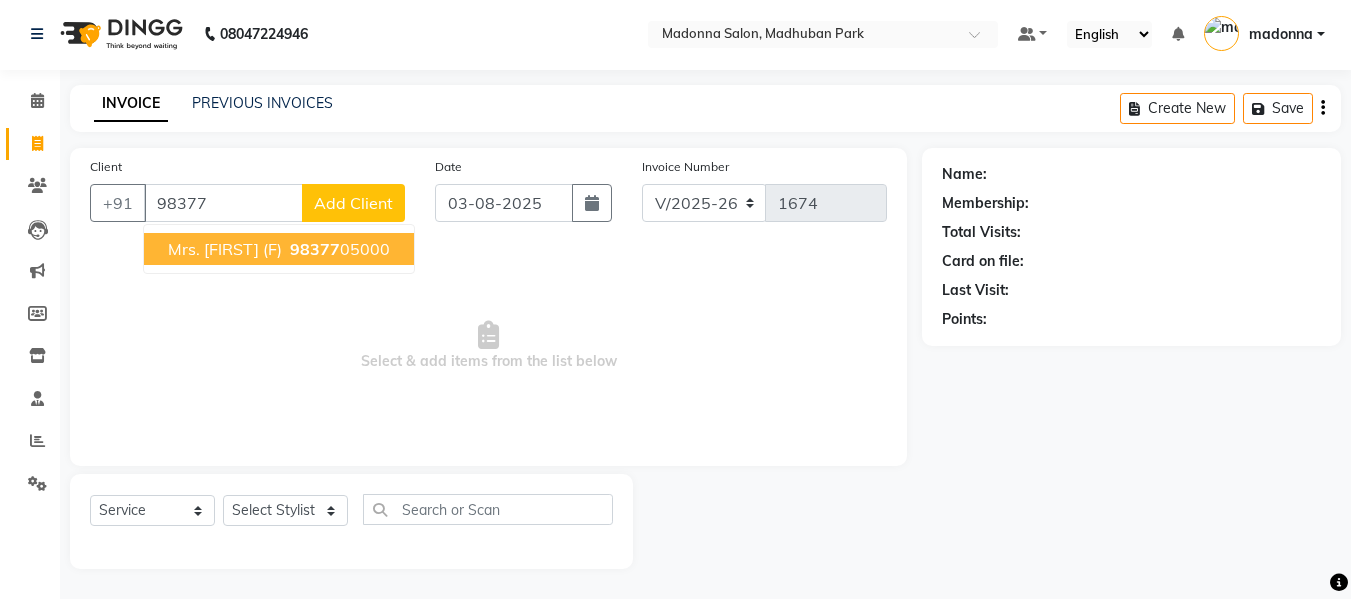 click on "Mrs. [FIRST] (F)   [PHONE]" at bounding box center [279, 249] 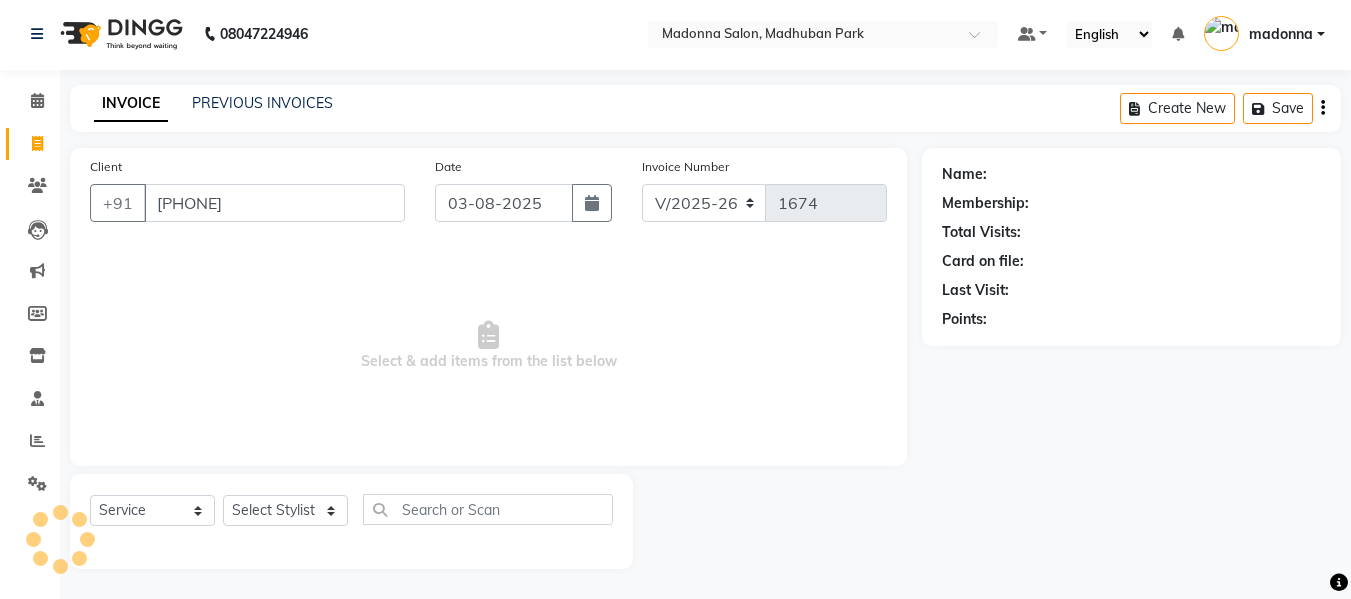type on "[PHONE]" 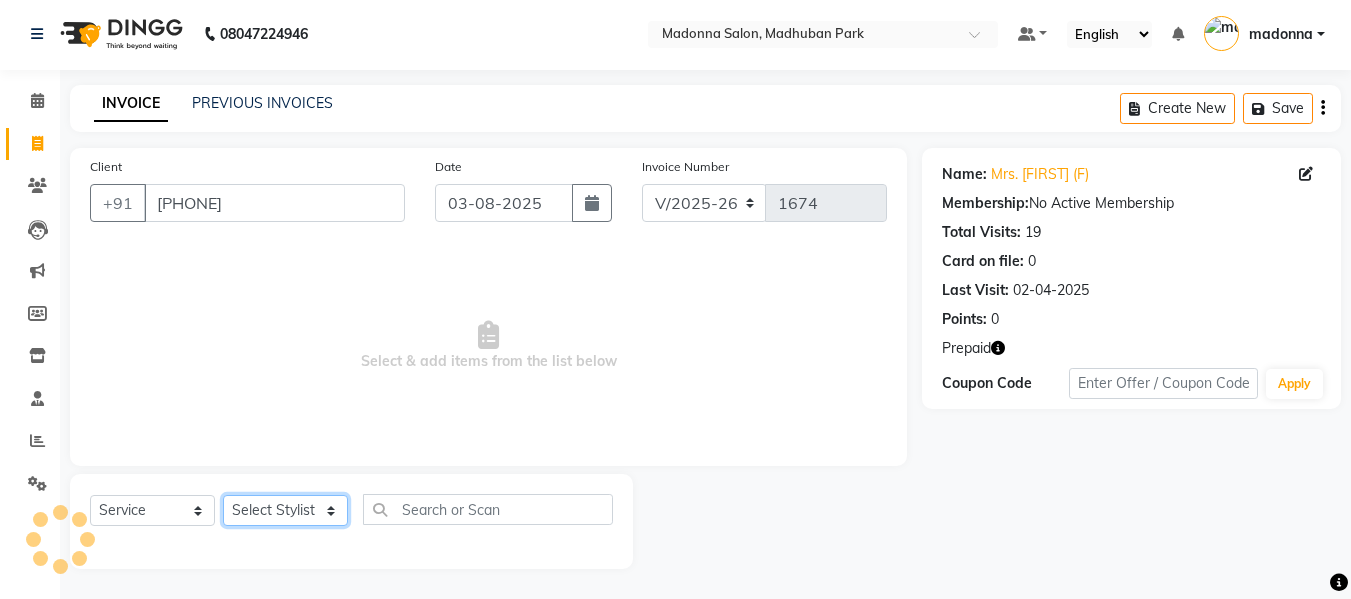 click on "Select Stylist [LAST] [LAST] [LAST] [LAST] [LAST] [LAST] [LAST] [LAST] [LAST] [LAST] [LAST] [LAST] [LAST] [LAST] [LAST]" 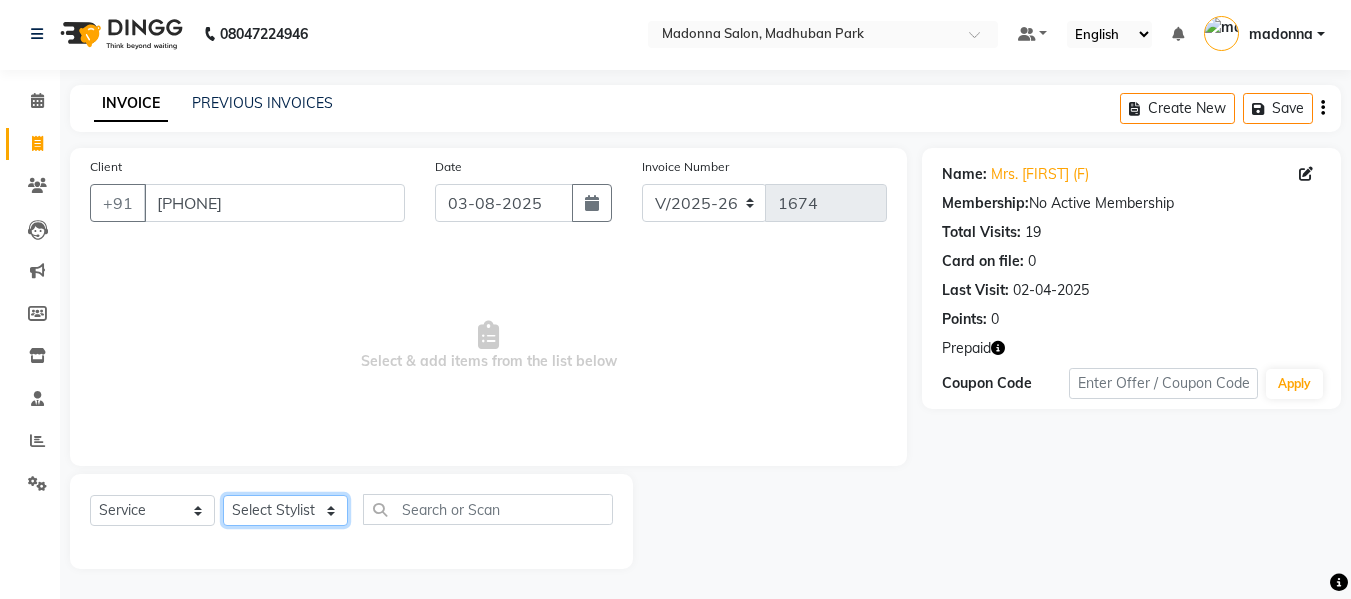select on "79410" 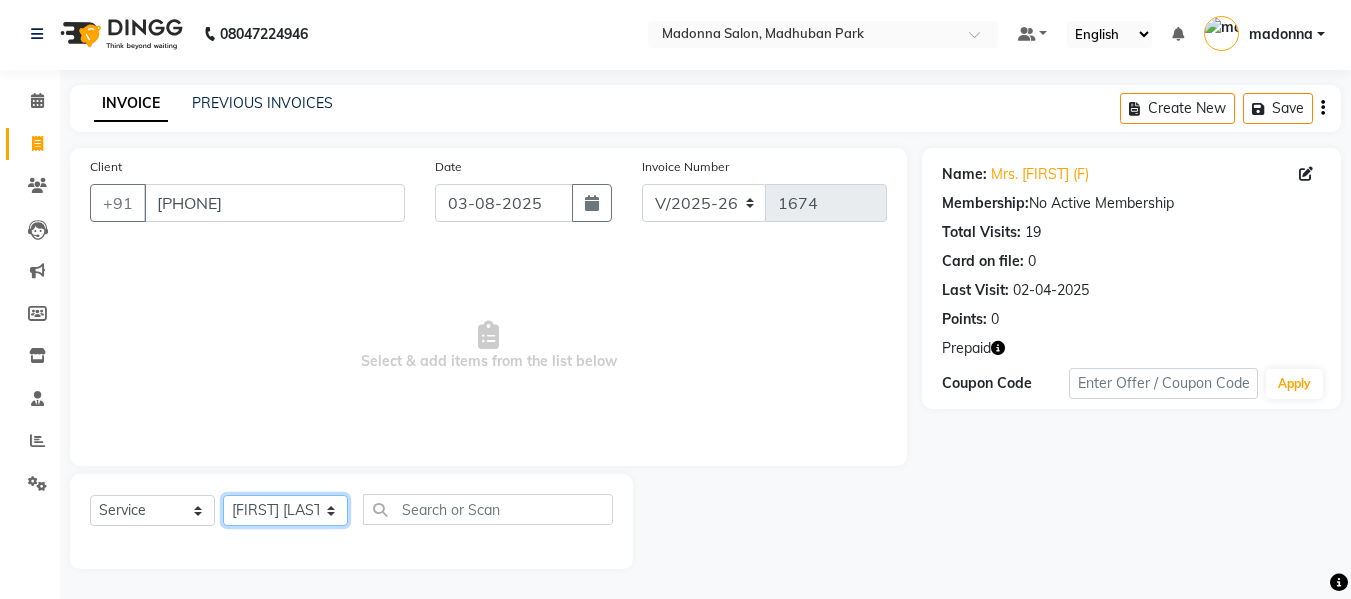 click on "Select Stylist [LAST] [LAST] [LAST] [LAST] [LAST] [LAST] [LAST] [LAST] [LAST] [LAST] [LAST] [LAST] [LAST] [LAST] [LAST]" 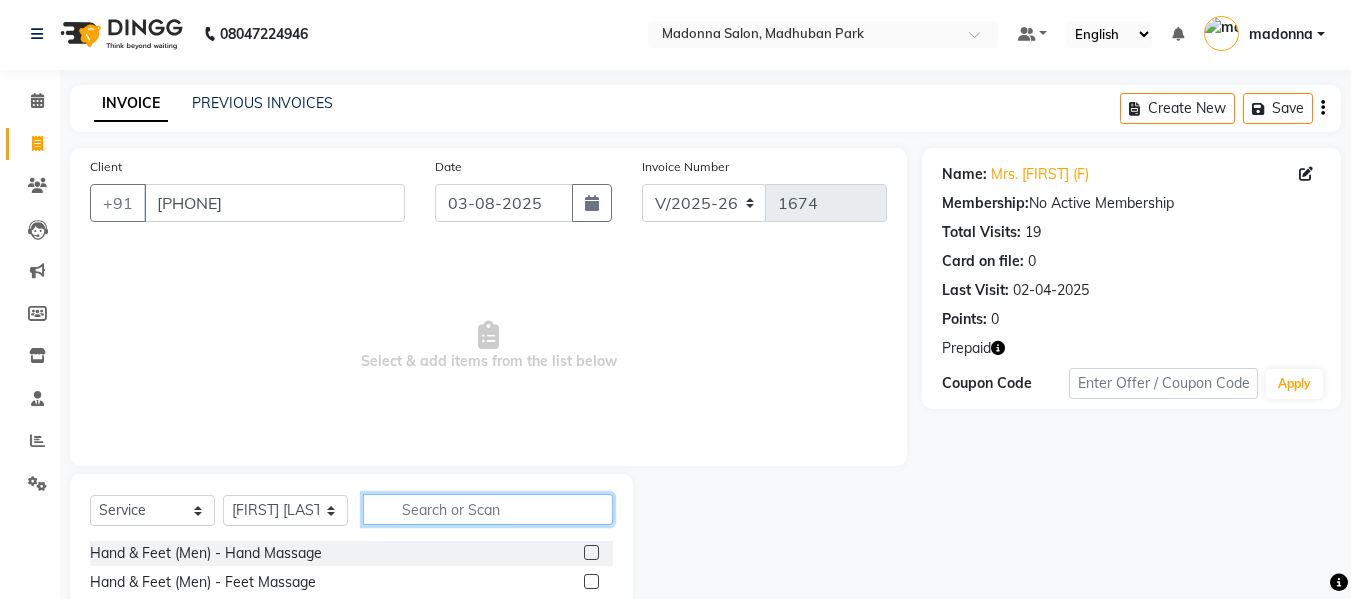 click 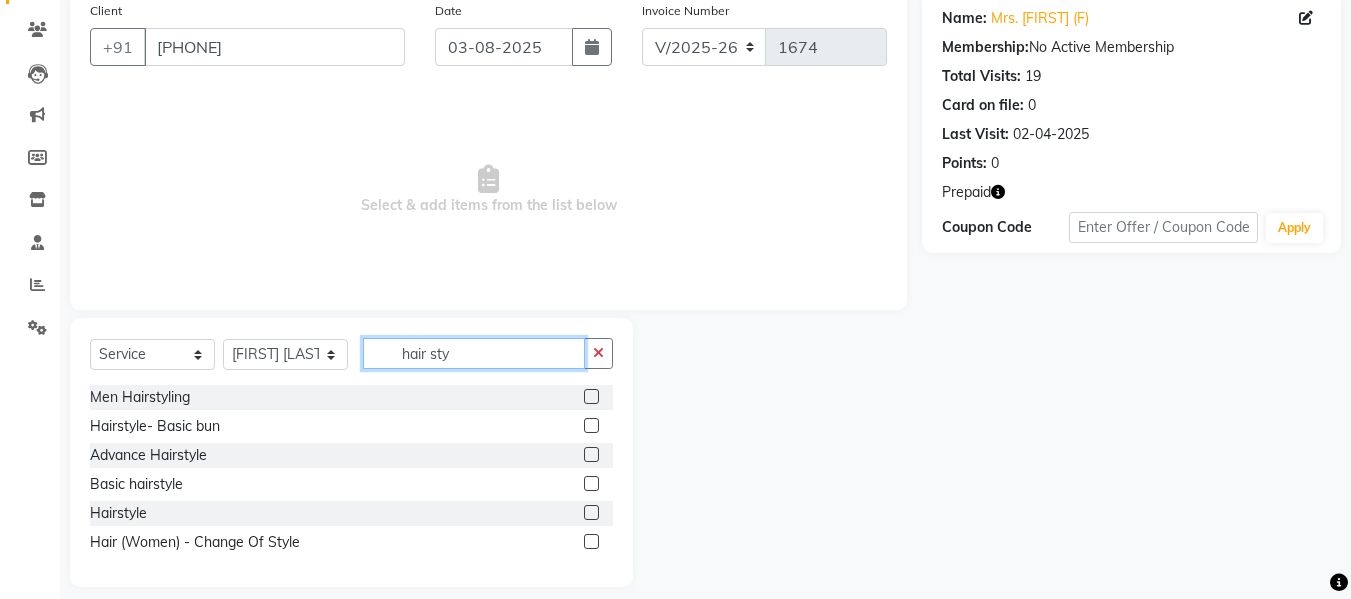 scroll, scrollTop: 164, scrollLeft: 0, axis: vertical 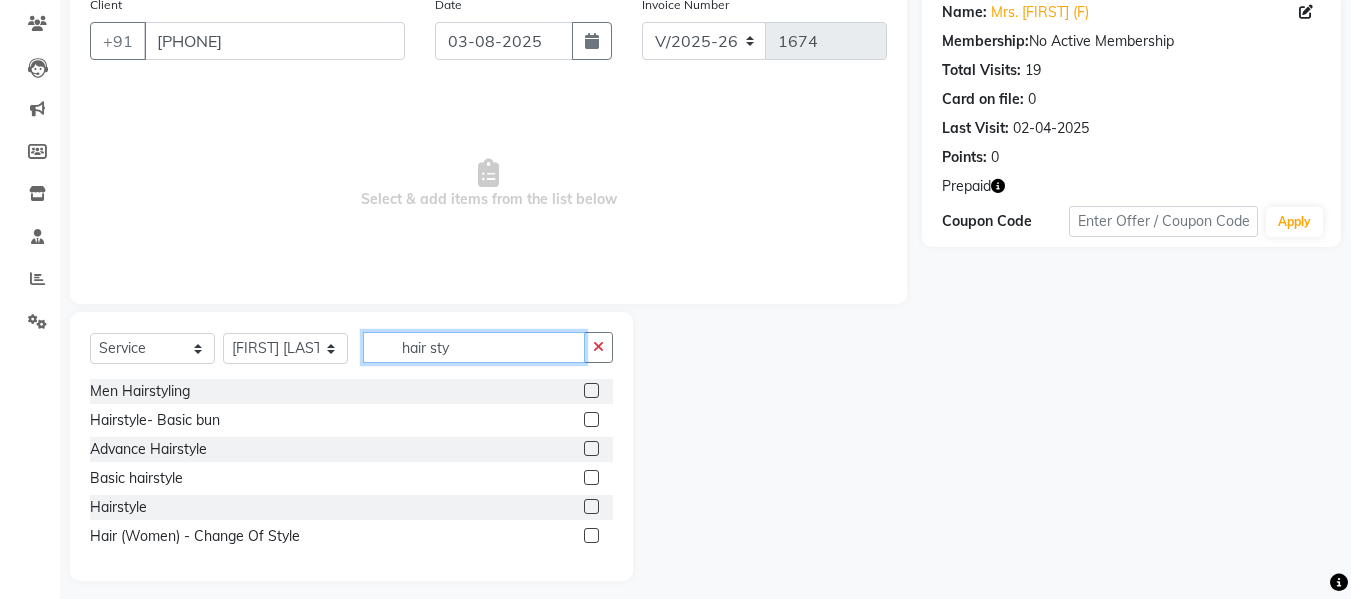 type on "hair sty" 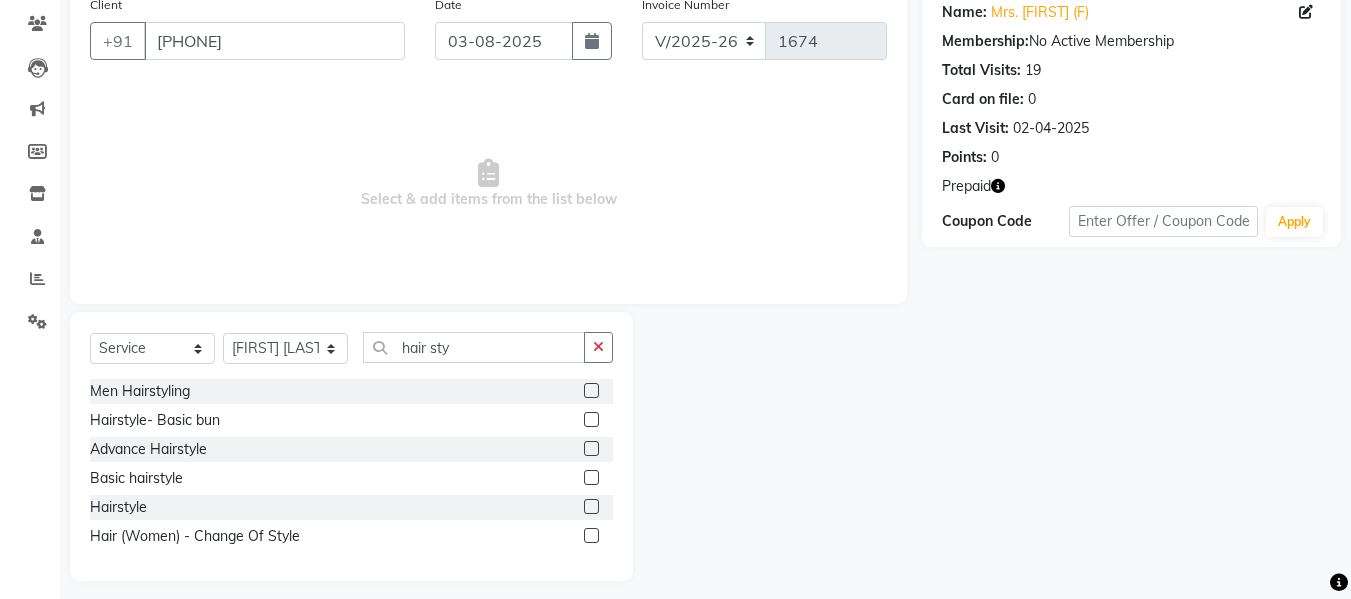 click 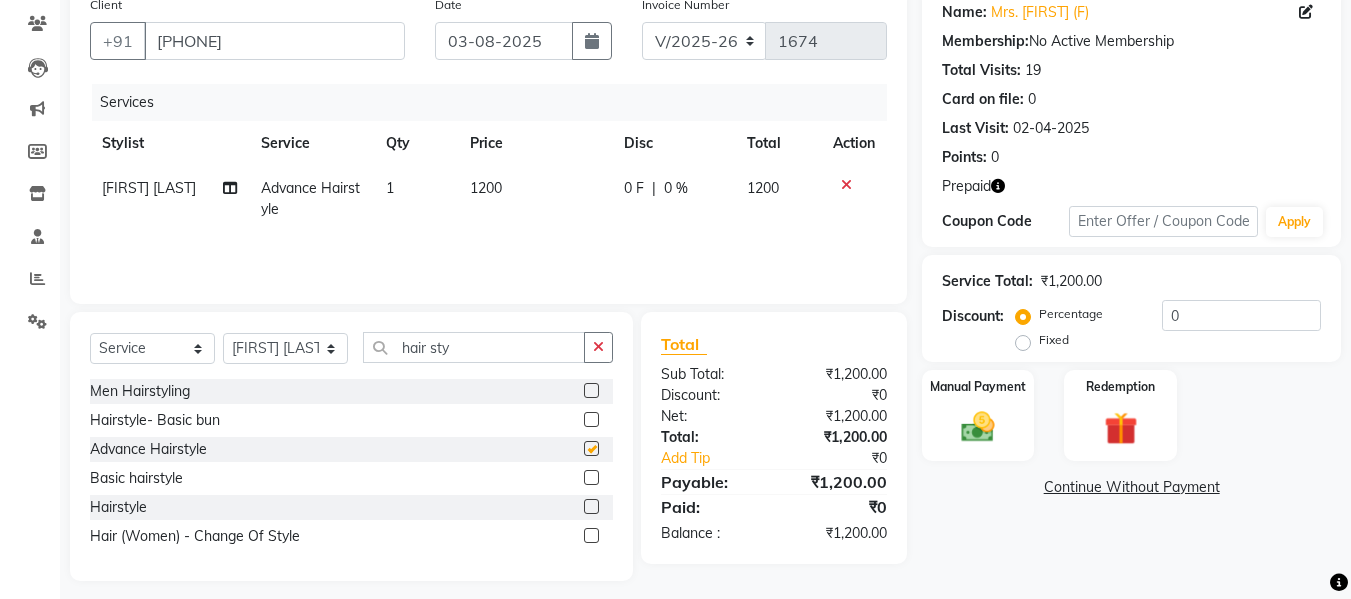 checkbox on "false" 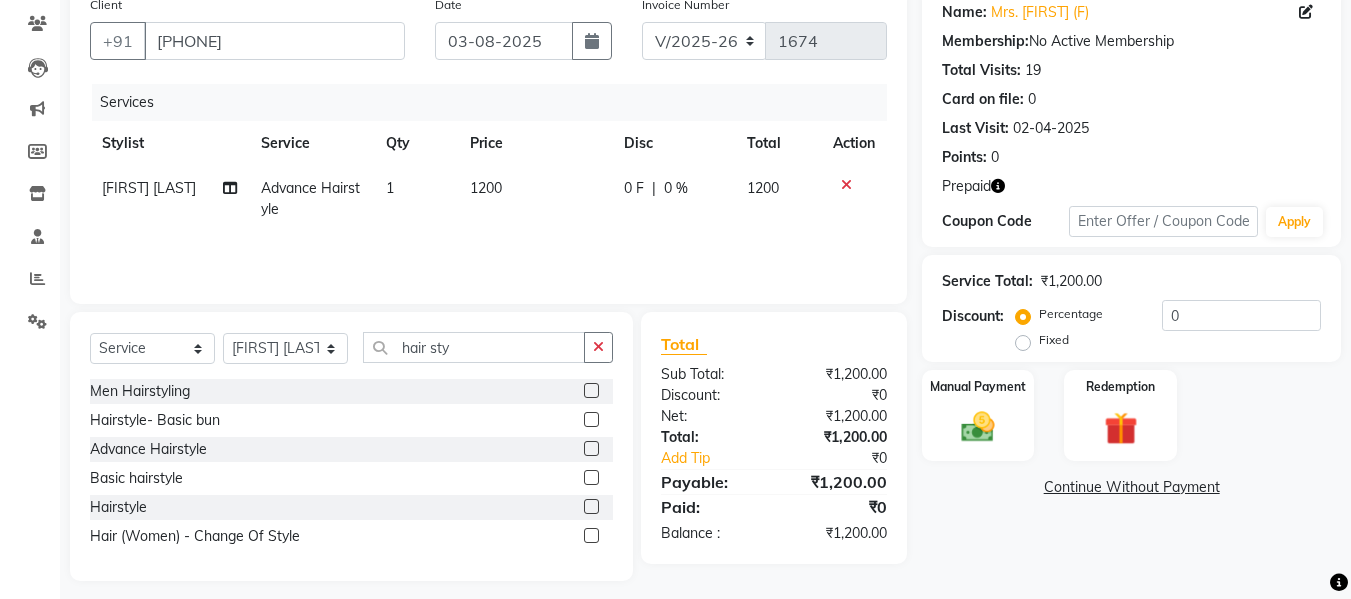 click on "1200" 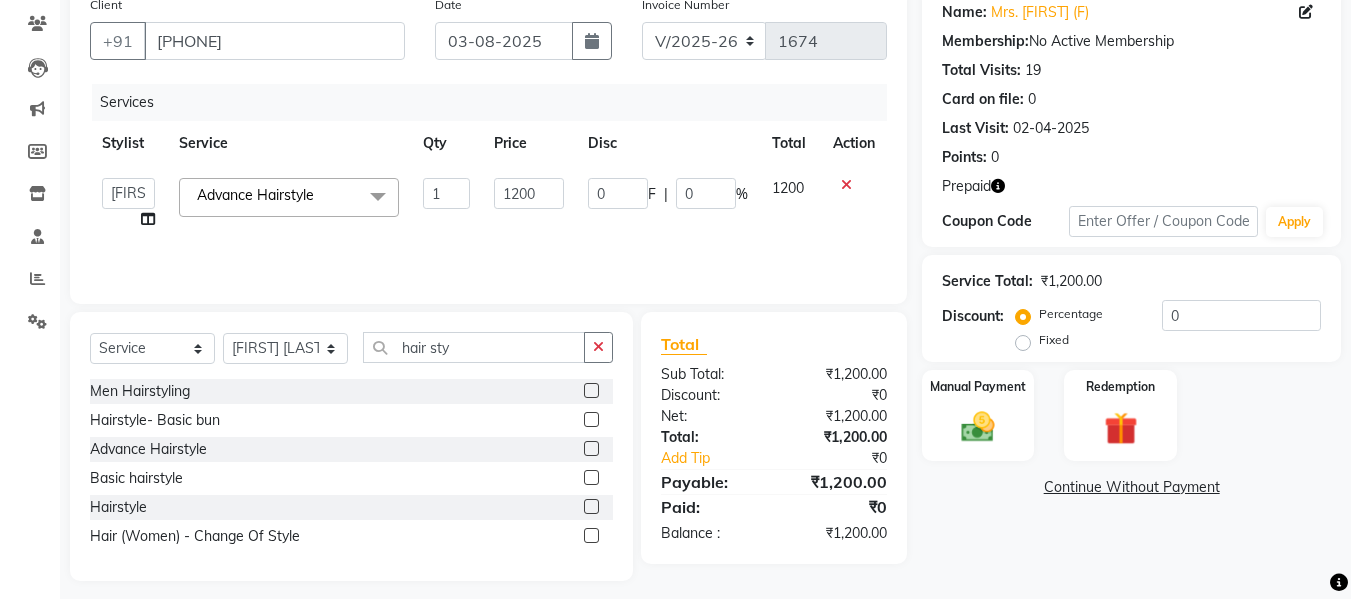 click on "1" 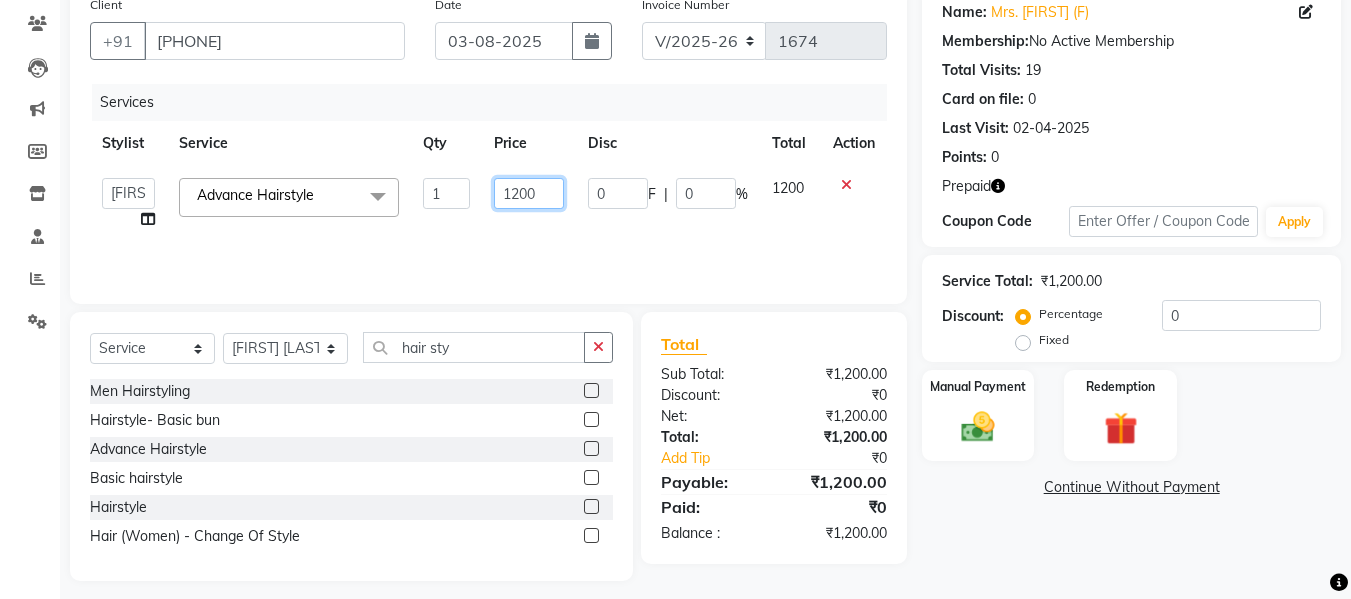 click on "1200" 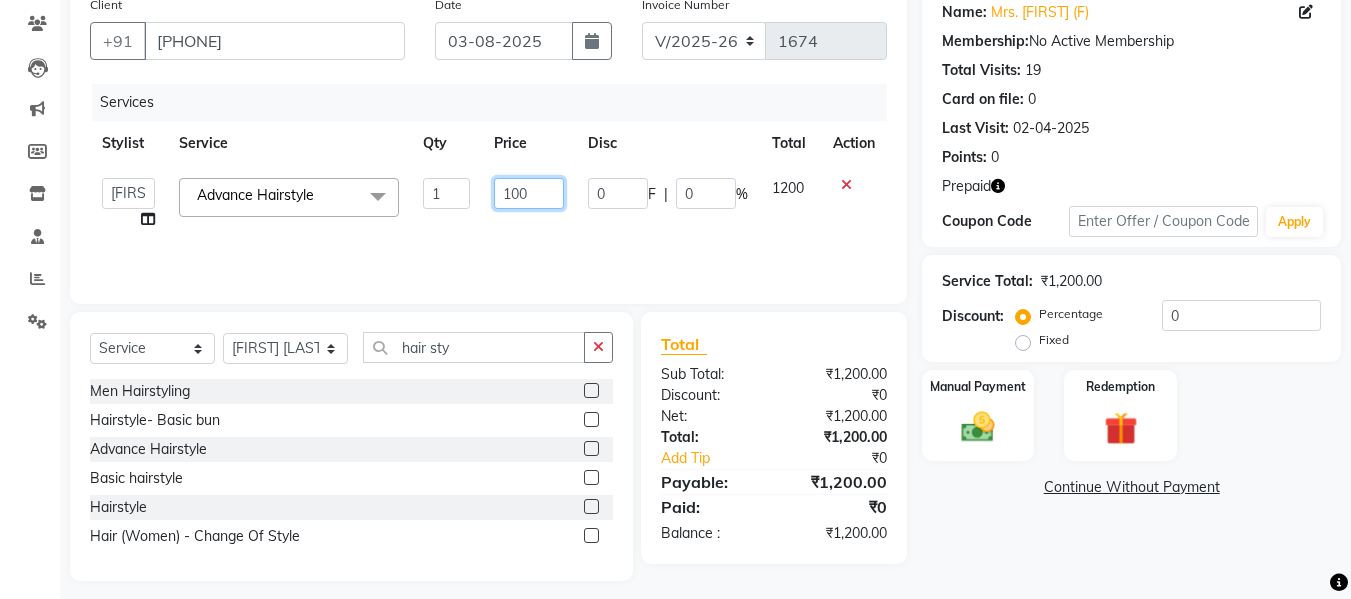 type on "1500" 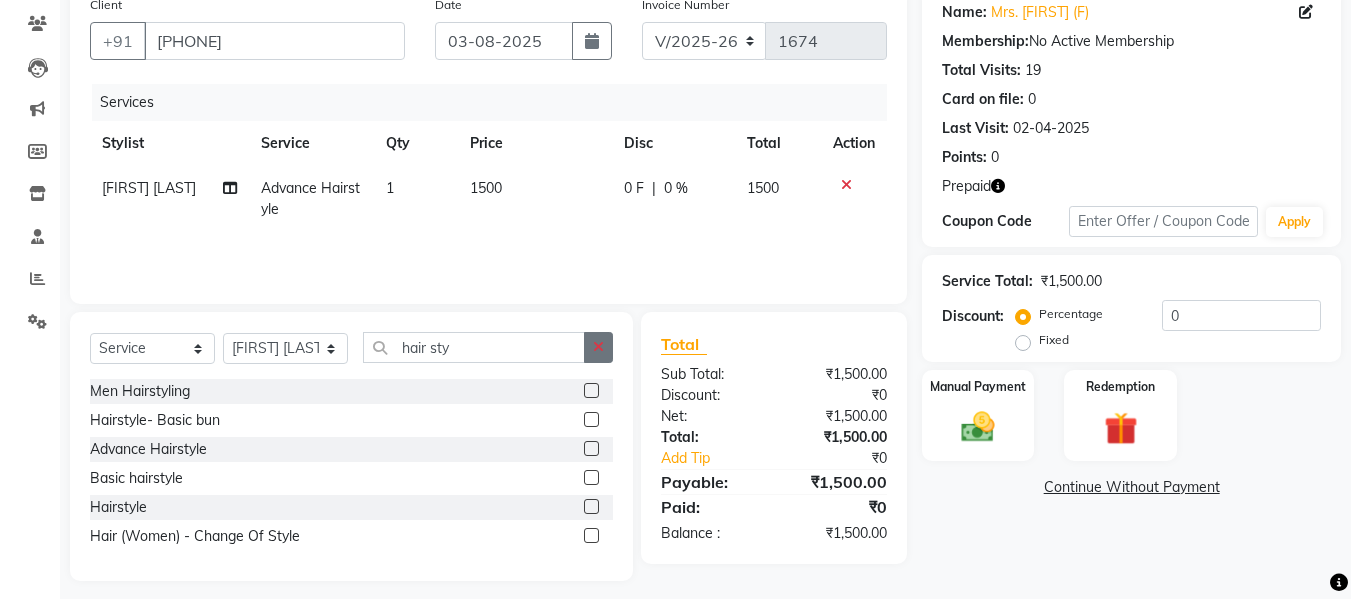 click 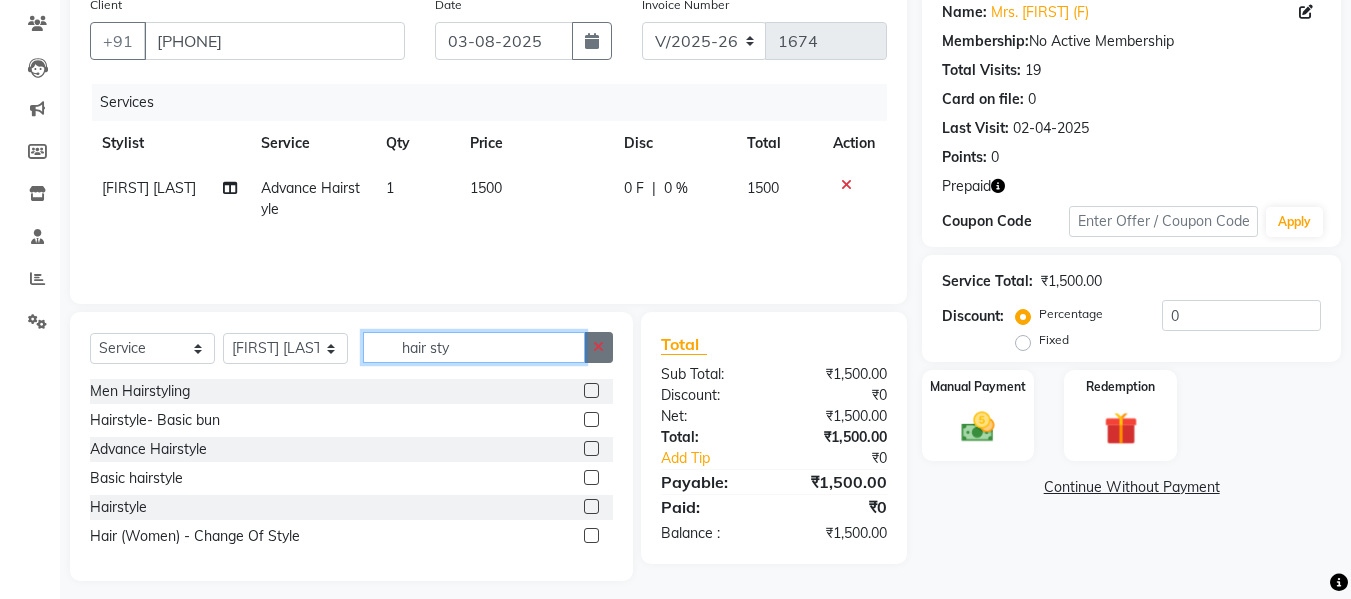 type 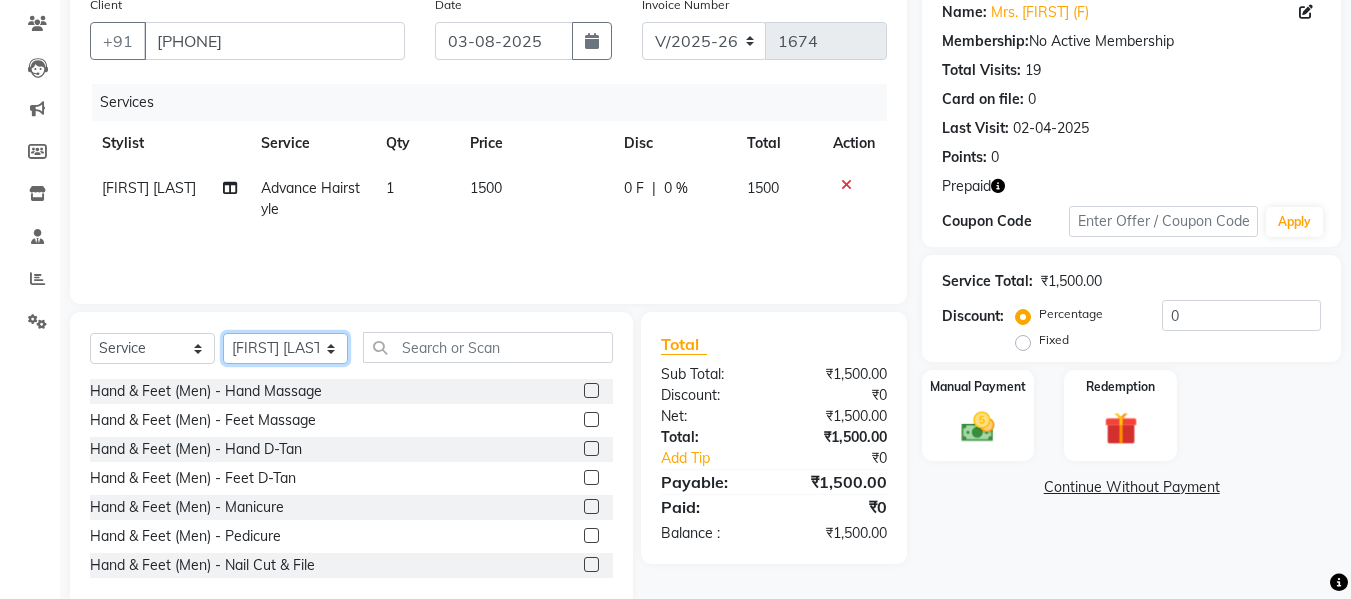click on "Select Stylist [LAST] [LAST] [LAST] [LAST] [LAST] [LAST] [LAST] [LAST] [LAST] [LAST] [LAST] [LAST] [LAST] [LAST] [LAST]" 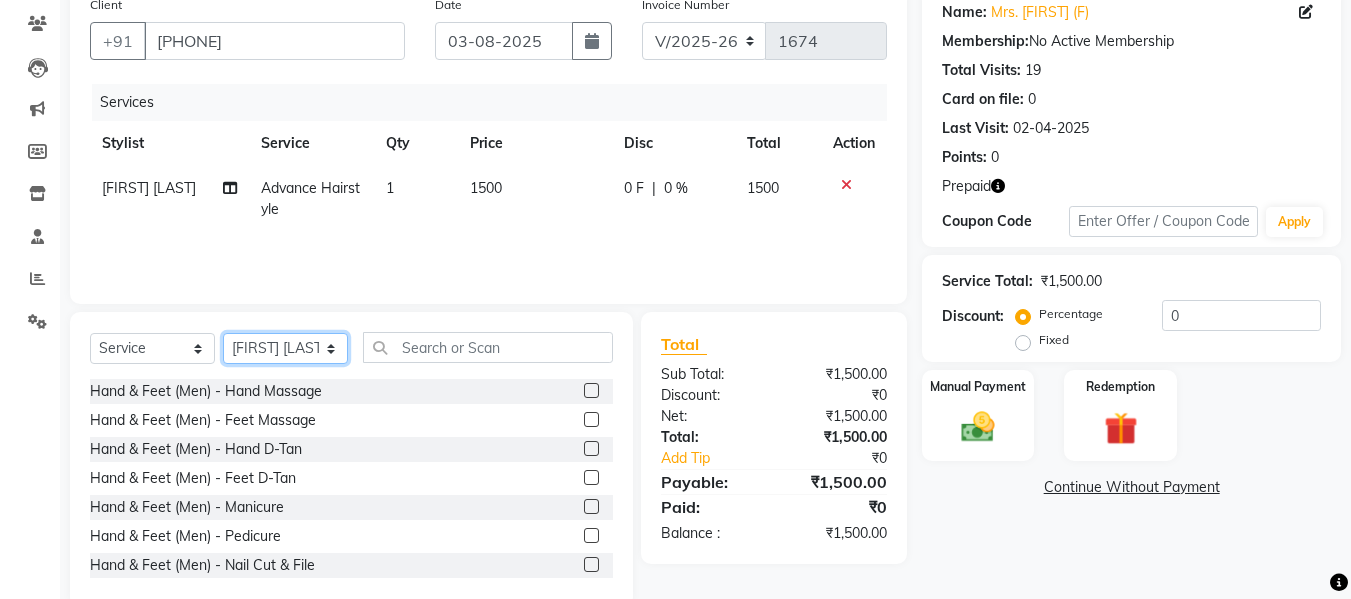 select on "87830" 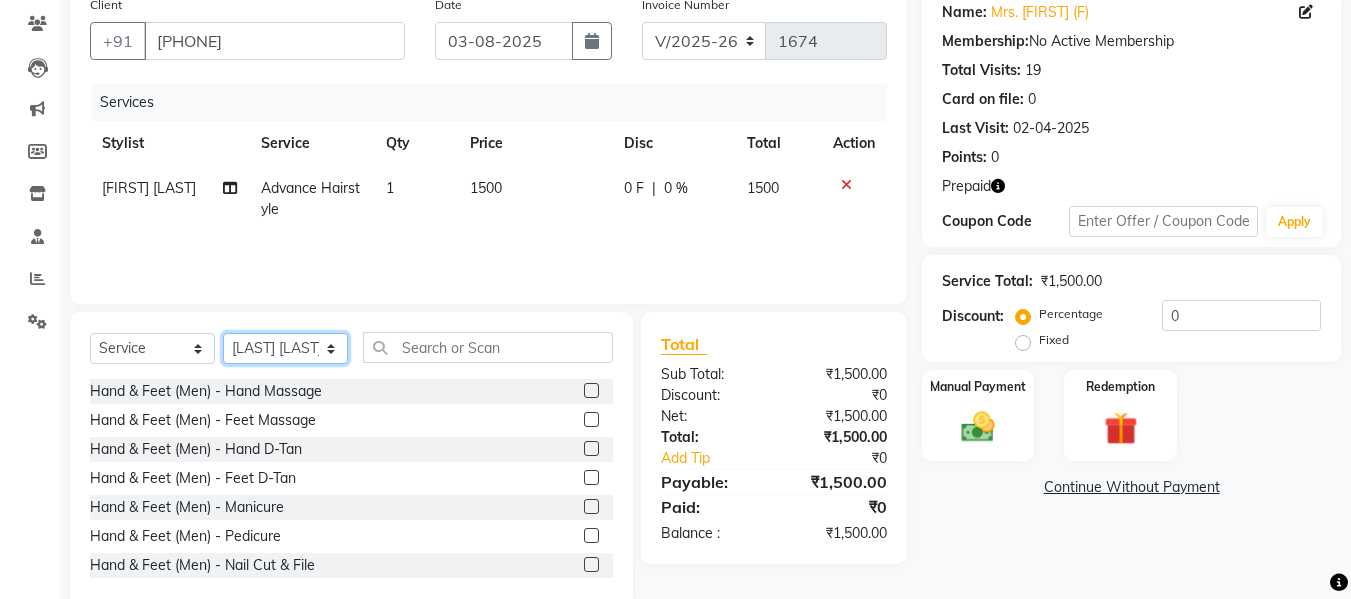 click on "Select Stylist [LAST] [LAST] [LAST] [LAST] [LAST] [LAST] [LAST] [LAST] [LAST] [LAST] [LAST] [LAST] [LAST] [LAST] [LAST]" 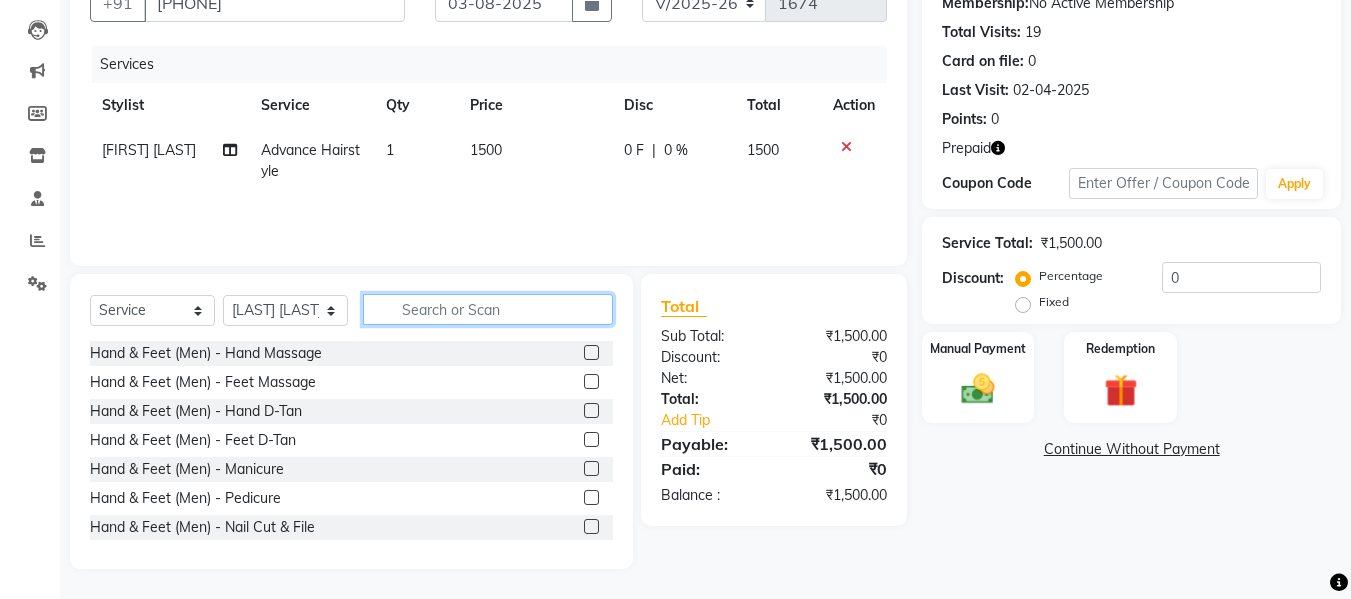 click 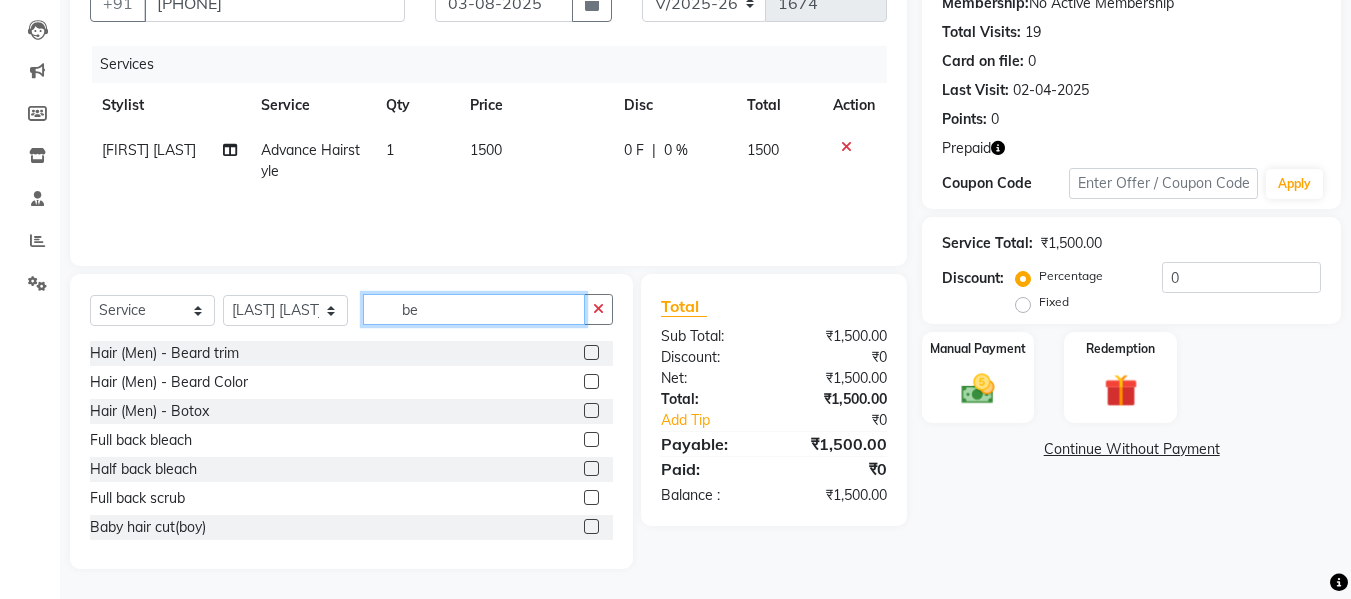 scroll, scrollTop: 159, scrollLeft: 0, axis: vertical 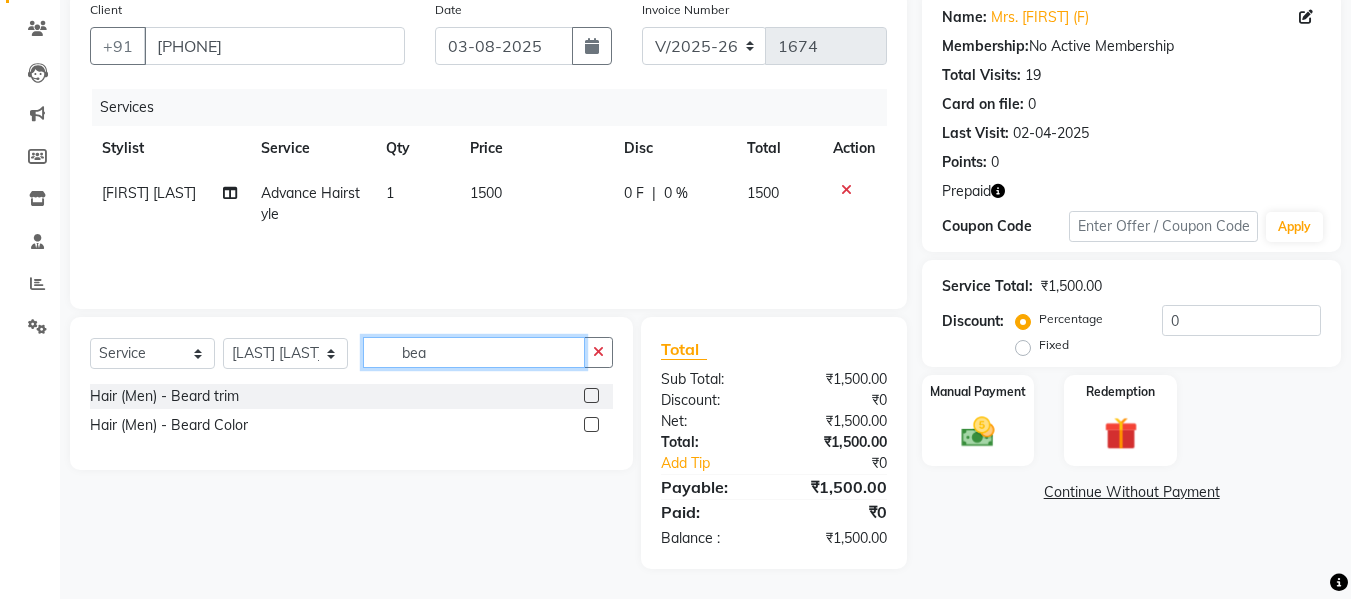 type on "bea" 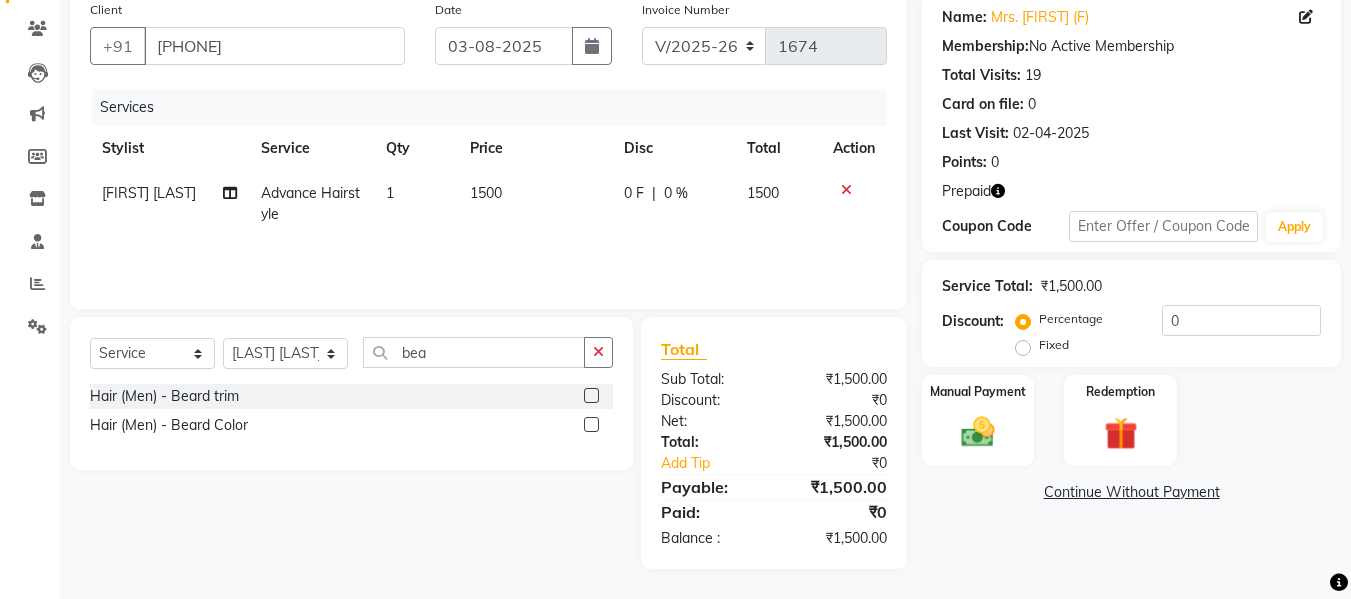 click 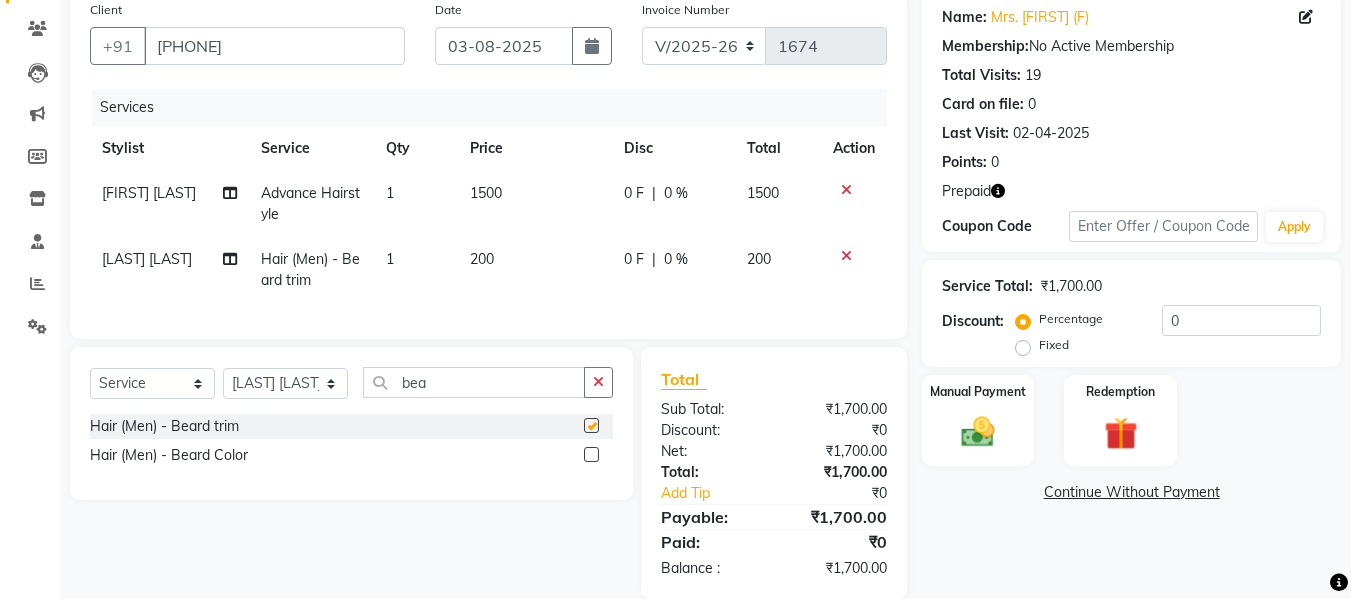 checkbox on "false" 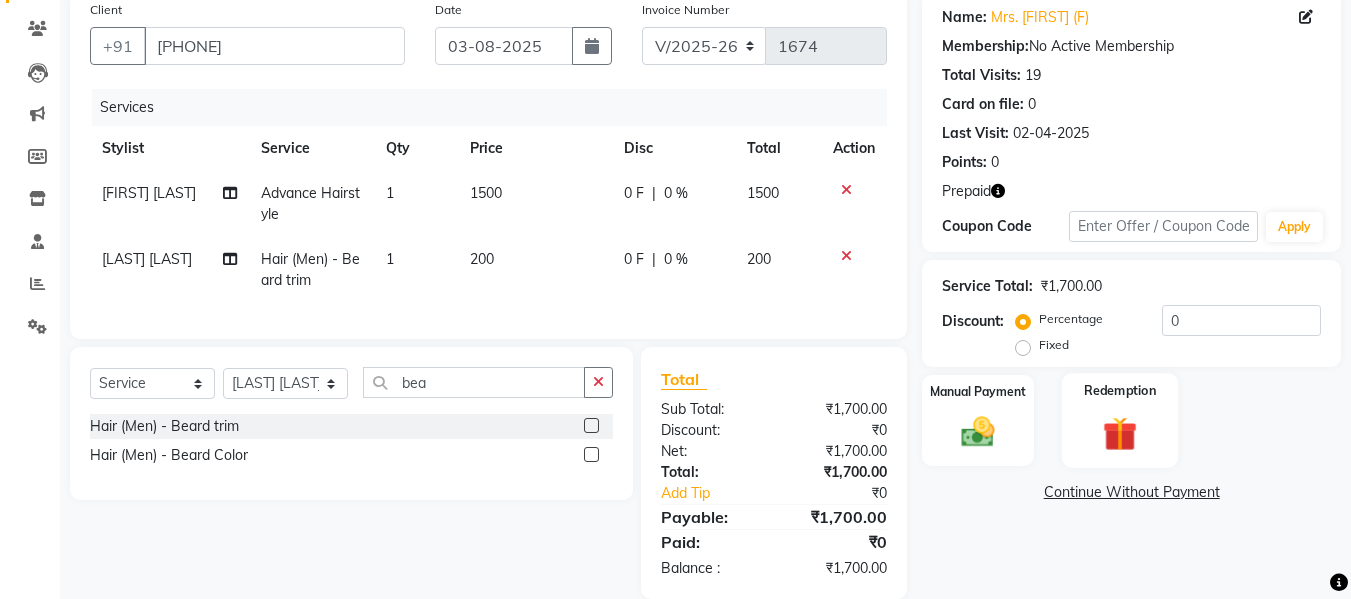 click 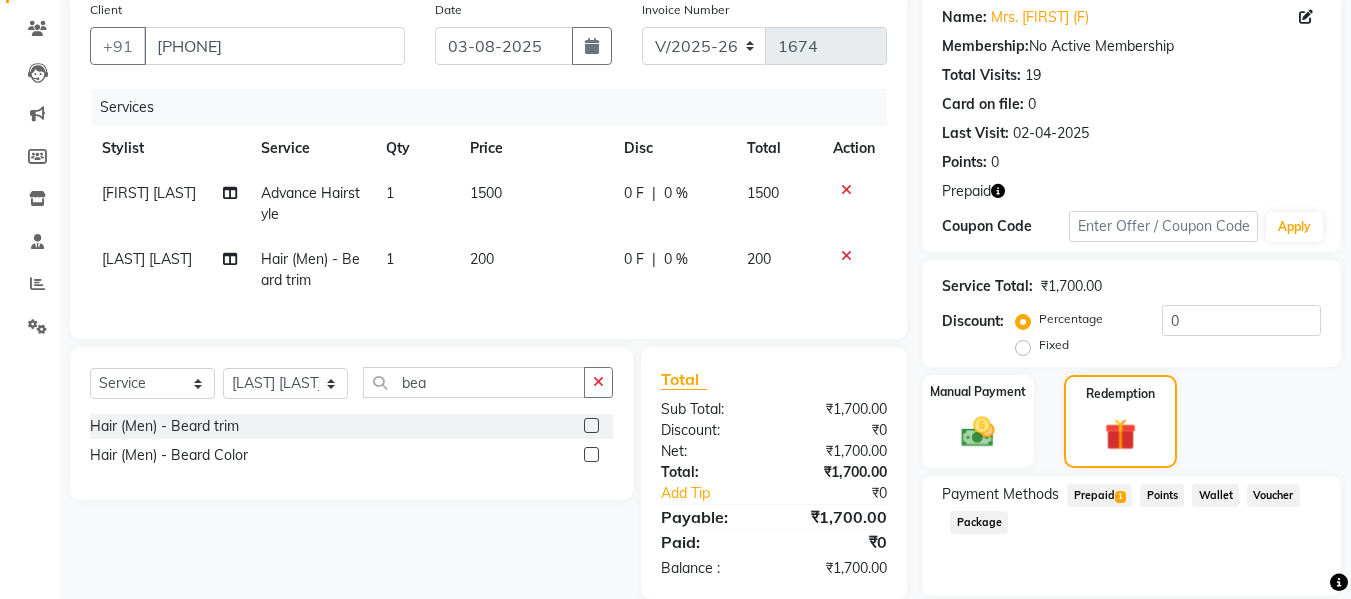 scroll, scrollTop: 227, scrollLeft: 0, axis: vertical 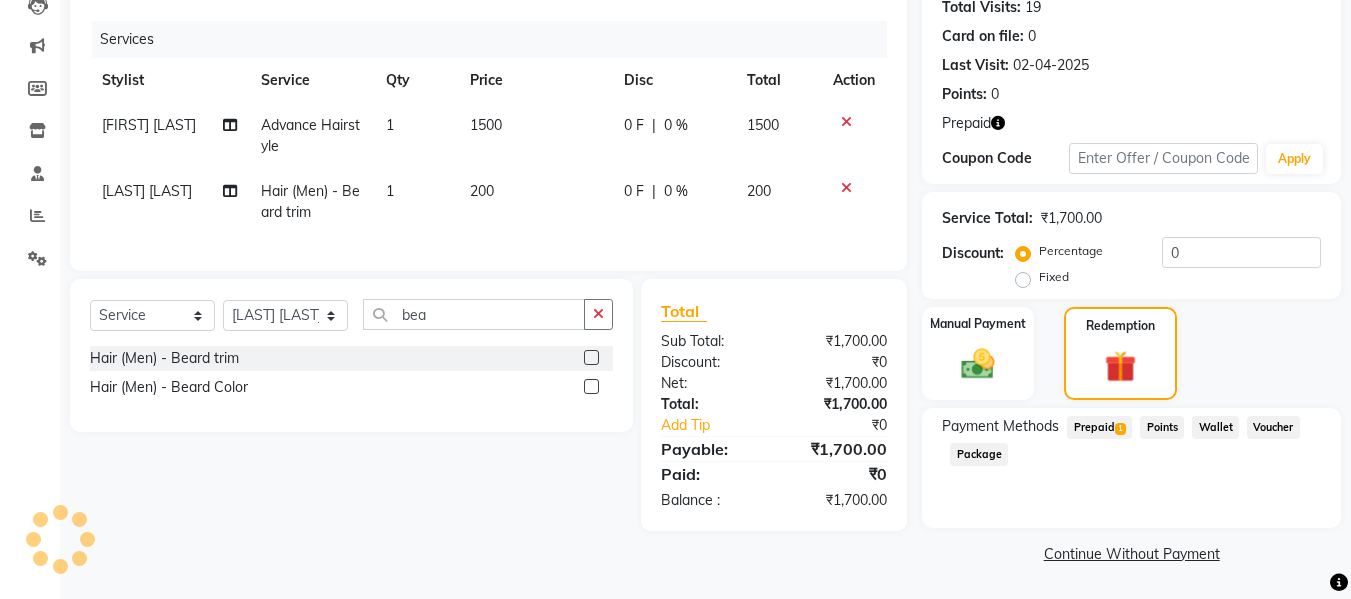 click on "Prepaid  1" 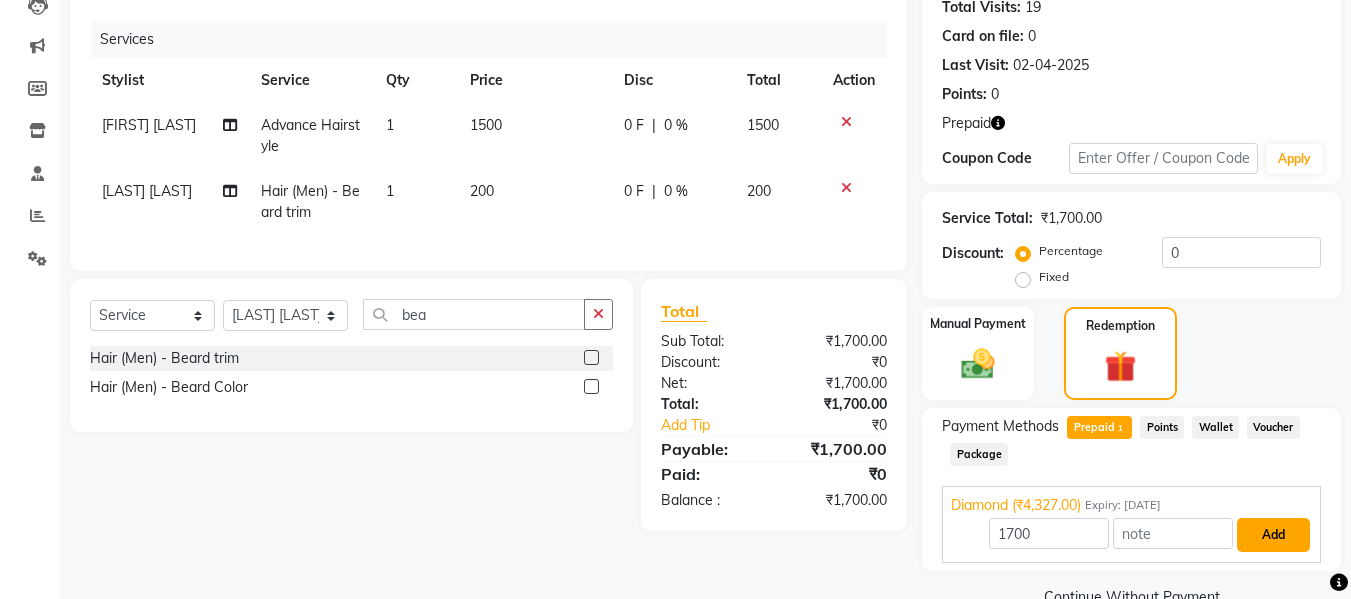 click on "Add" at bounding box center (1273, 535) 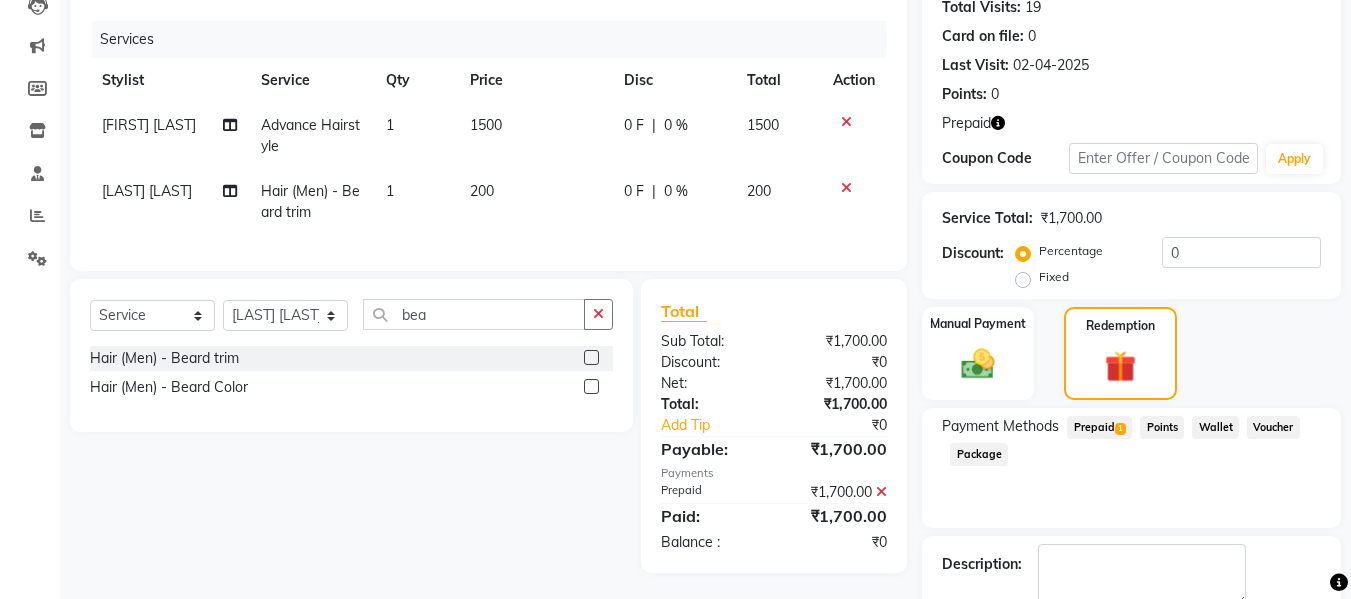 scroll, scrollTop: 340, scrollLeft: 0, axis: vertical 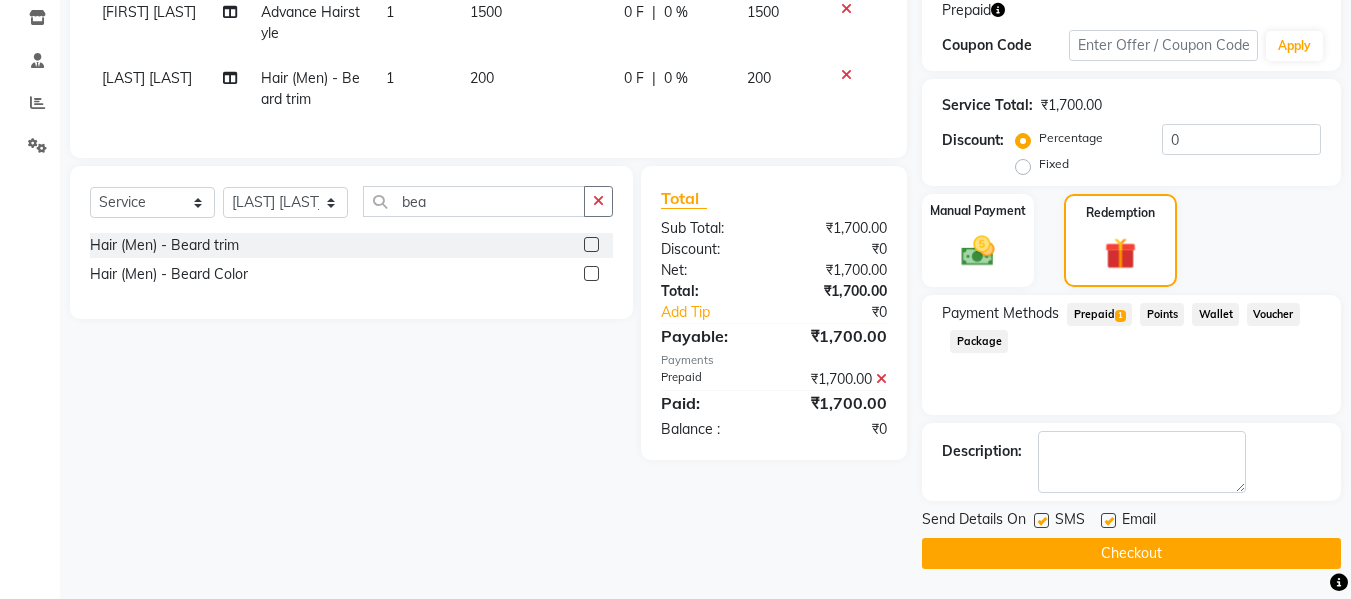 click on "Checkout" 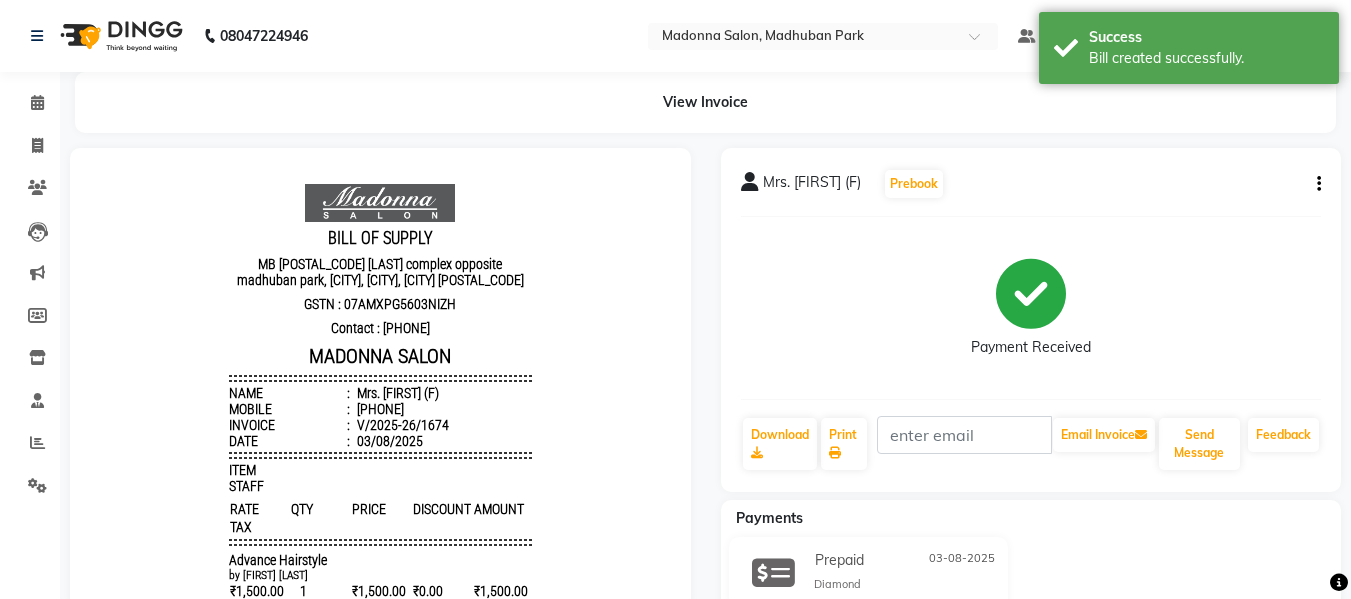 scroll, scrollTop: 0, scrollLeft: 0, axis: both 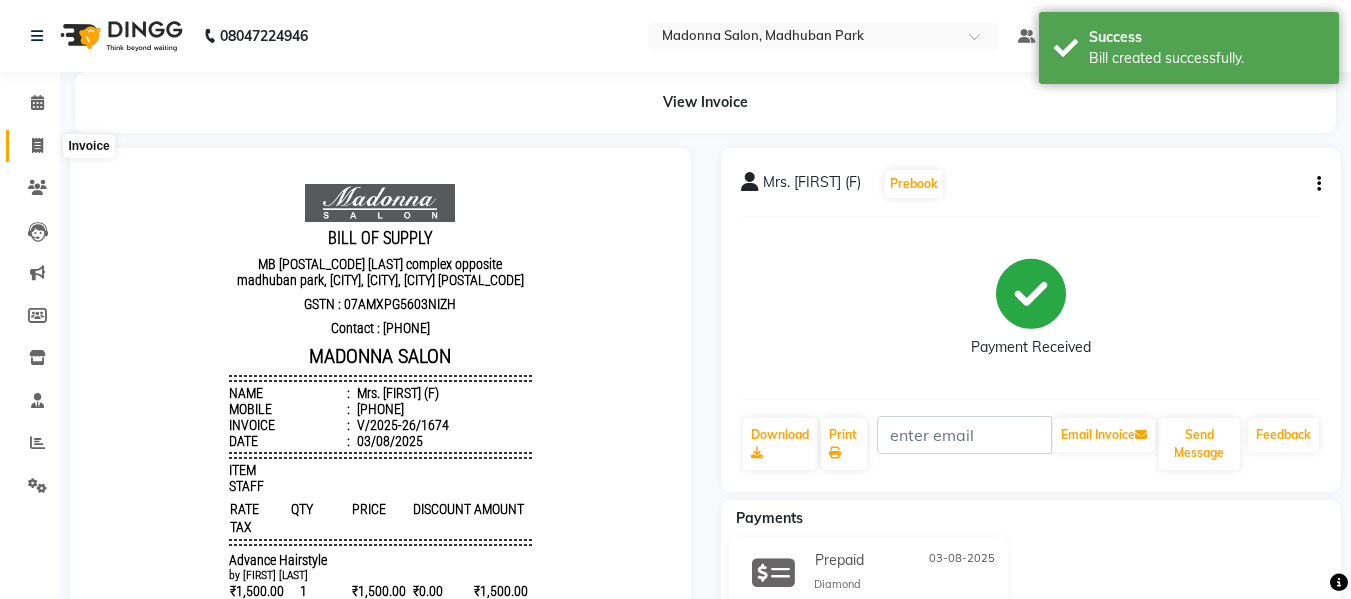 click 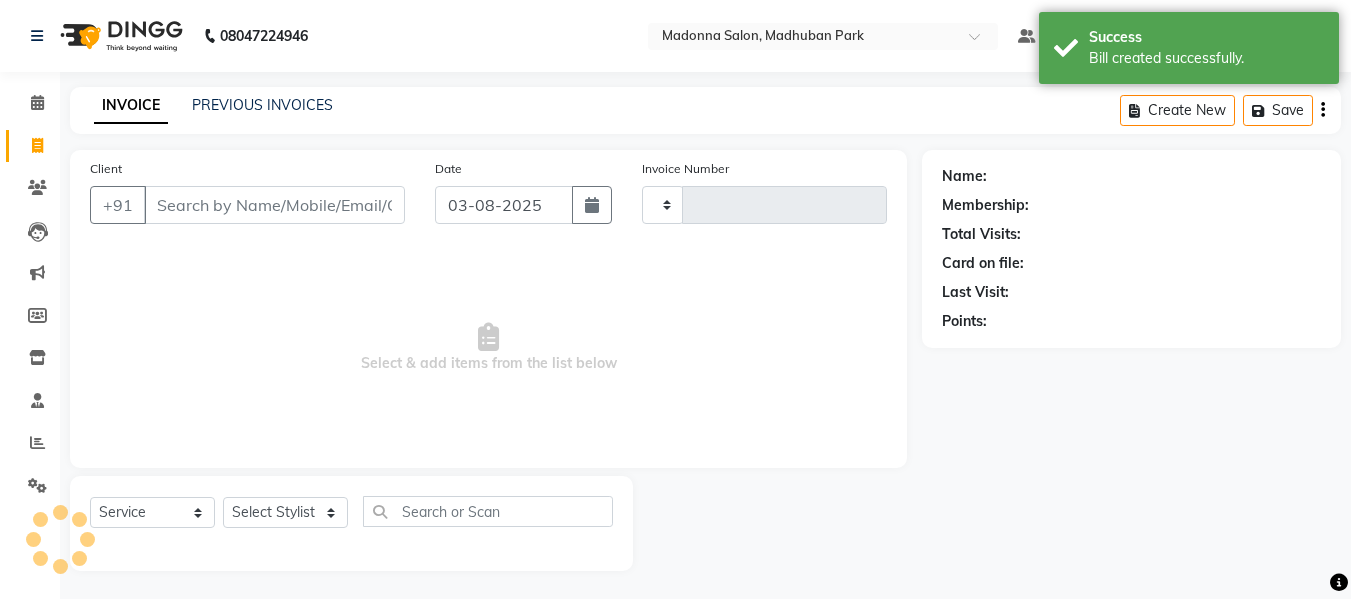 scroll, scrollTop: 2, scrollLeft: 0, axis: vertical 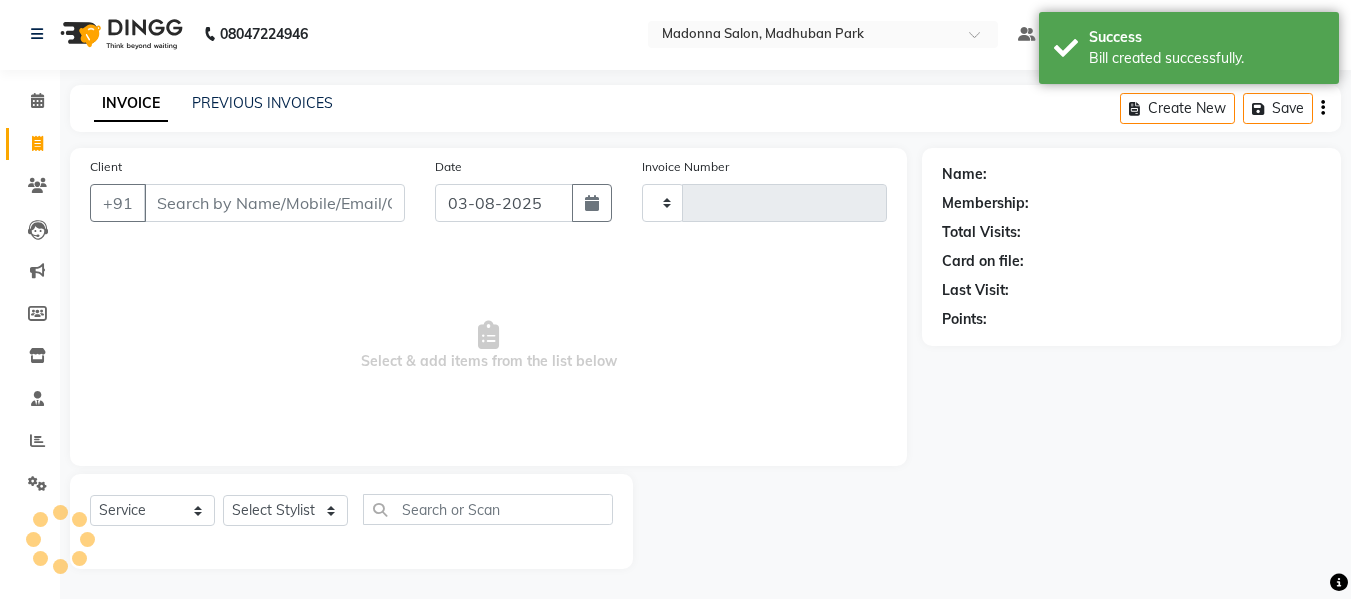 type on "1675" 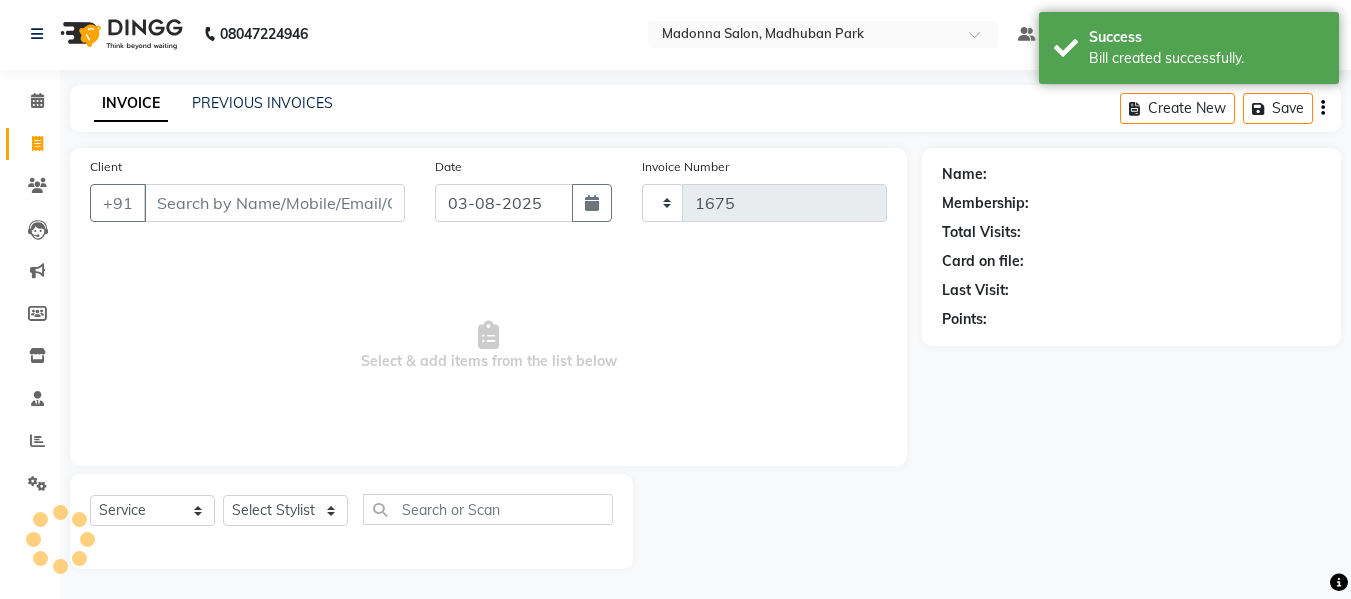 select on "6469" 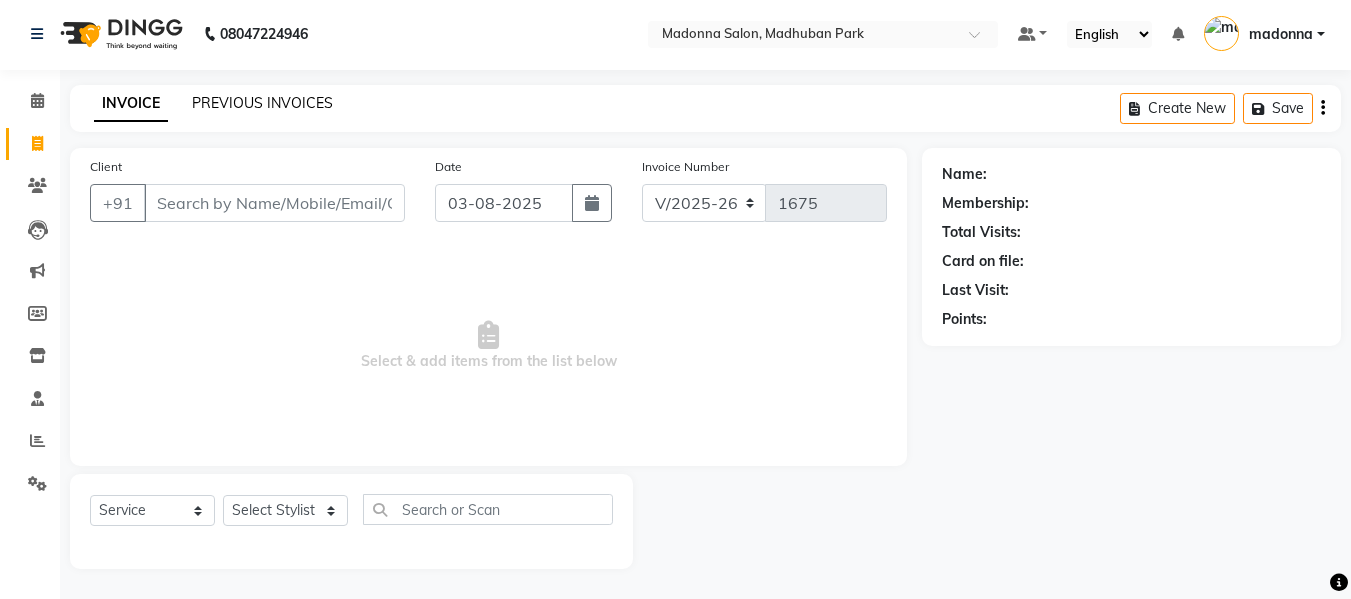 click on "PREVIOUS INVOICES" 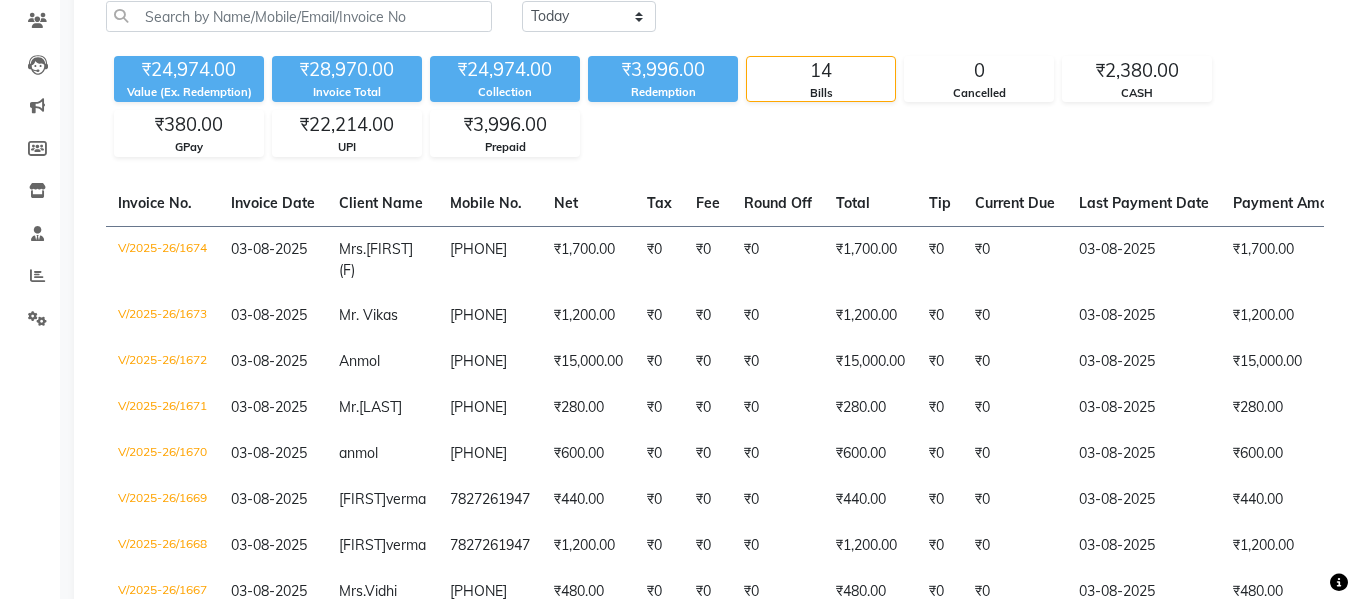 scroll, scrollTop: 168, scrollLeft: 0, axis: vertical 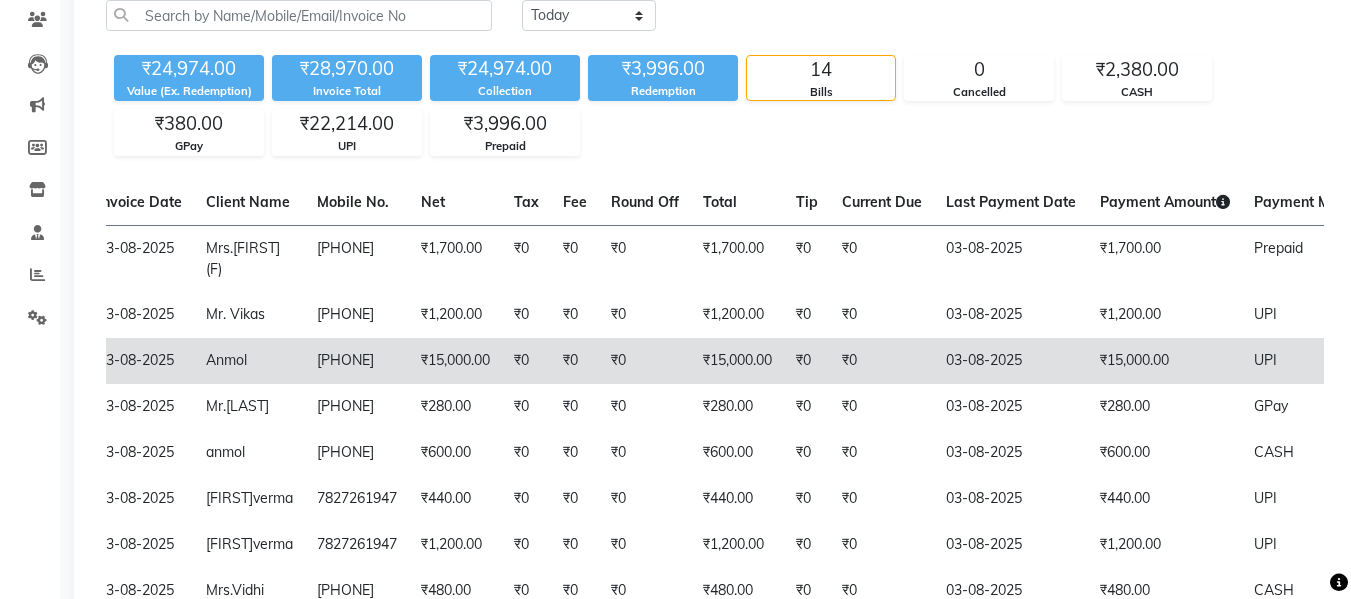 drag, startPoint x: 322, startPoint y: 354, endPoint x: 392, endPoint y: 361, distance: 70.34913 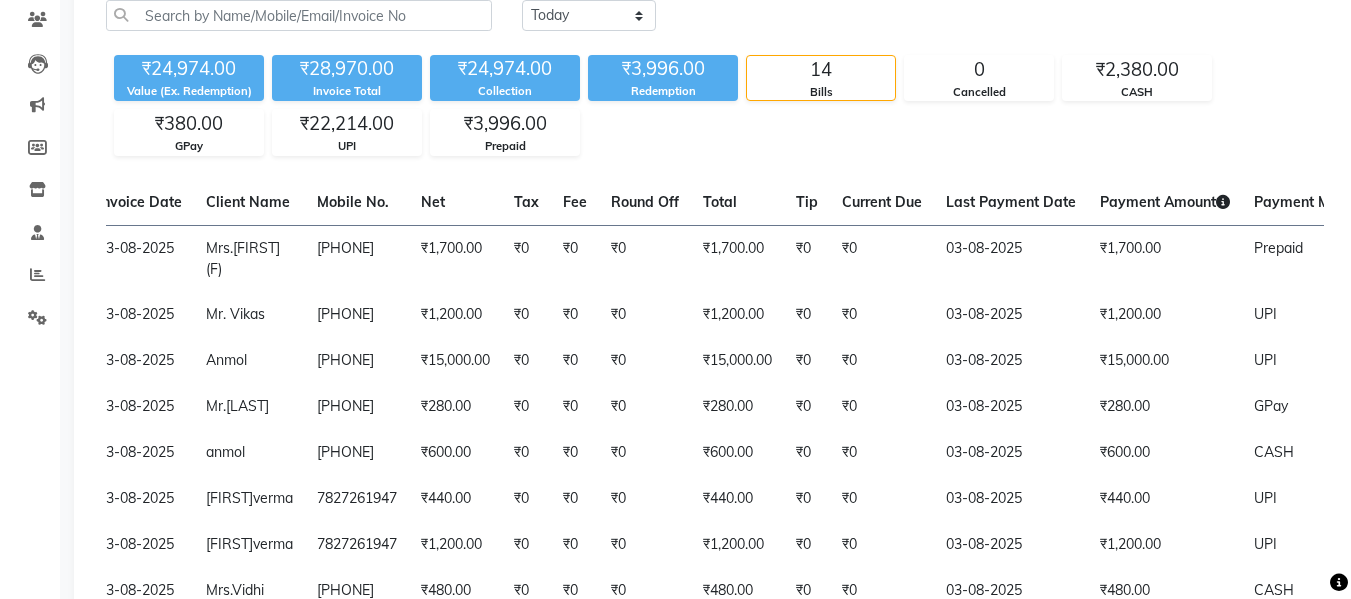 scroll, scrollTop: 0, scrollLeft: 0, axis: both 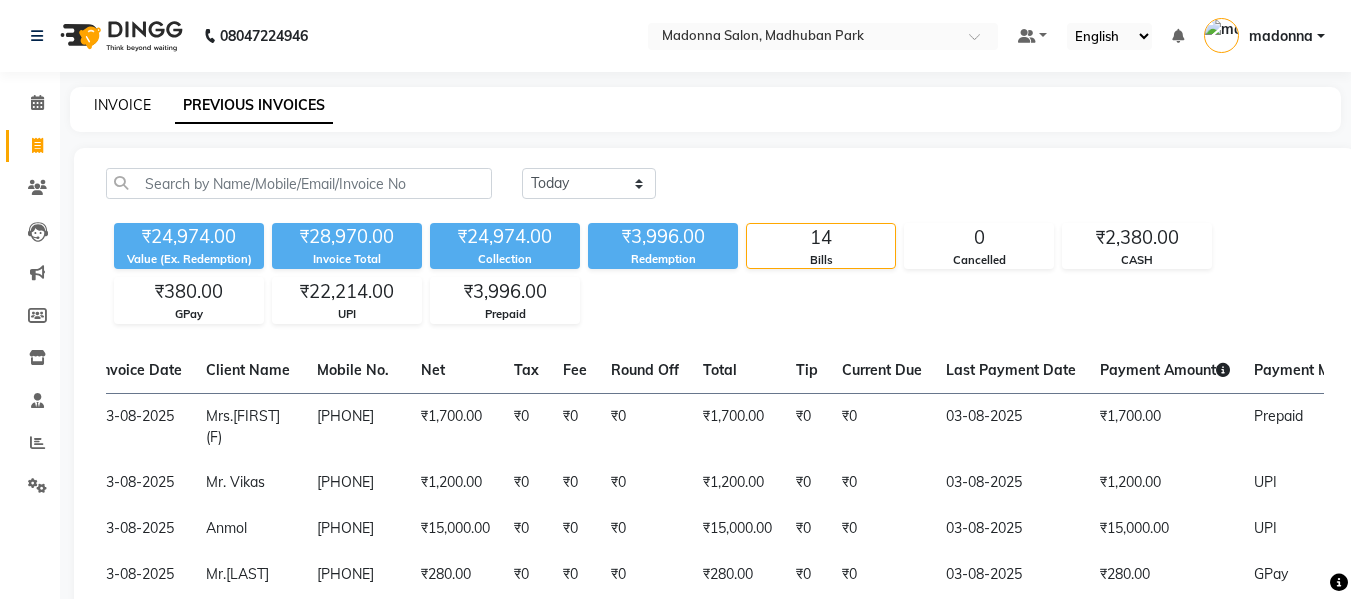 click on "INVOICE" 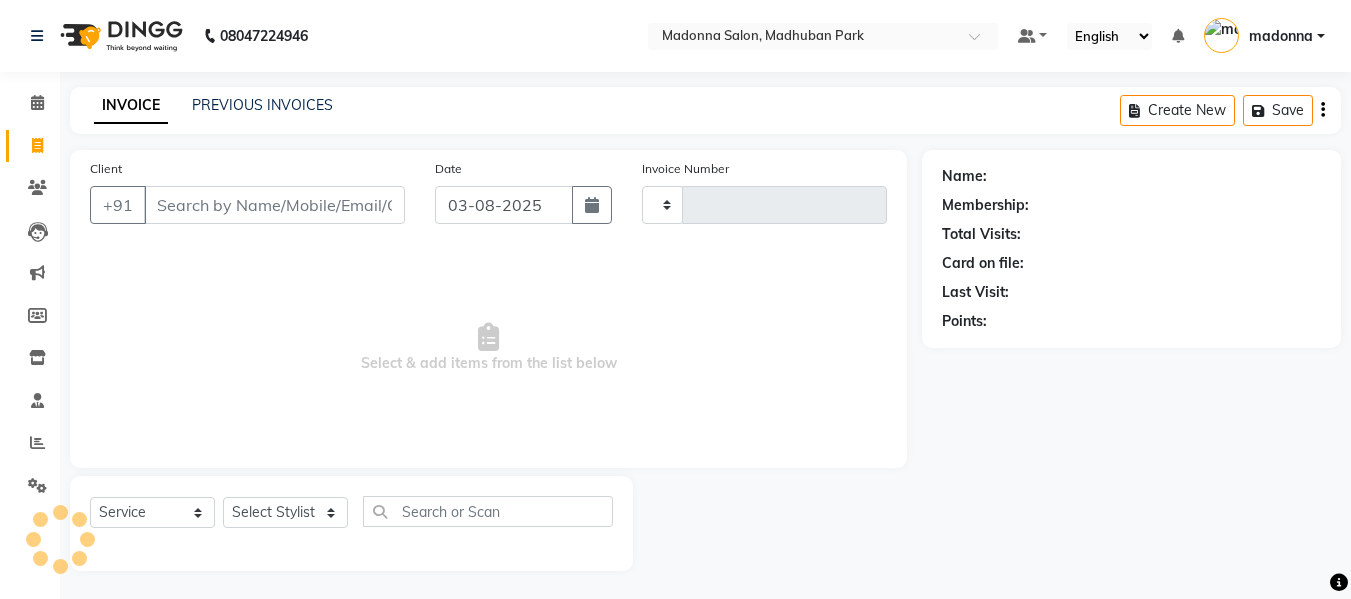 scroll, scrollTop: 2, scrollLeft: 0, axis: vertical 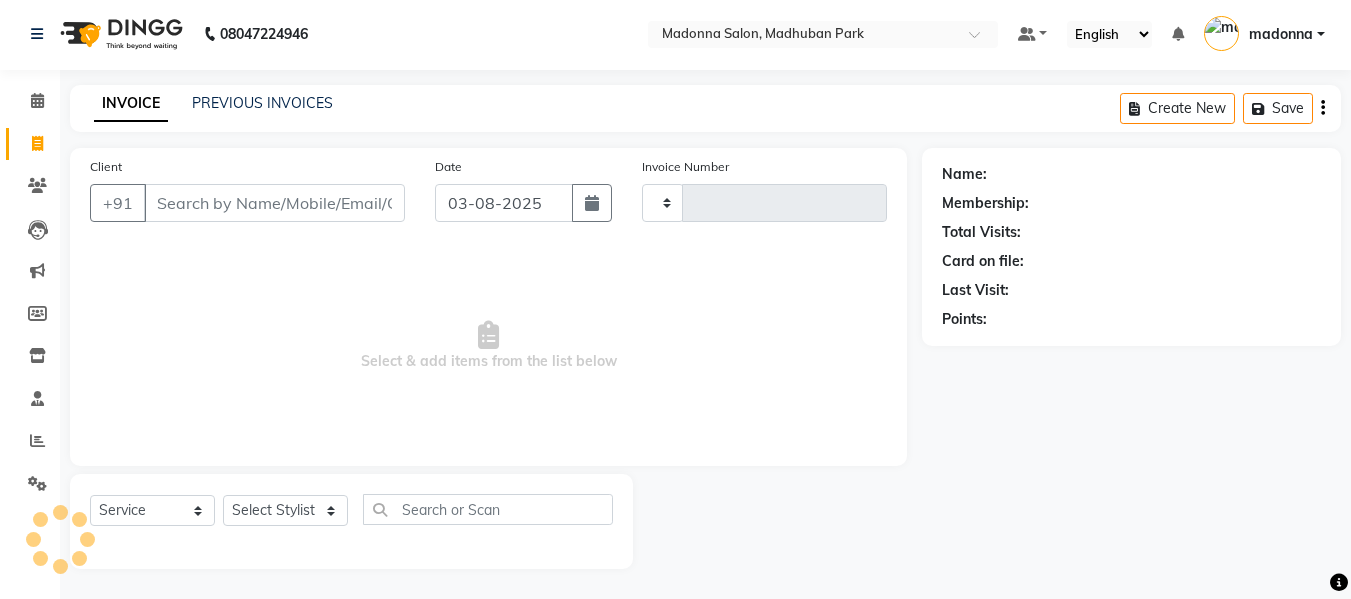 type on "1675" 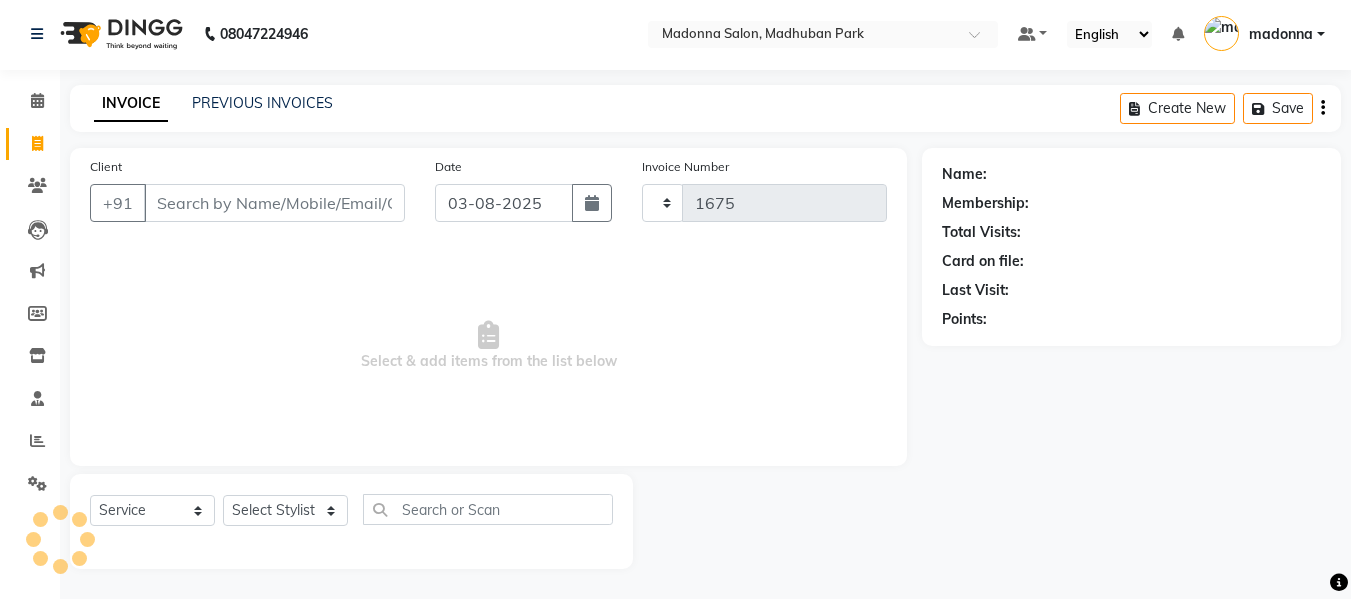 select on "6469" 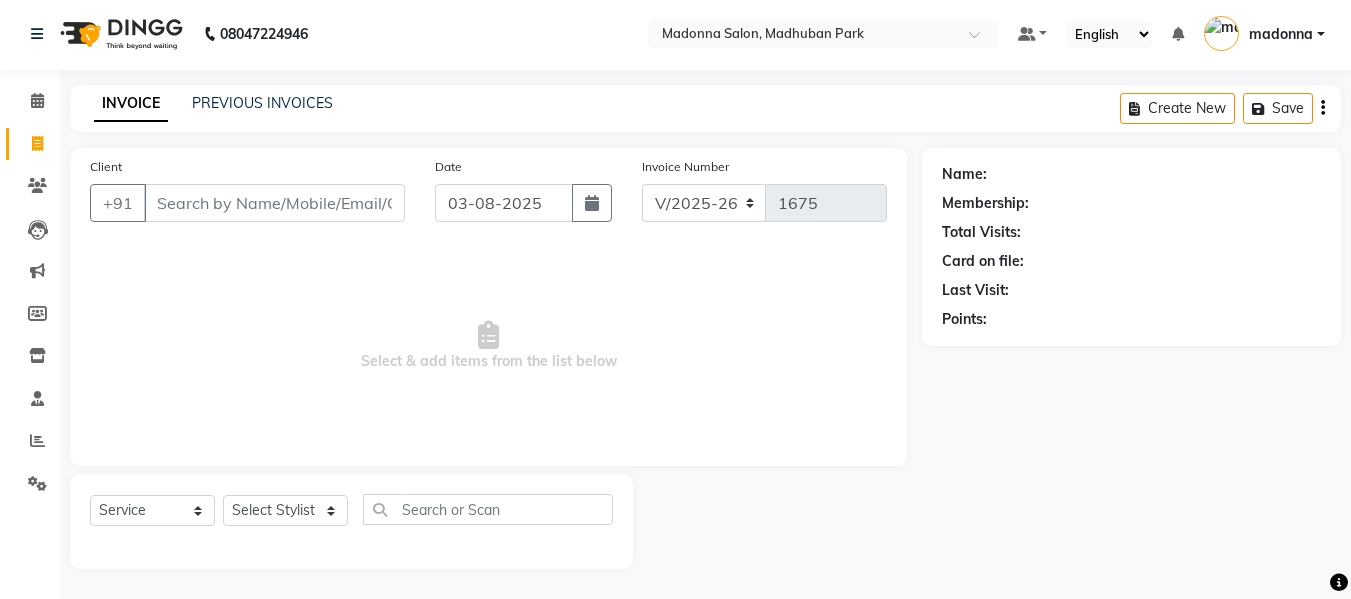 click on "Client" at bounding box center (274, 203) 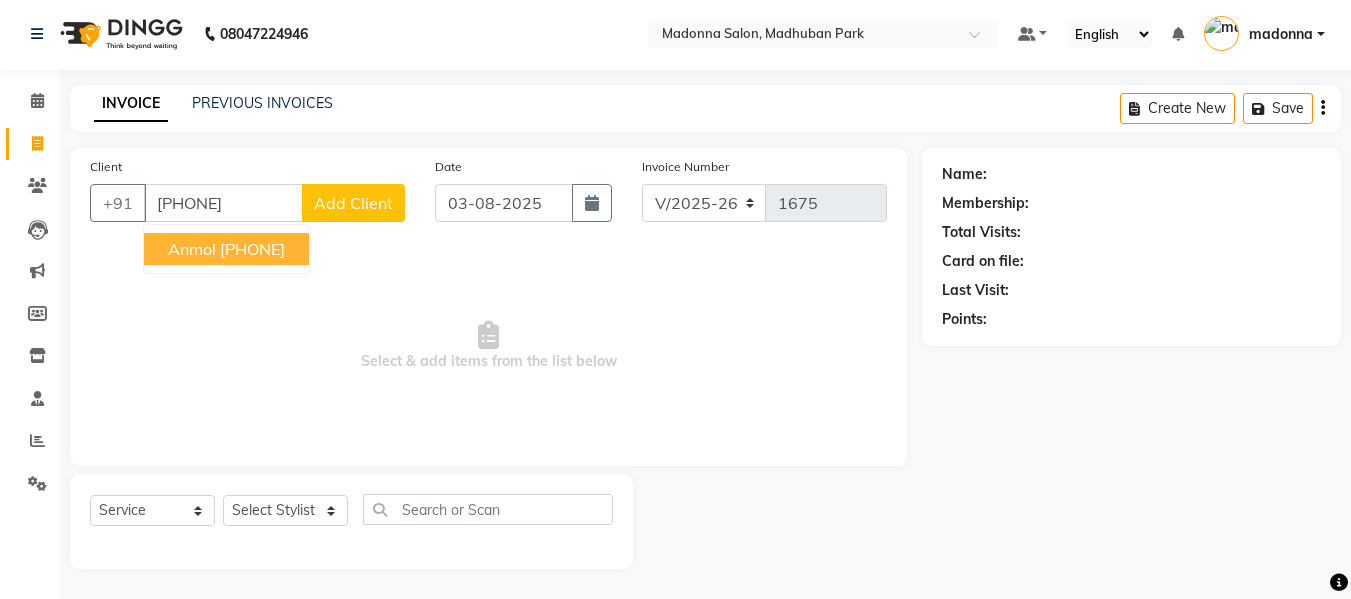 click on "[PHONE]" at bounding box center (223, 203) 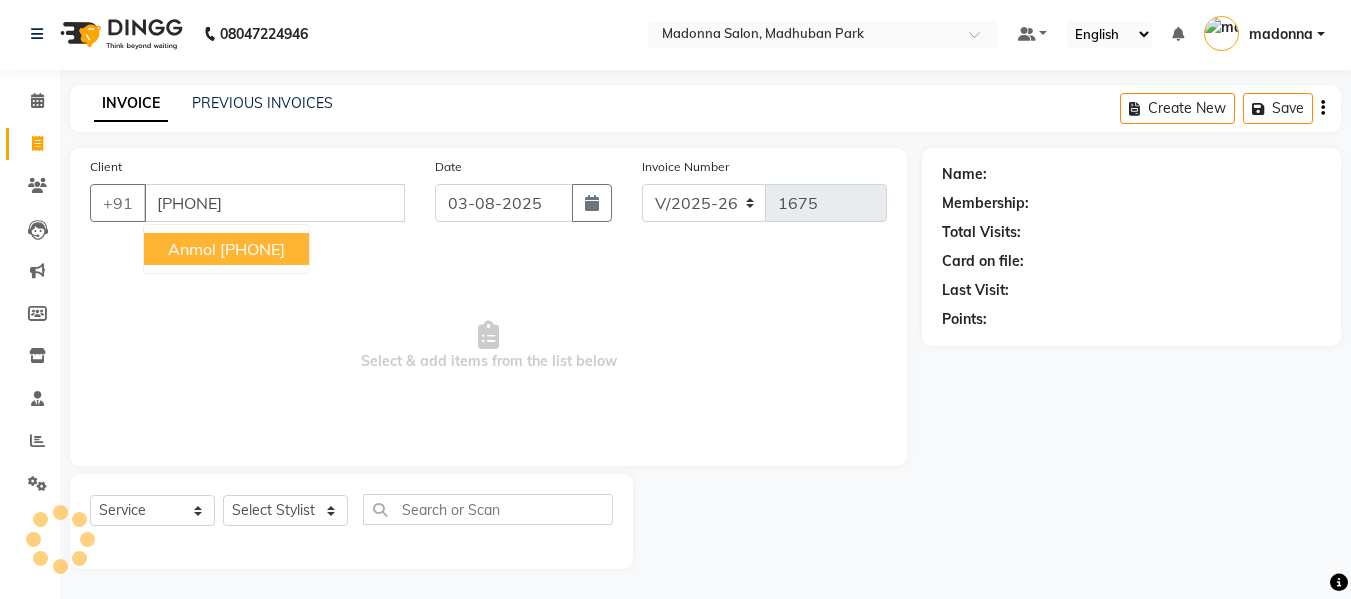 type on "[PHONE]" 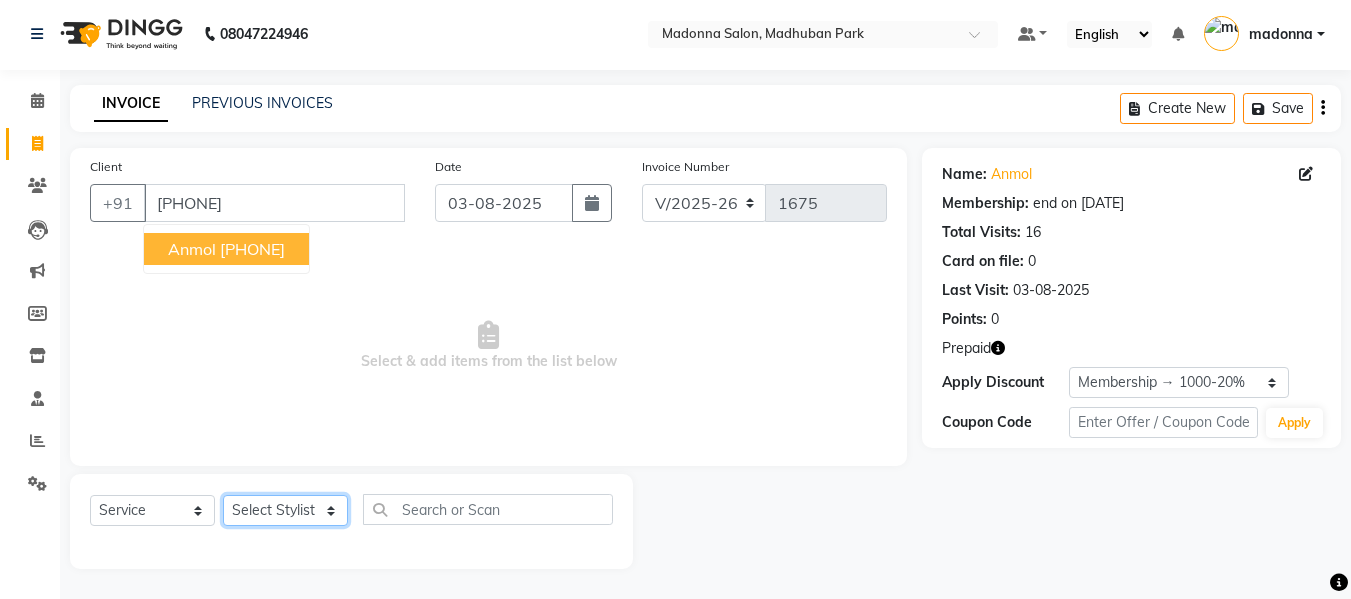 click on "Select Stylist [LAST] [LAST] [LAST] [LAST] [LAST] [LAST] [LAST] [LAST] [LAST] [LAST] [LAST] [LAST] [LAST] [LAST] [LAST]" 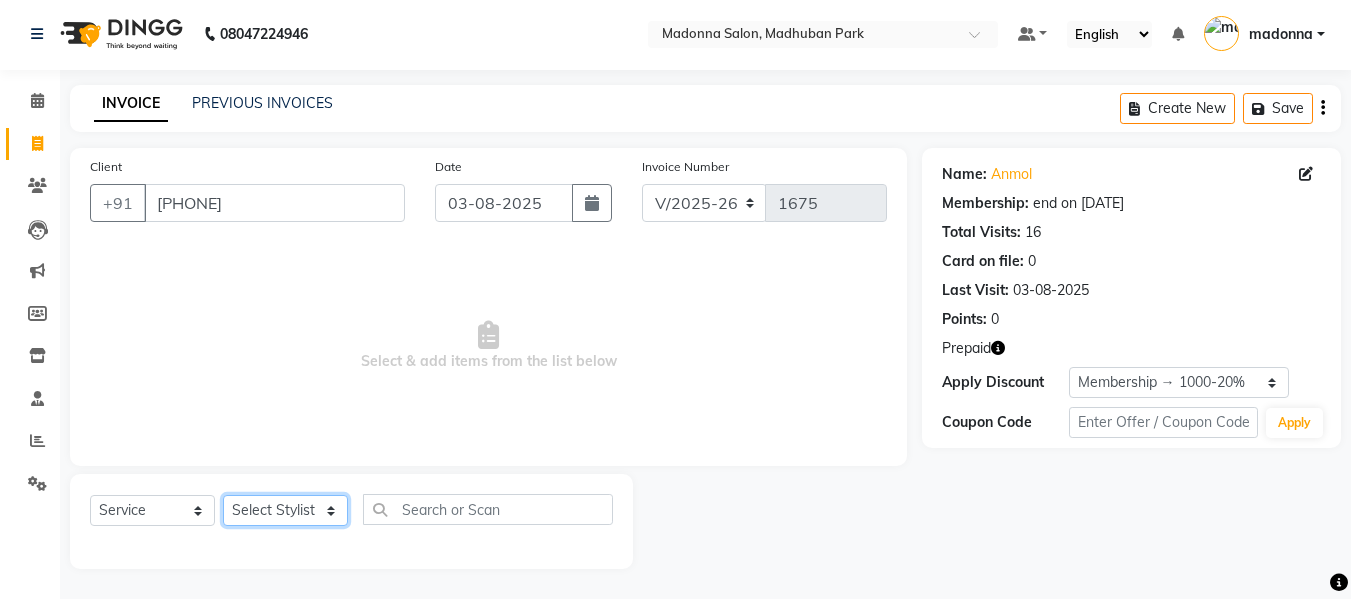 select on "79410" 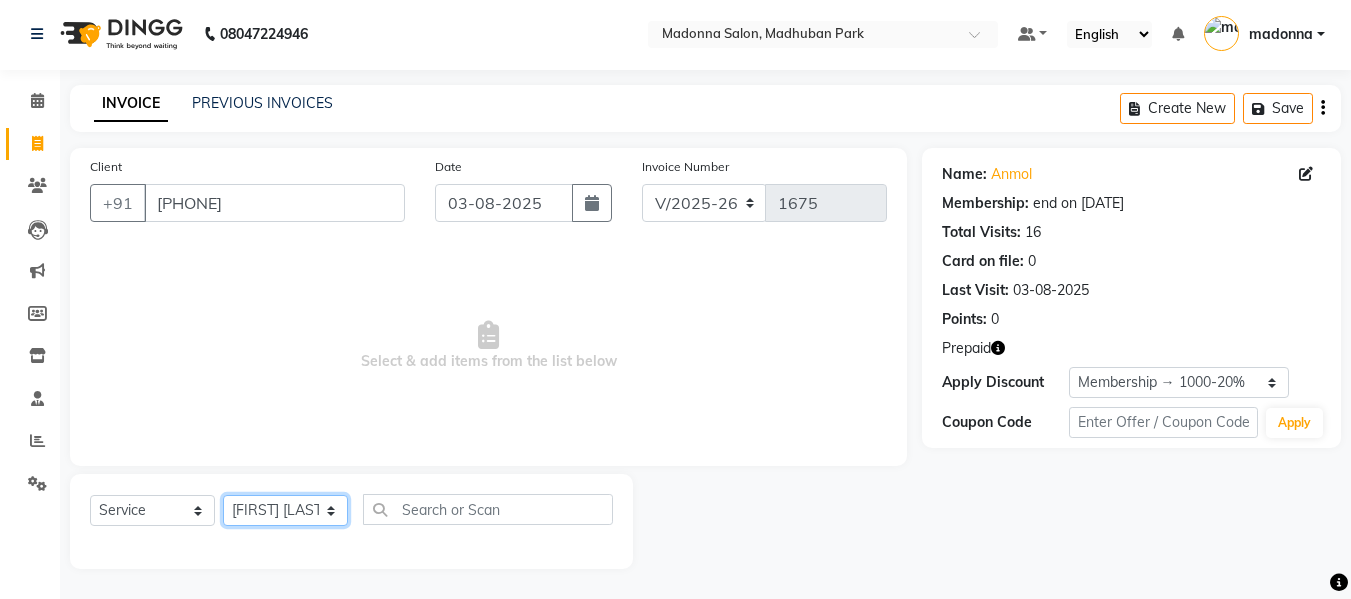 click on "Select Stylist [LAST] [LAST] [LAST] [LAST] [LAST] [LAST] [LAST] [LAST] [LAST] [LAST] [LAST] [LAST] [LAST] [LAST] [LAST]" 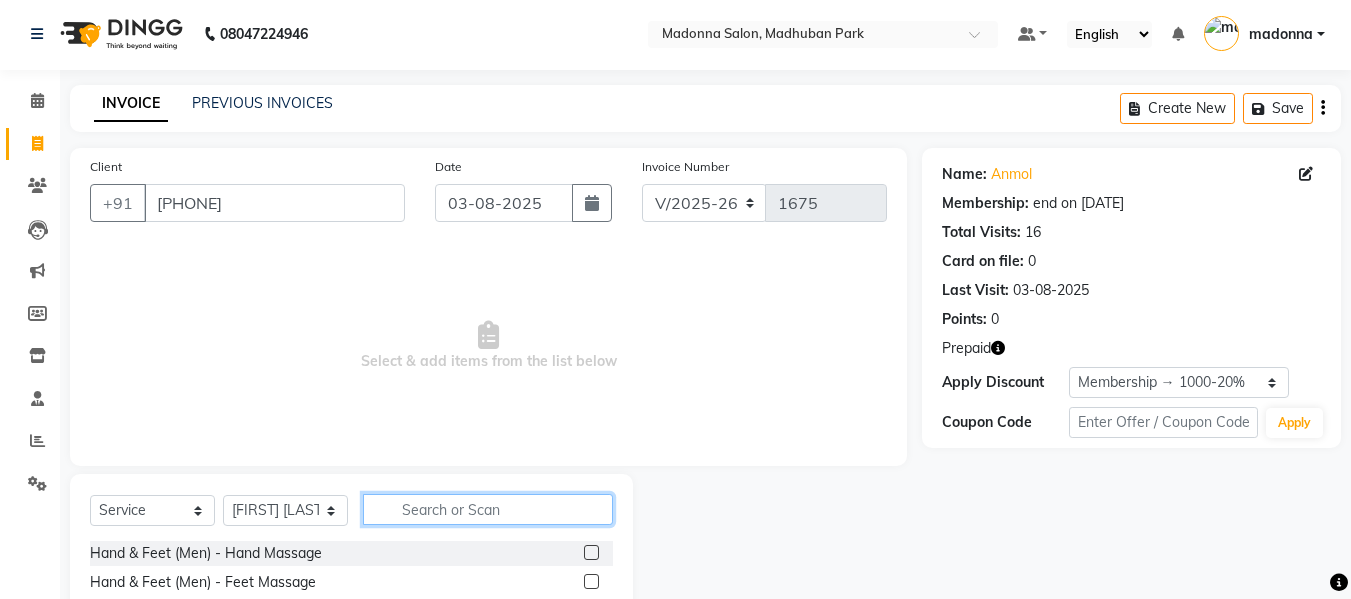 click 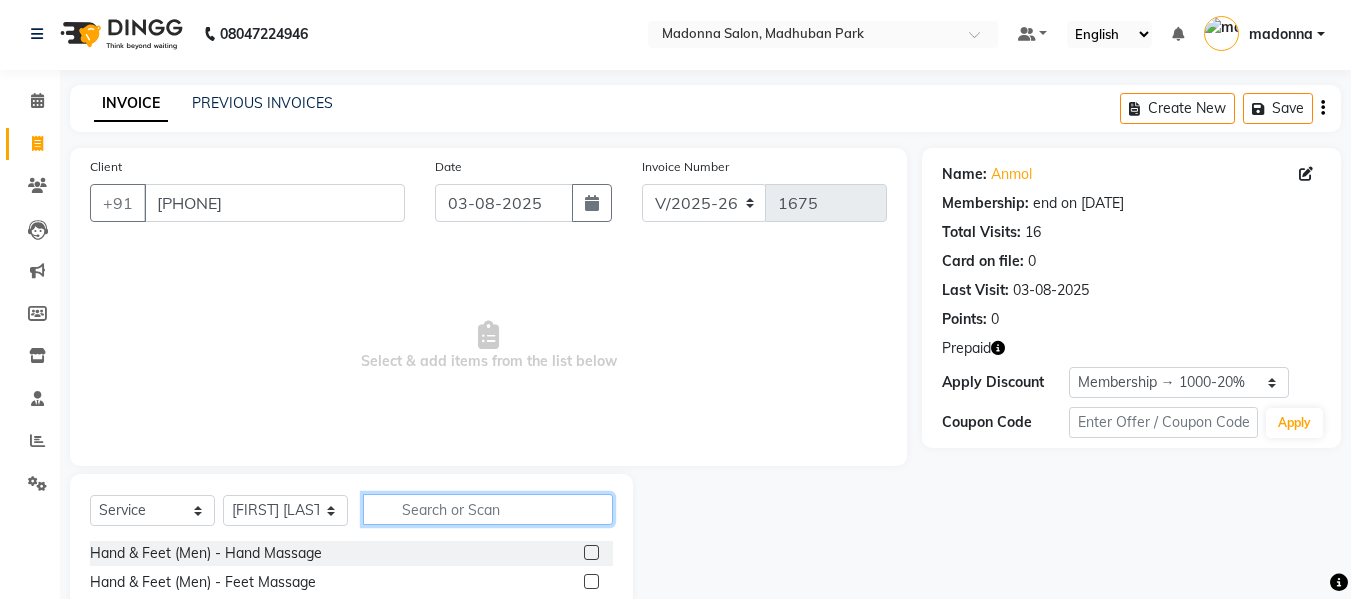 click 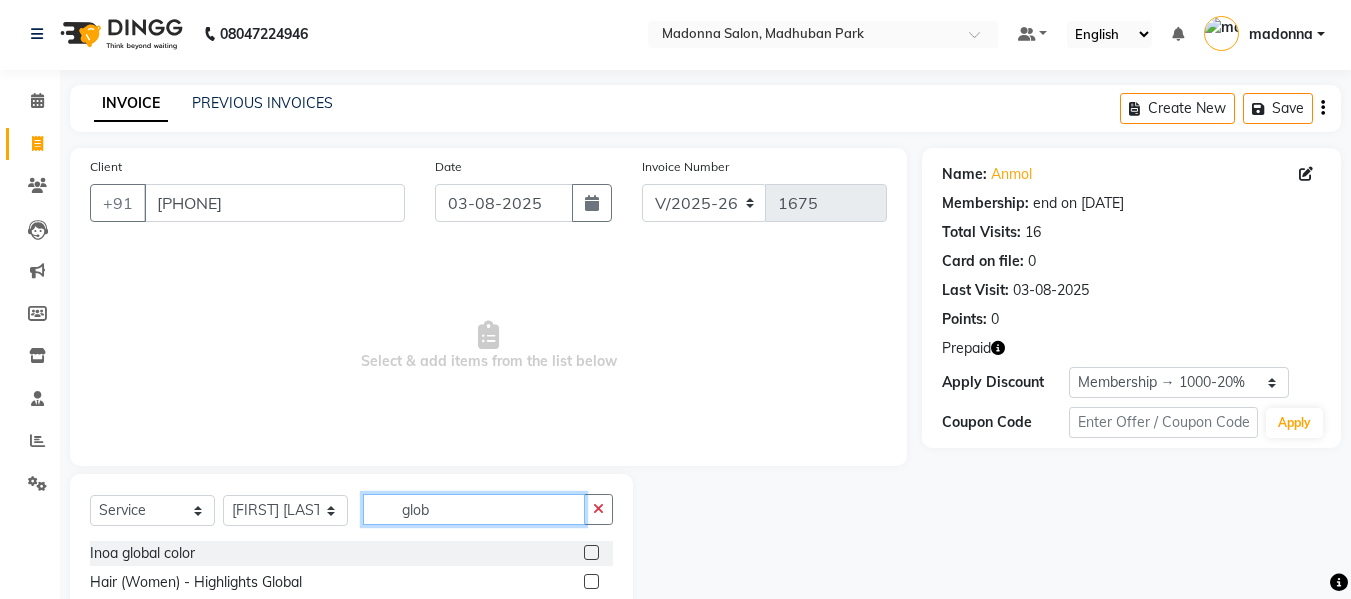 scroll, scrollTop: 89, scrollLeft: 0, axis: vertical 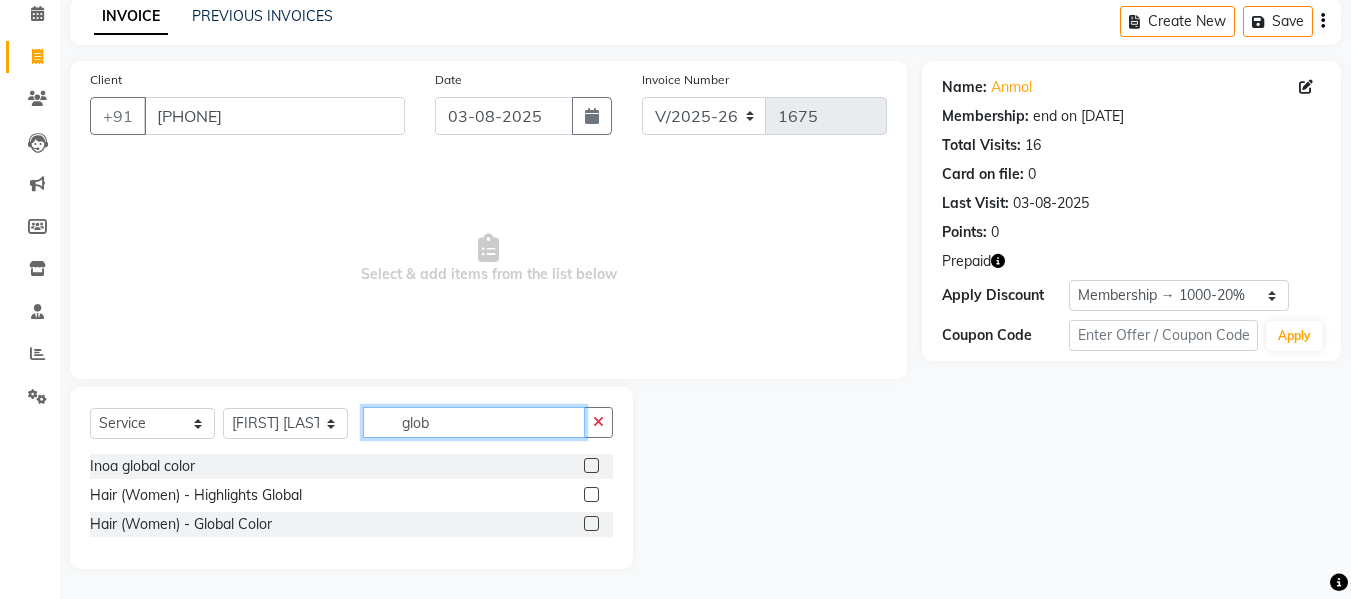 type on "glob" 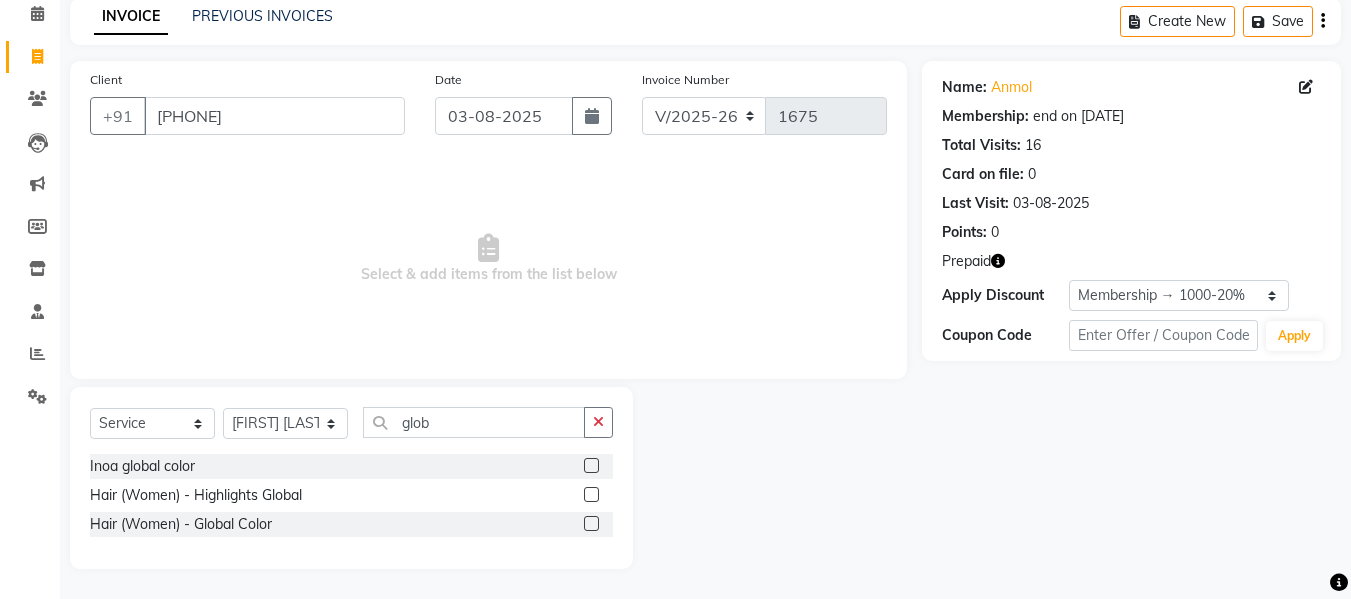 click 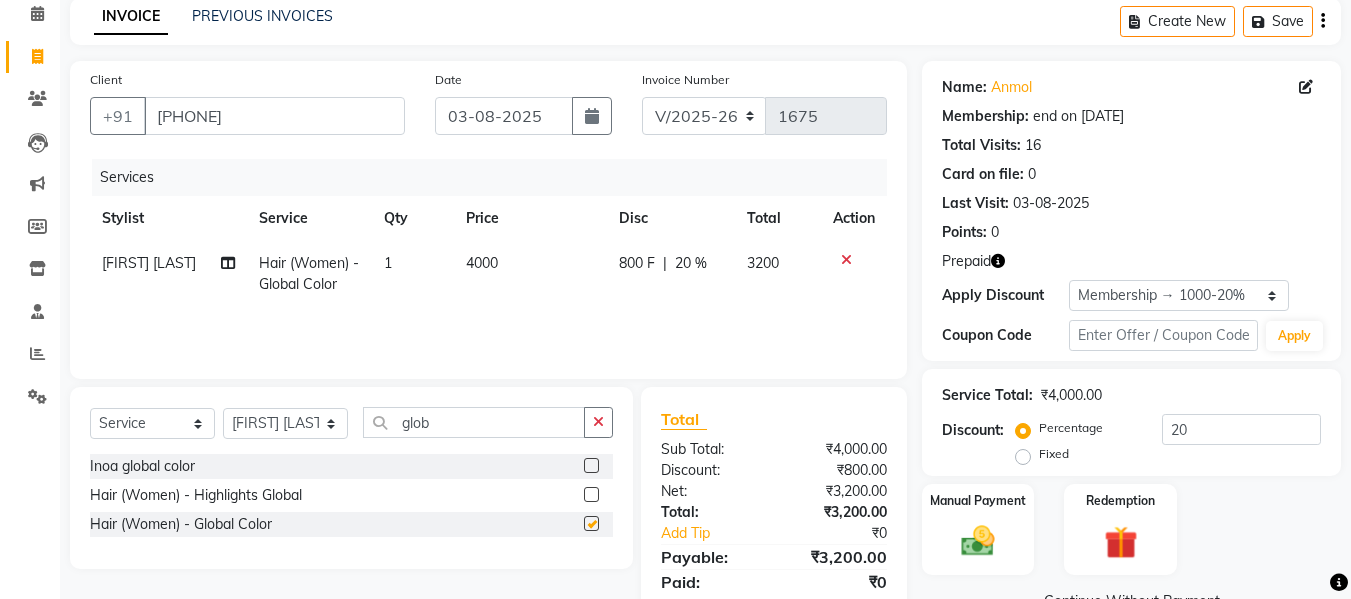 checkbox on "false" 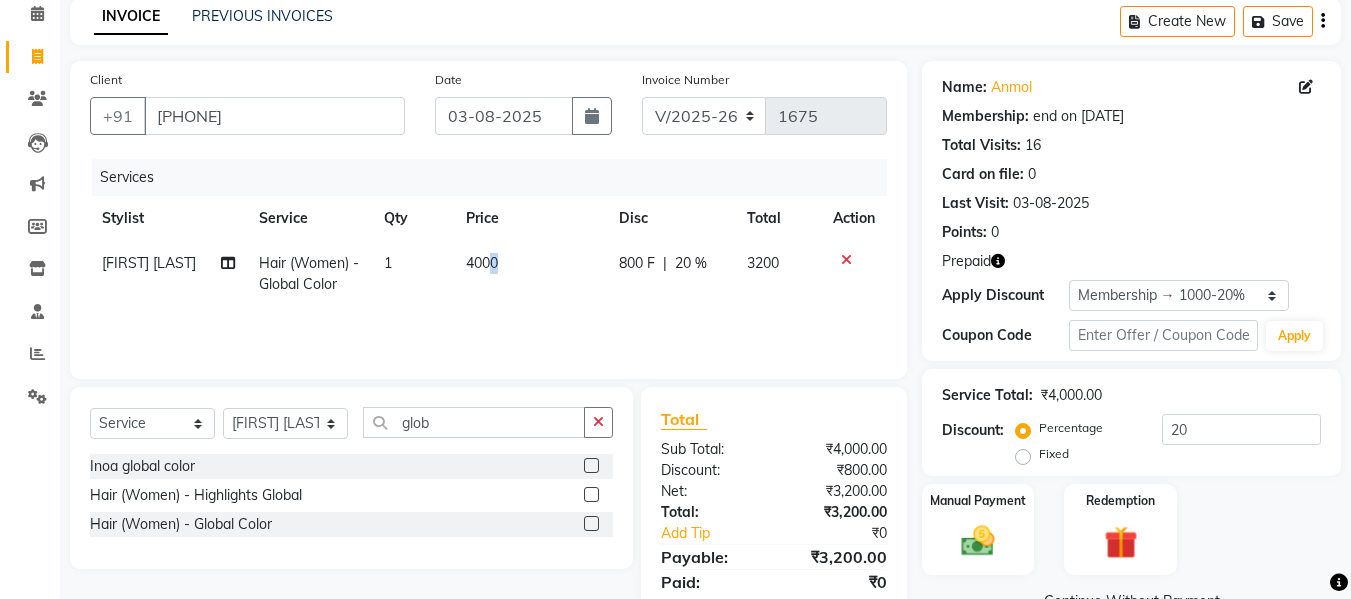 drag, startPoint x: 496, startPoint y: 278, endPoint x: 490, endPoint y: 266, distance: 13.416408 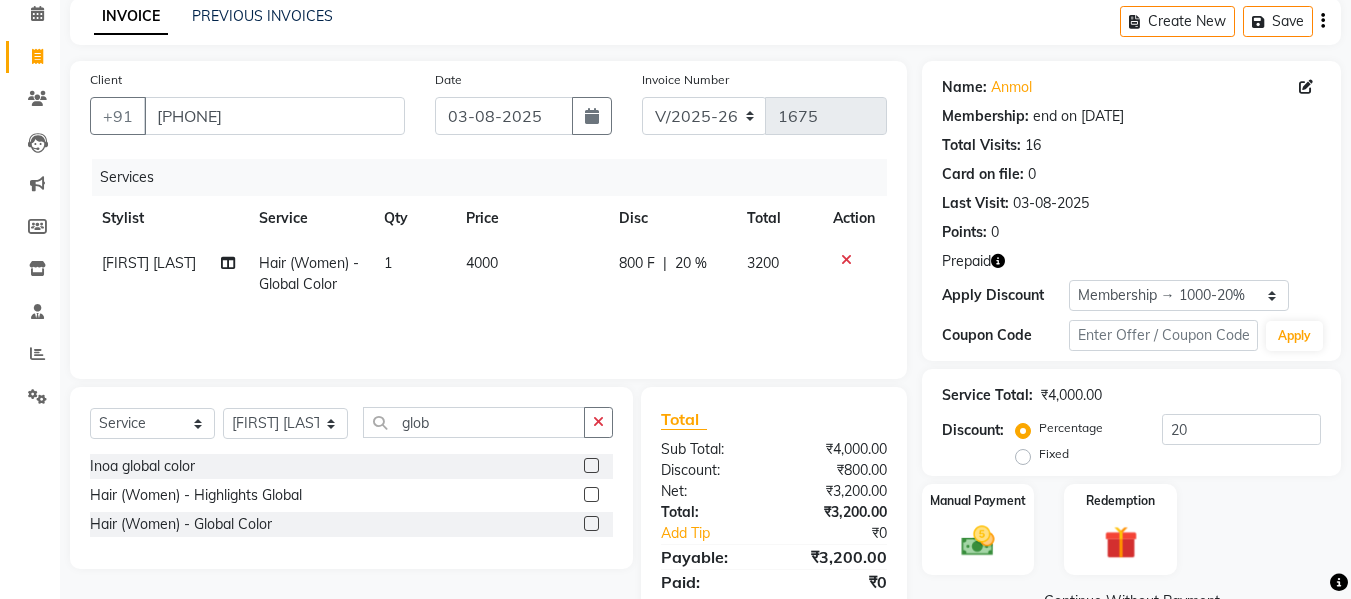 select on "79410" 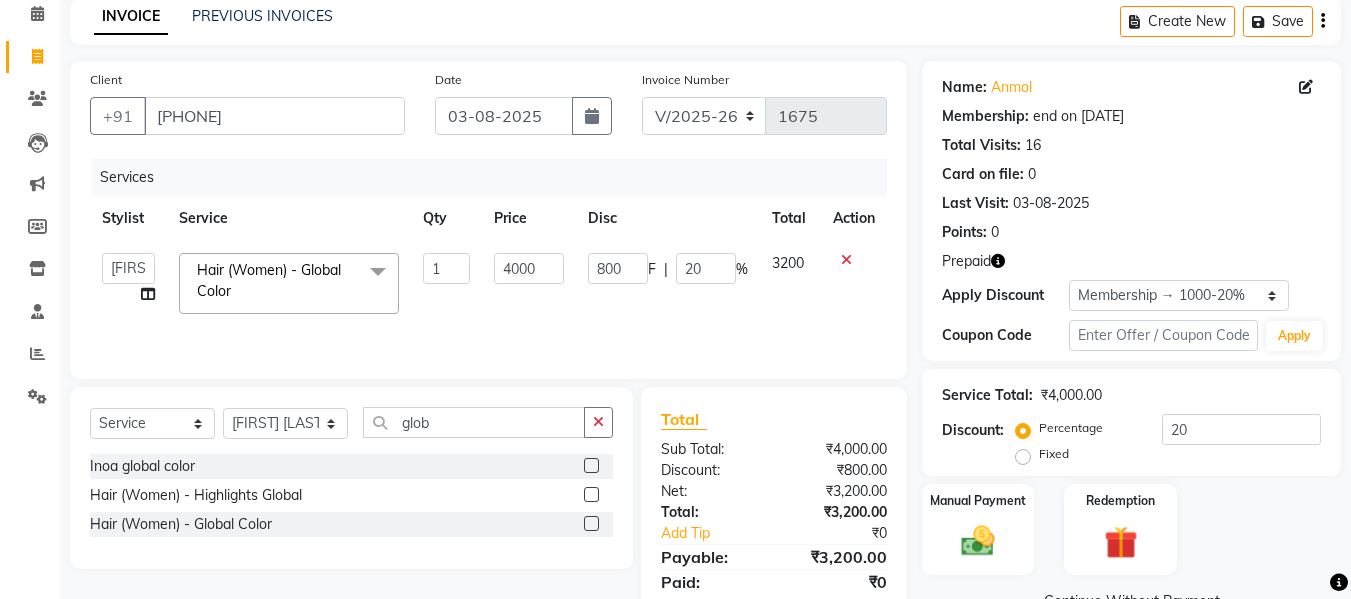 click on "4000" 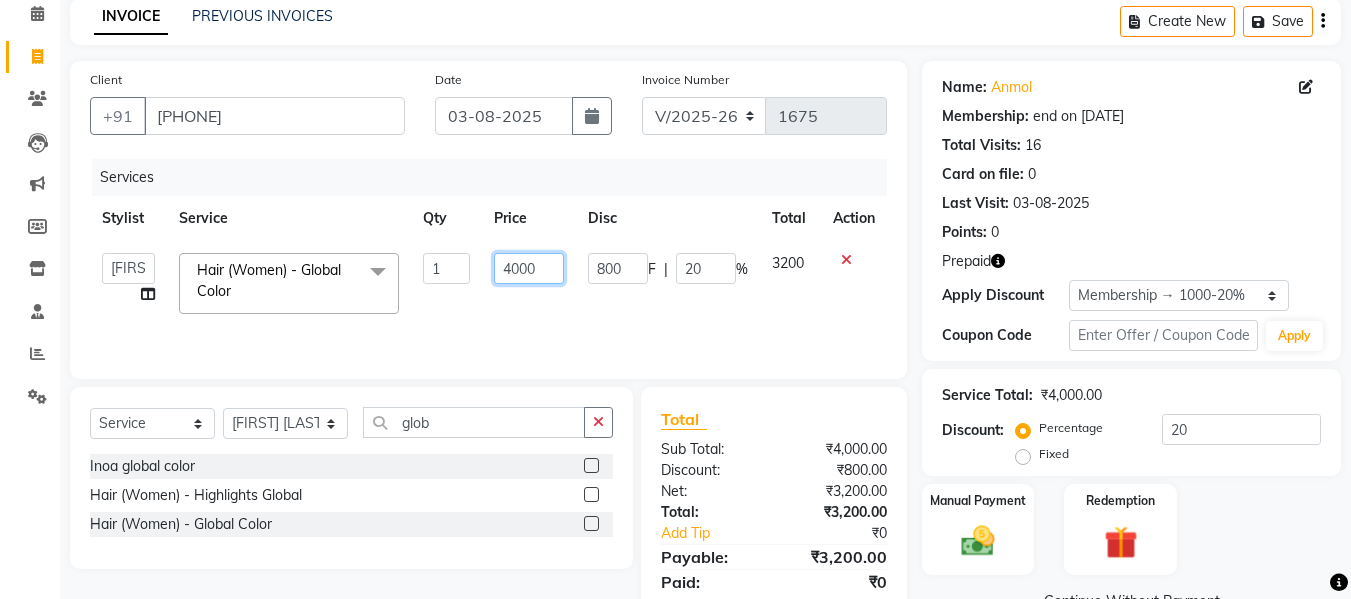 click on "4000" 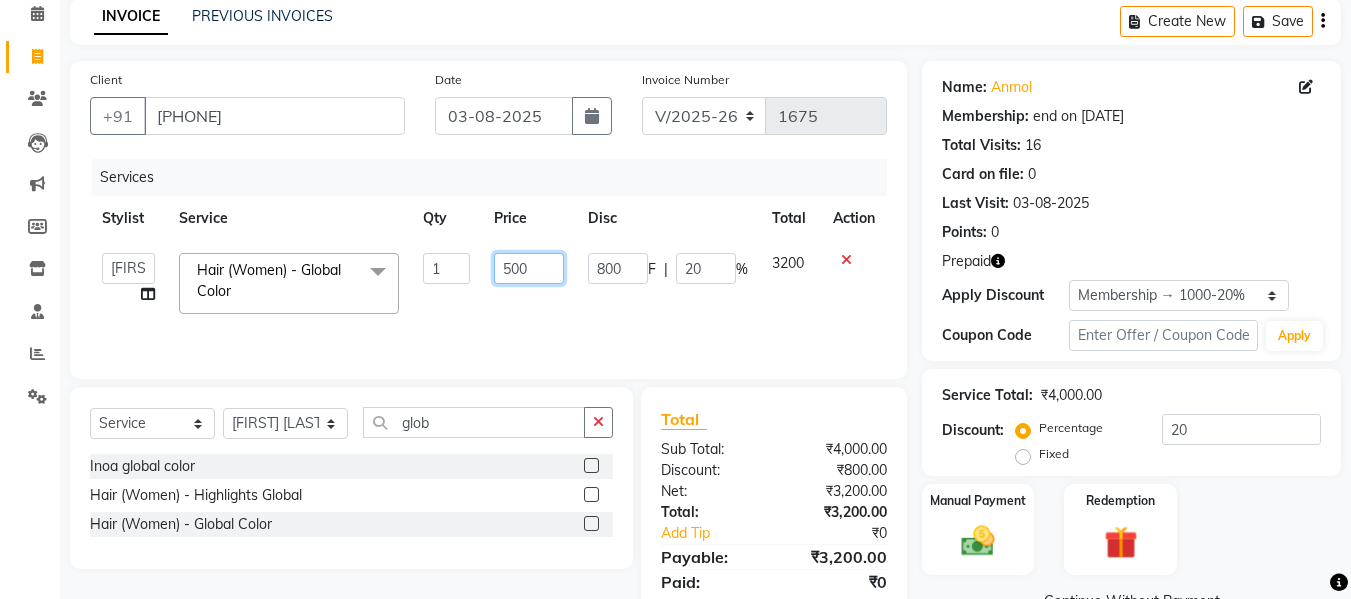 type on "5000" 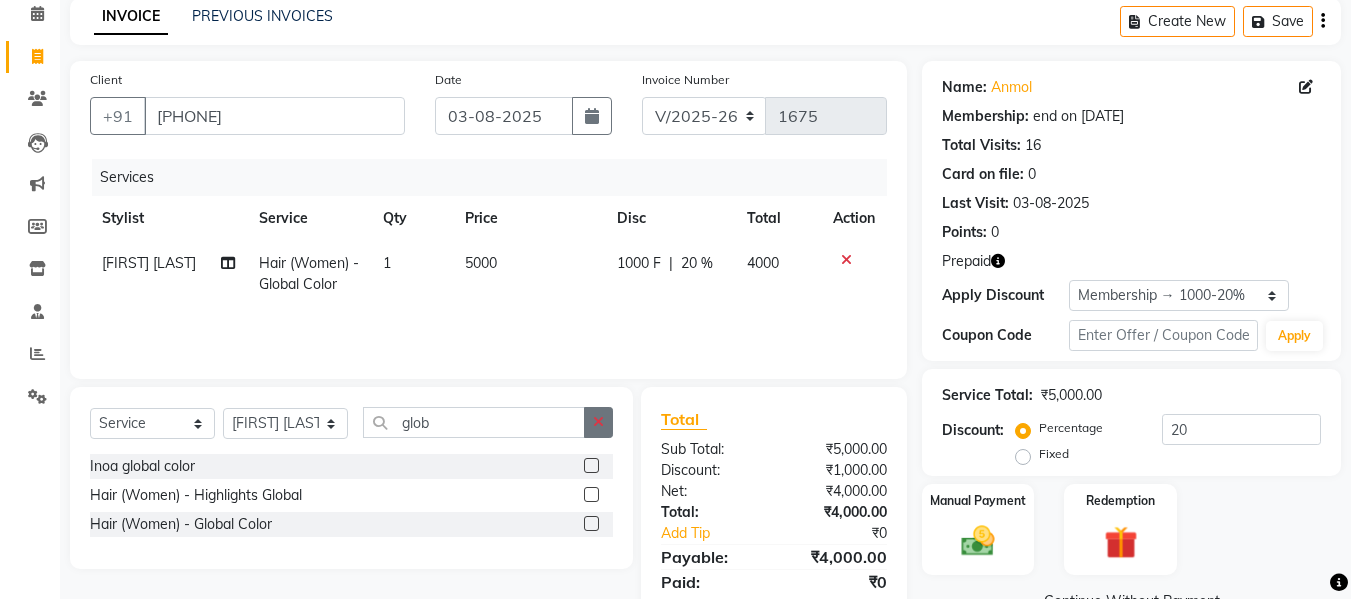 click 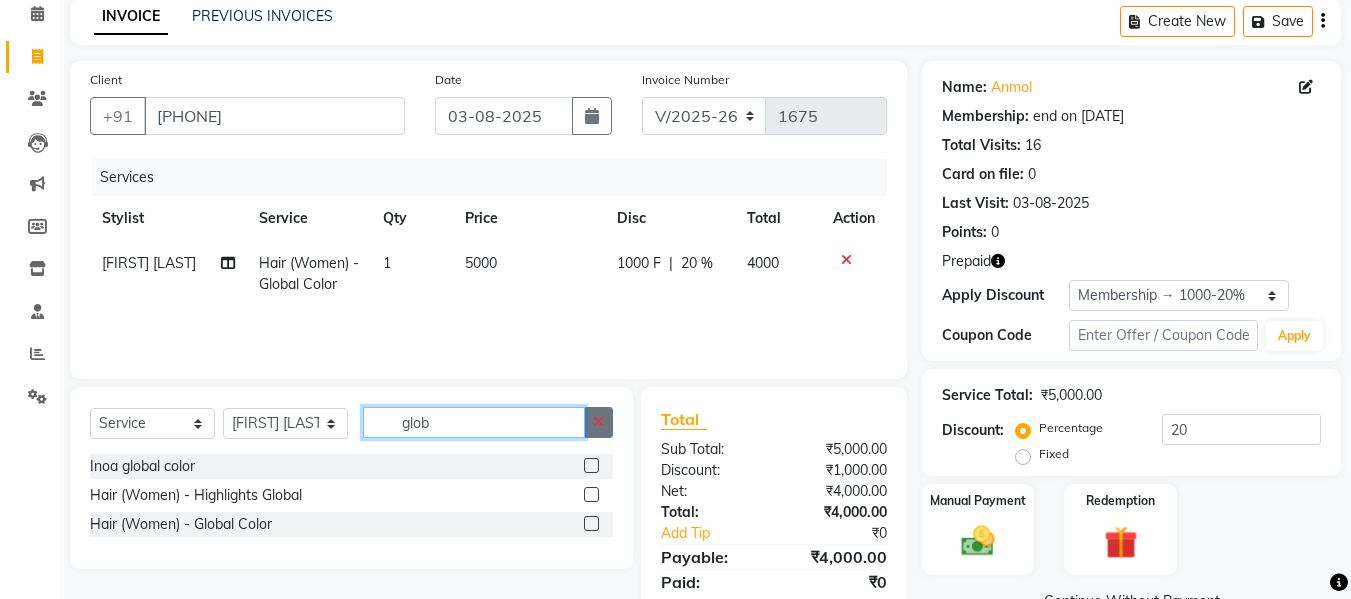 type 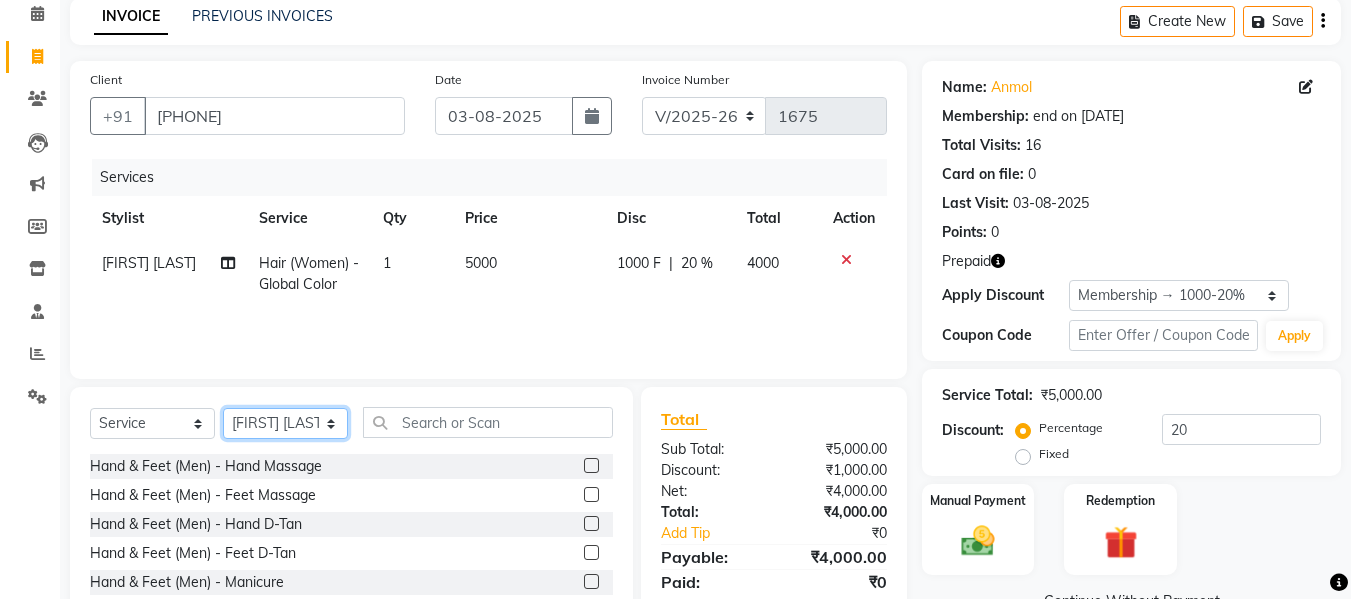 click on "Select Stylist [LAST] [LAST] [LAST] [LAST] [LAST] [LAST] [LAST] [LAST] [LAST] [LAST] [LAST] [LAST] [LAST] [LAST] [LAST]" 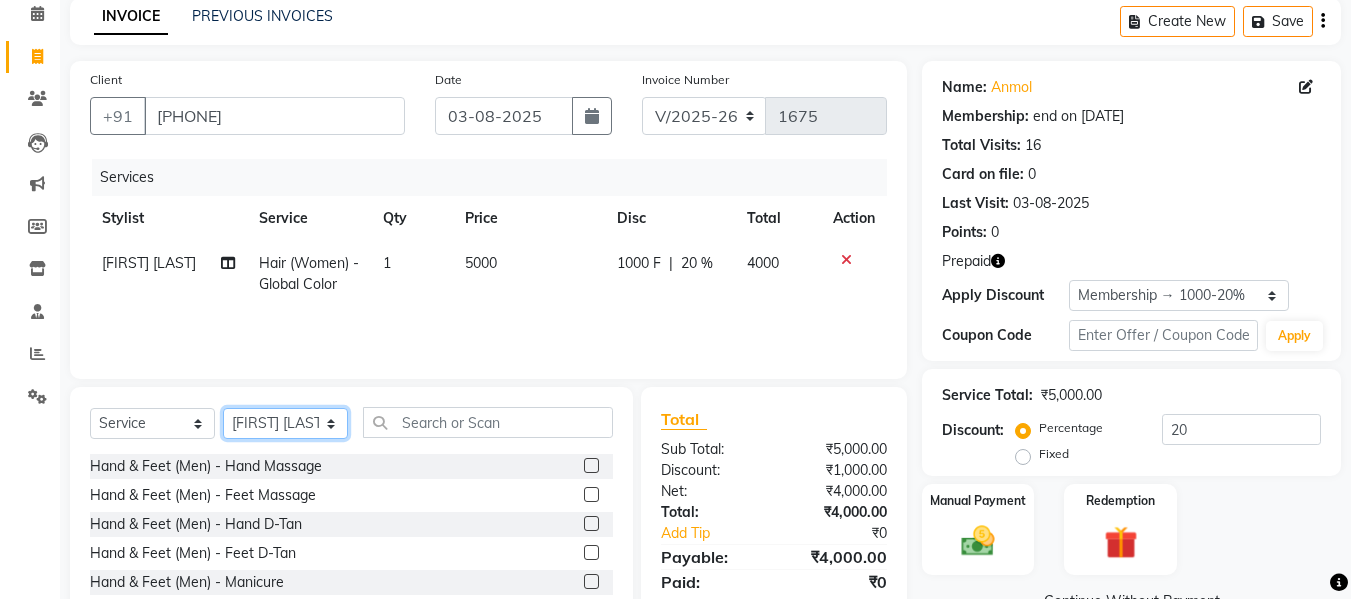select on "49739" 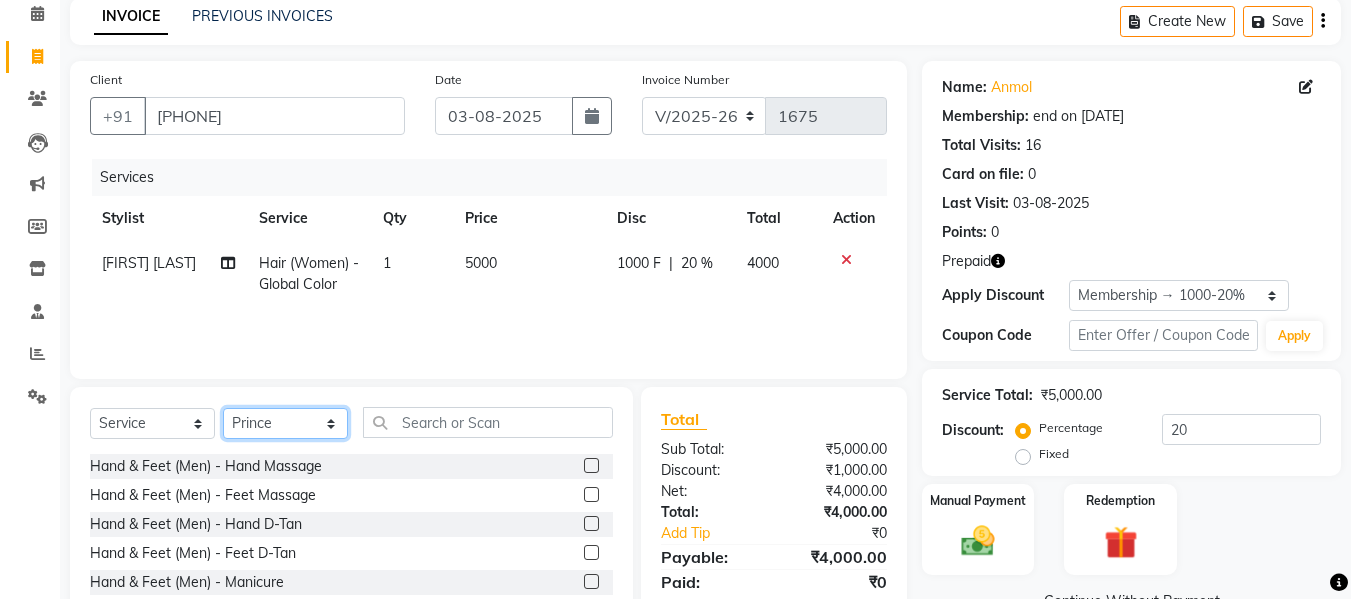 click on "Select Stylist [LAST] [LAST] [LAST] [LAST] [LAST] [LAST] [LAST] [LAST] [LAST] [LAST] [LAST] [LAST] [LAST] [LAST] [LAST]" 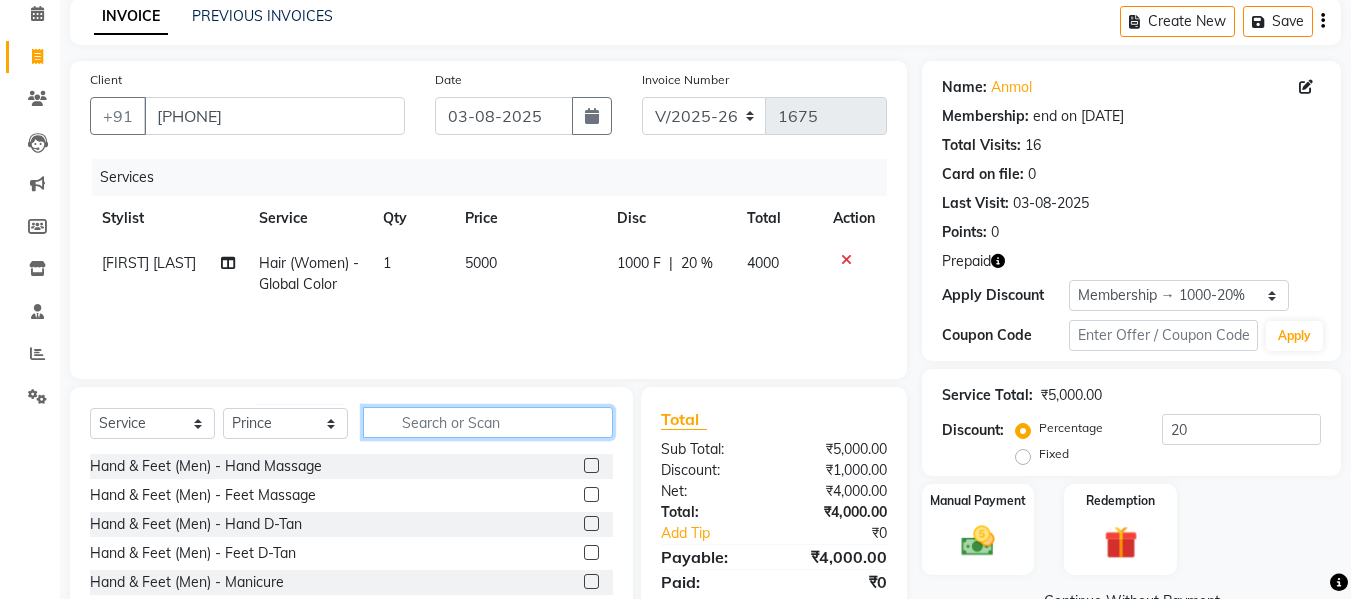 click 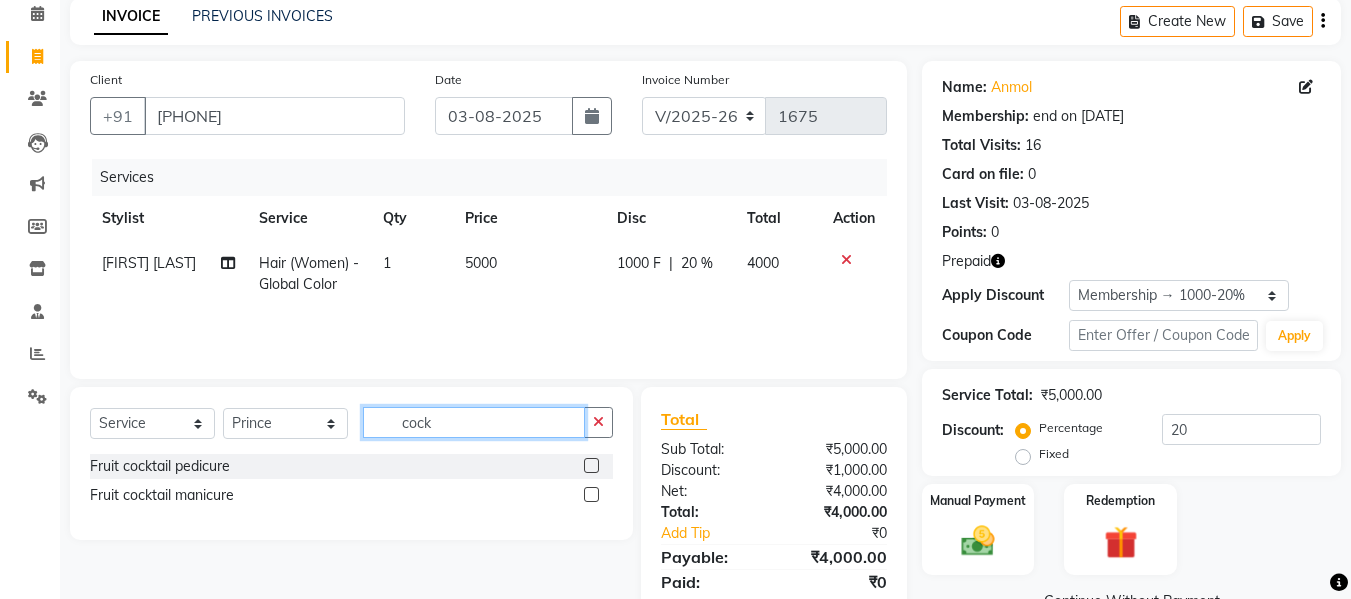 type on "cock" 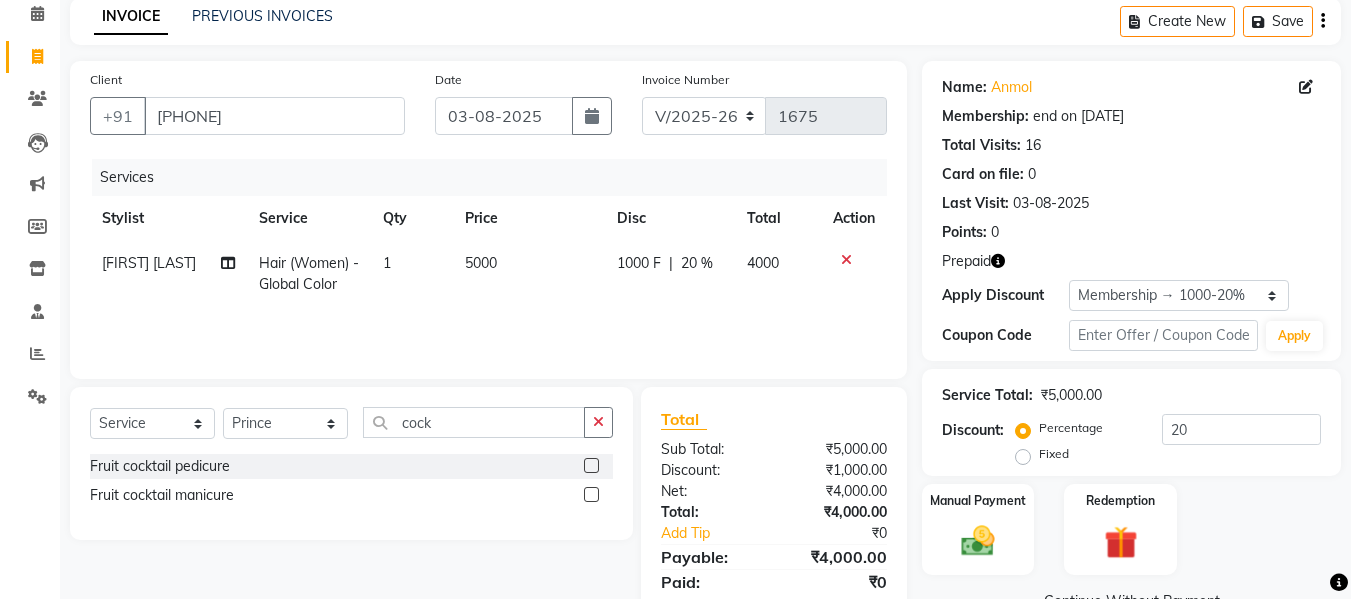 click 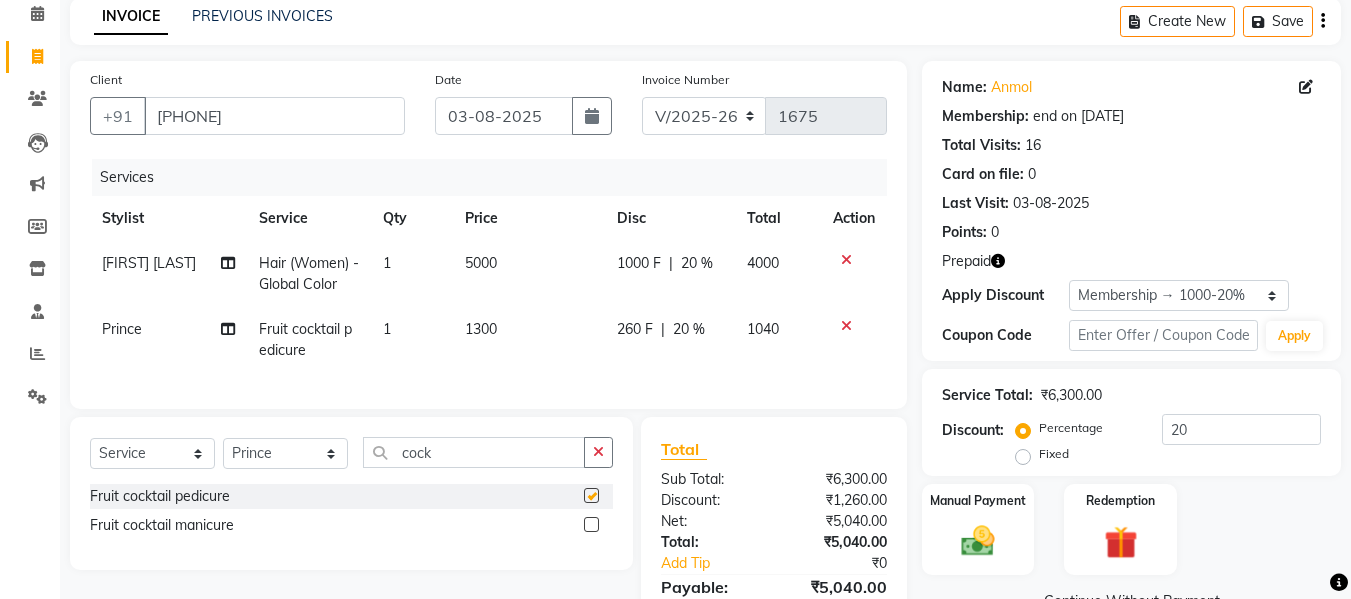 checkbox on "false" 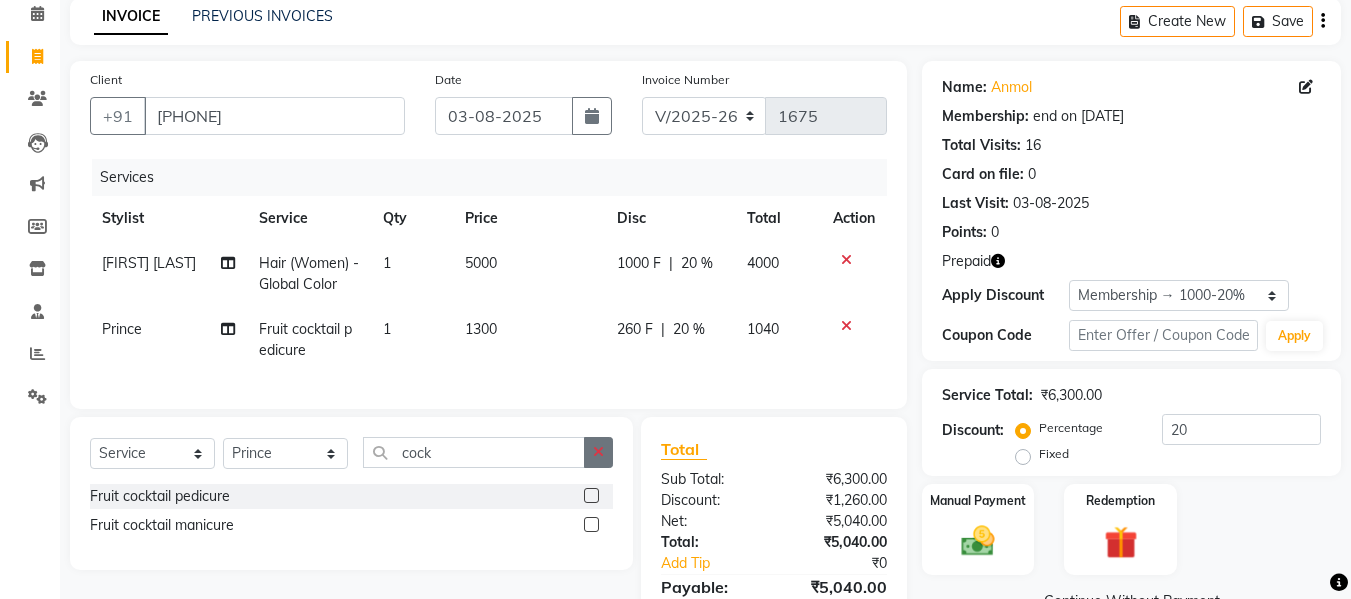 click 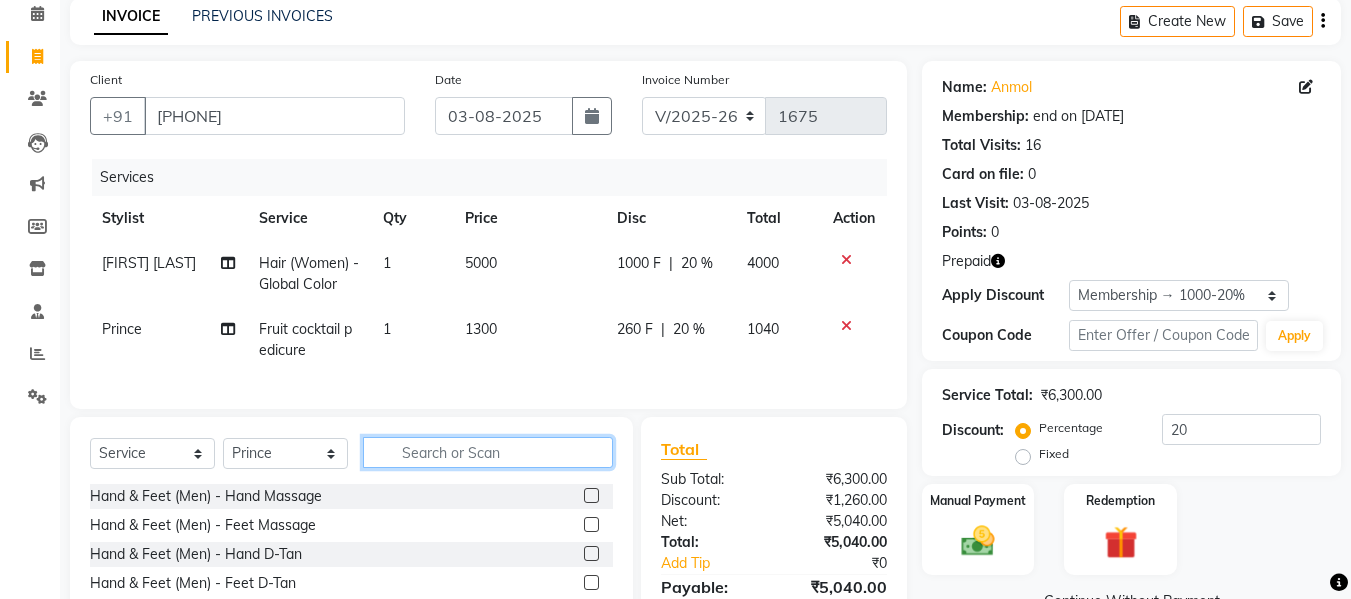 click 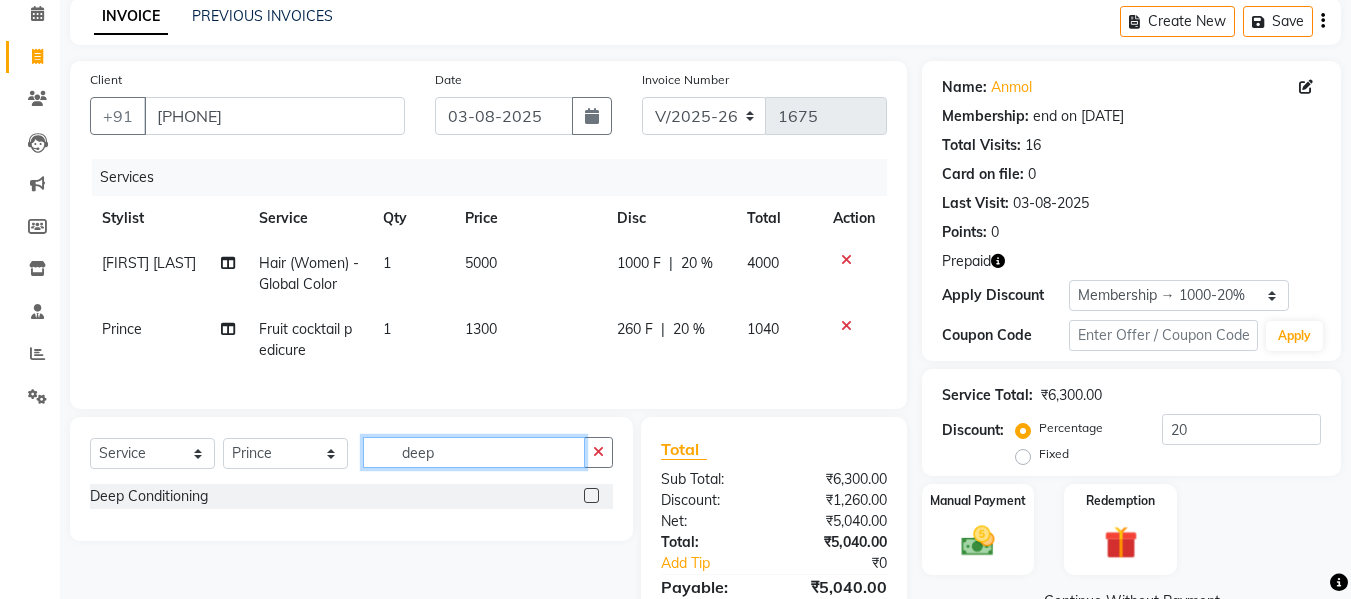 type on "deep" 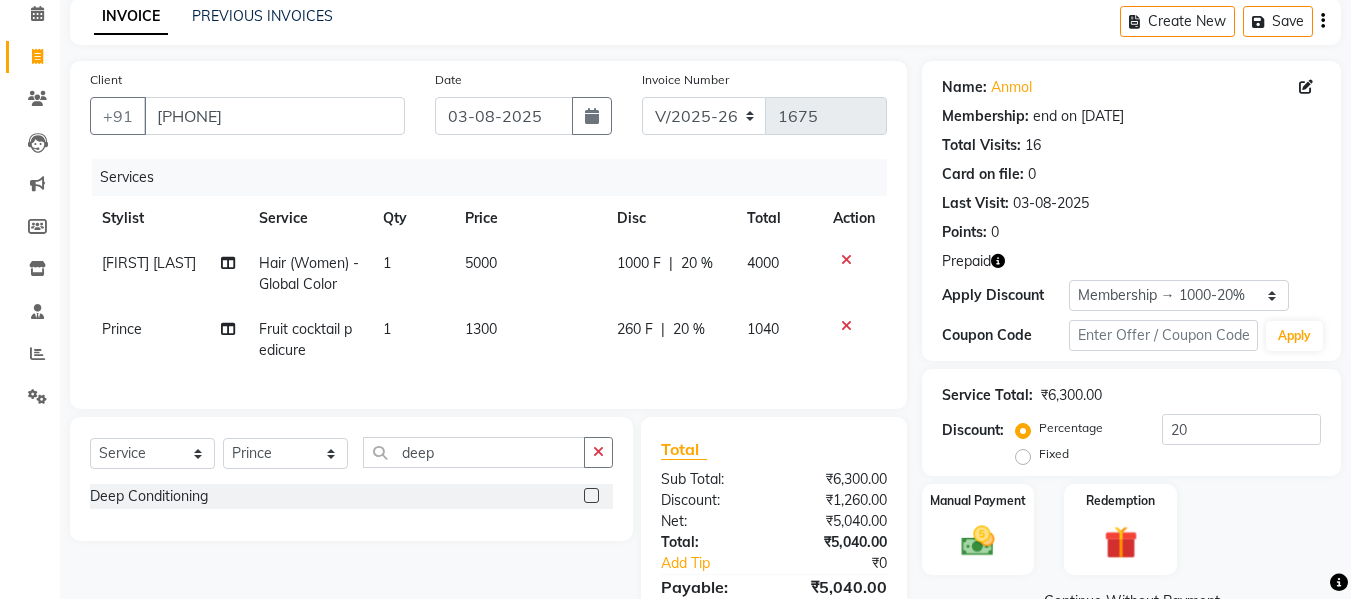 click 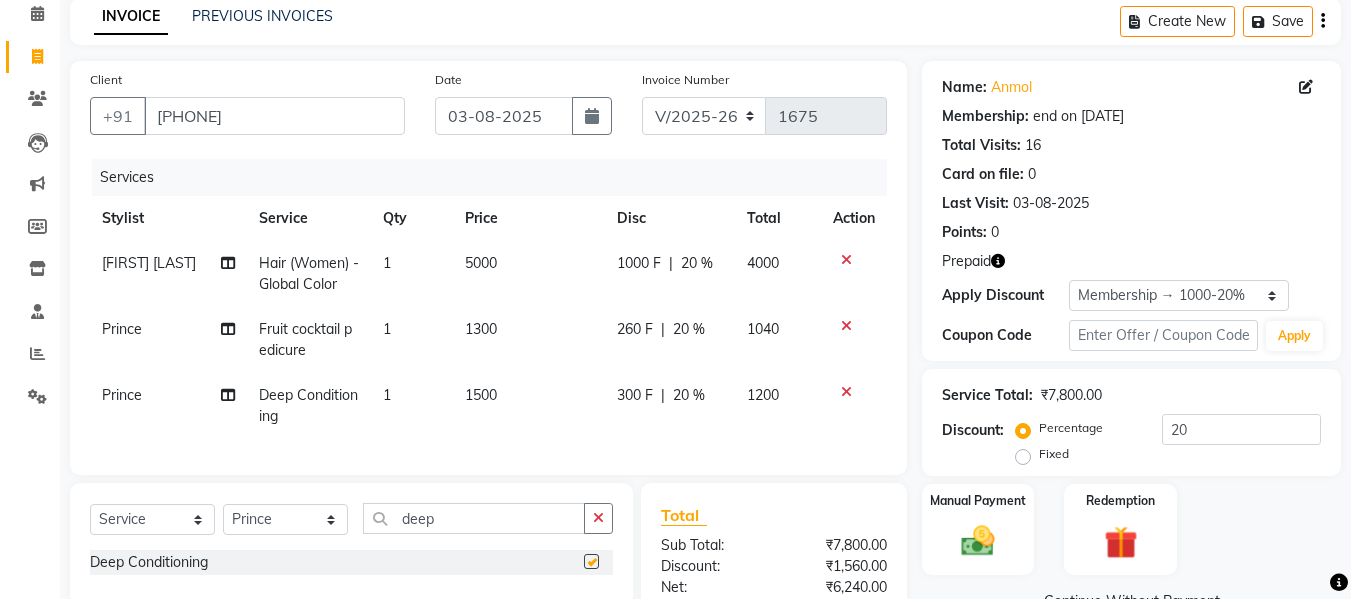 checkbox on "false" 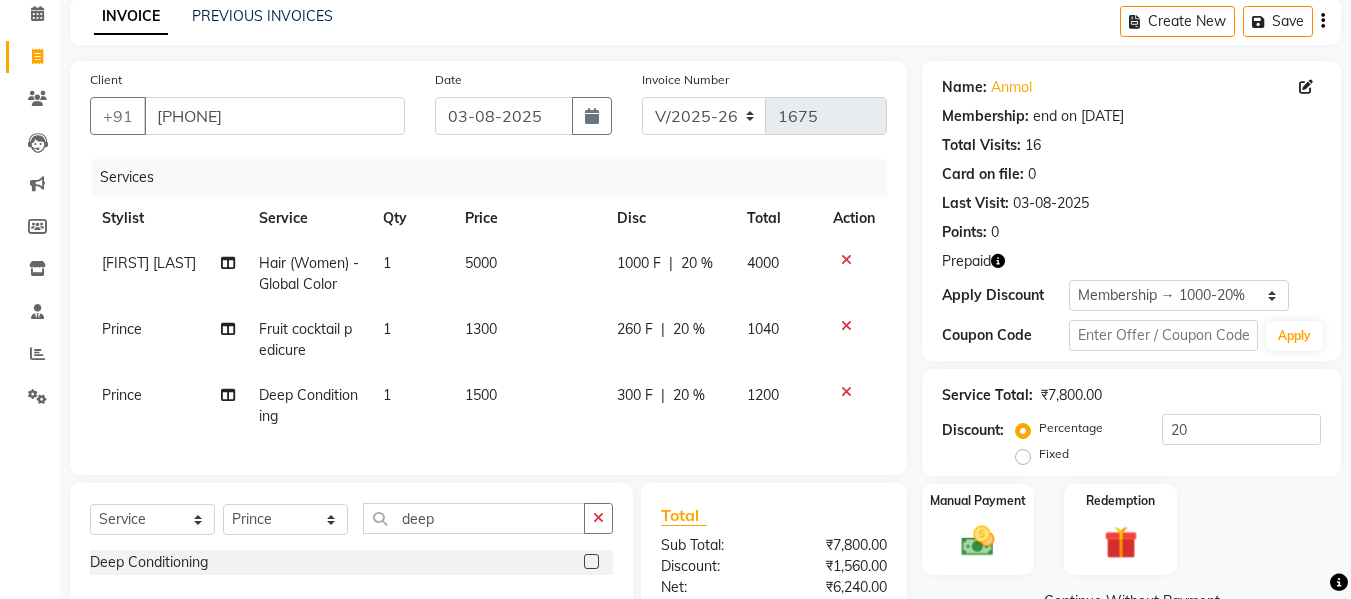 scroll, scrollTop: 162, scrollLeft: 0, axis: vertical 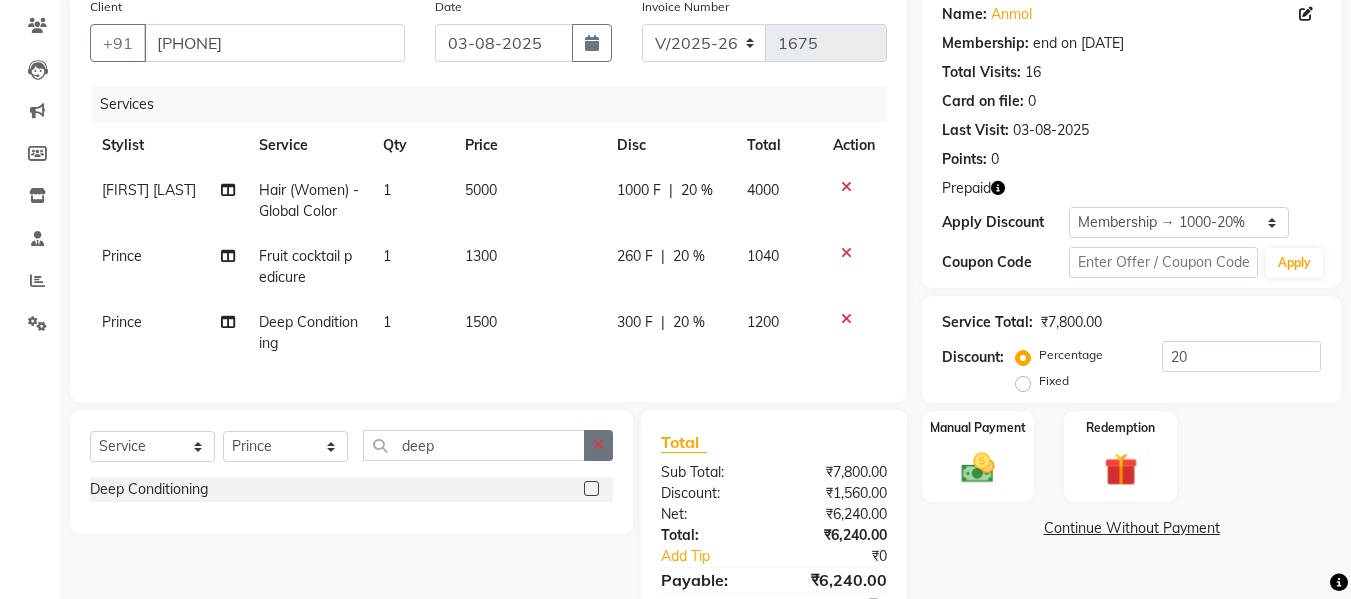 click 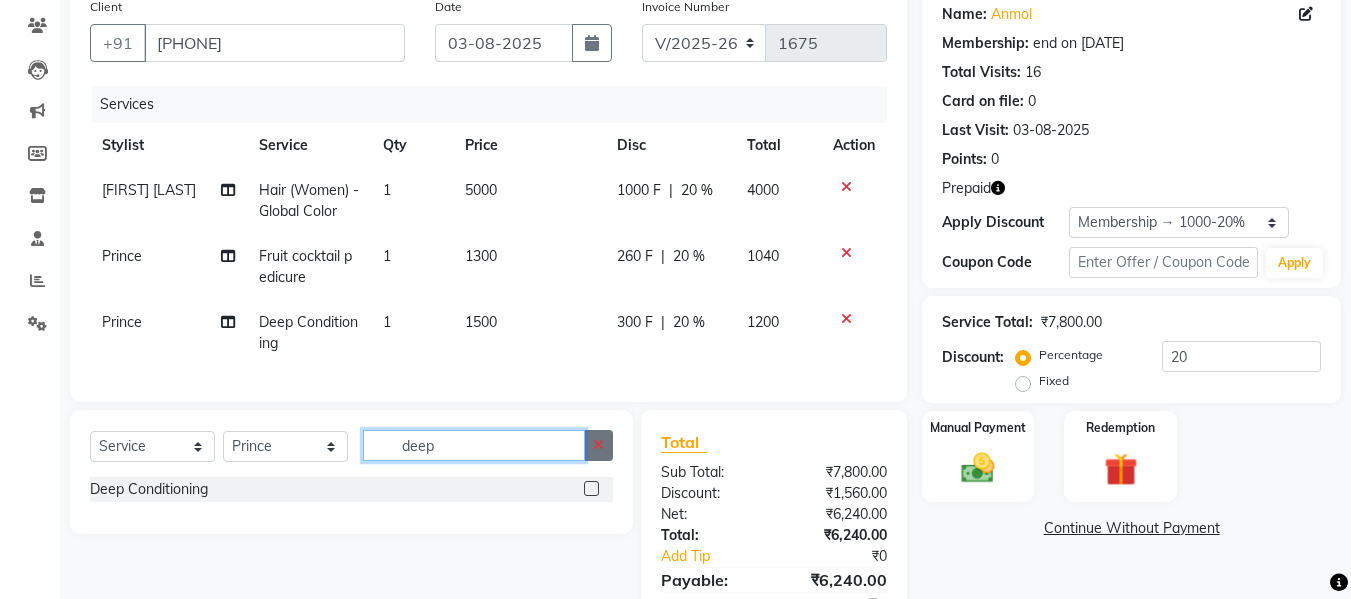 type 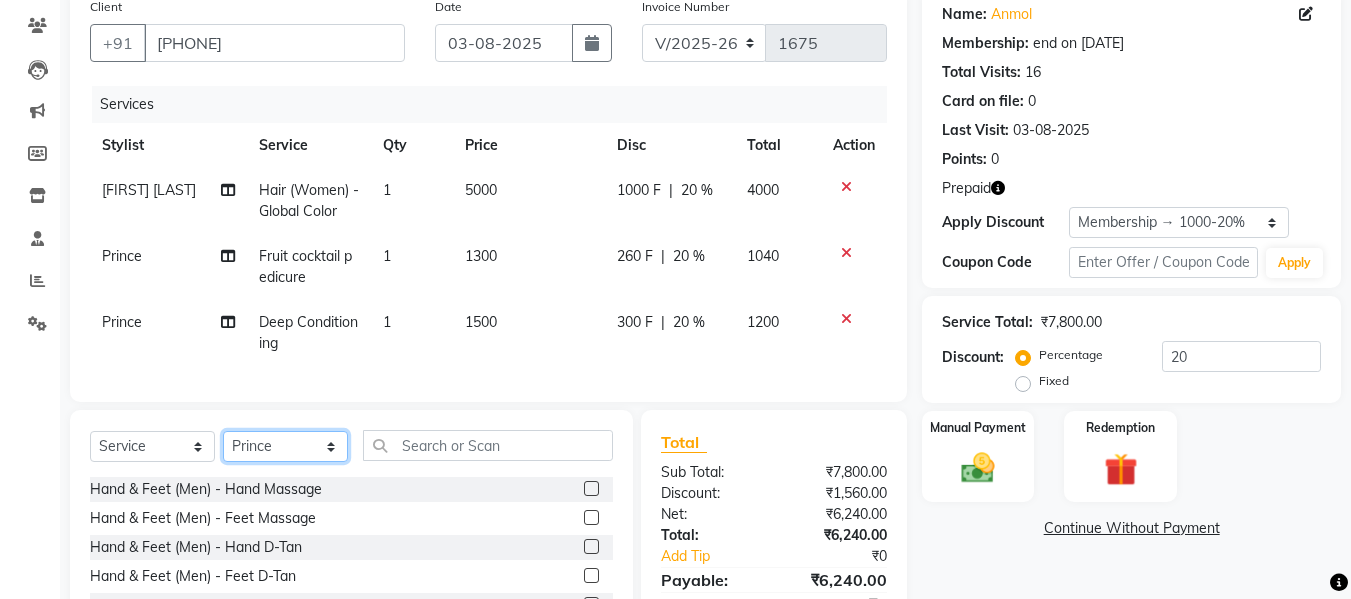 click on "Select Stylist [LAST] [LAST] [LAST] [LAST] [LAST] [LAST] [LAST] [LAST] [LAST] [LAST] [LAST] [LAST] [LAST] [LAST] [LAST]" 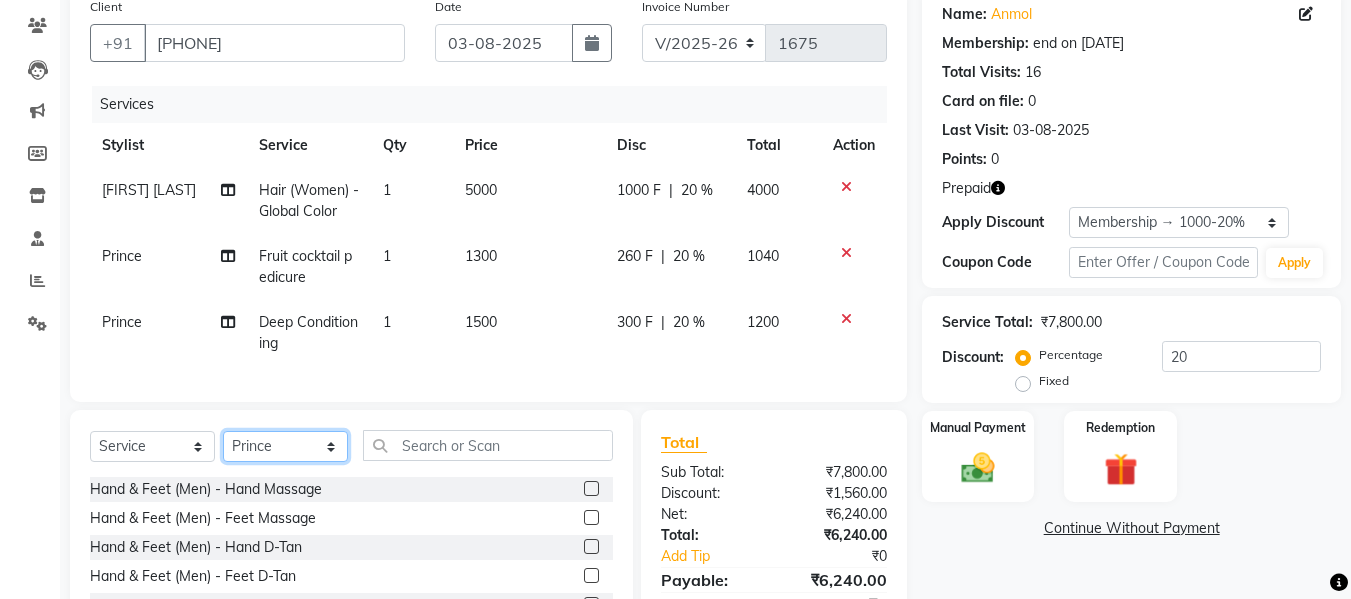 select on "49740" 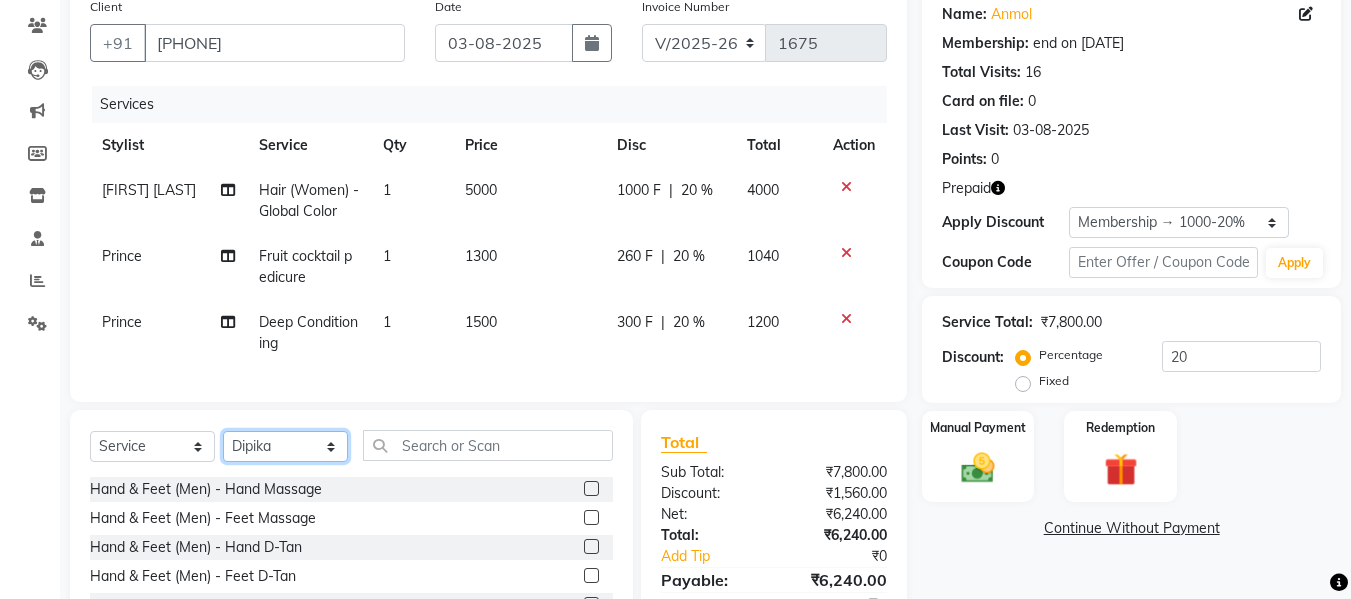 click on "Select Stylist [LAST] [LAST] [LAST] [LAST] [LAST] [LAST] [LAST] [LAST] [LAST] [LAST] [LAST] [LAST] [LAST] [LAST] [LAST]" 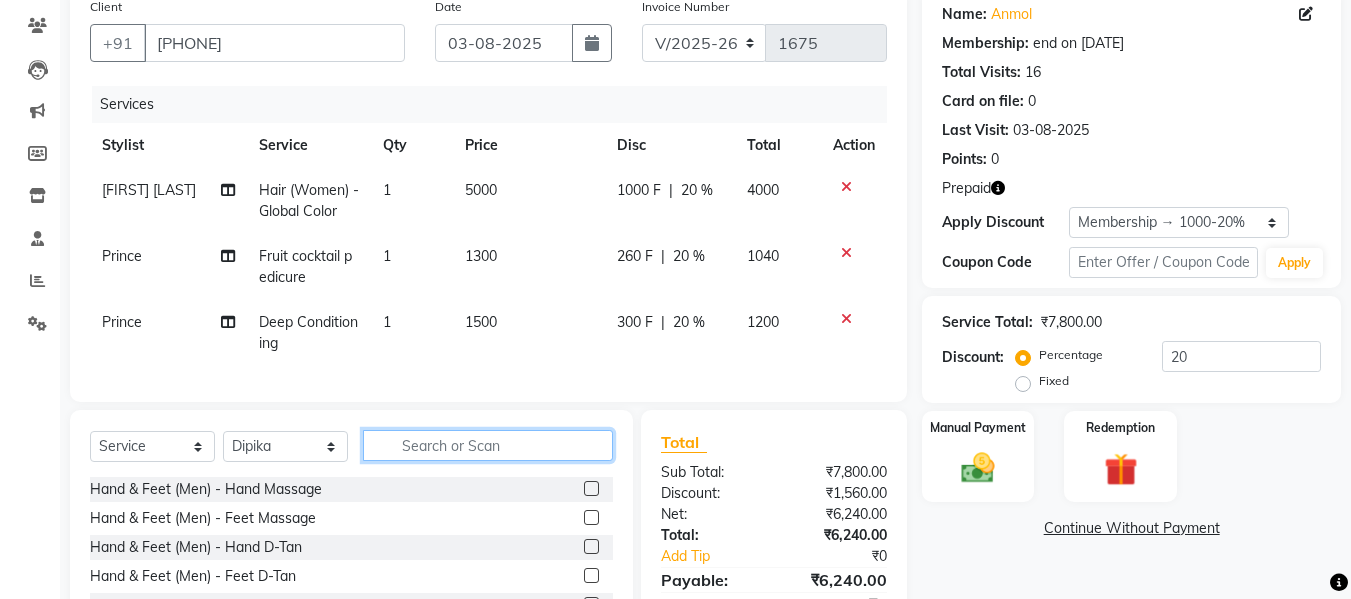 click 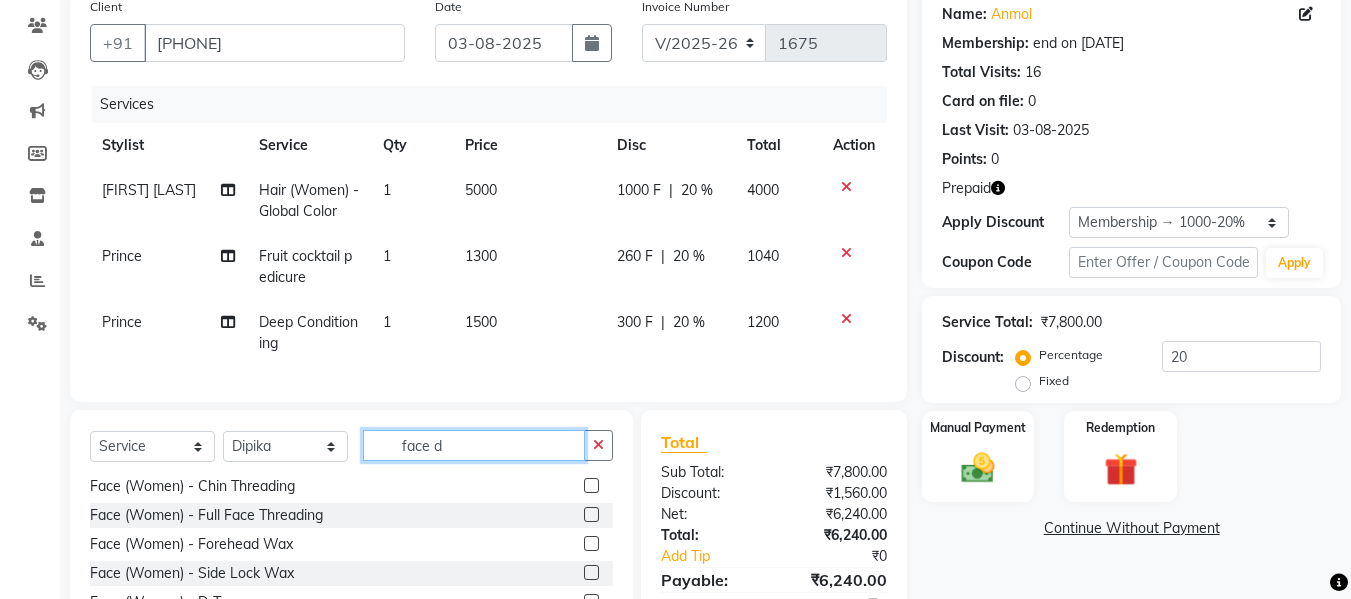 scroll, scrollTop: 322, scrollLeft: 0, axis: vertical 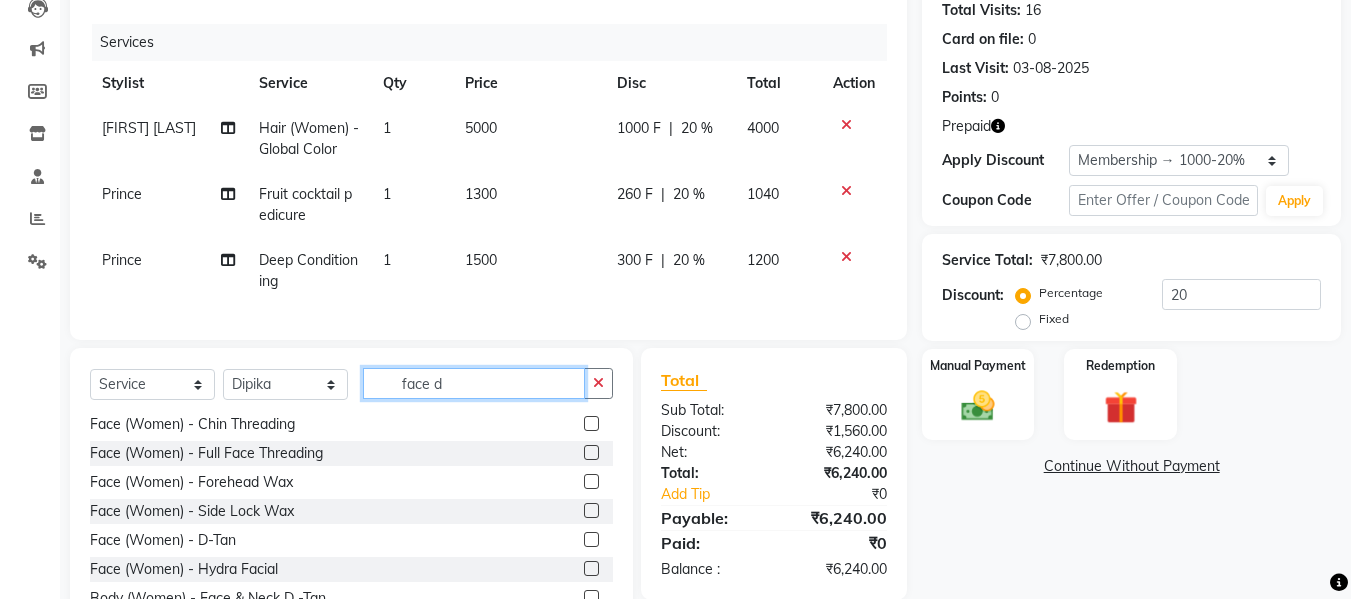 type on "face d" 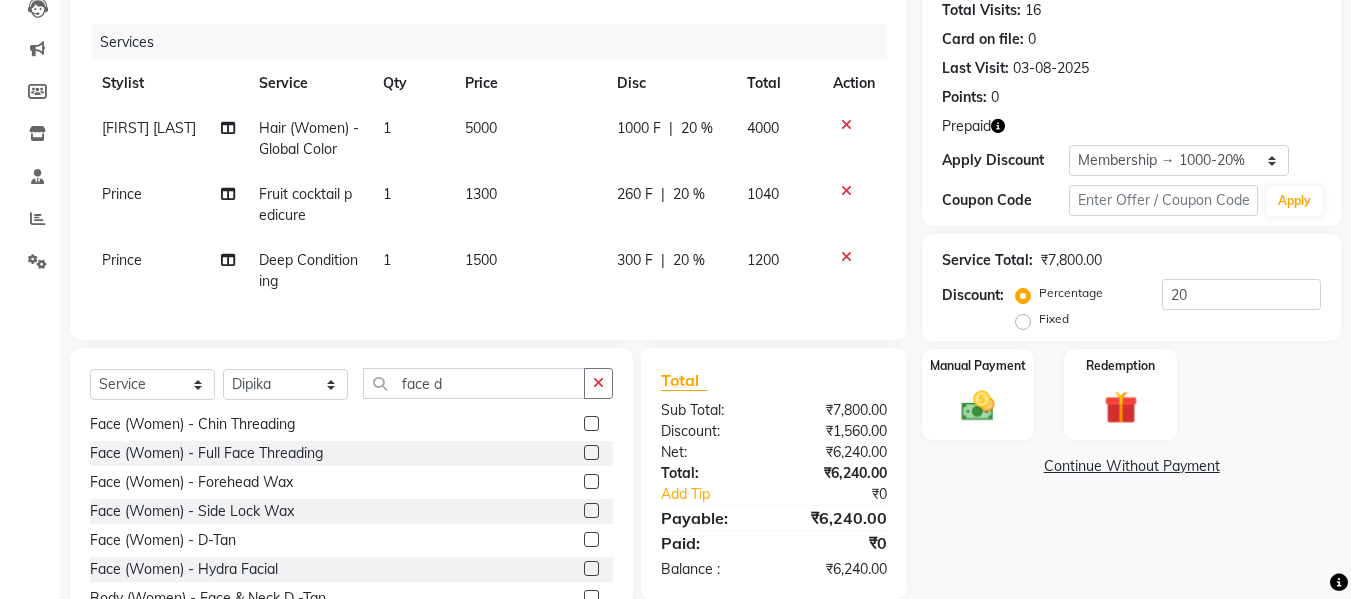 click 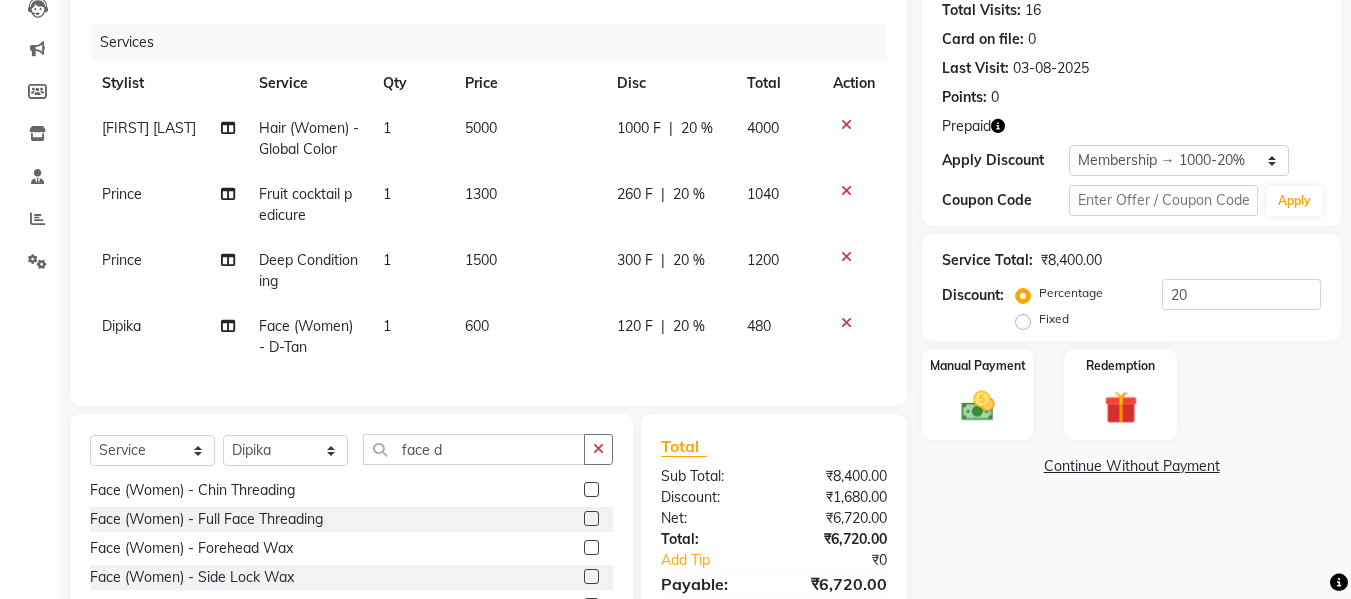 checkbox on "false" 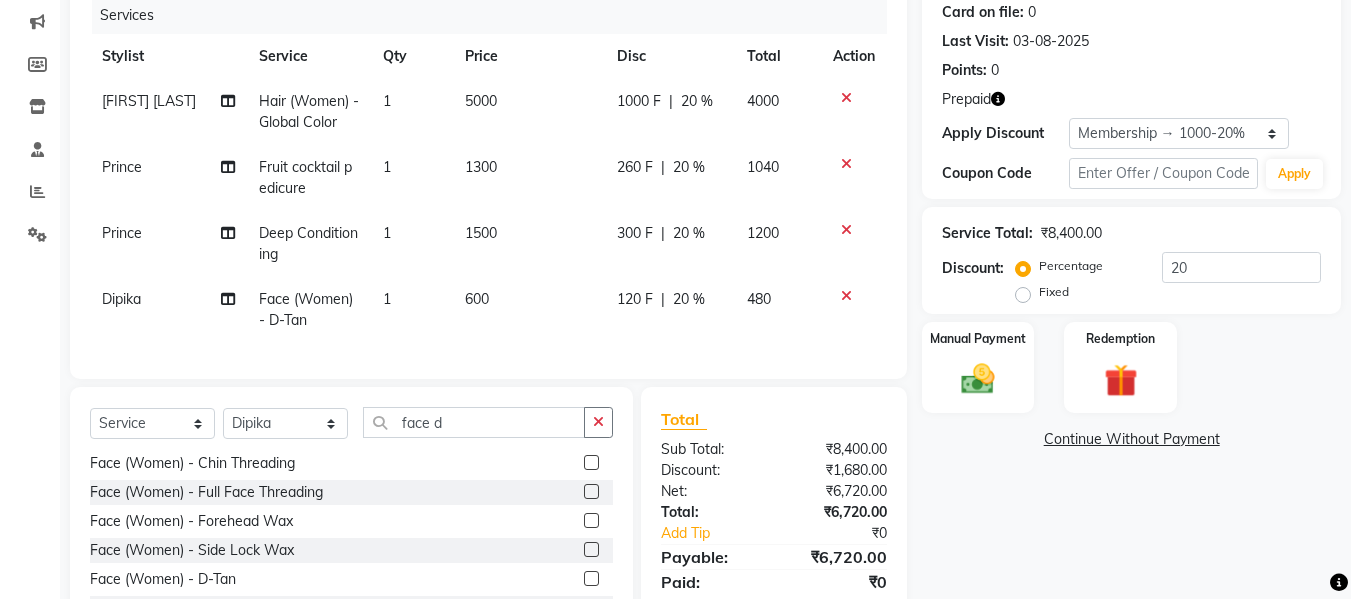 scroll, scrollTop: 250, scrollLeft: 0, axis: vertical 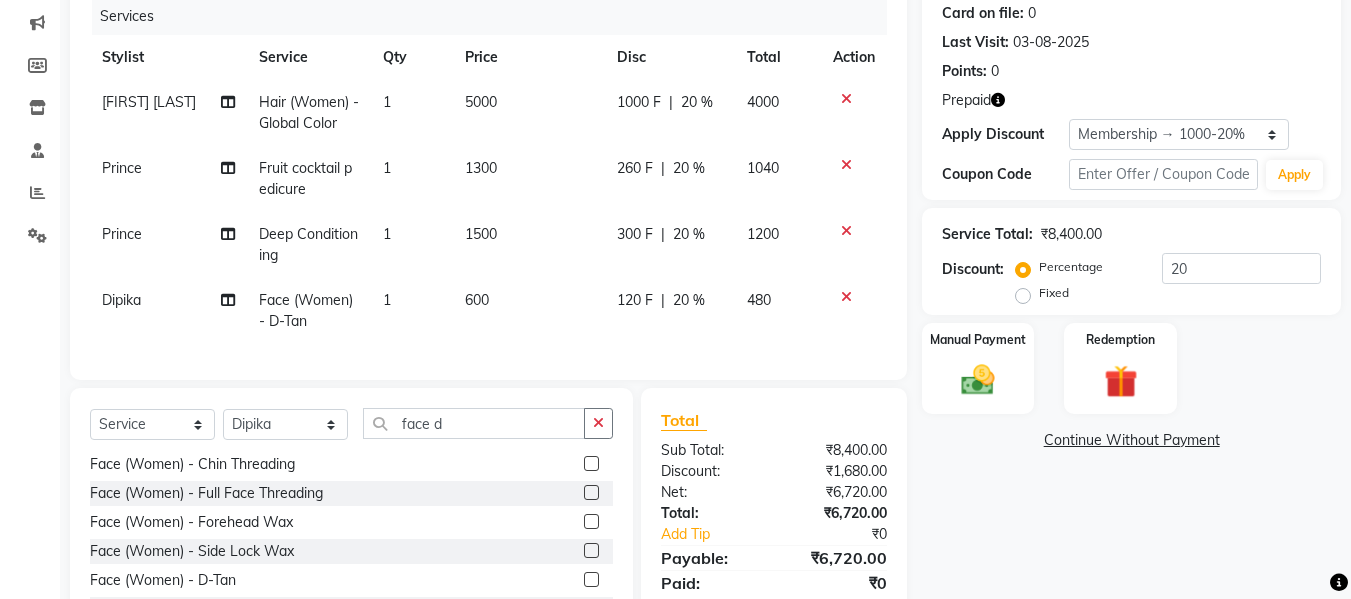 click on "600" 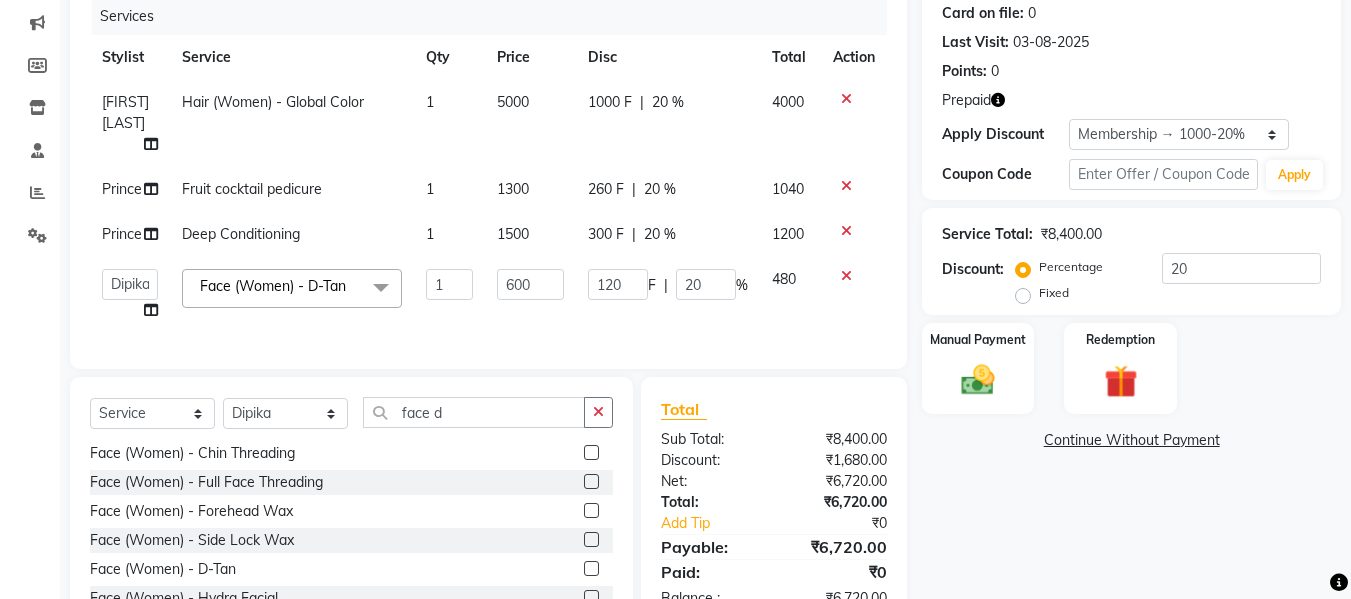 click on "600" 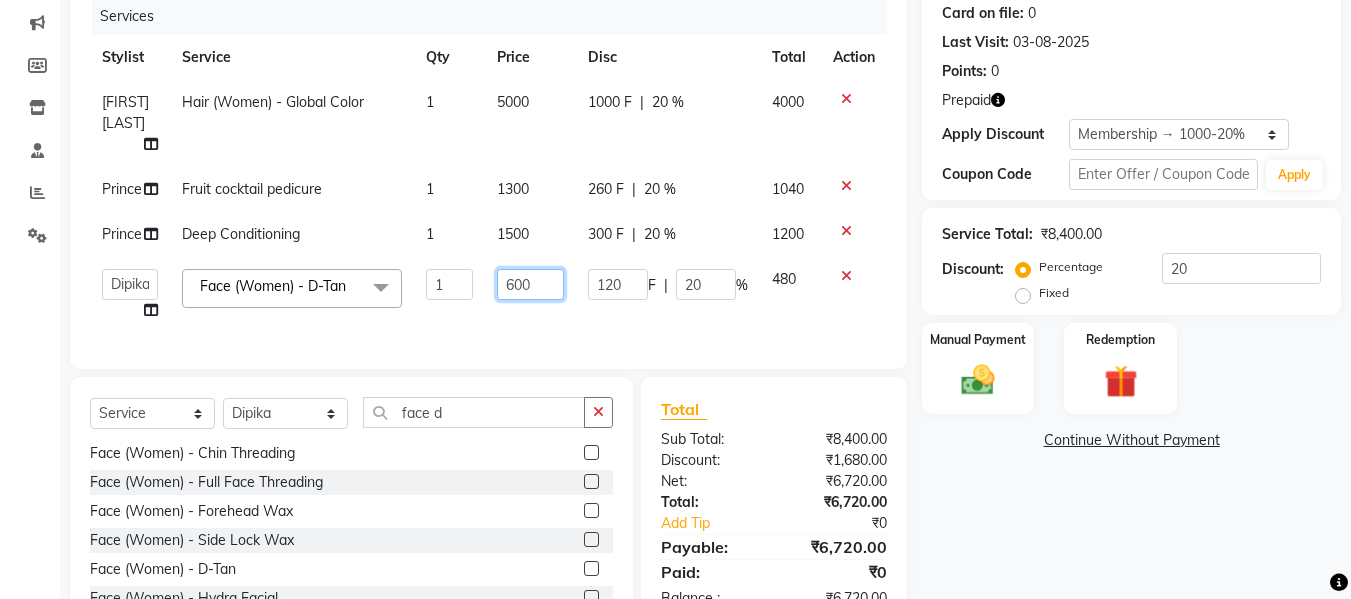 click on "600" 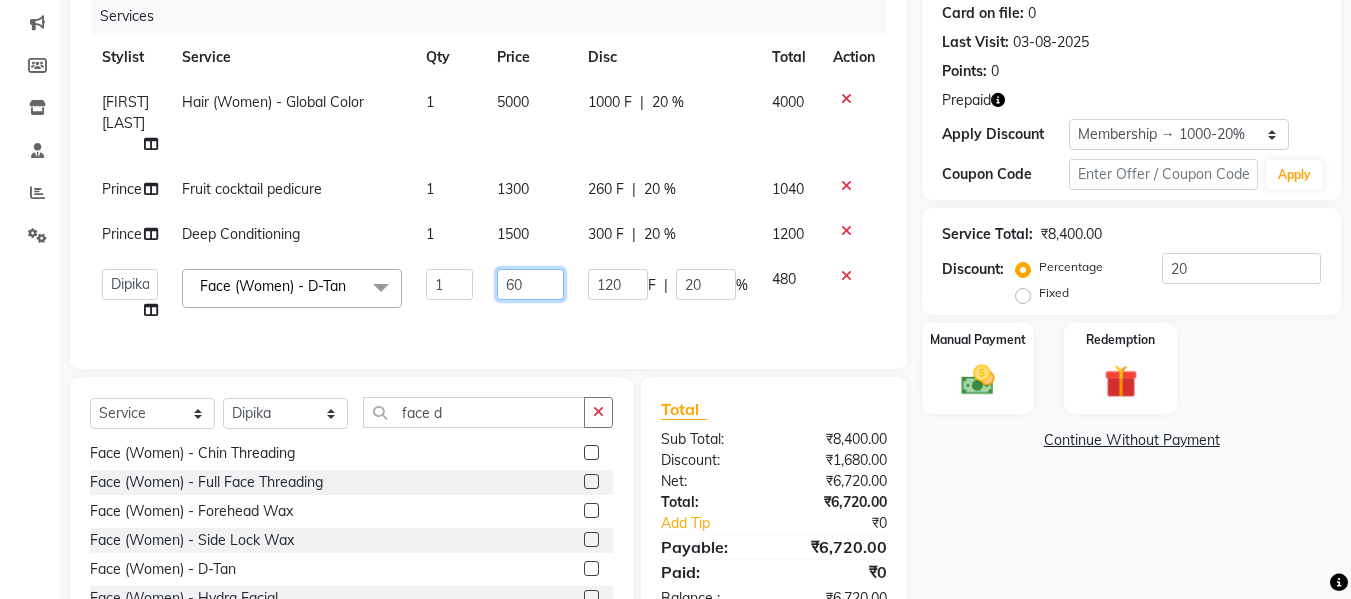 type on "6" 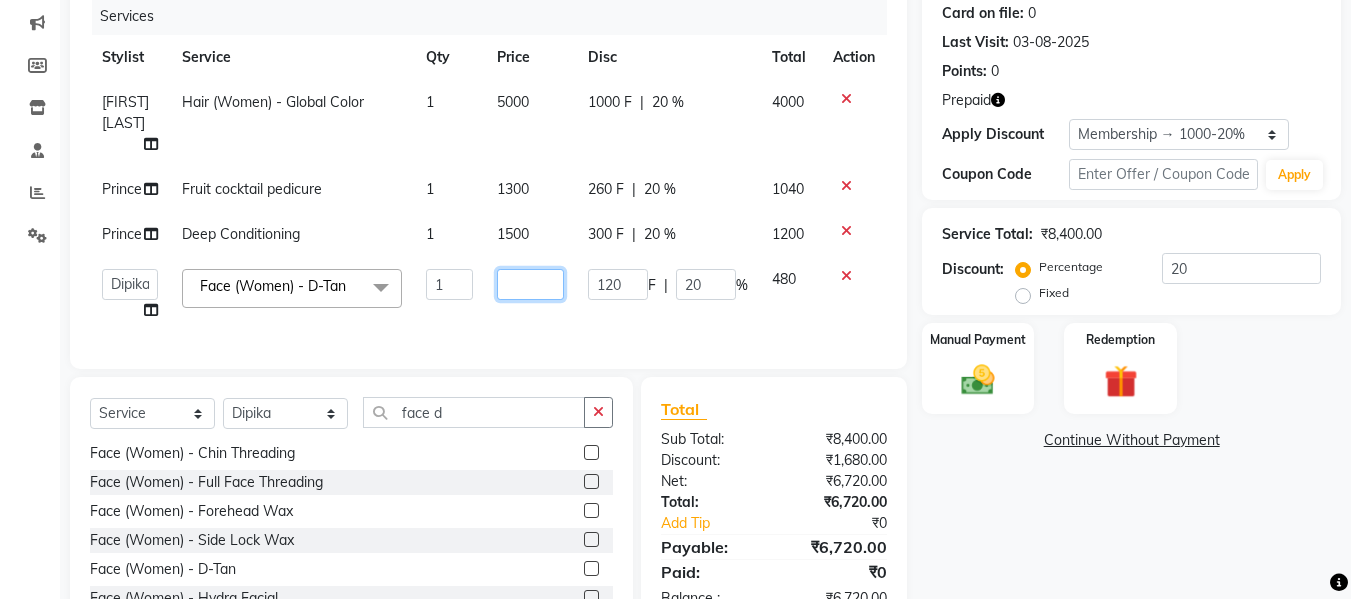 type on "3" 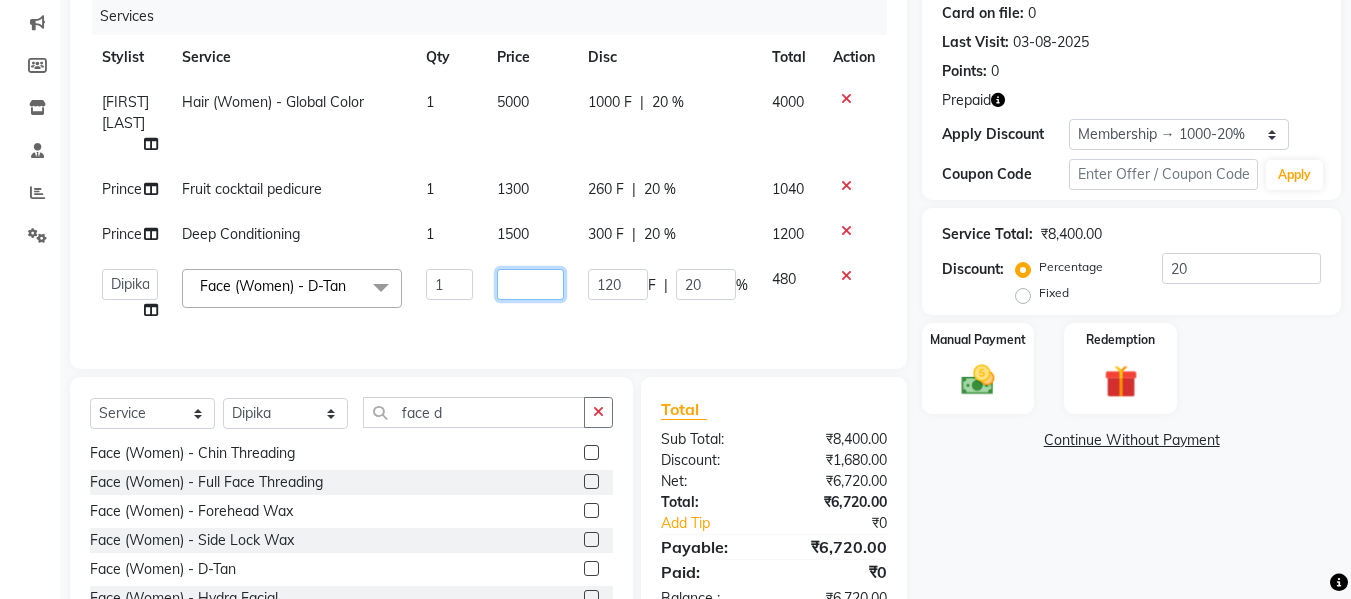 type on "5" 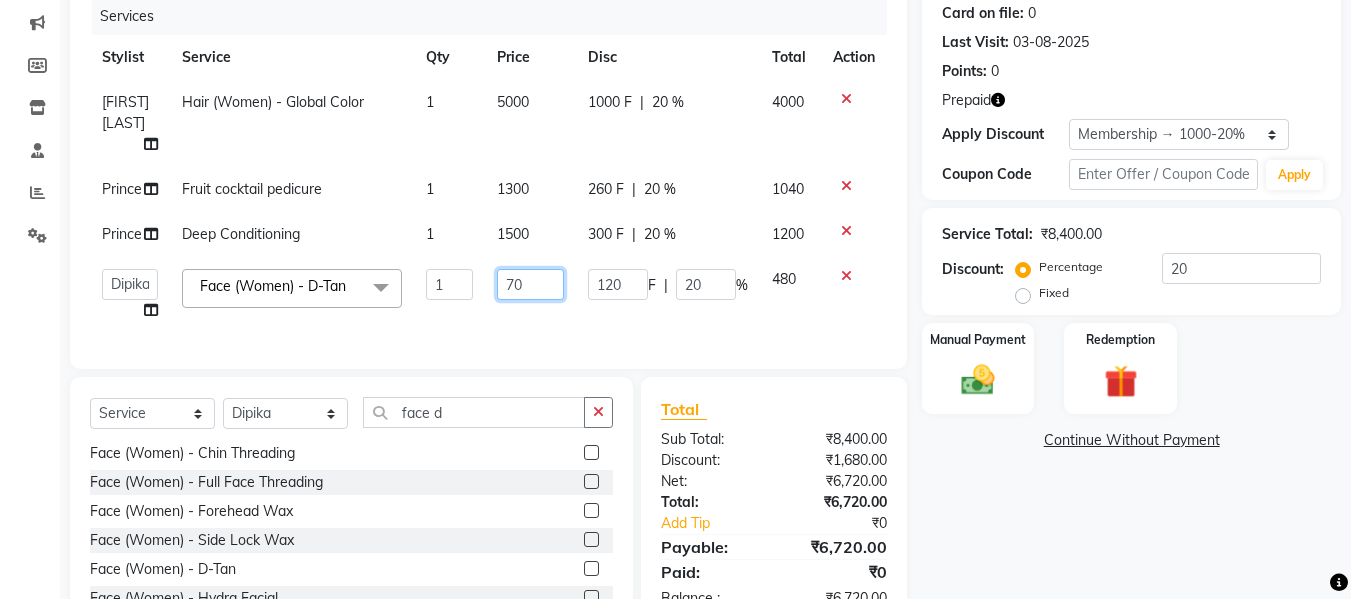 type on "700" 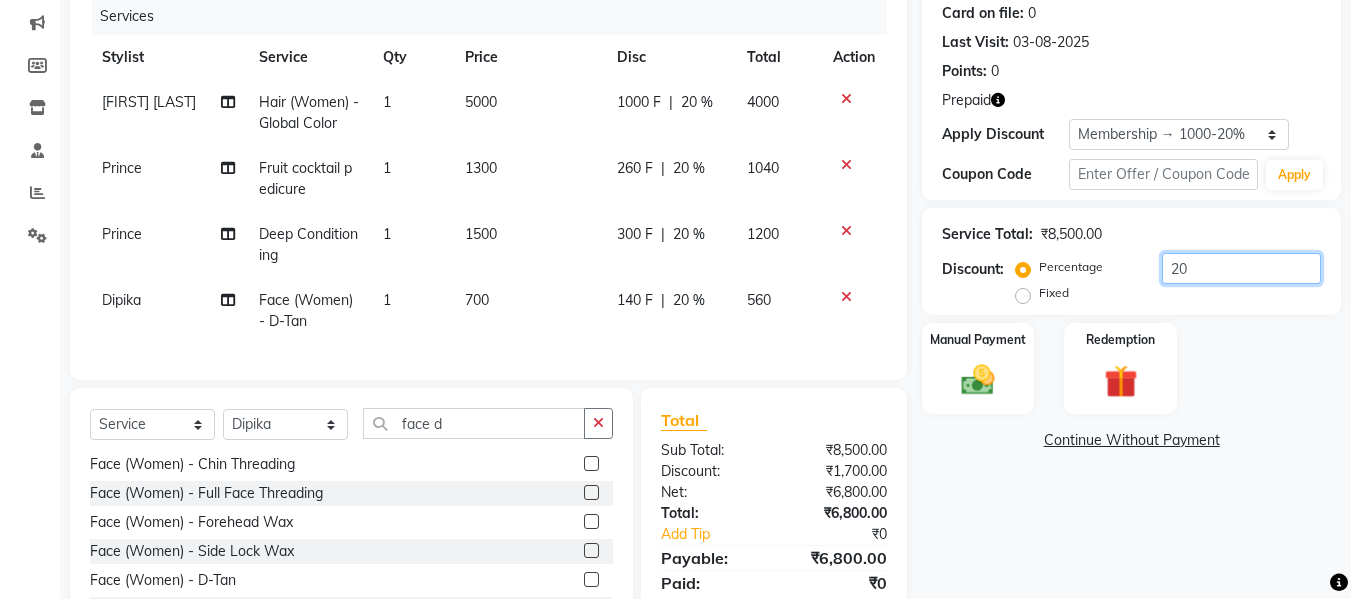 click on "20" 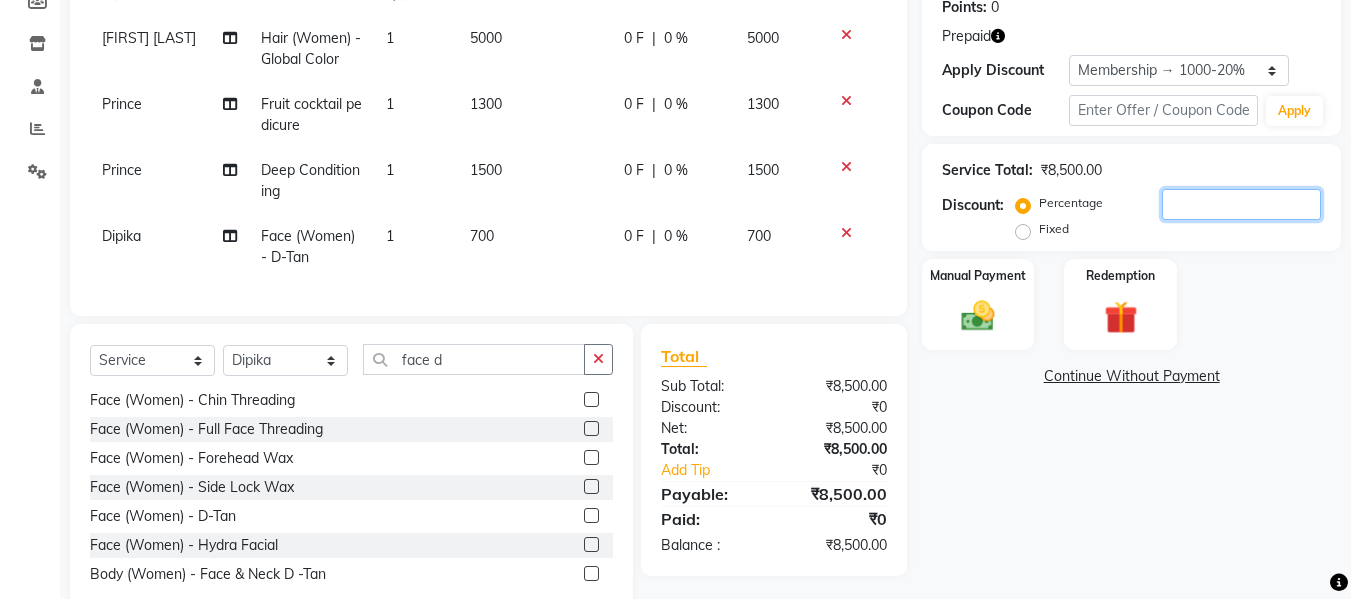 scroll, scrollTop: 309, scrollLeft: 0, axis: vertical 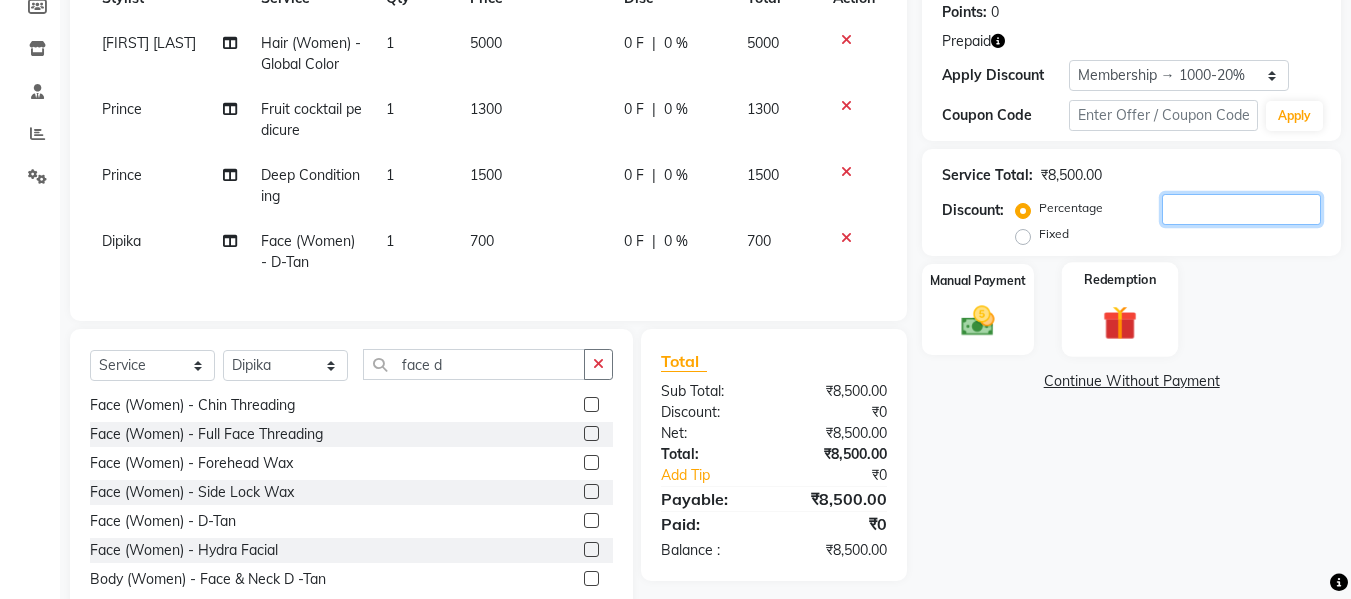 type 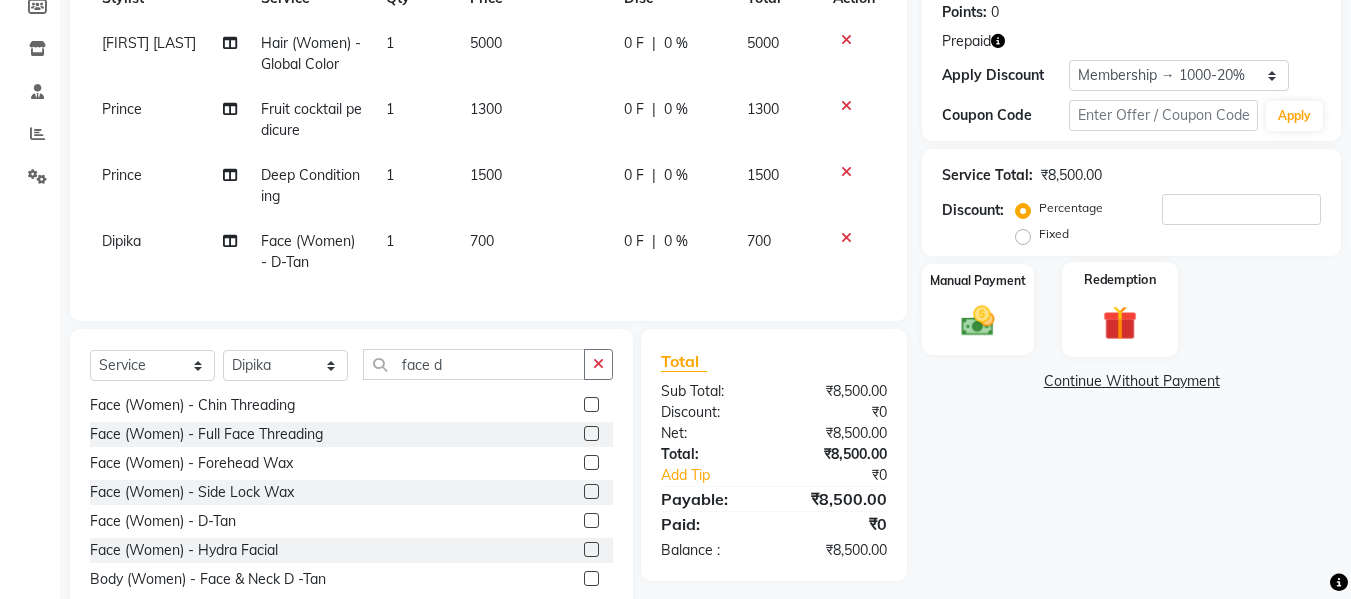 click on "Redemption" 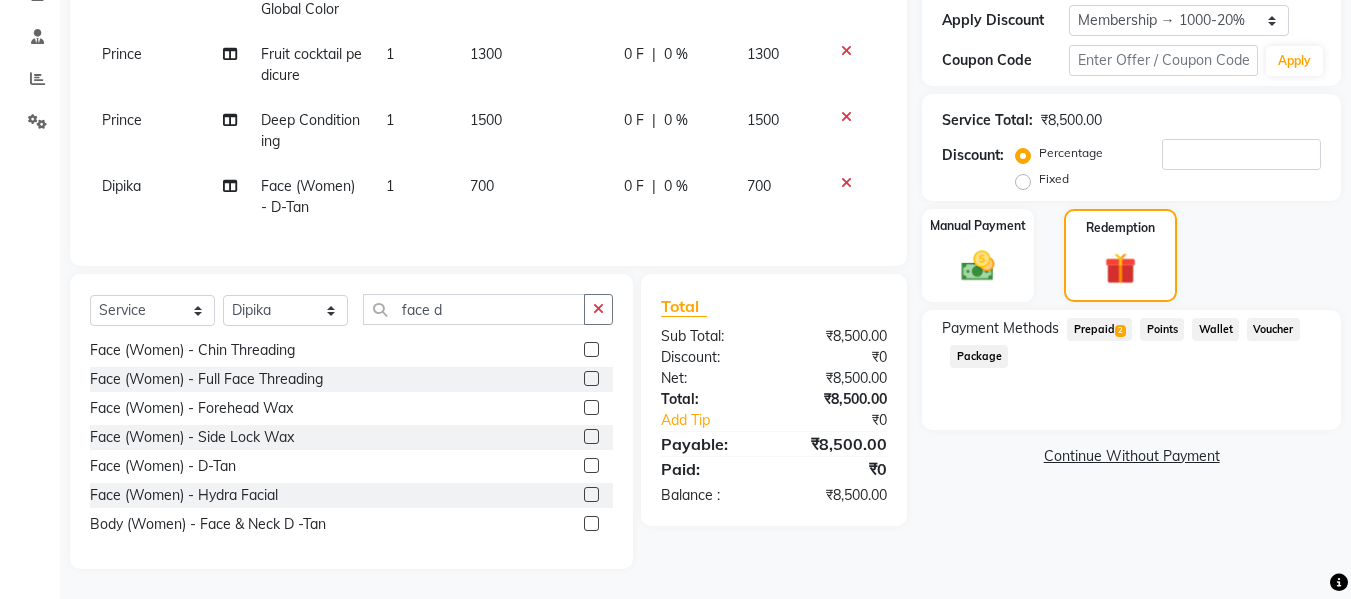 scroll, scrollTop: 379, scrollLeft: 0, axis: vertical 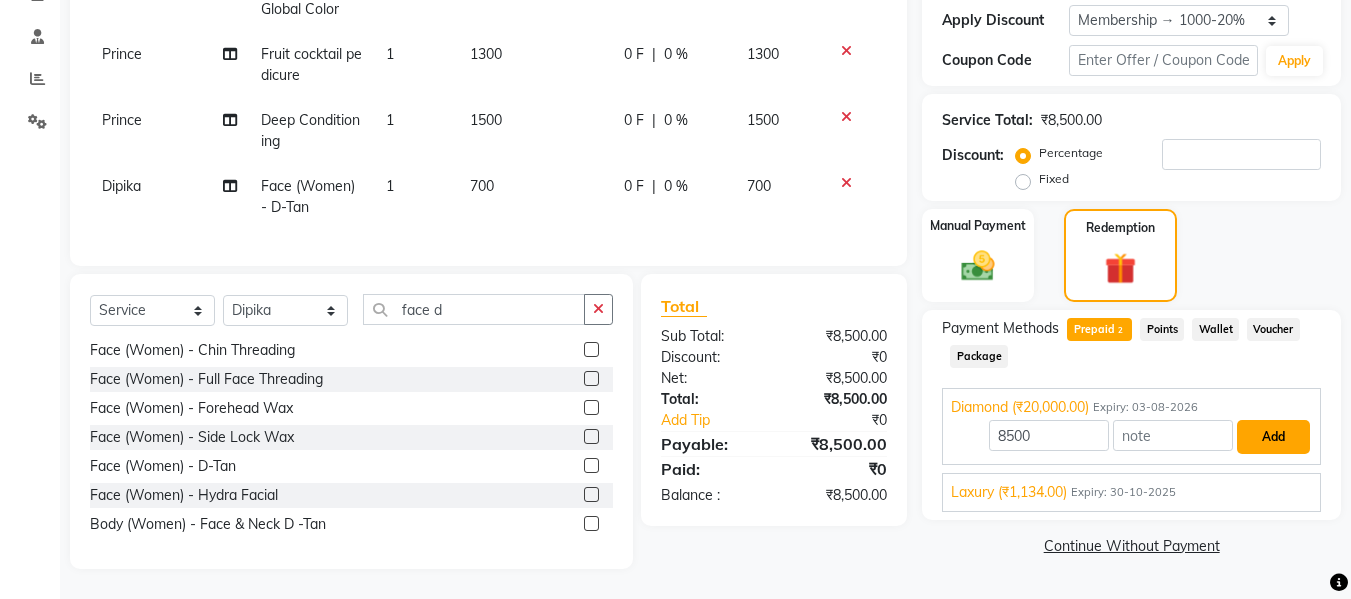 click on "Add" at bounding box center (1273, 437) 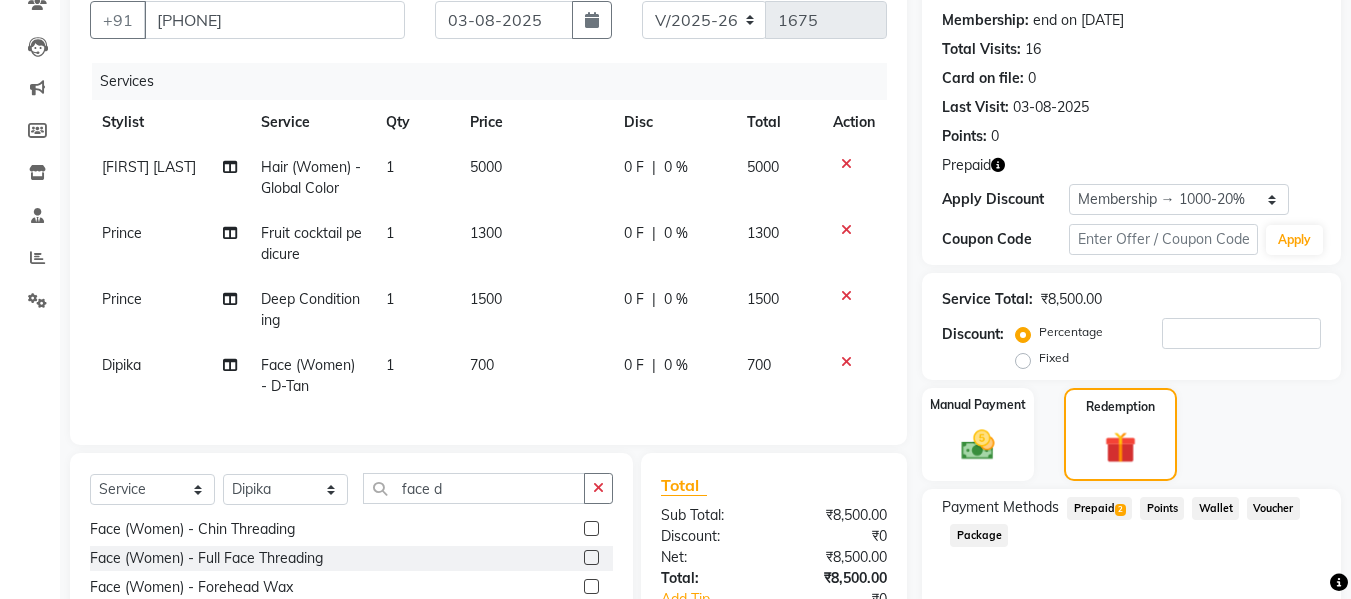 scroll, scrollTop: 379, scrollLeft: 0, axis: vertical 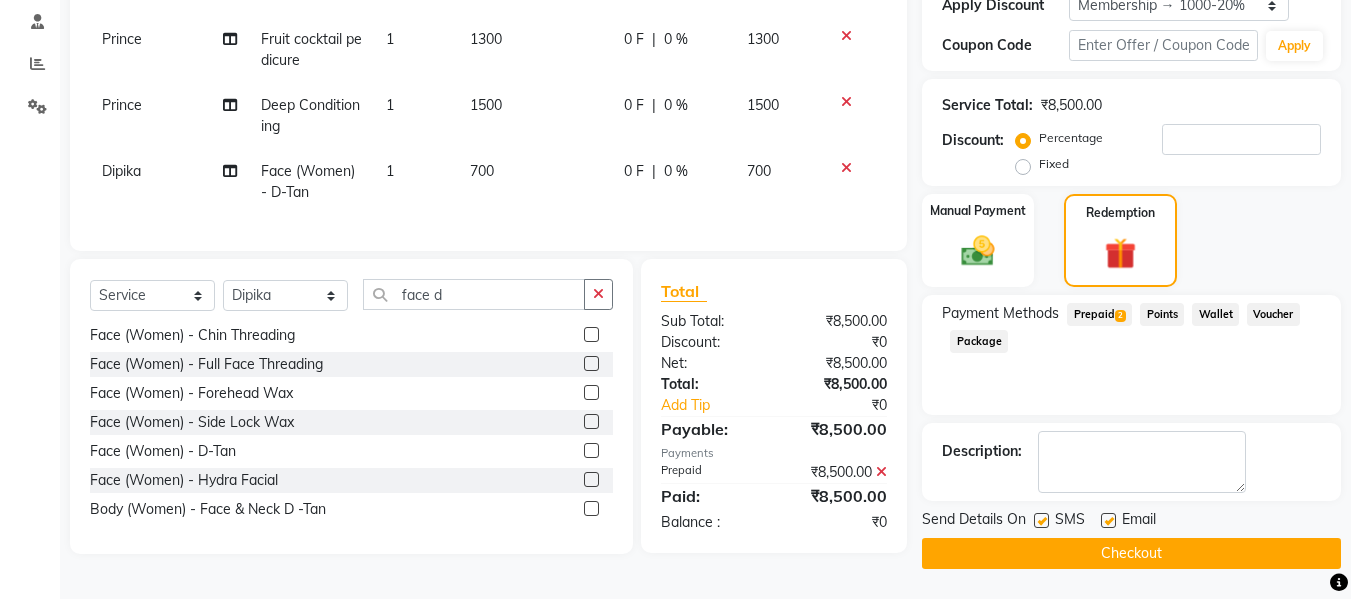 click on "Checkout" 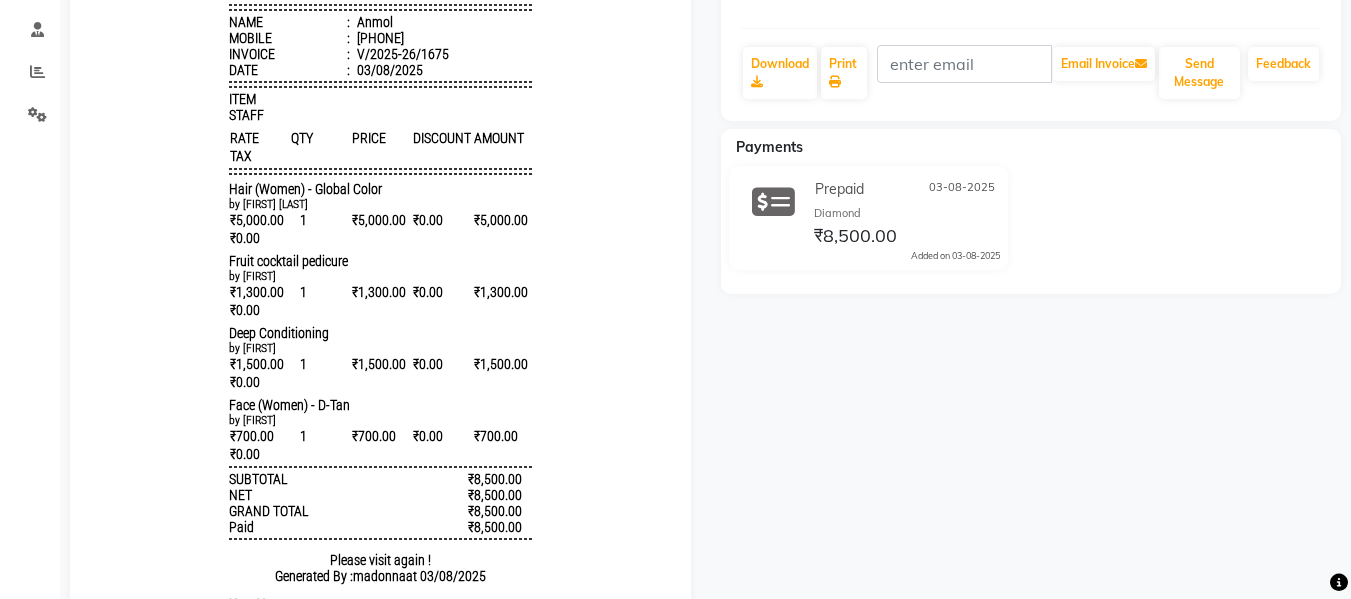 scroll, scrollTop: 0, scrollLeft: 0, axis: both 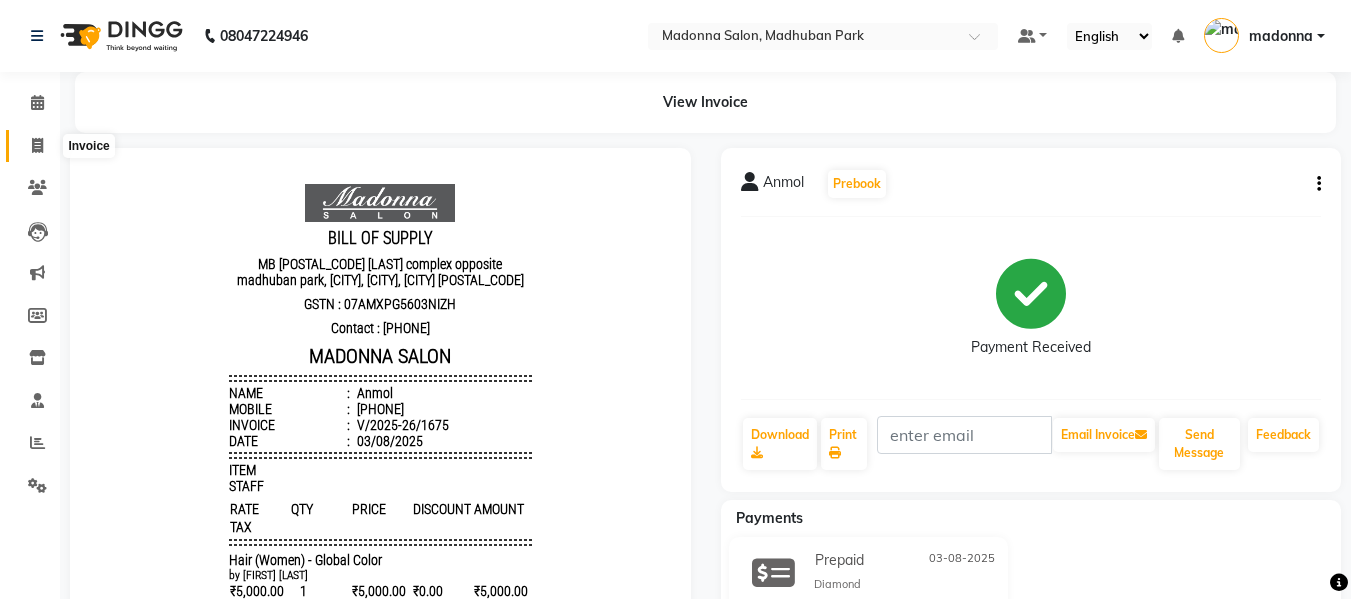 click 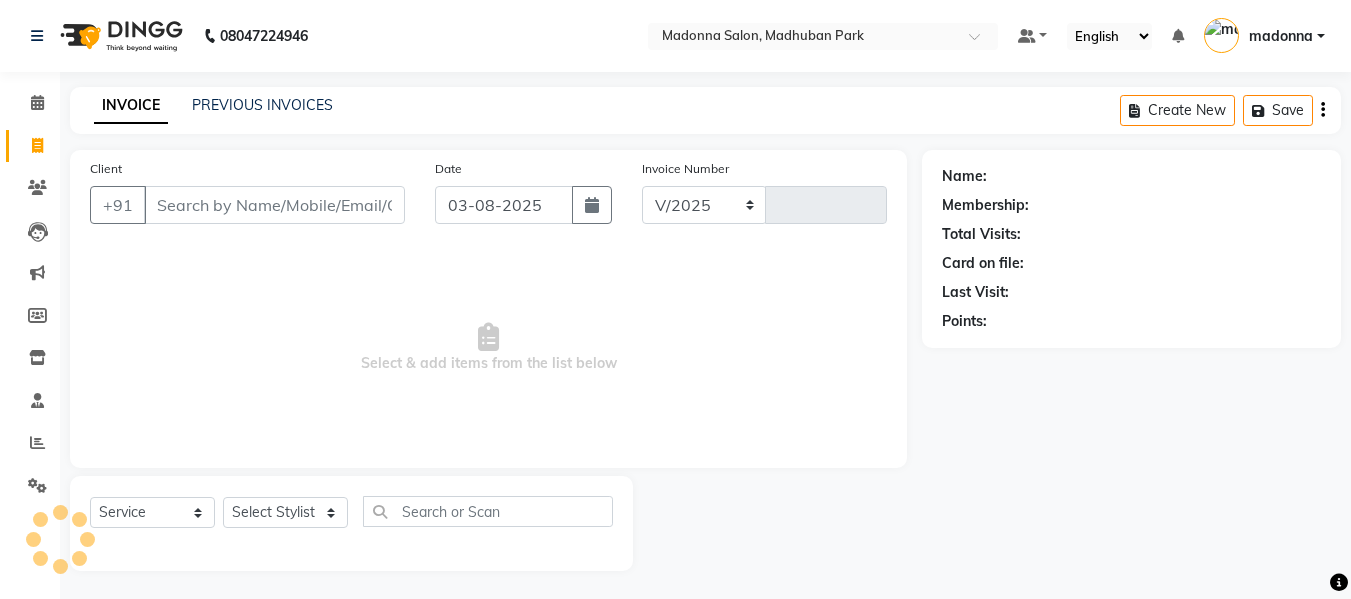 scroll, scrollTop: 2, scrollLeft: 0, axis: vertical 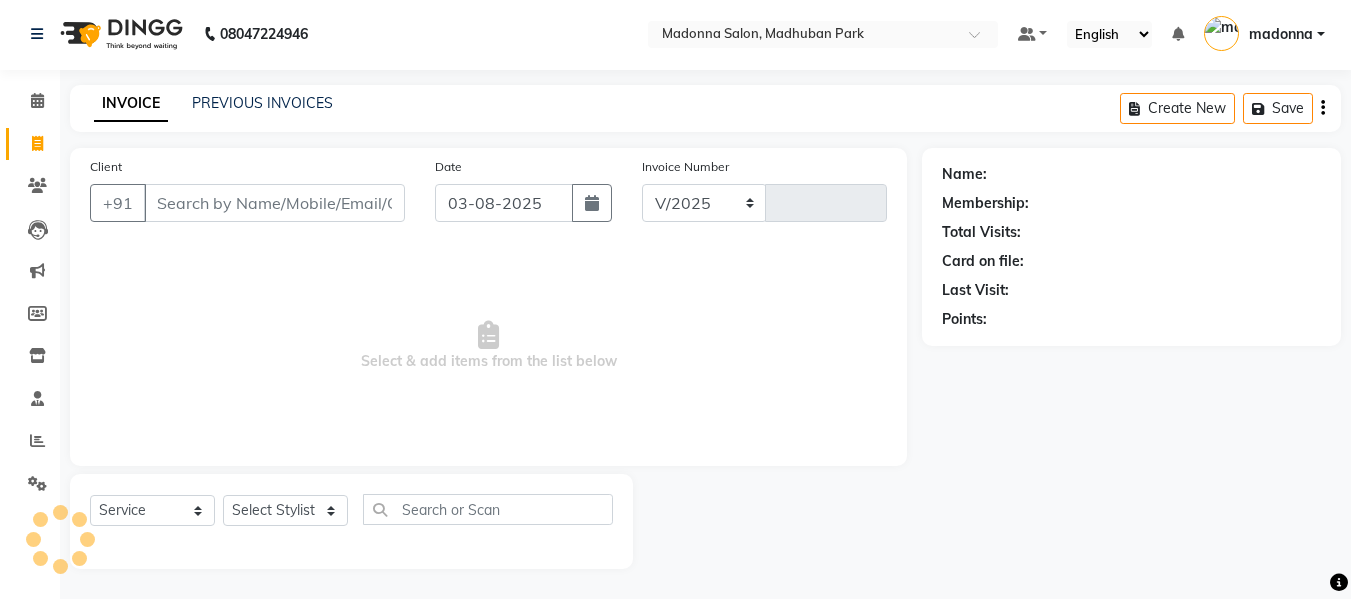 select on "6469" 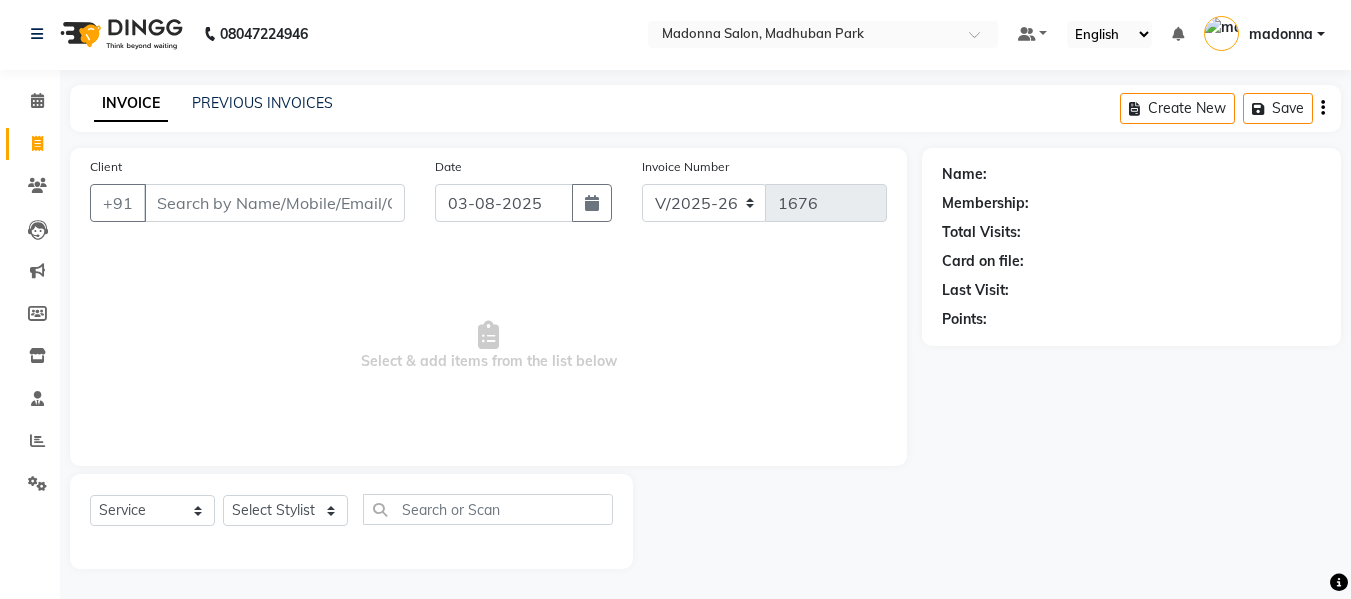 click on "Client" at bounding box center (274, 203) 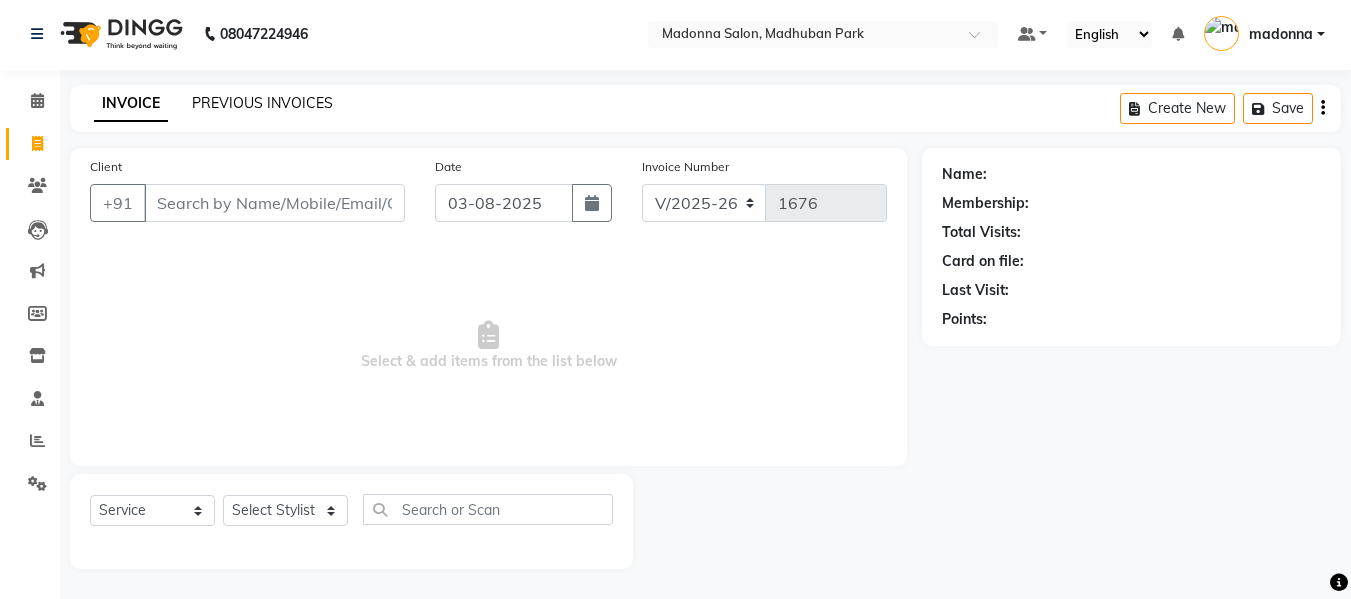 click on "PREVIOUS INVOICES" 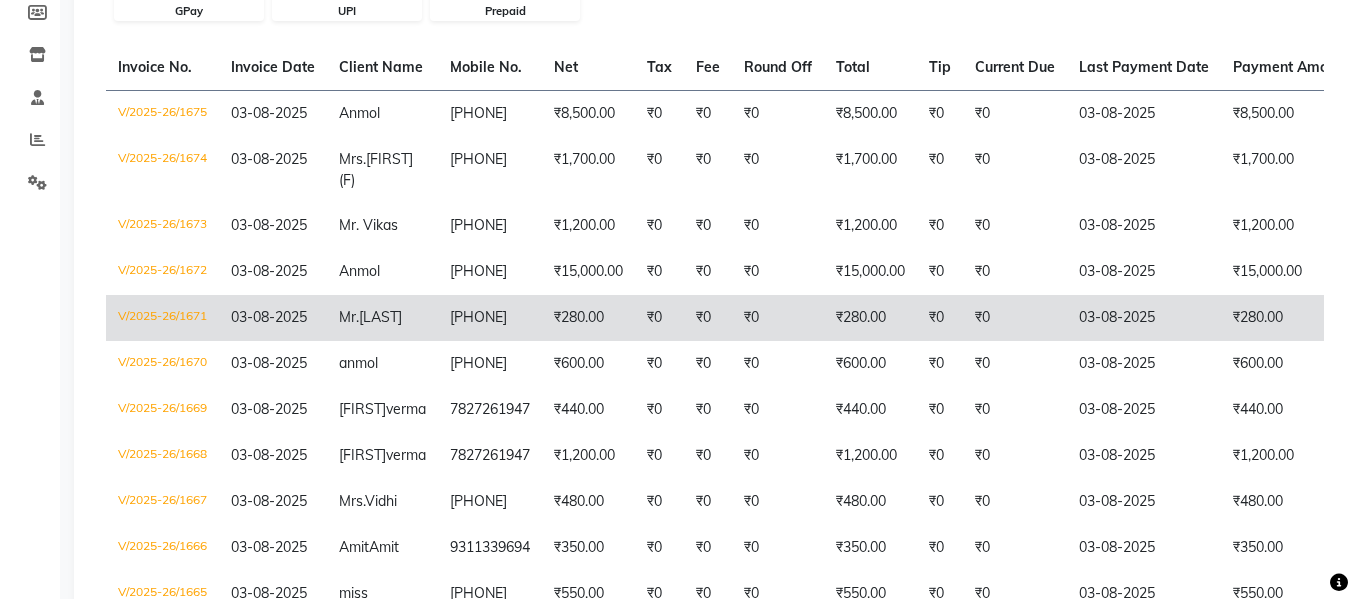 scroll, scrollTop: 0, scrollLeft: 0, axis: both 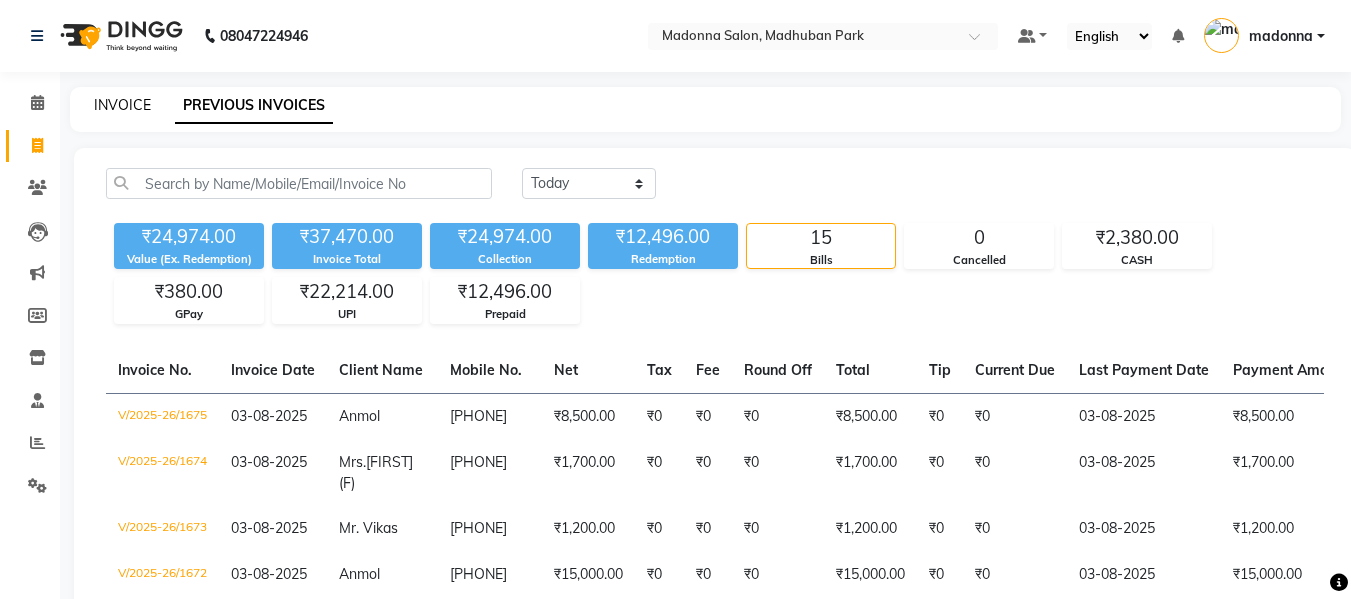 click on "INVOICE" 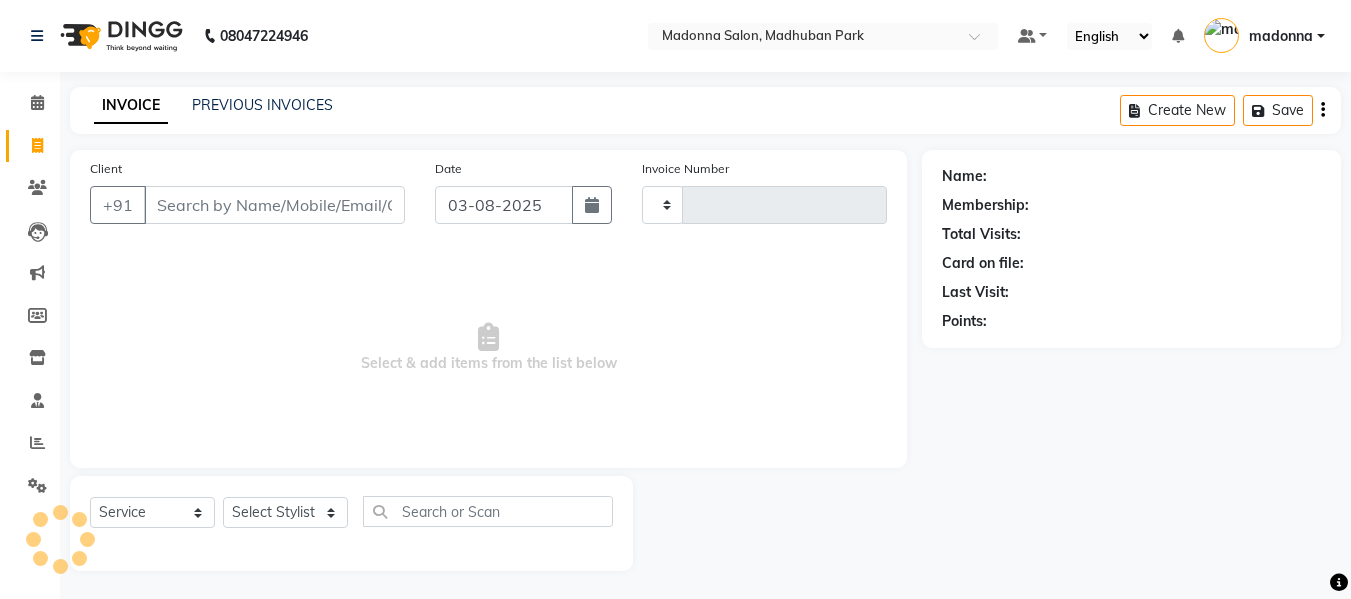 scroll, scrollTop: 2, scrollLeft: 0, axis: vertical 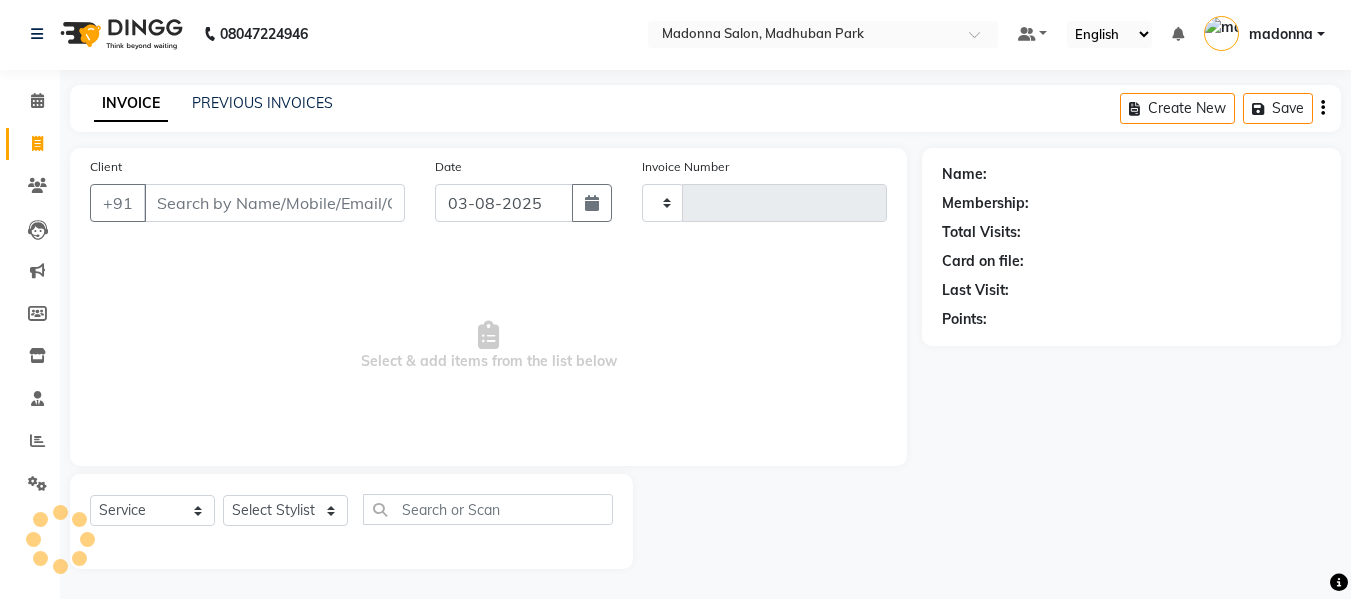 type 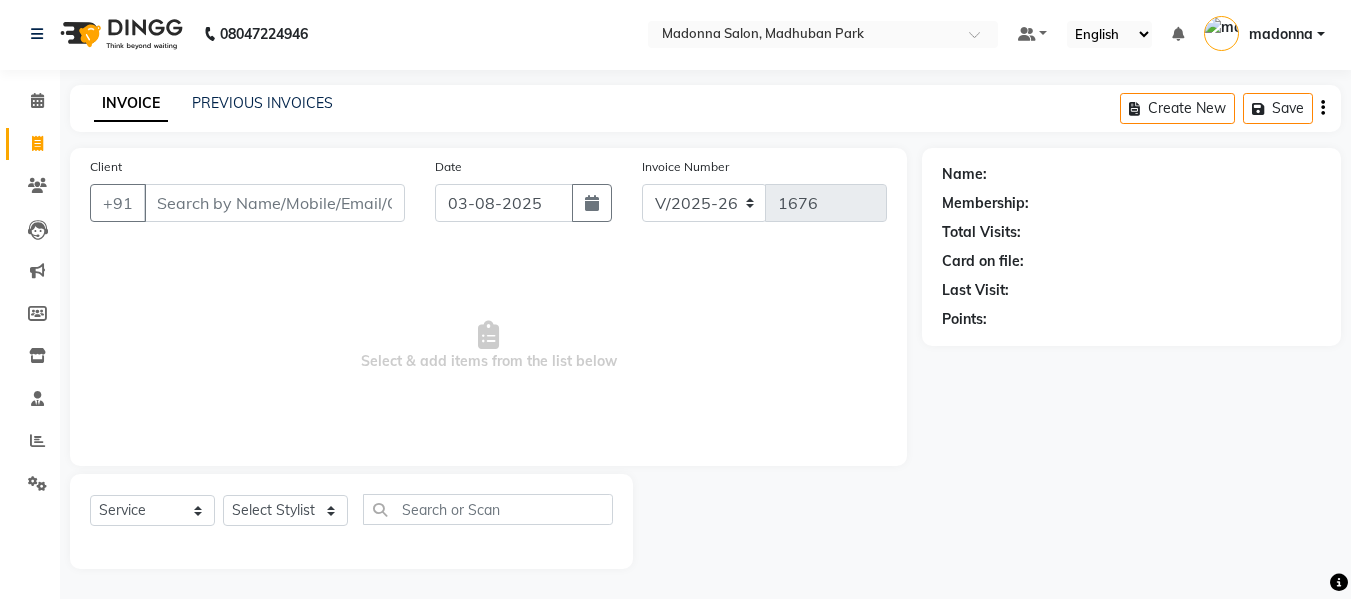 click on "Client" at bounding box center (274, 203) 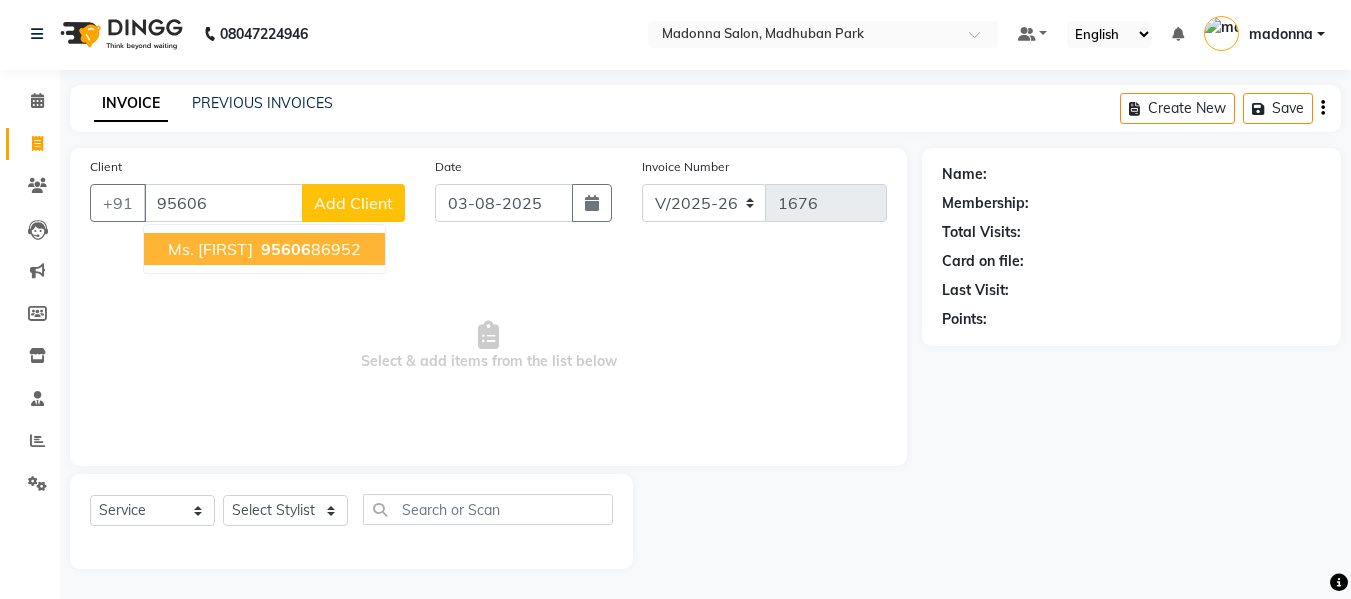 click on "95606" at bounding box center [286, 249] 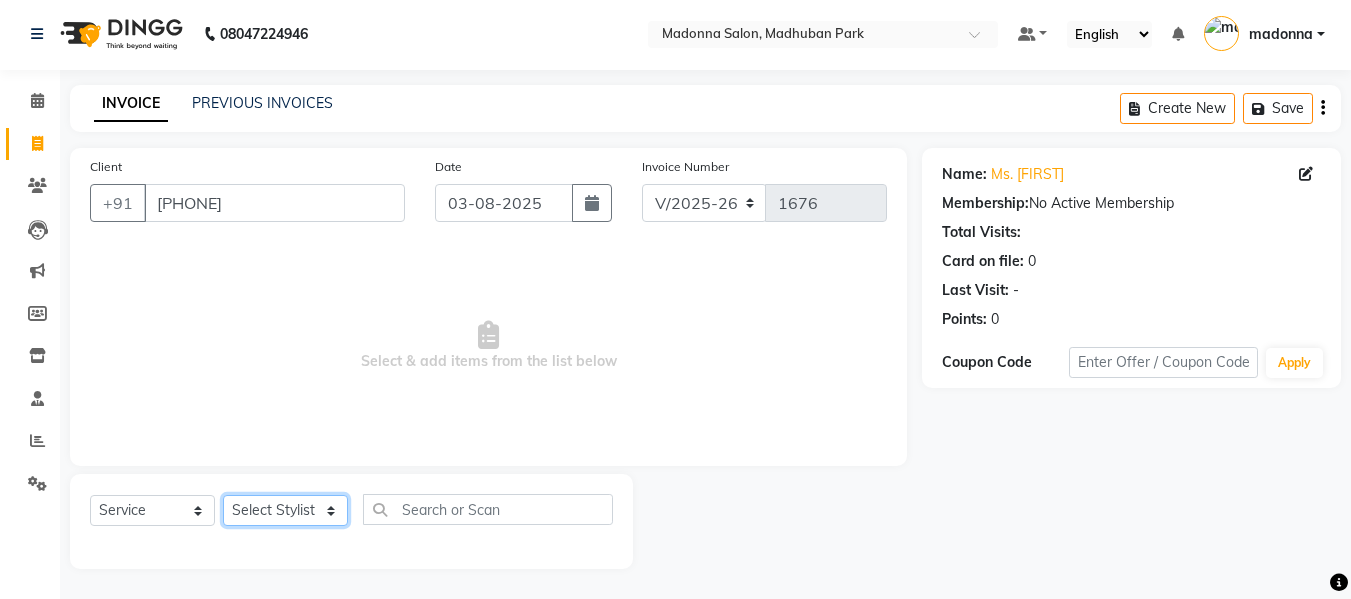 click on "Select Stylist [LAST] [LAST] [LAST] [LAST] [LAST] [LAST] [LAST] [LAST] [LAST] [LAST] [LAST] [LAST] [LAST] [LAST] [LAST]" 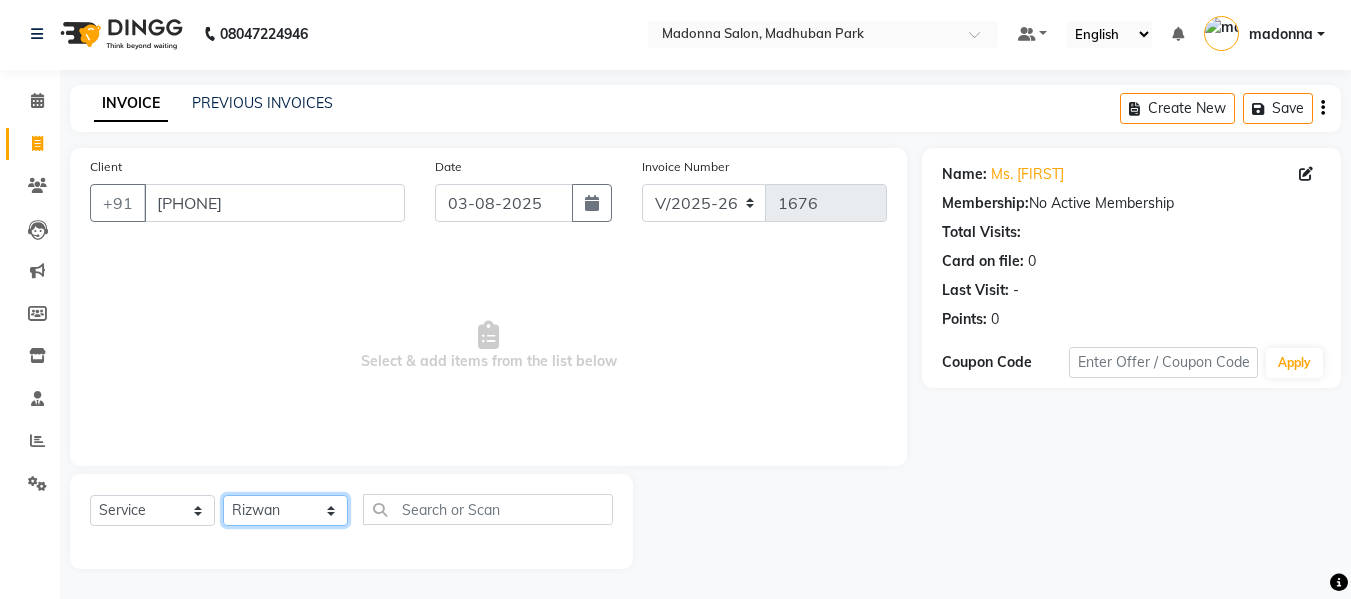 click on "Select Stylist [LAST] [LAST] [LAST] [LAST] [LAST] [LAST] [LAST] [LAST] [LAST] [LAST] [LAST] [LAST] [LAST] [LAST] [LAST]" 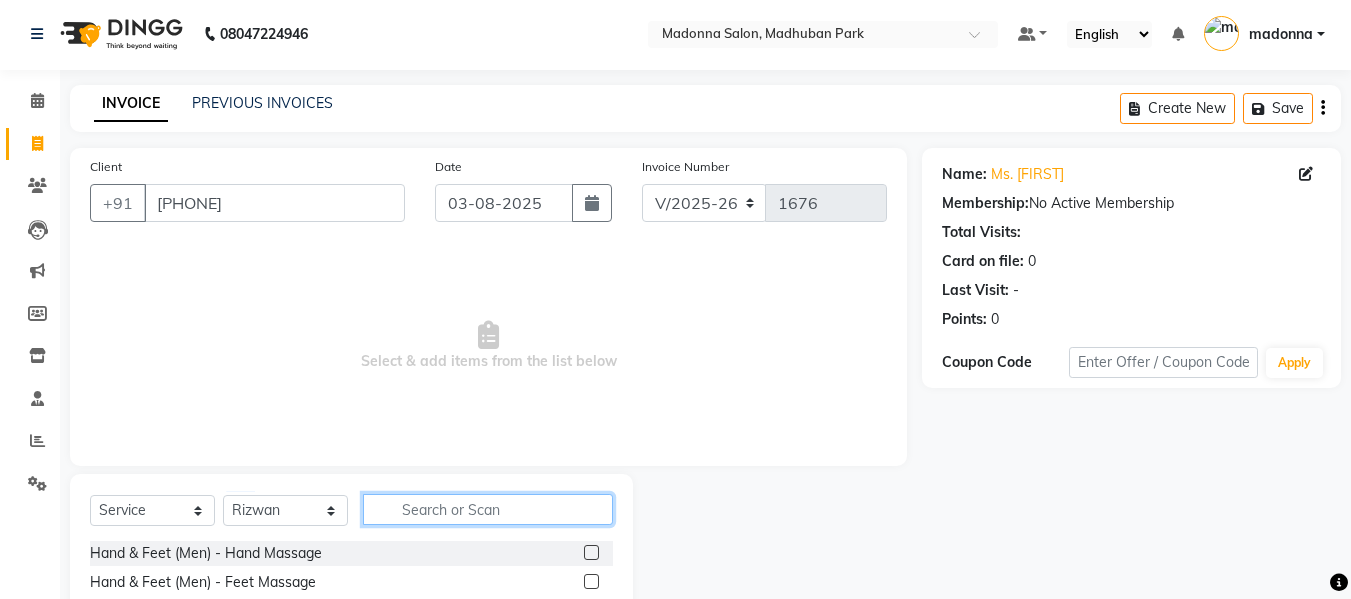 click 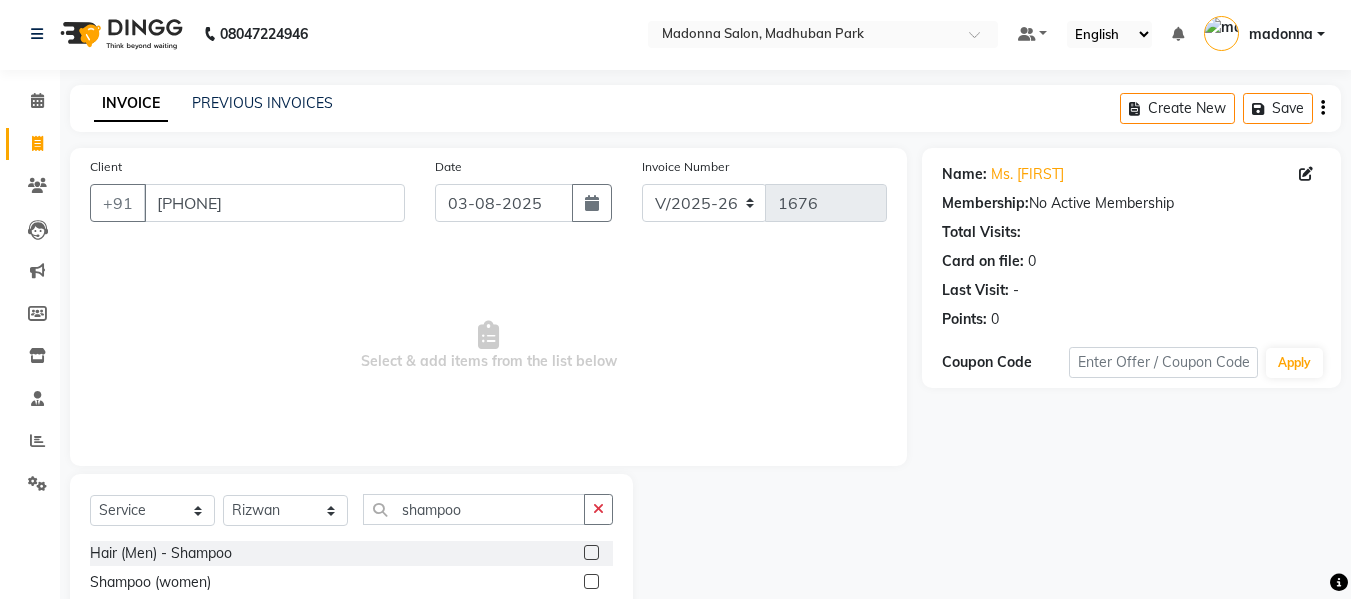 click 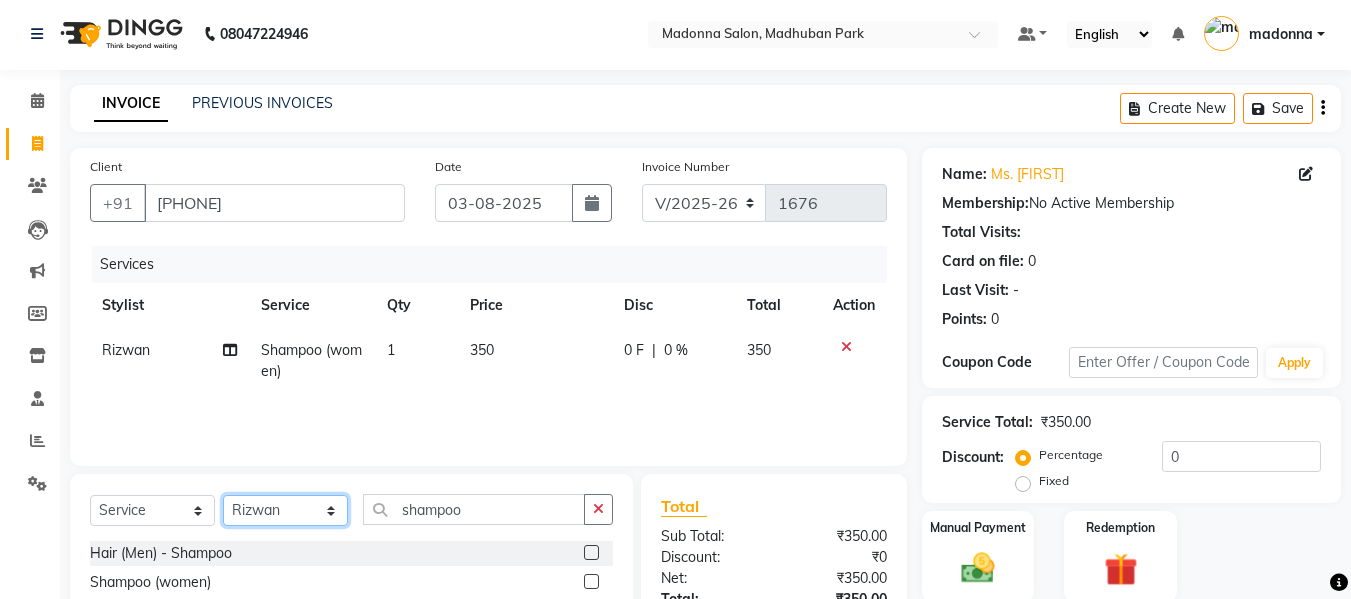 click on "Select Stylist [LAST] [LAST] [LAST] [LAST] [LAST] [LAST] [LAST] [LAST] [LAST] [LAST] [LAST] [LAST] [LAST] [LAST] [LAST]" 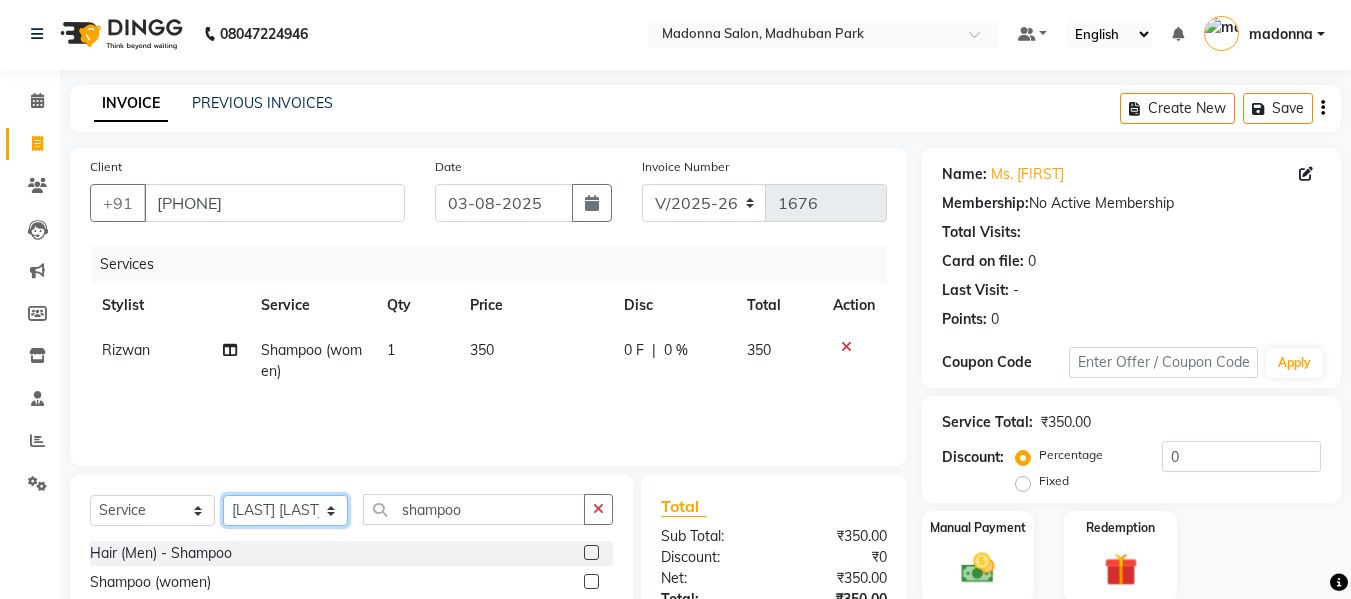 click on "Select Stylist [LAST] [LAST] [LAST] [LAST] [LAST] [LAST] [LAST] [LAST] [LAST] [LAST] [LAST] [LAST] [LAST] [LAST] [LAST]" 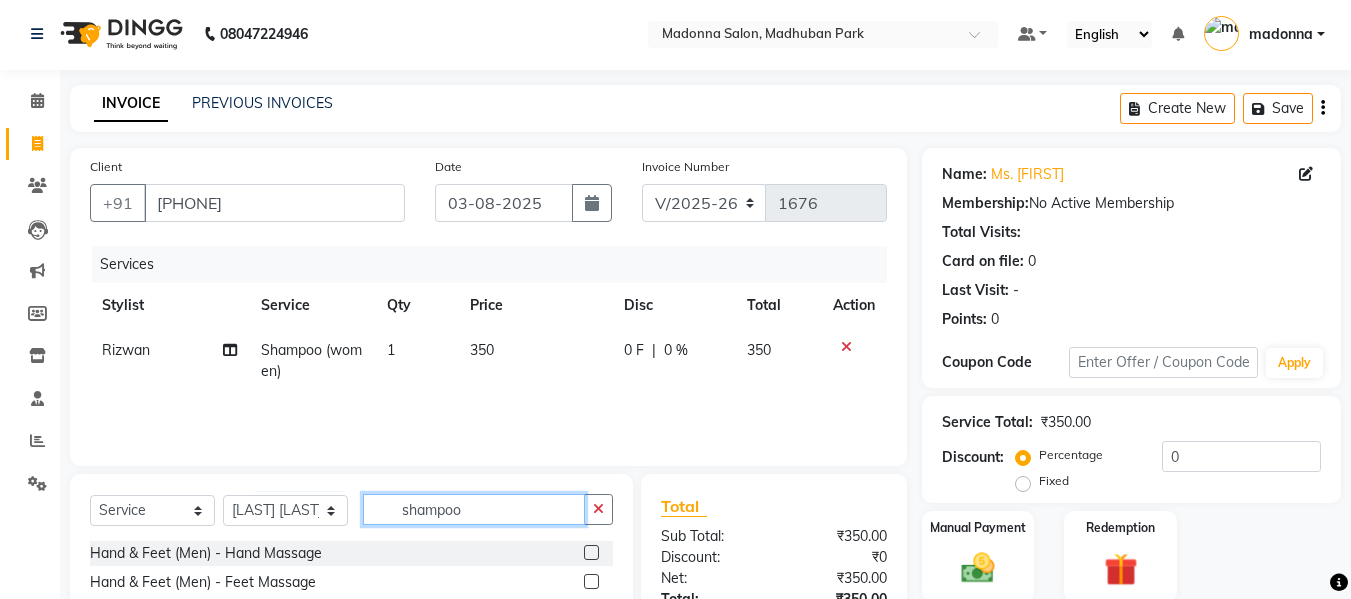 click on "shampoo" 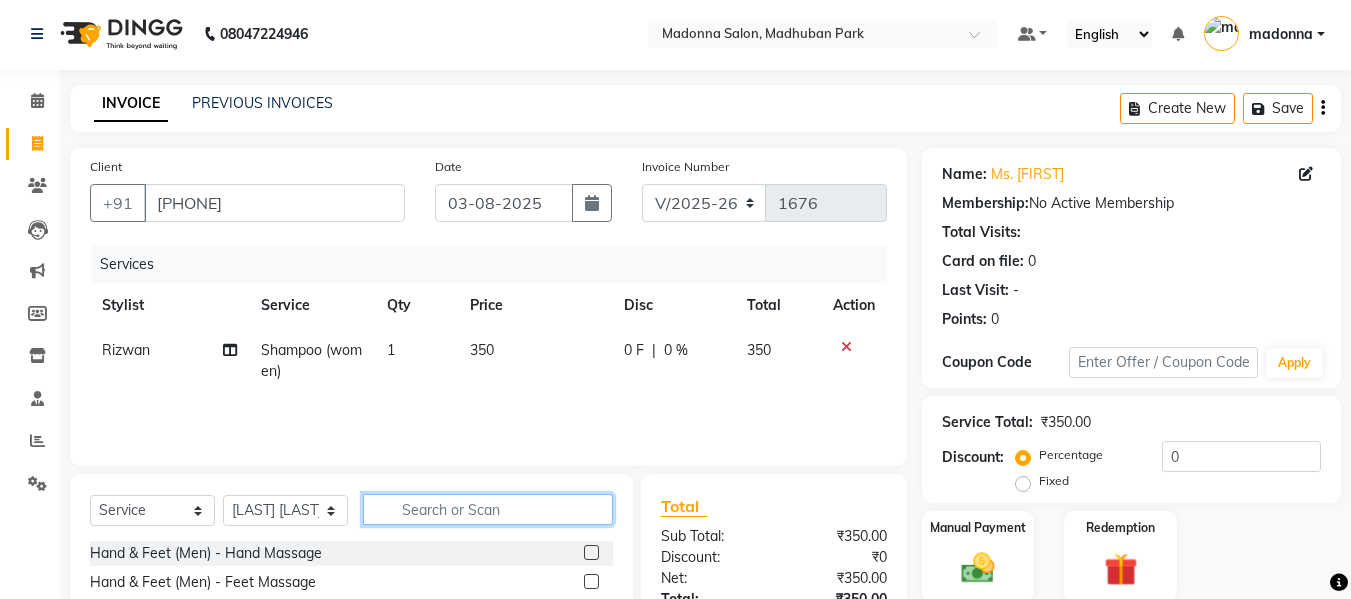 scroll, scrollTop: 80, scrollLeft: 0, axis: vertical 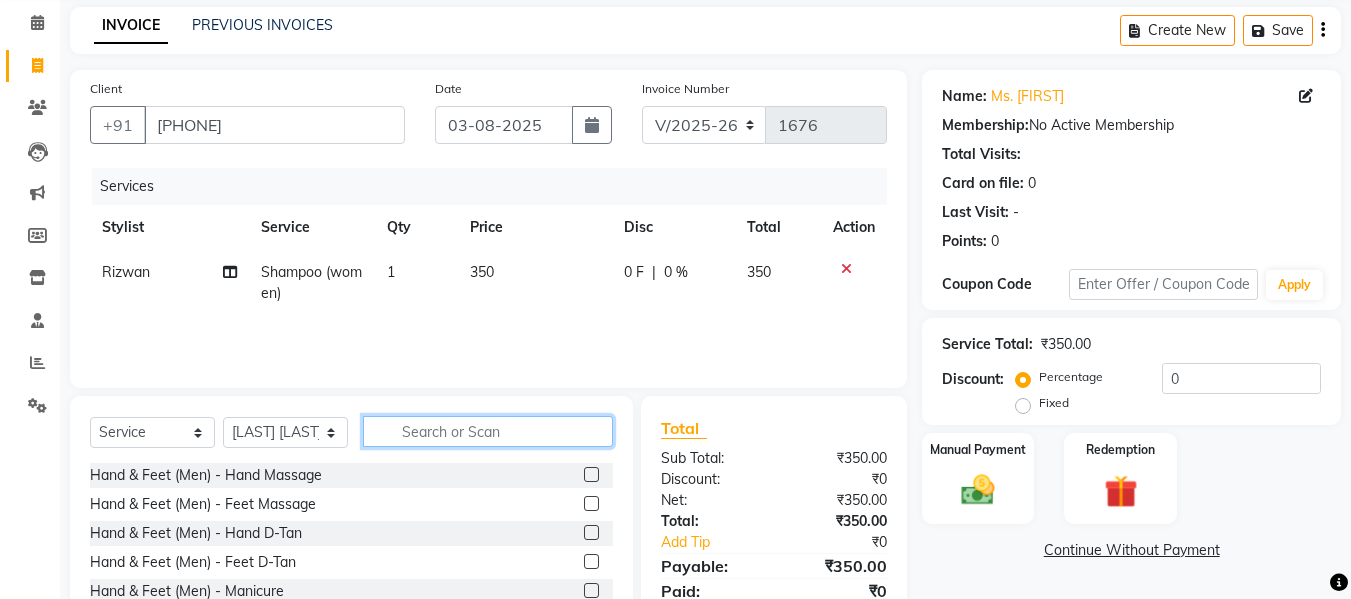 click 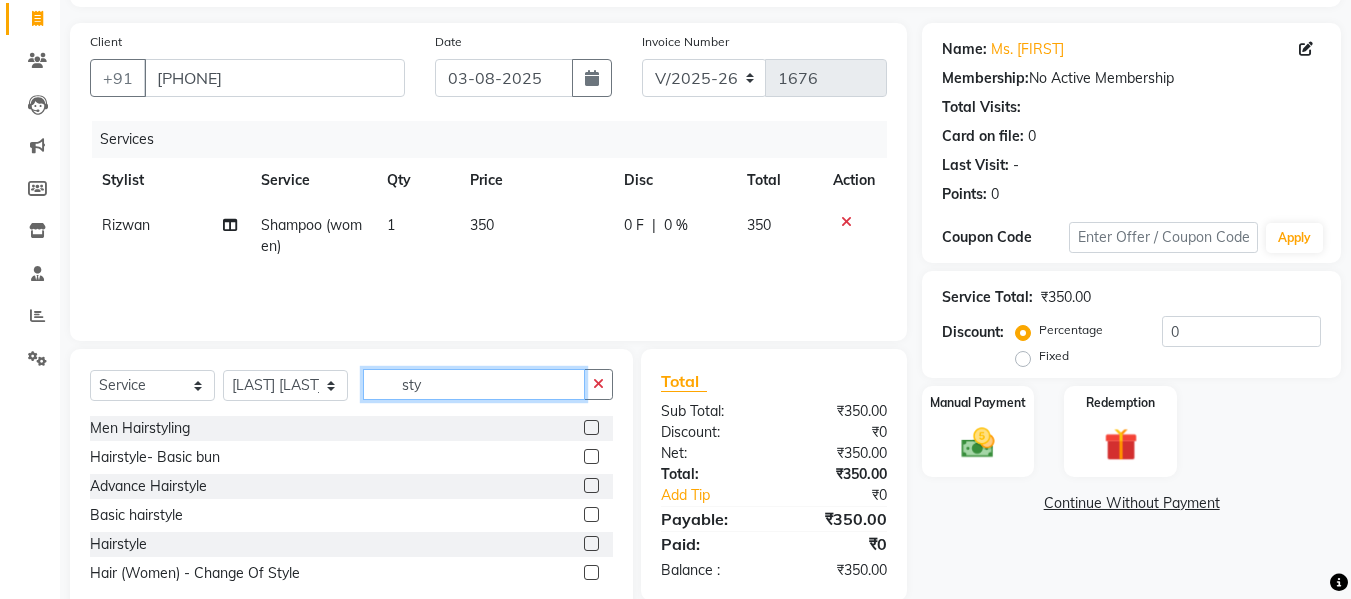 scroll, scrollTop: 128, scrollLeft: 0, axis: vertical 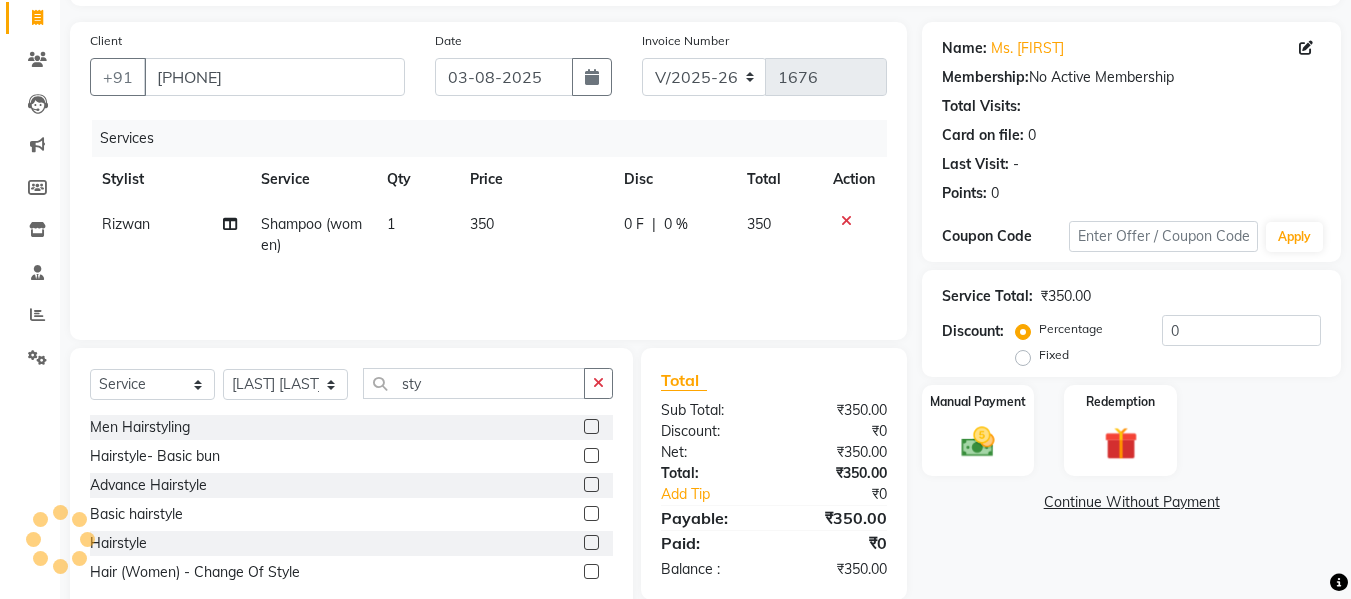 click 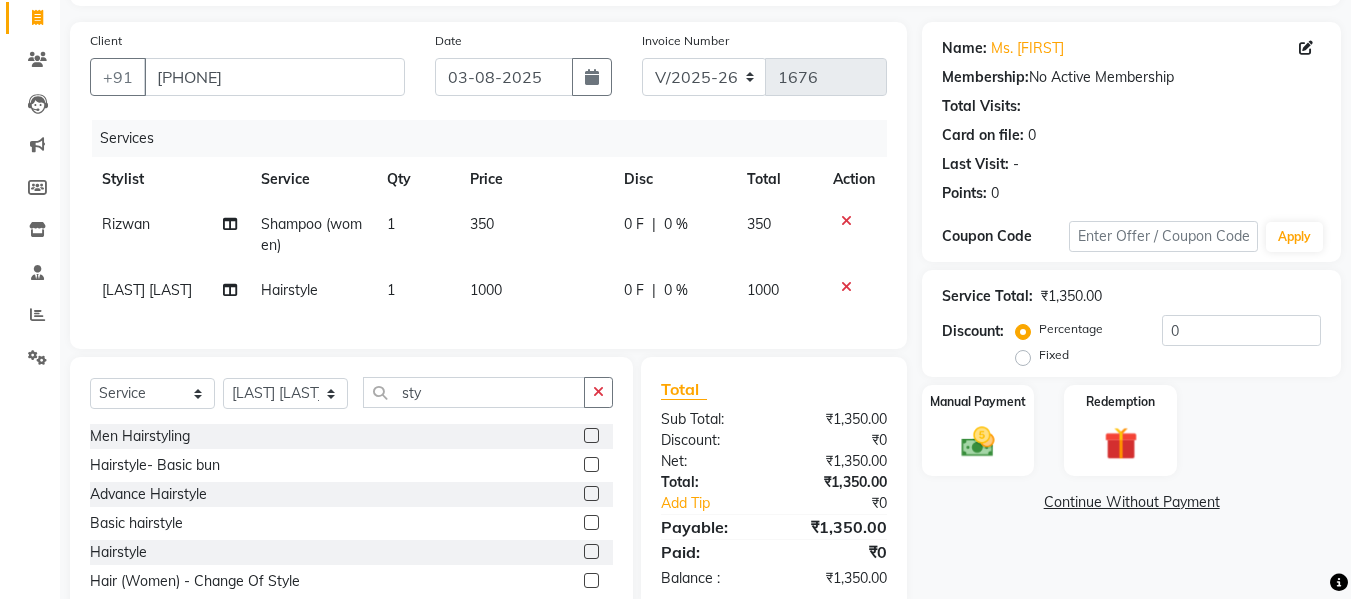 click on "1000" 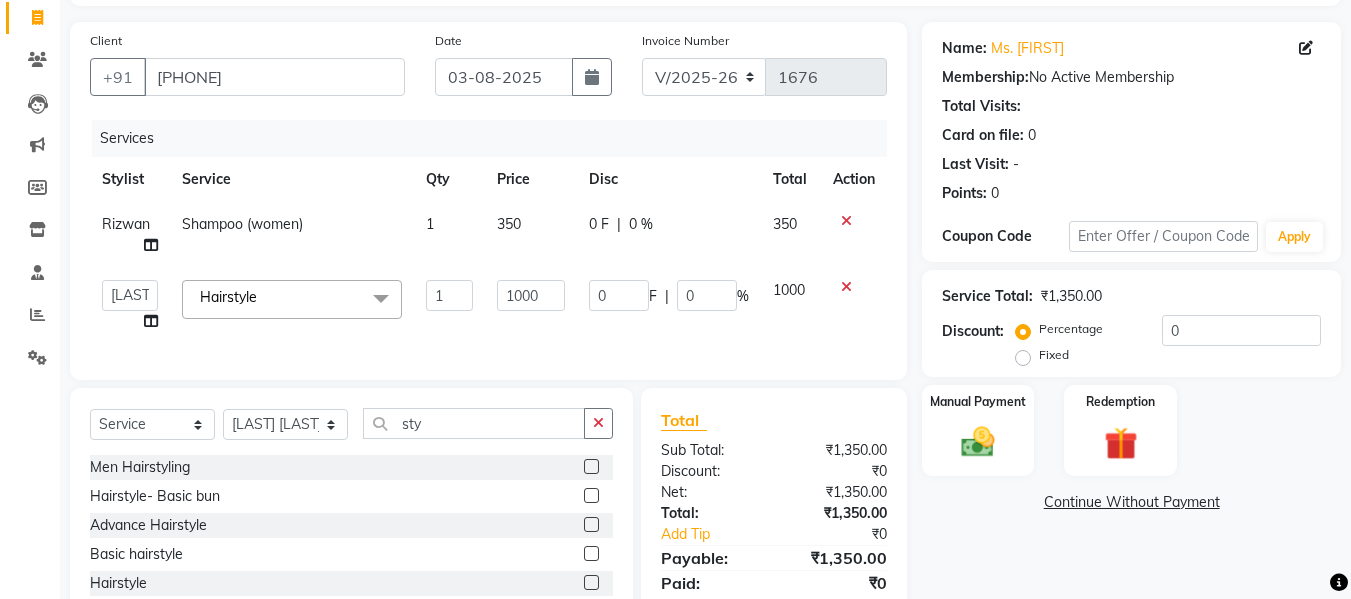 click on "1000" 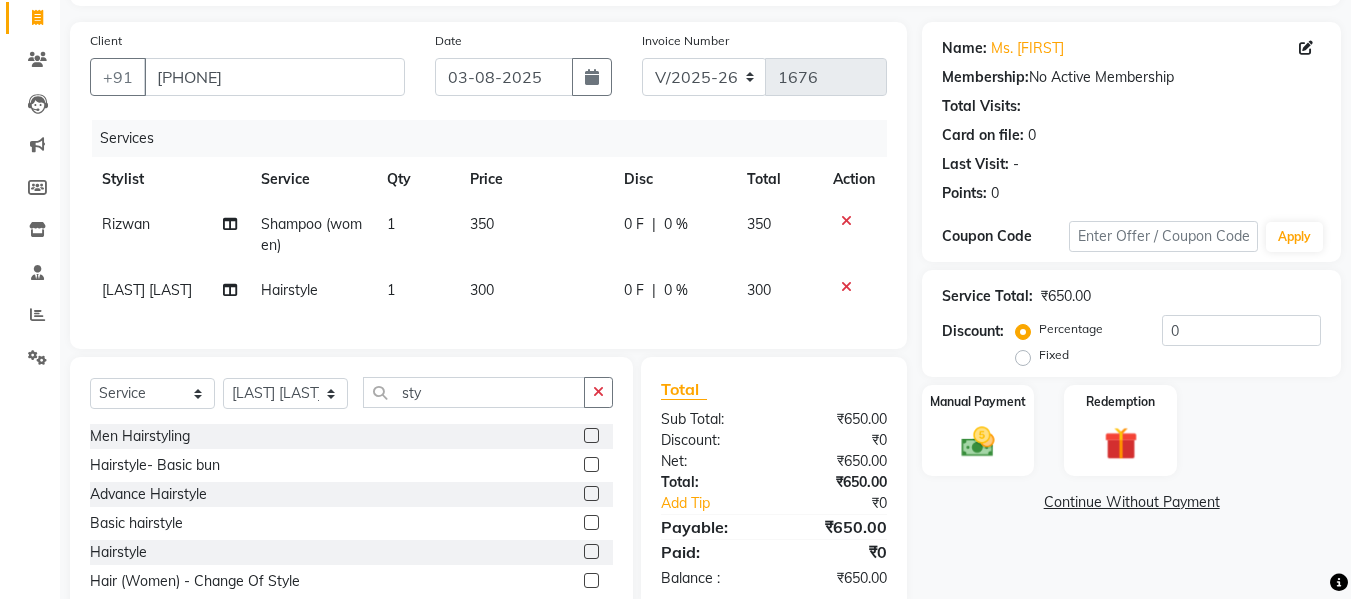 click on "Services Stylist Service Qty Price Disc Total Action Rizwan Shampoo (women) 1 350 0 F | 0 % 350 [LAST] [LAST] Hairstyle 1 300 0 F | 0 % 300" 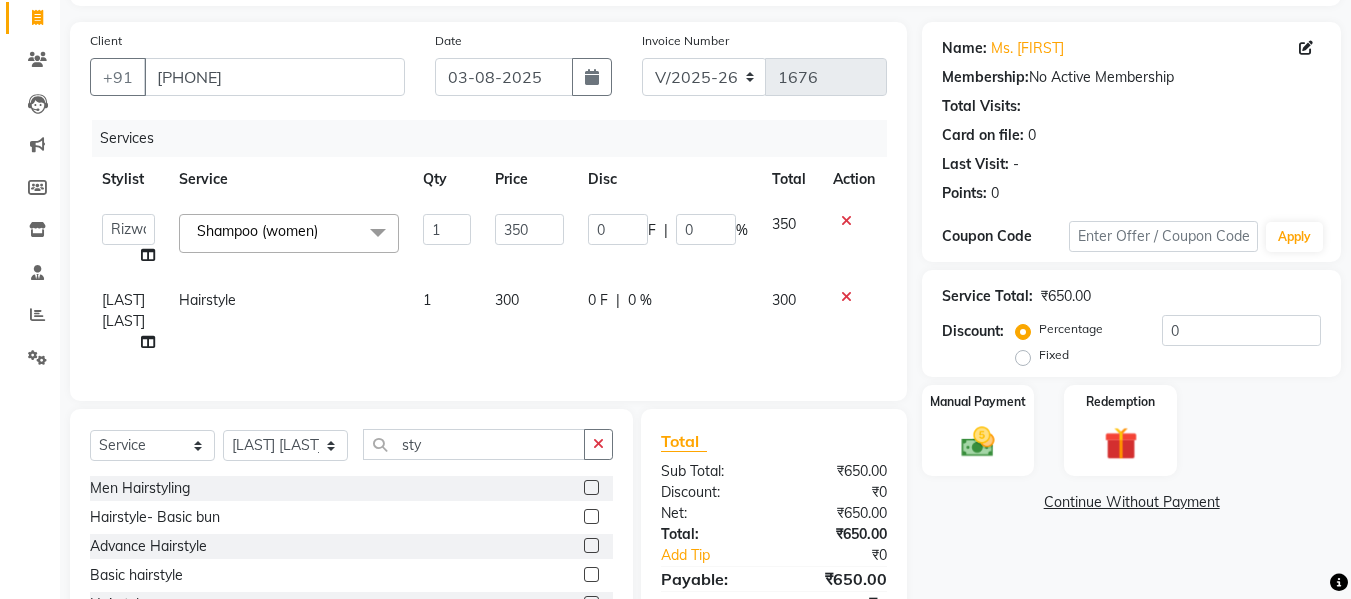 click on "350" 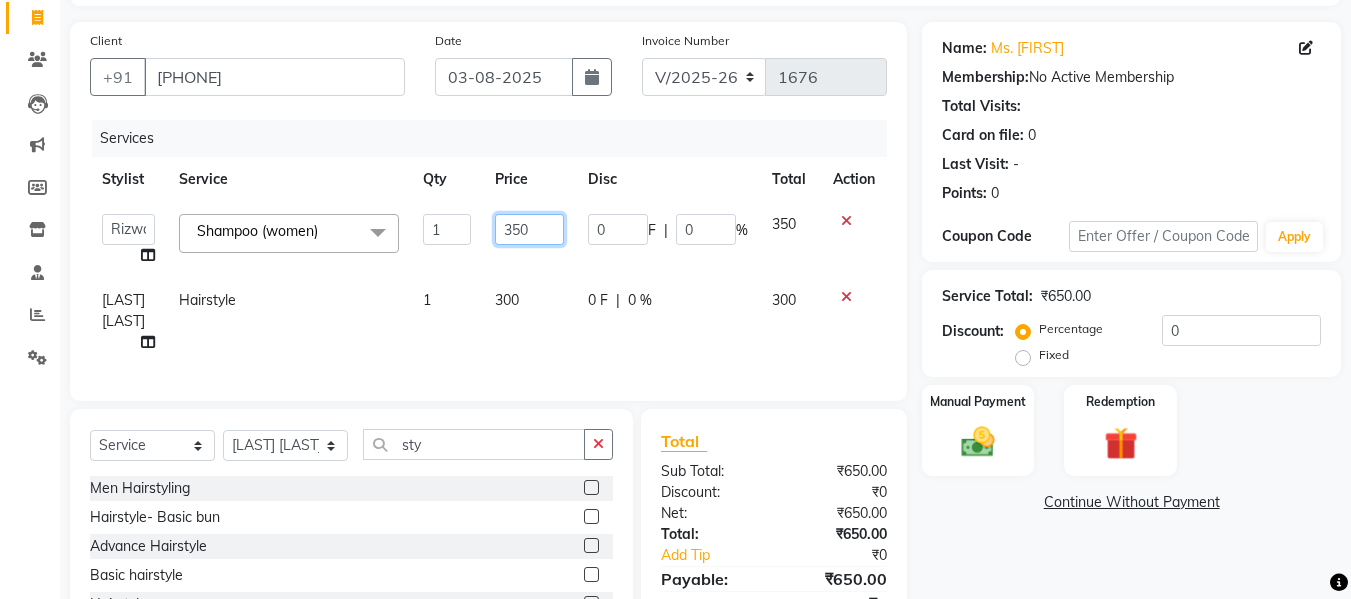 click on "350" 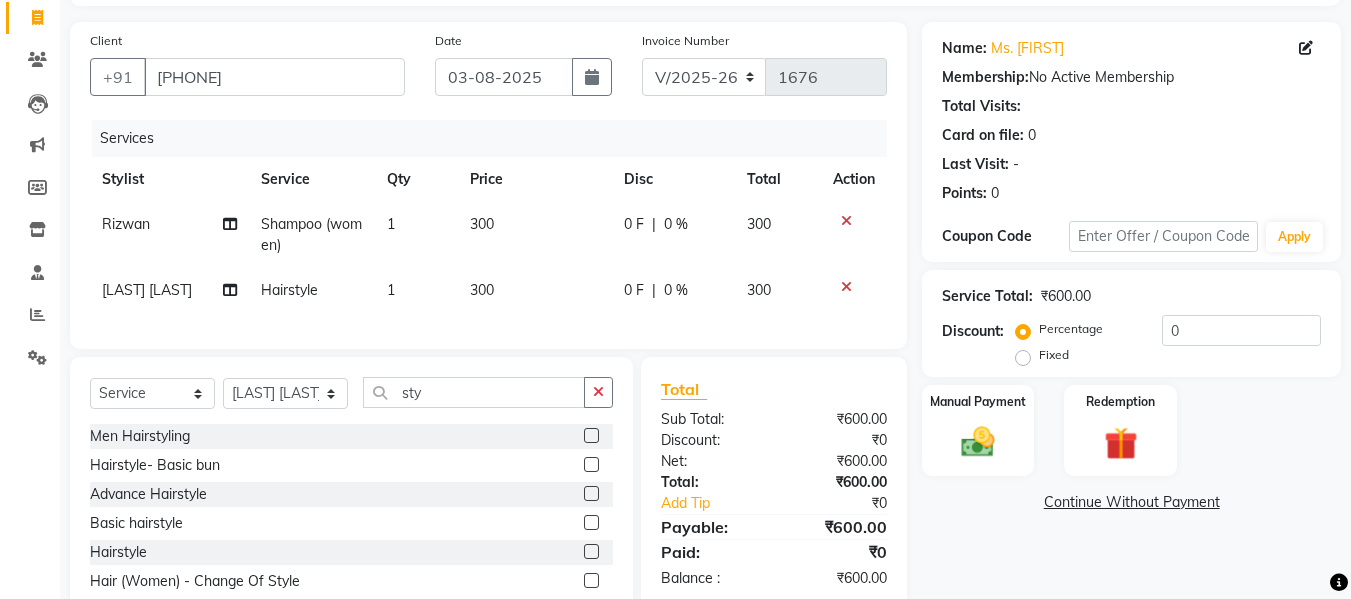 click on "300" 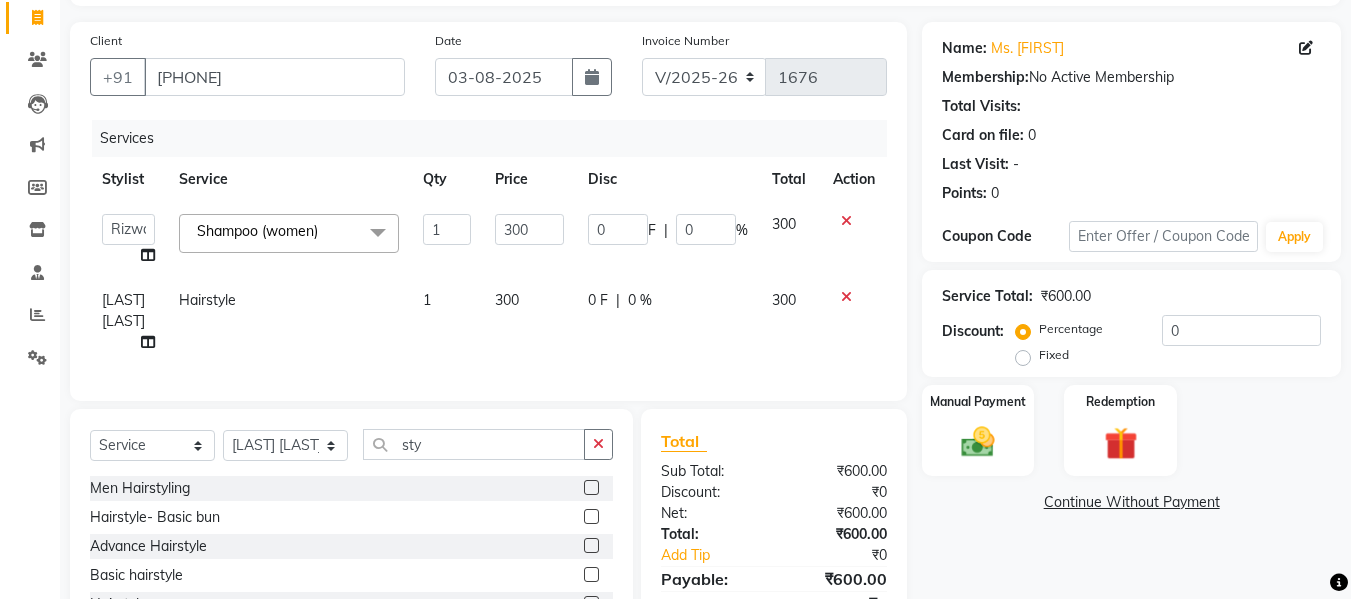 scroll, scrollTop: 231, scrollLeft: 0, axis: vertical 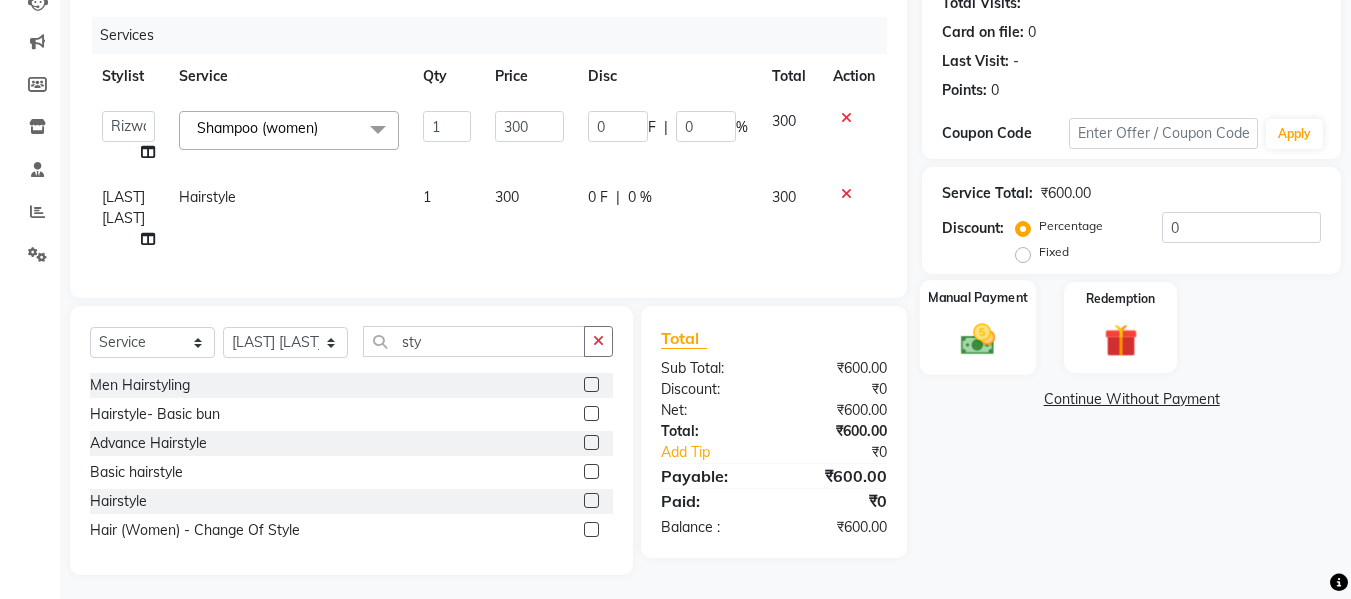 click 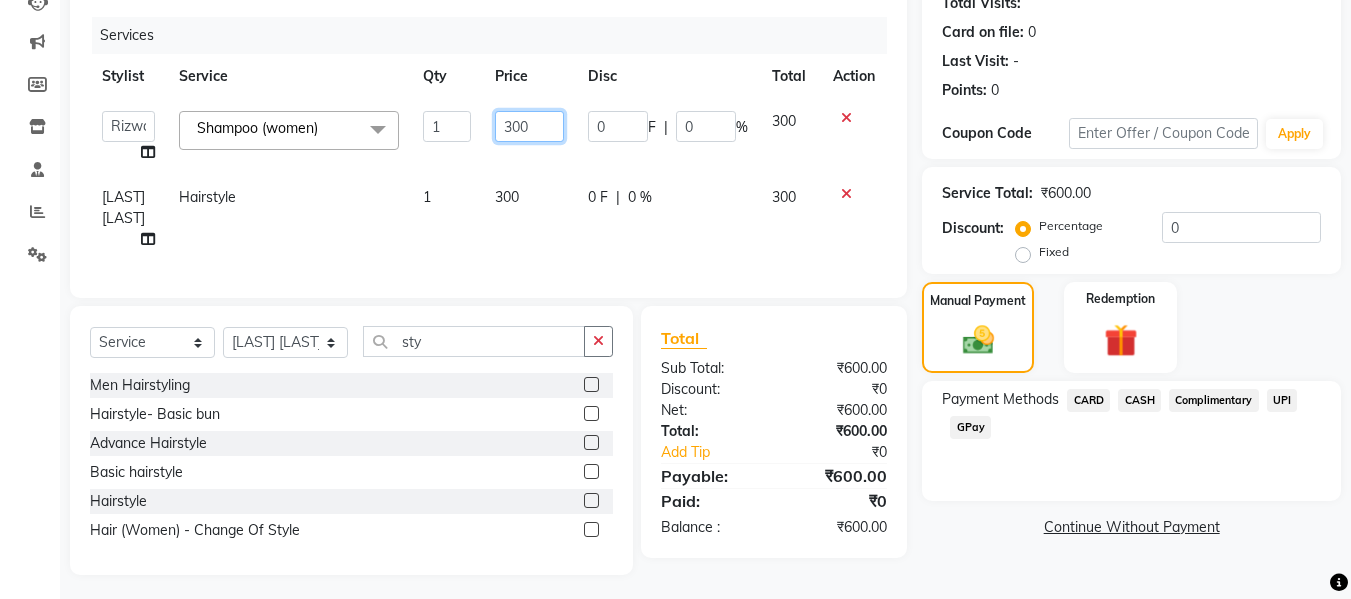 click on "300" 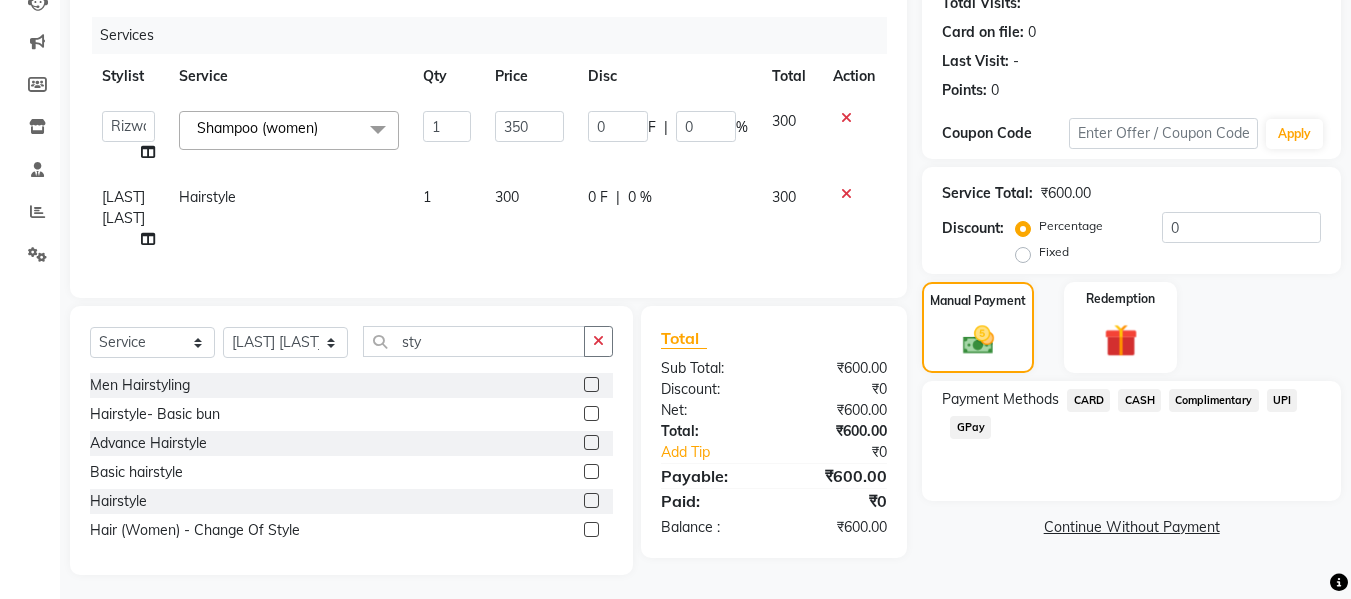 scroll, scrollTop: 204, scrollLeft: 0, axis: vertical 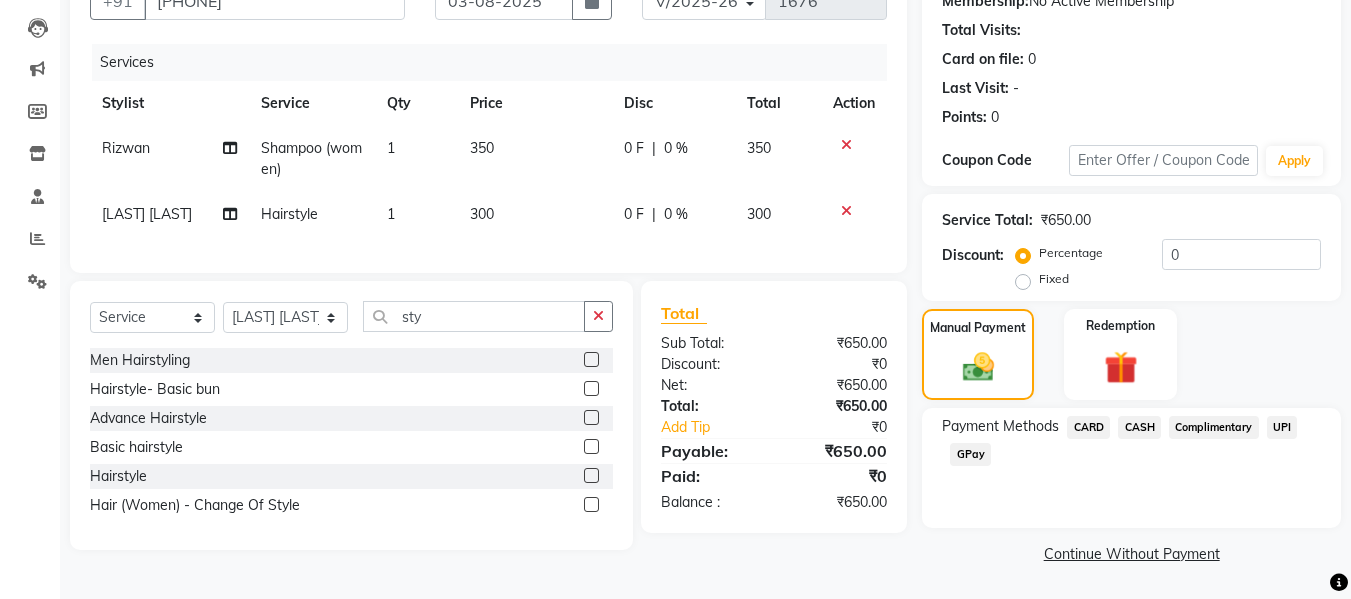 click on "[FIRST] Shampoo 1 350 0 F | 0 % 350  [FIRST] [LAST] Hairstyle 1 300 0 F | 0 % 300" 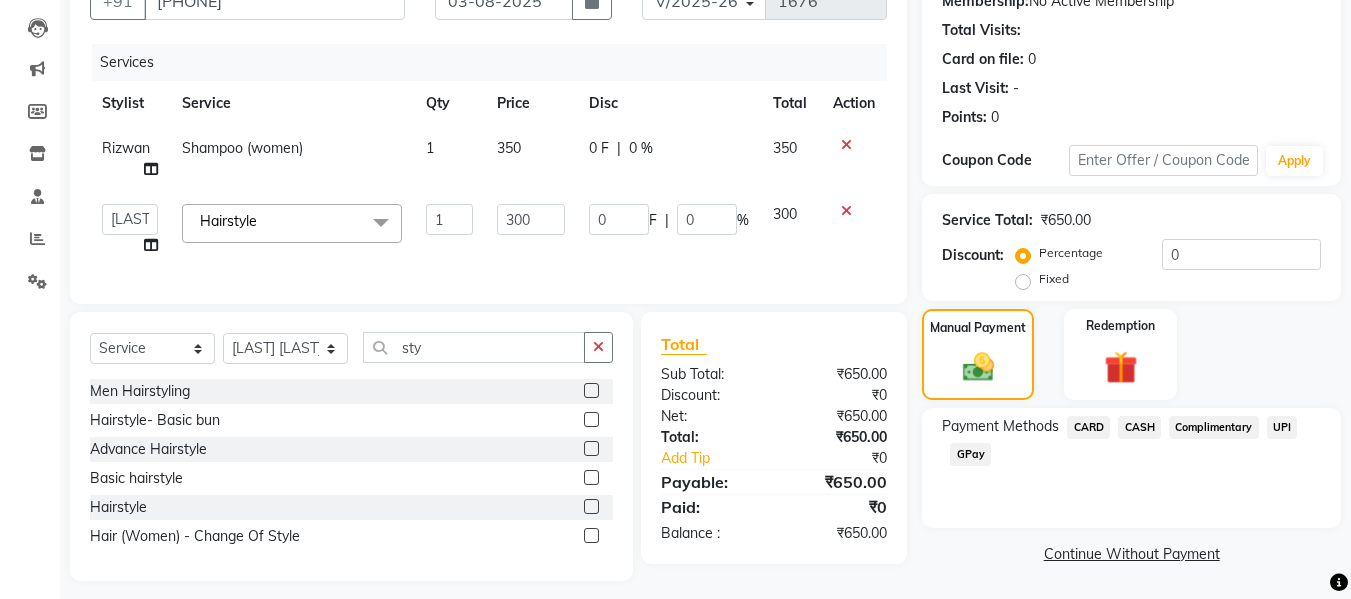 scroll, scrollTop: 231, scrollLeft: 0, axis: vertical 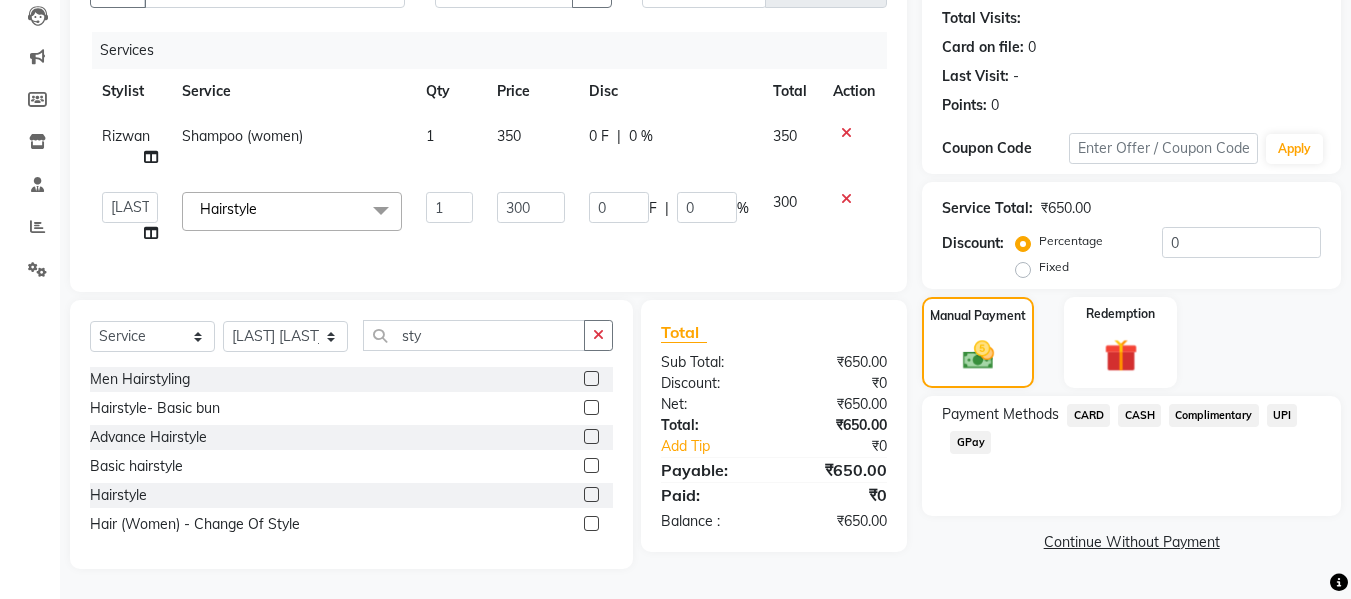 click on "300" 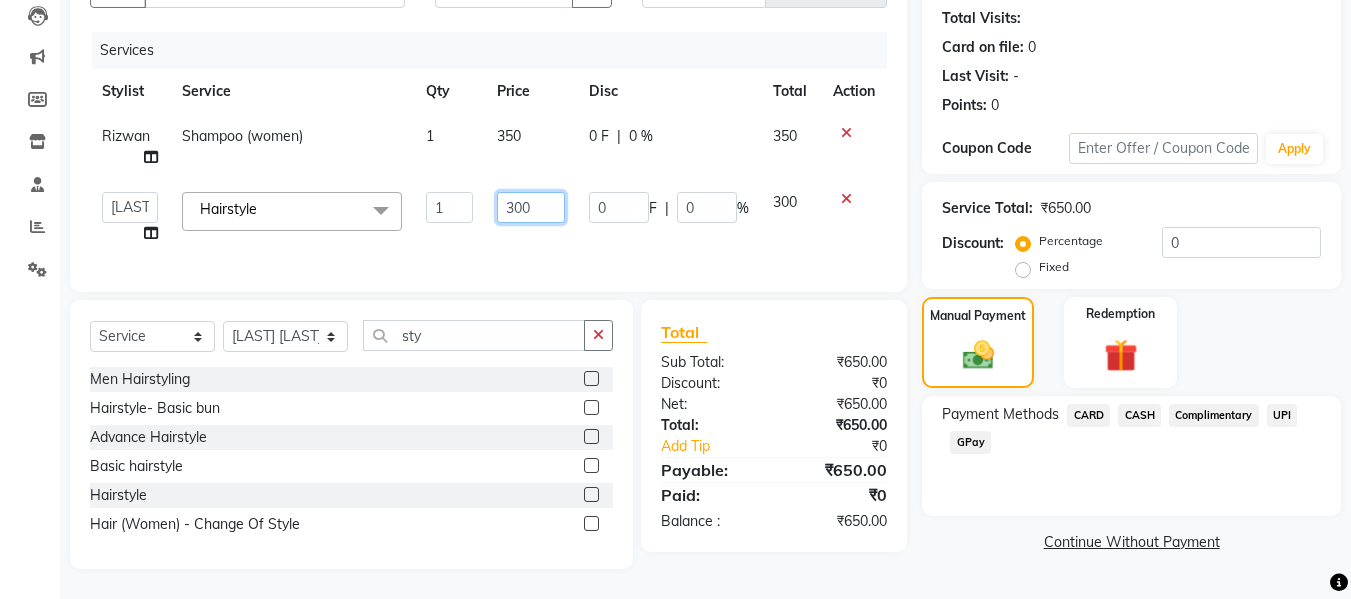click on "300" 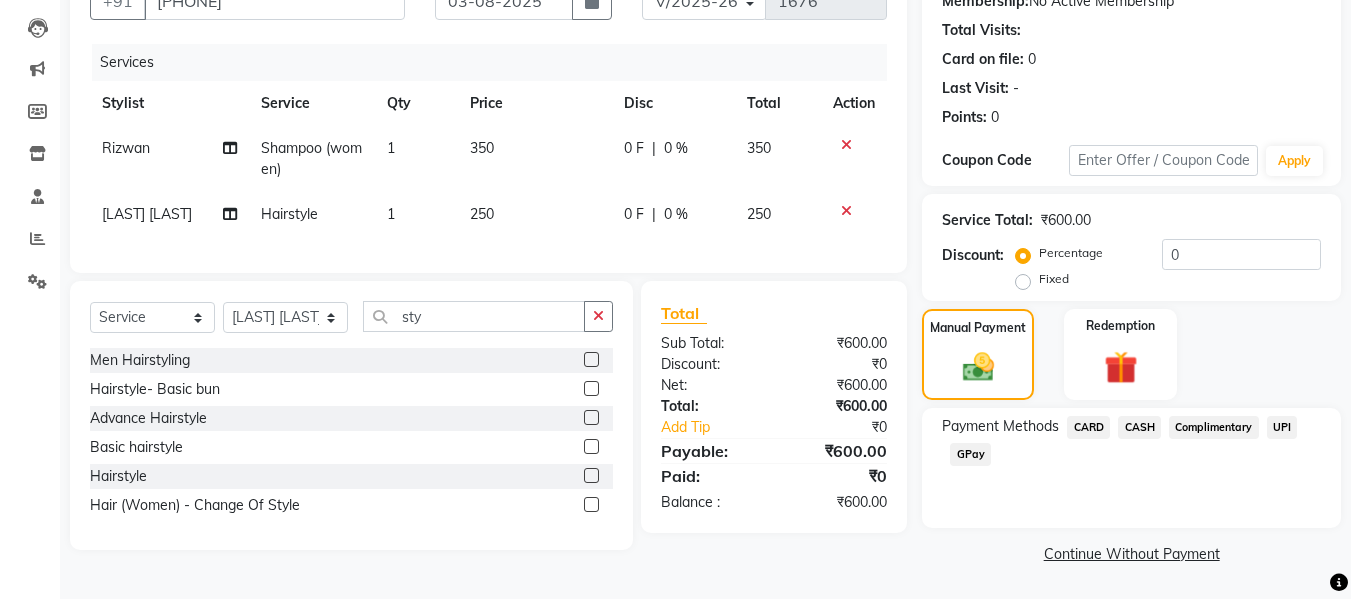 click on "250" 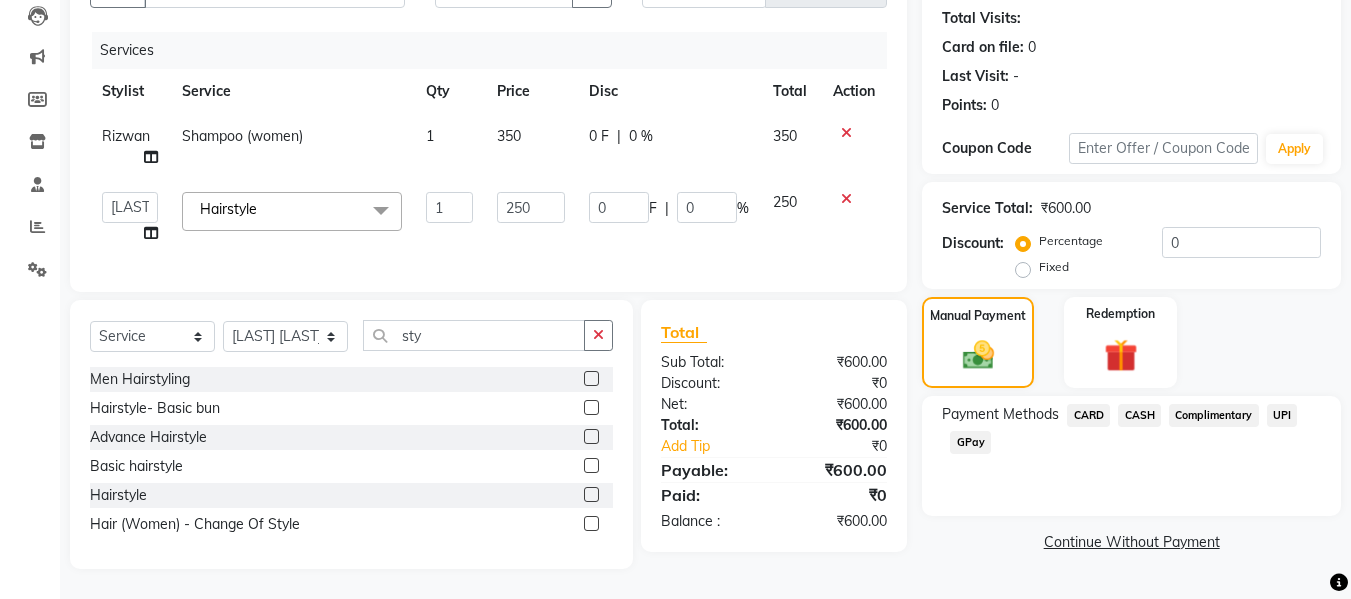 click on "CASH" 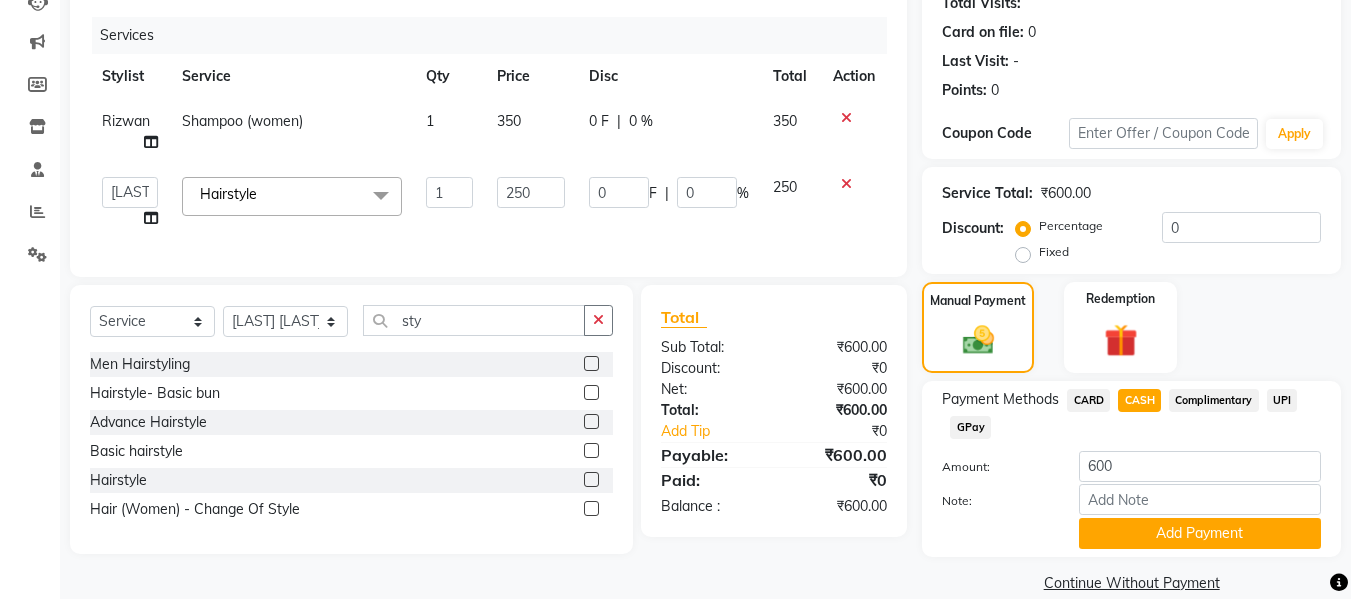 scroll, scrollTop: 260, scrollLeft: 0, axis: vertical 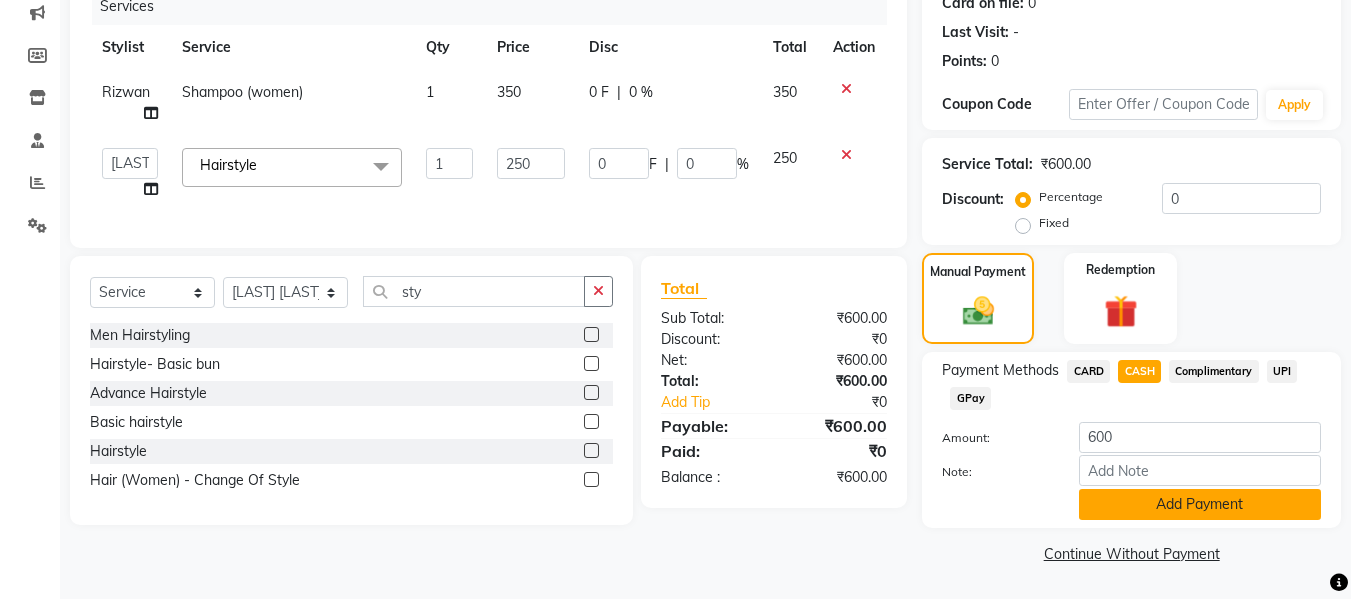click on "Add Payment" 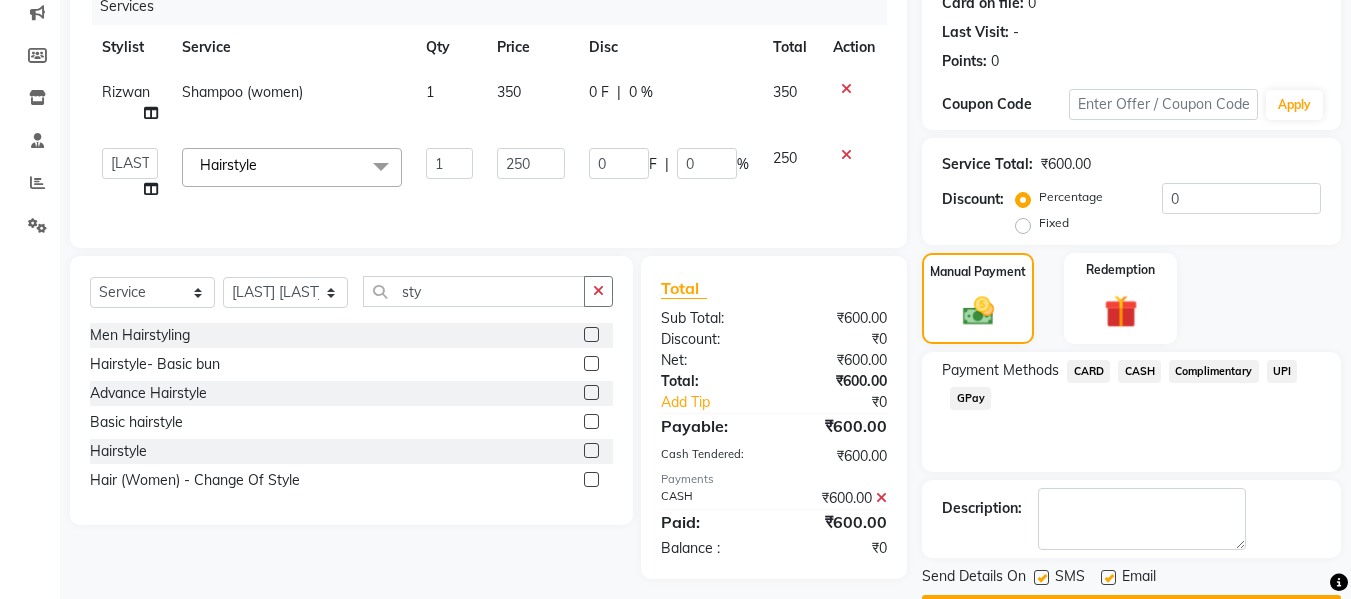 scroll, scrollTop: 317, scrollLeft: 0, axis: vertical 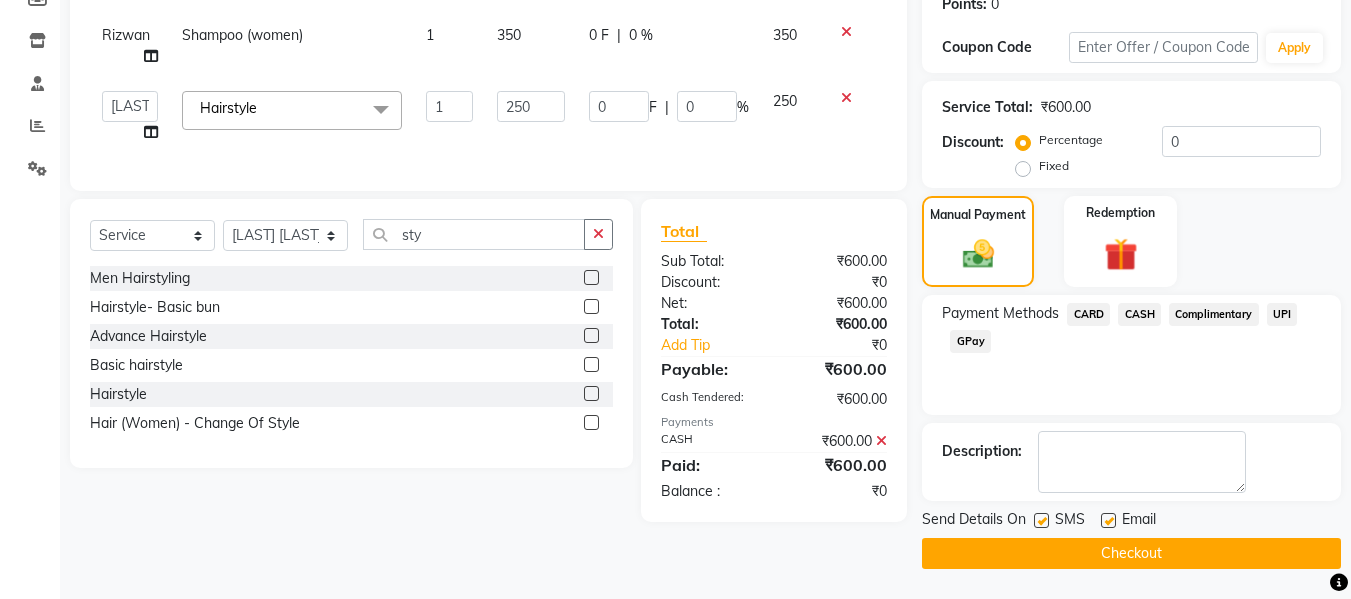 click on "Checkout" 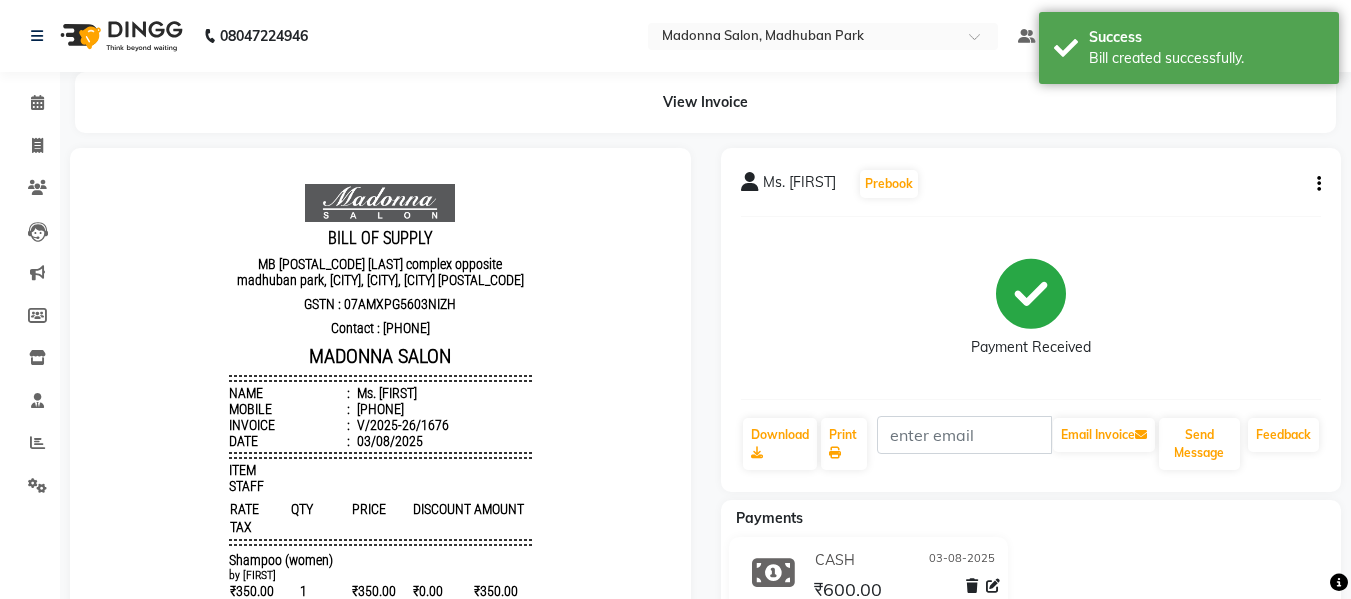 scroll, scrollTop: 0, scrollLeft: 0, axis: both 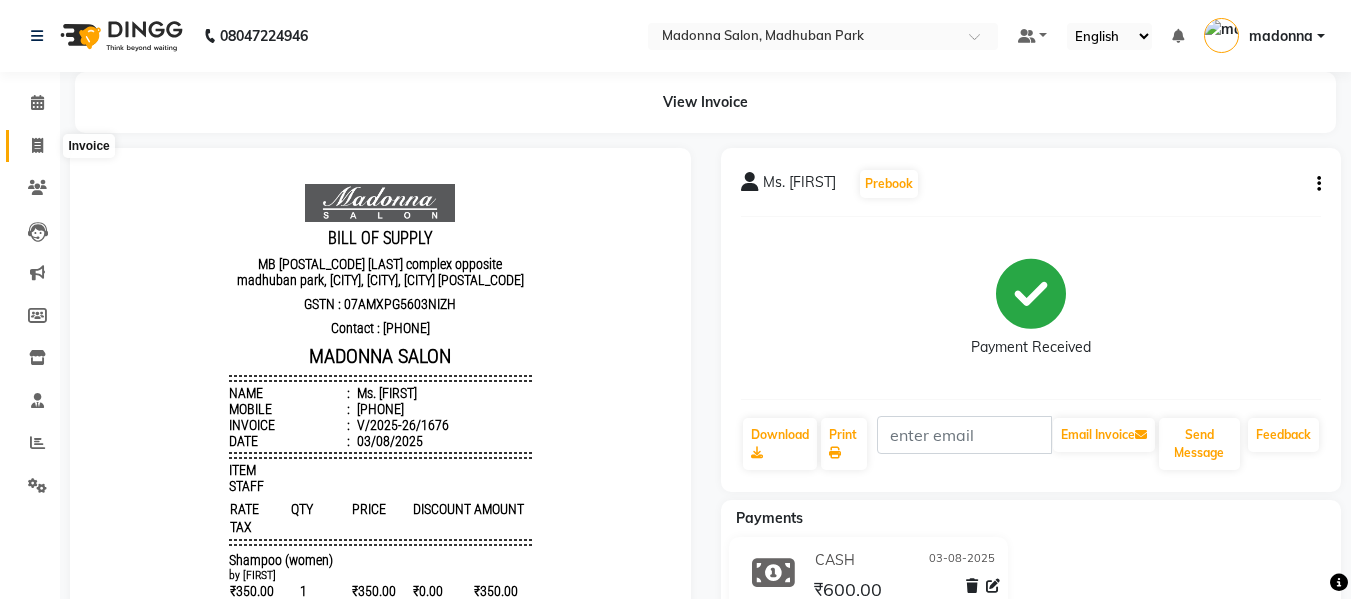 click 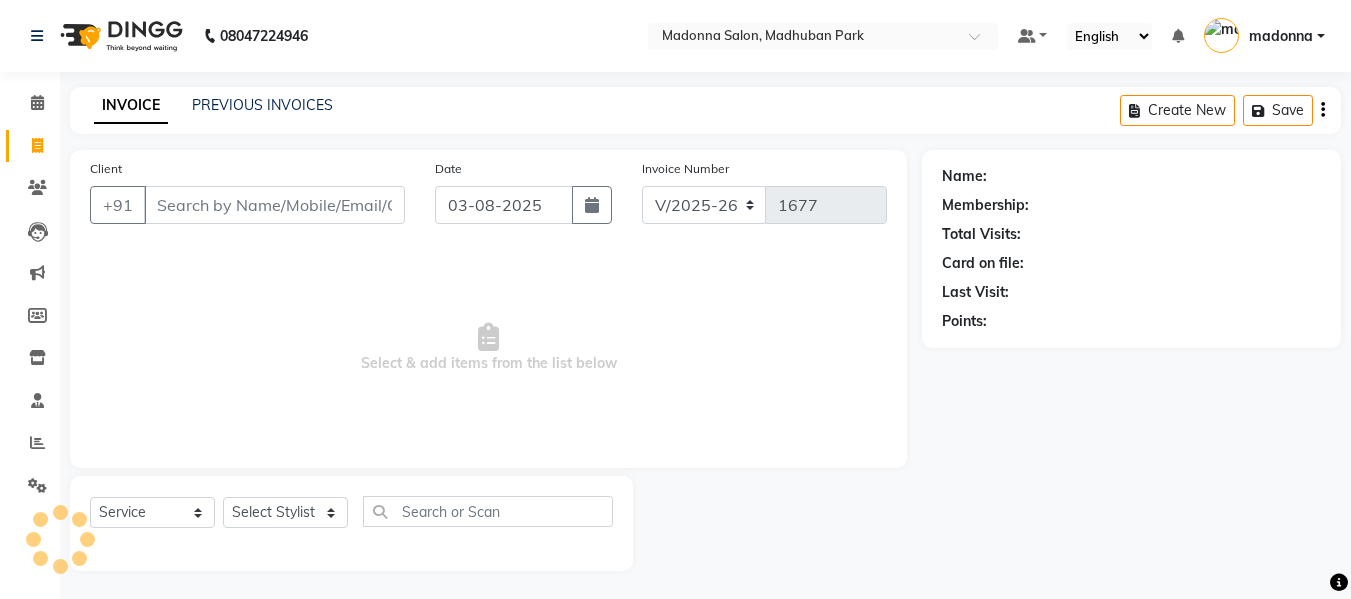 scroll, scrollTop: 2, scrollLeft: 0, axis: vertical 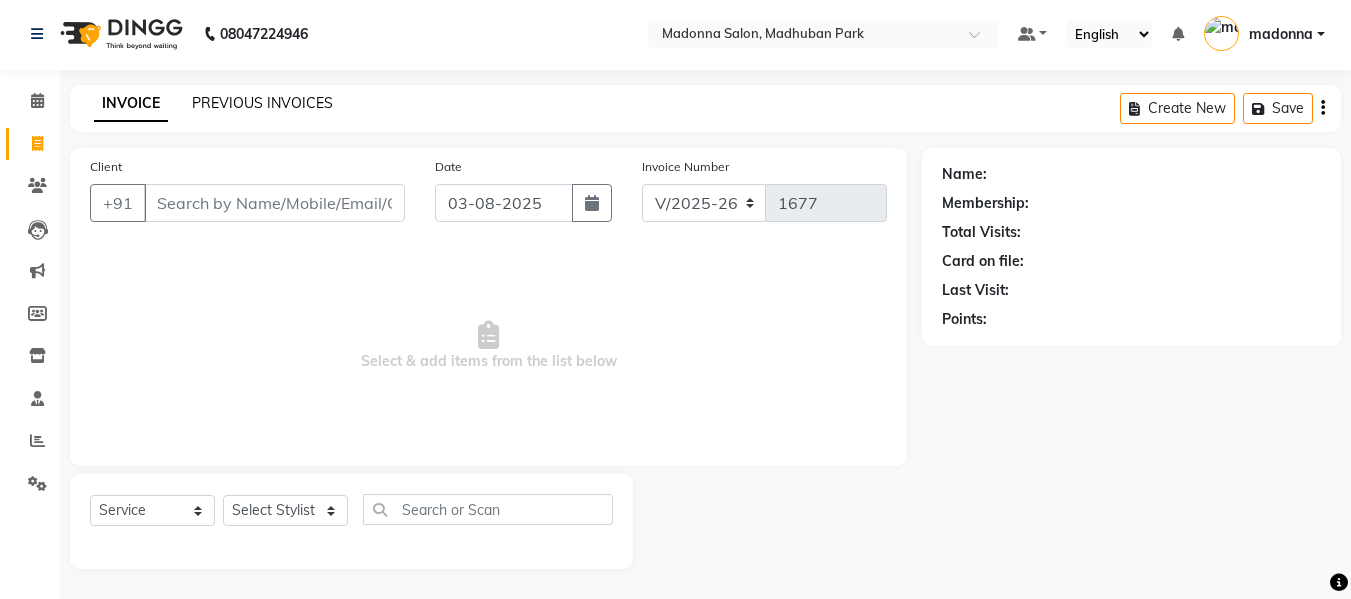 click on "PREVIOUS INVOICES" 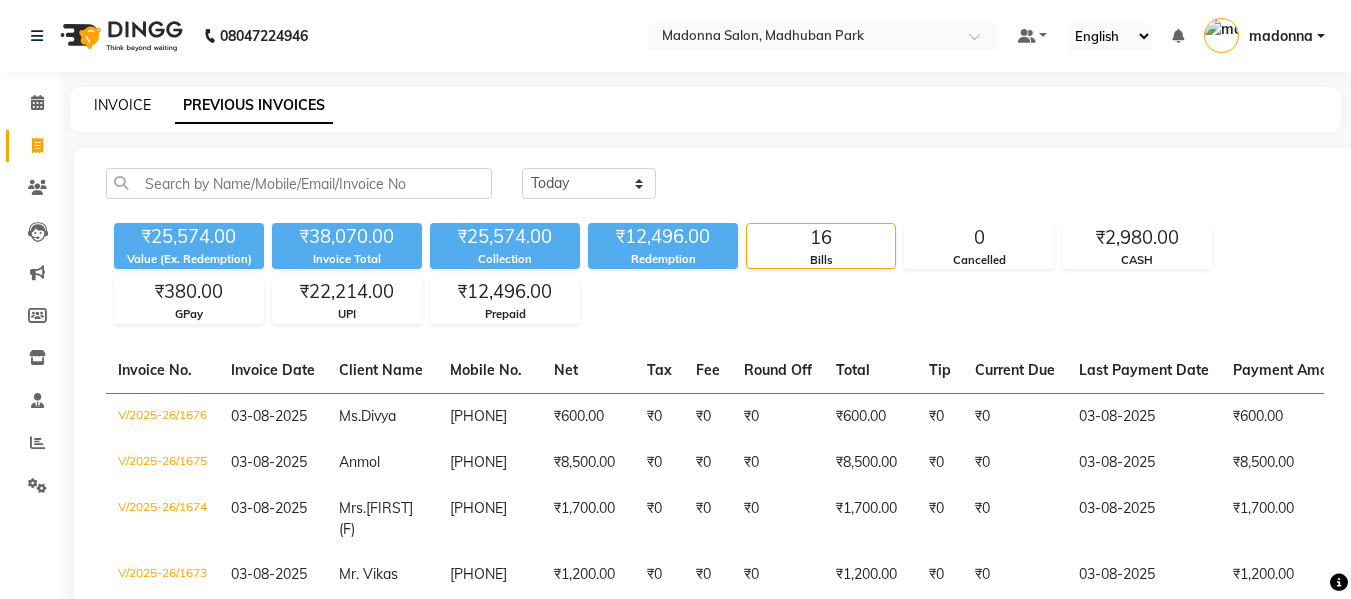 click on "INVOICE" 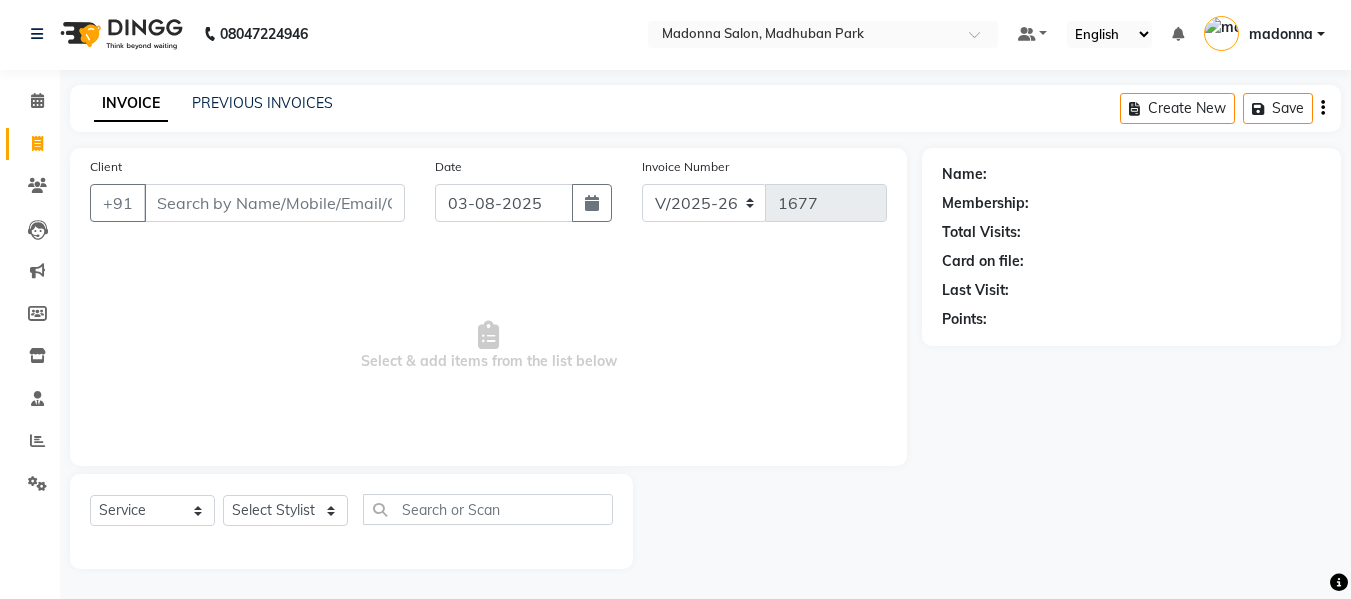 click on "INVOICE" 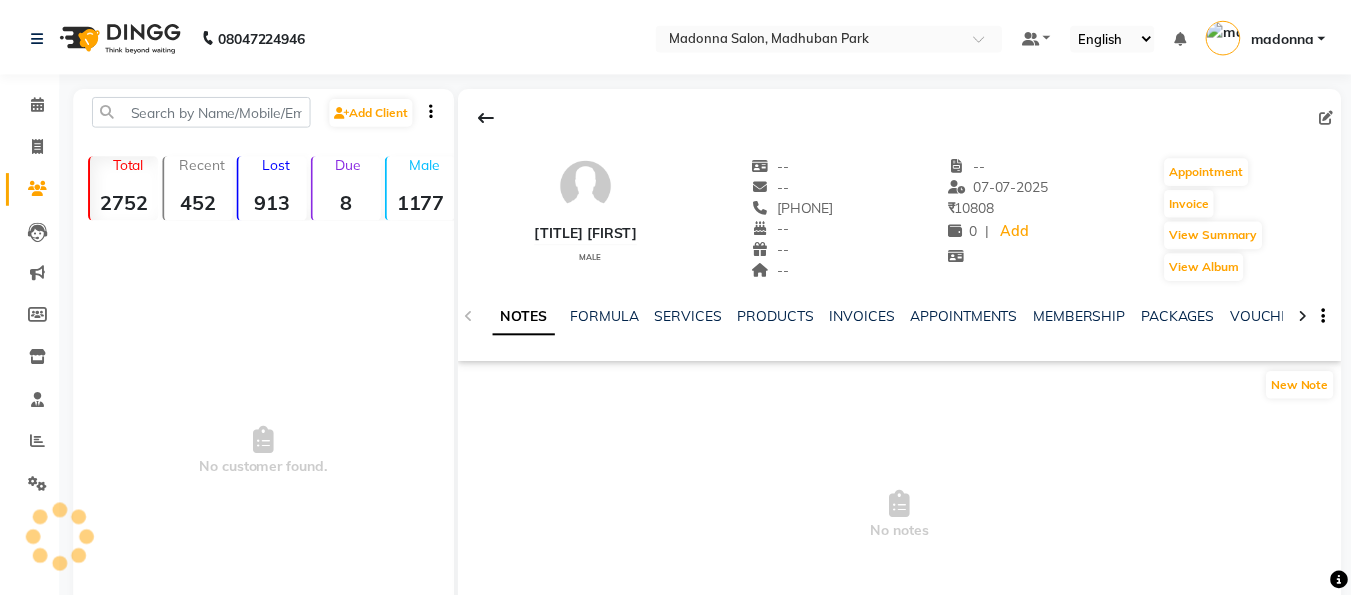 scroll, scrollTop: 0, scrollLeft: 0, axis: both 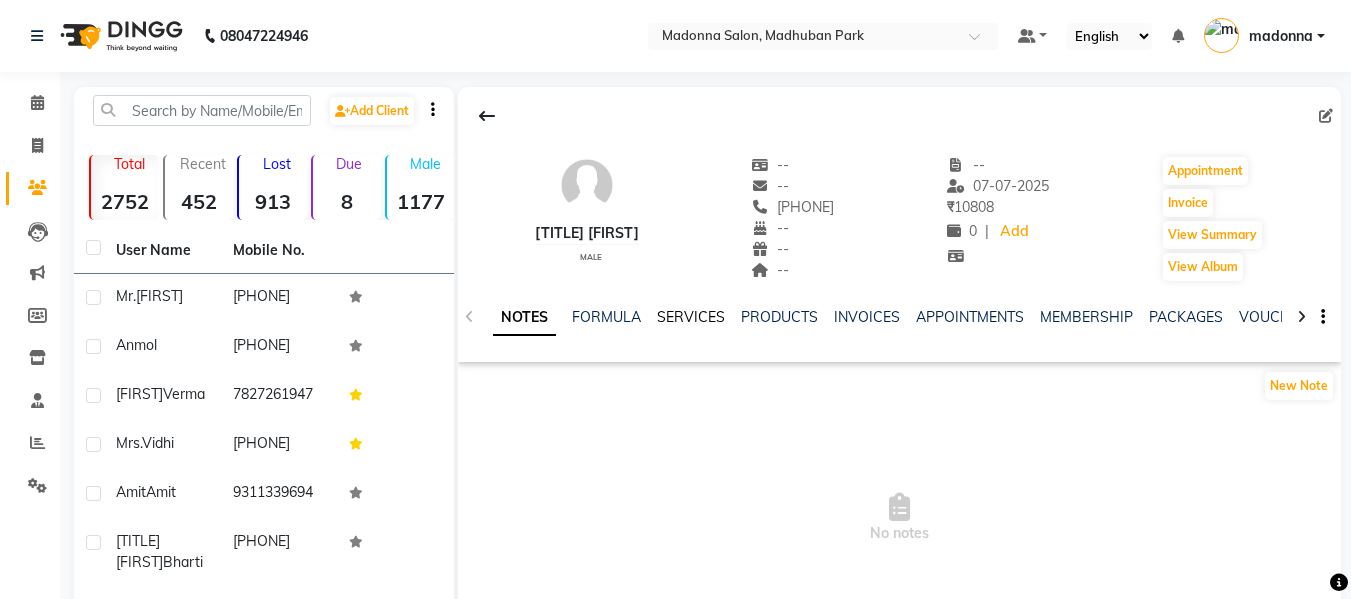 click on "SERVICES" 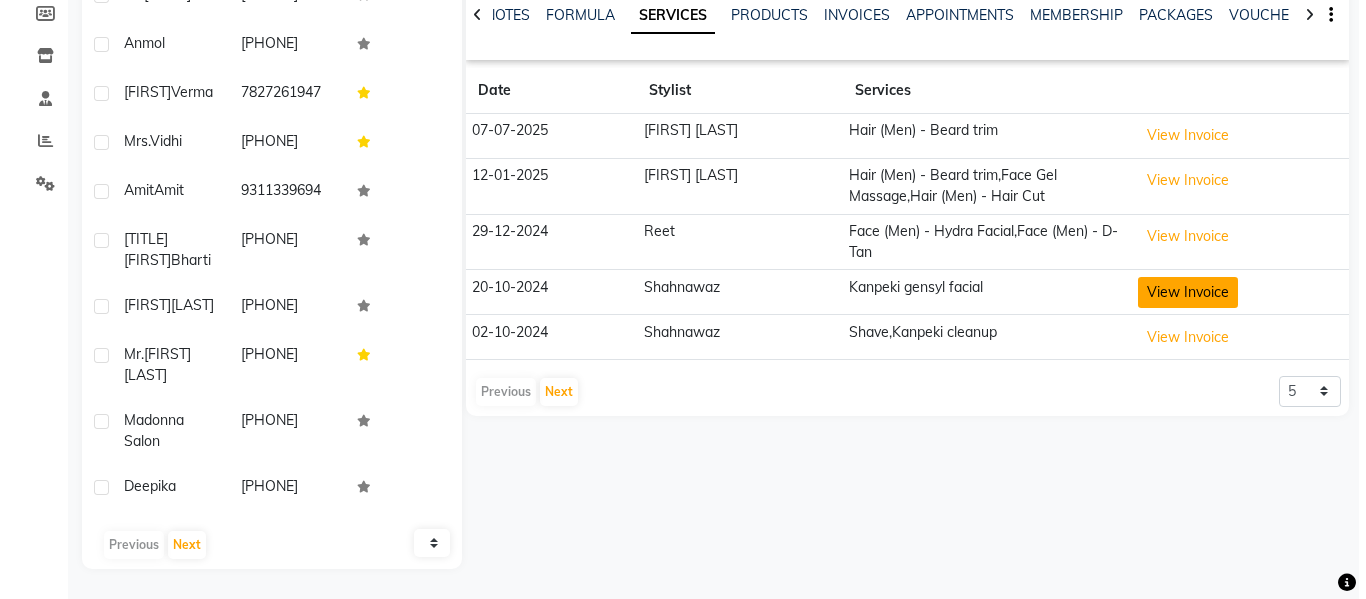 scroll, scrollTop: 357, scrollLeft: 0, axis: vertical 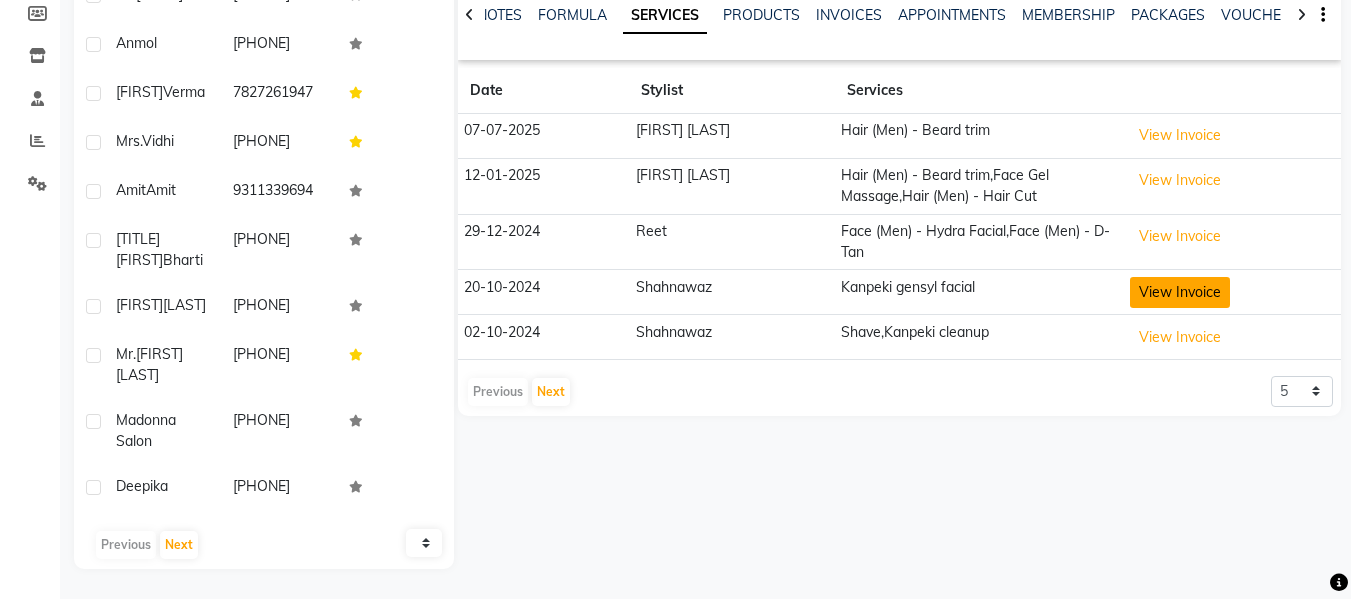 click on "View Invoice" 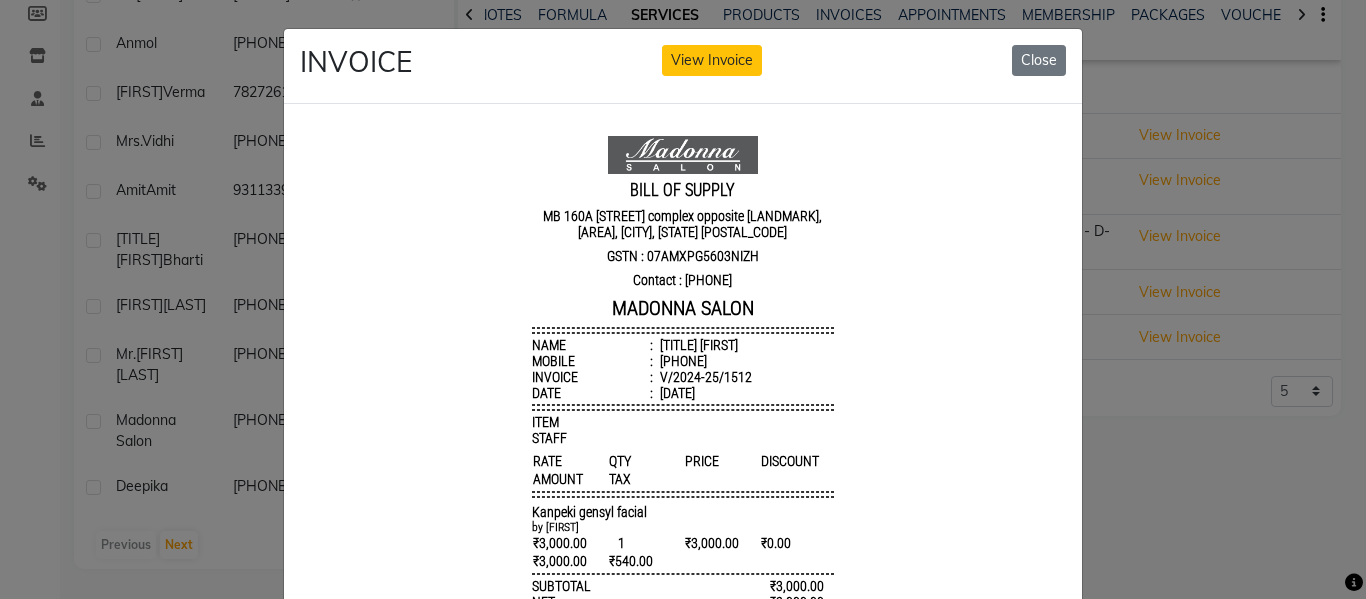 scroll, scrollTop: 16, scrollLeft: 0, axis: vertical 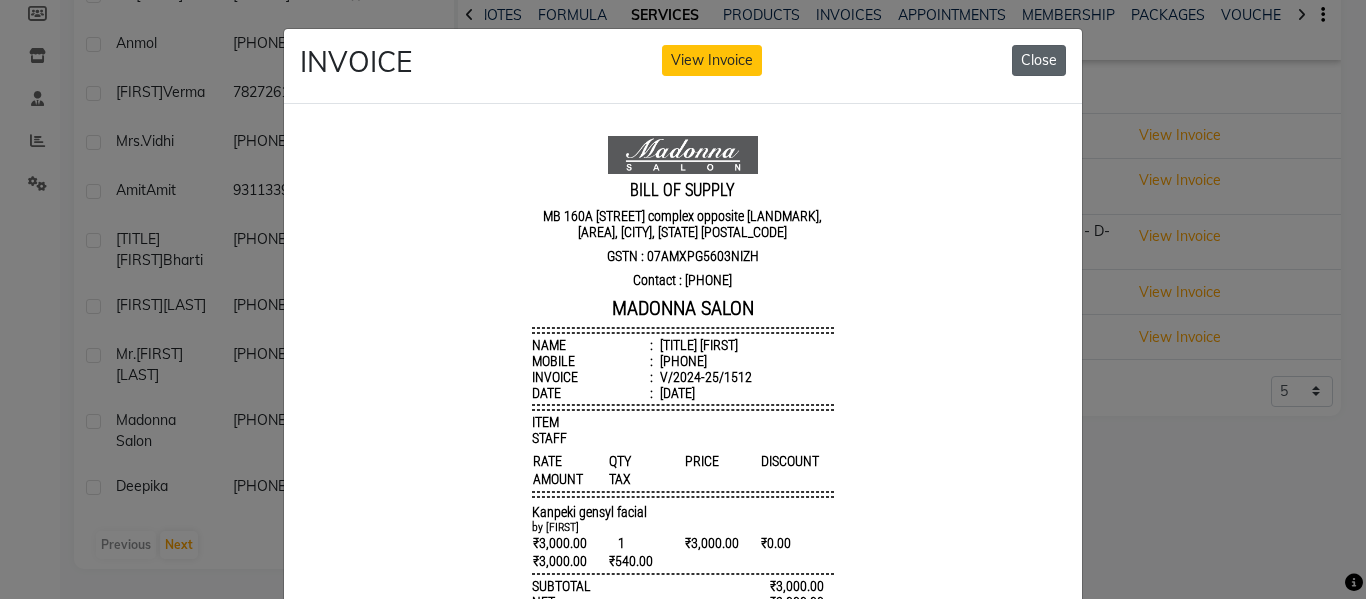 click on "Close" 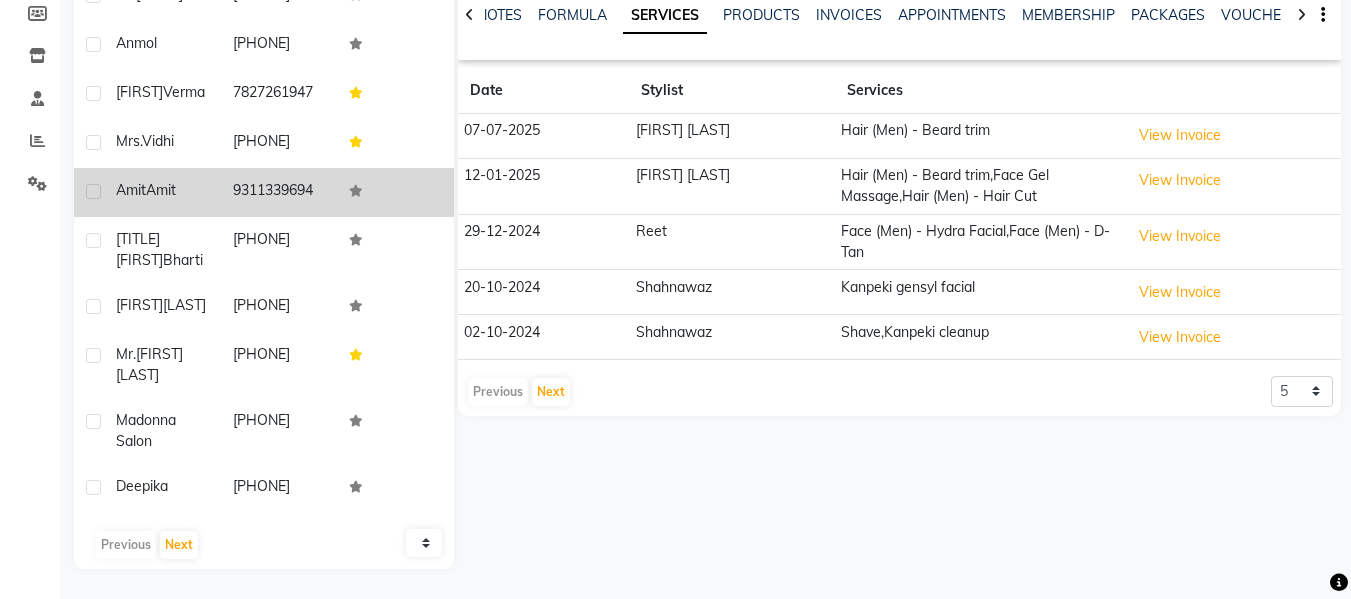 scroll, scrollTop: 0, scrollLeft: 0, axis: both 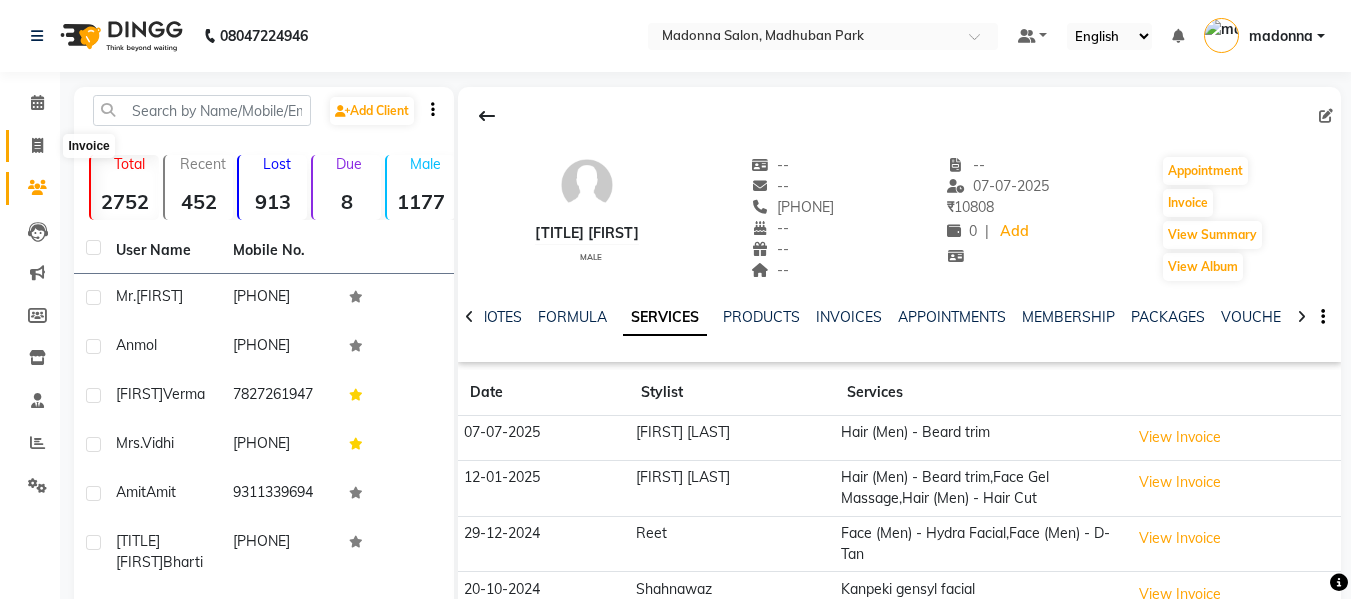 click 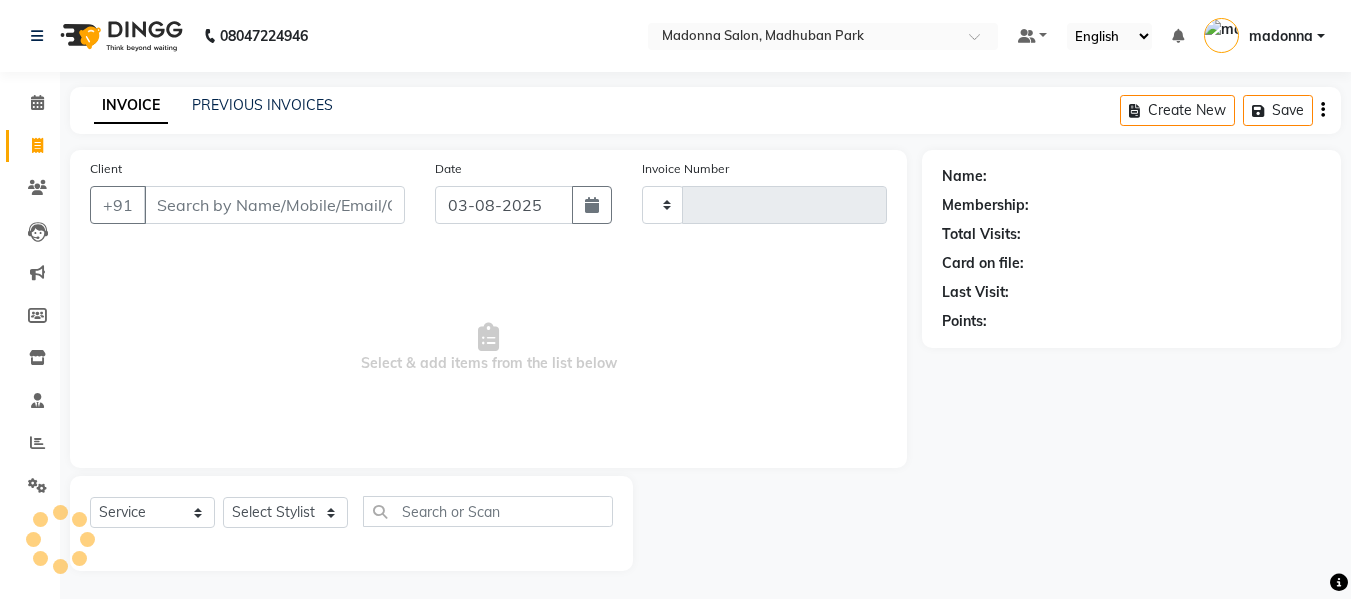 scroll, scrollTop: 2, scrollLeft: 0, axis: vertical 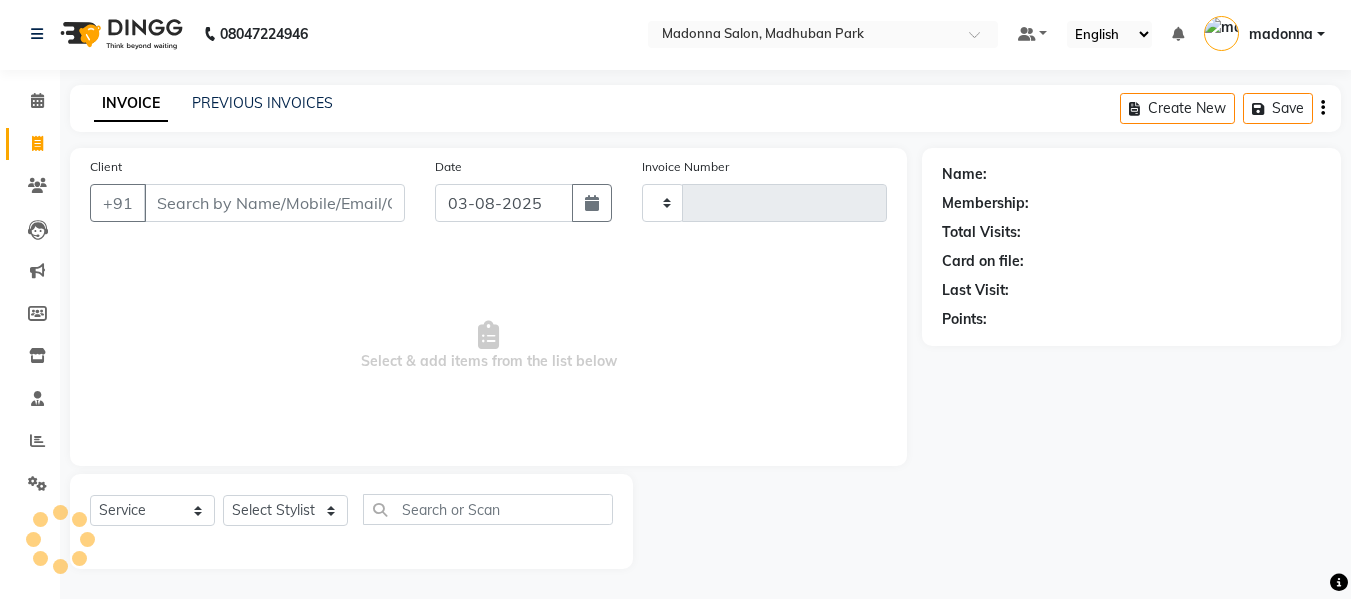 type on "1672" 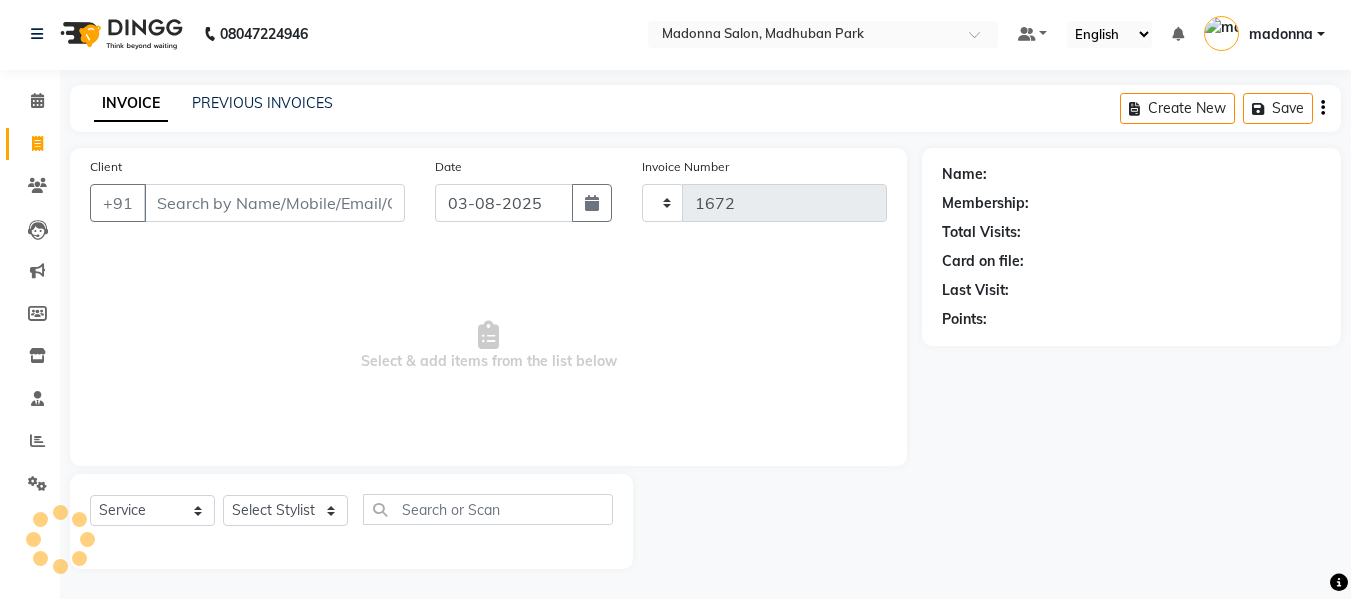 select on "6469" 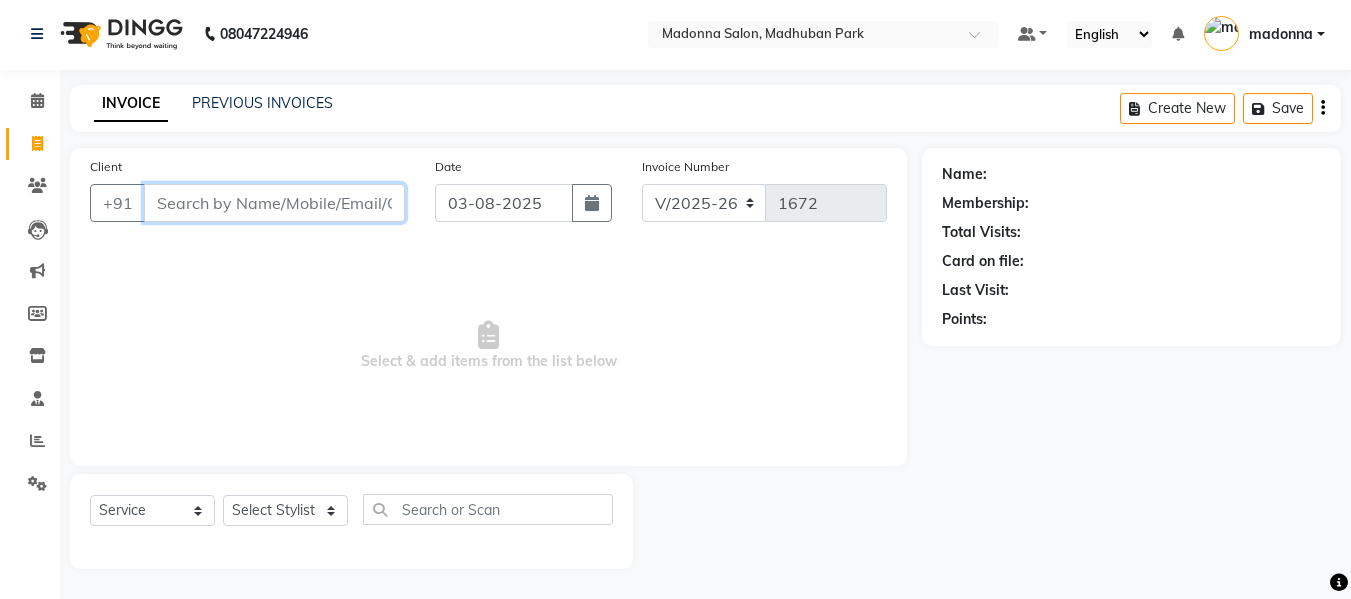 click on "Client" at bounding box center [274, 203] 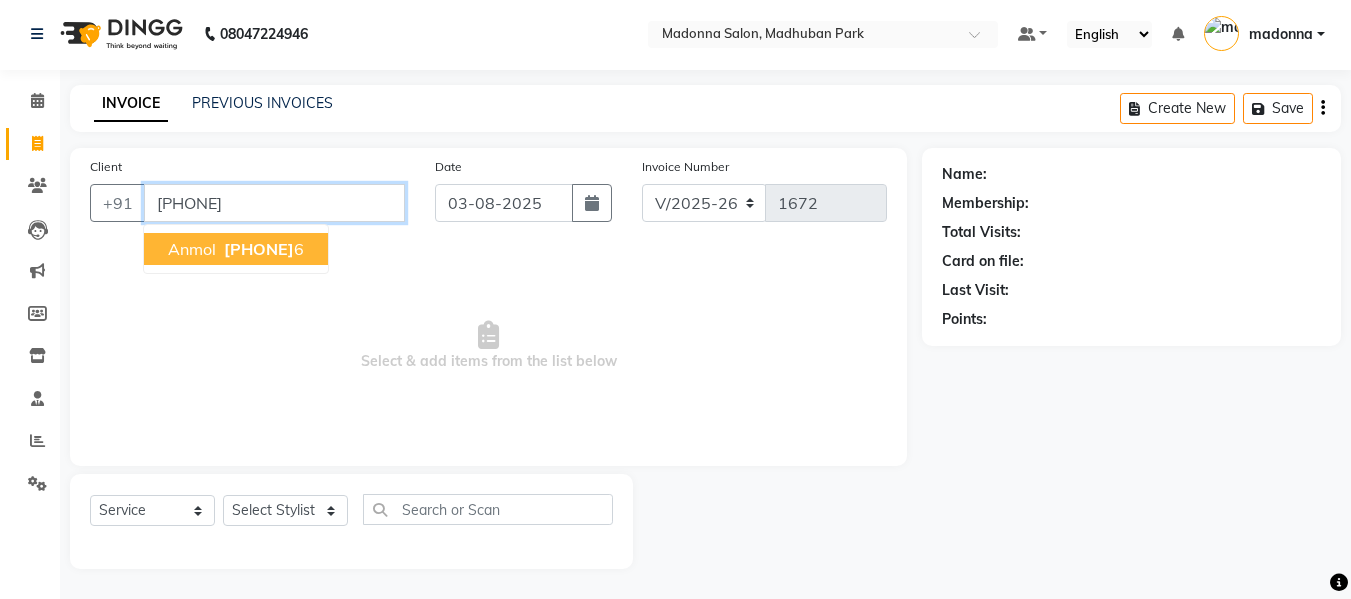 type on "[PHONE]" 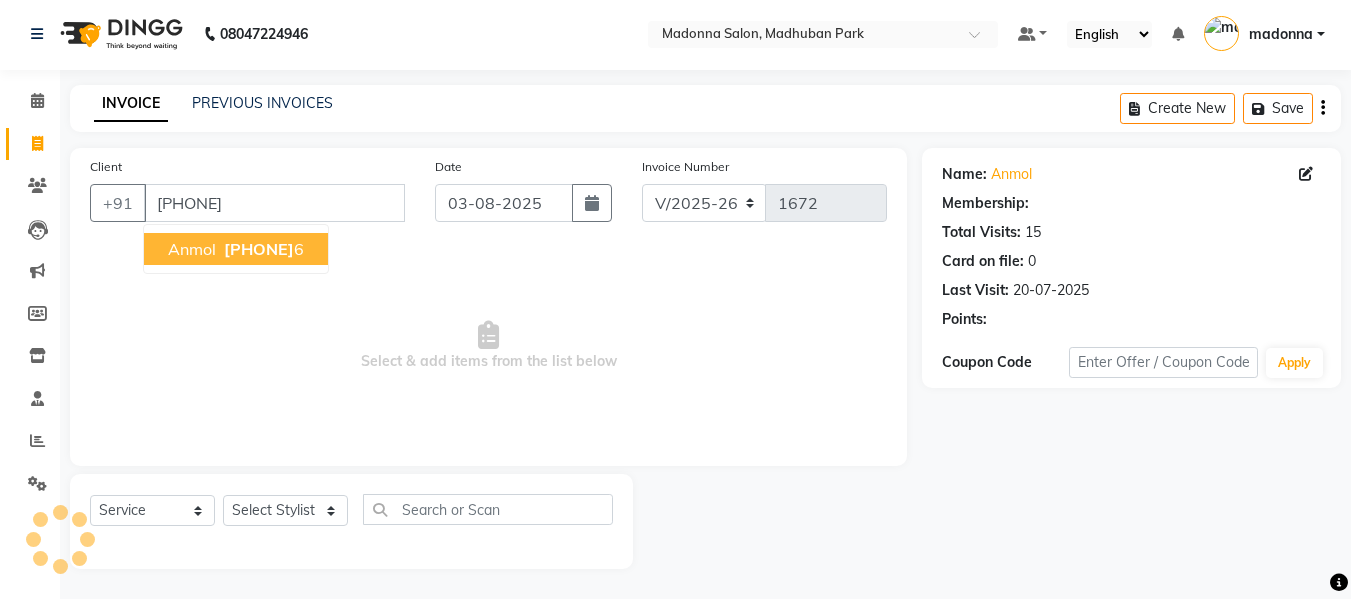 select on "1: Object" 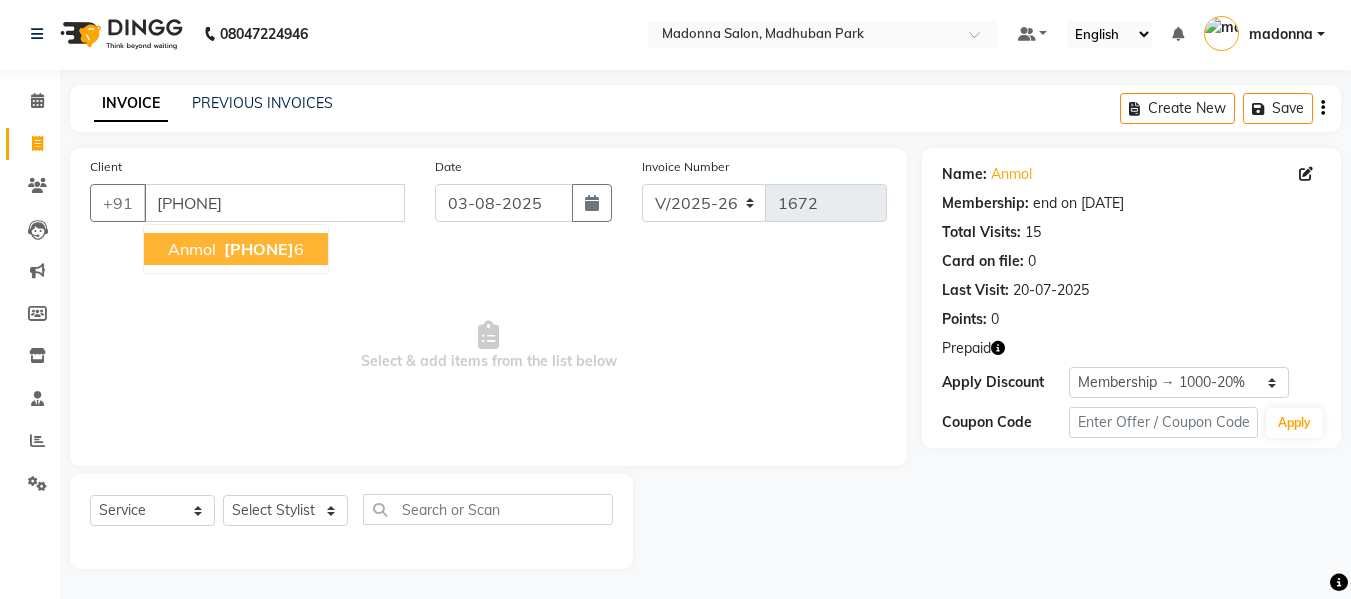 click on "991080368" at bounding box center [259, 249] 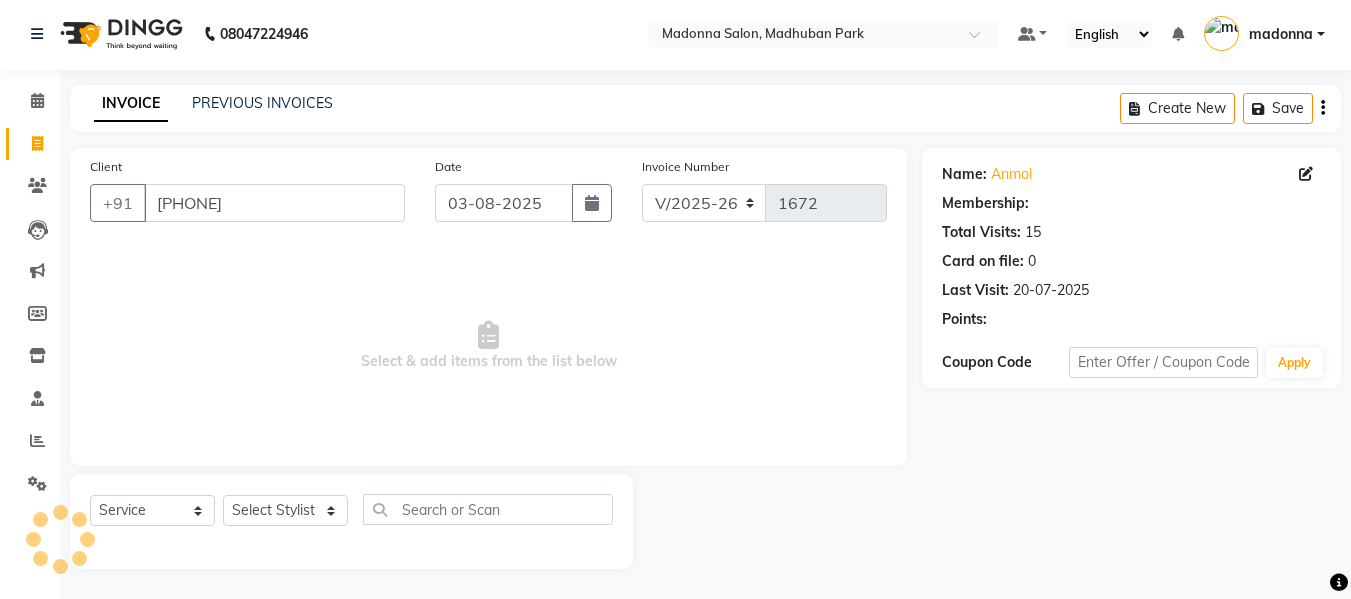 select on "1: Object" 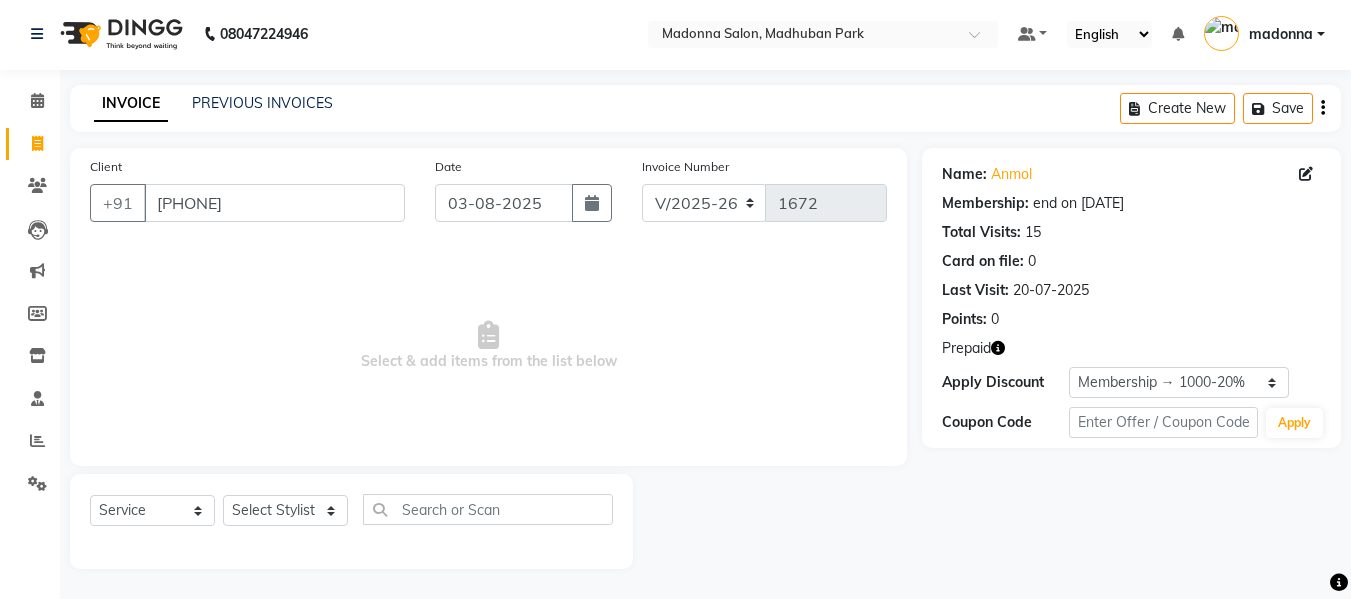 click 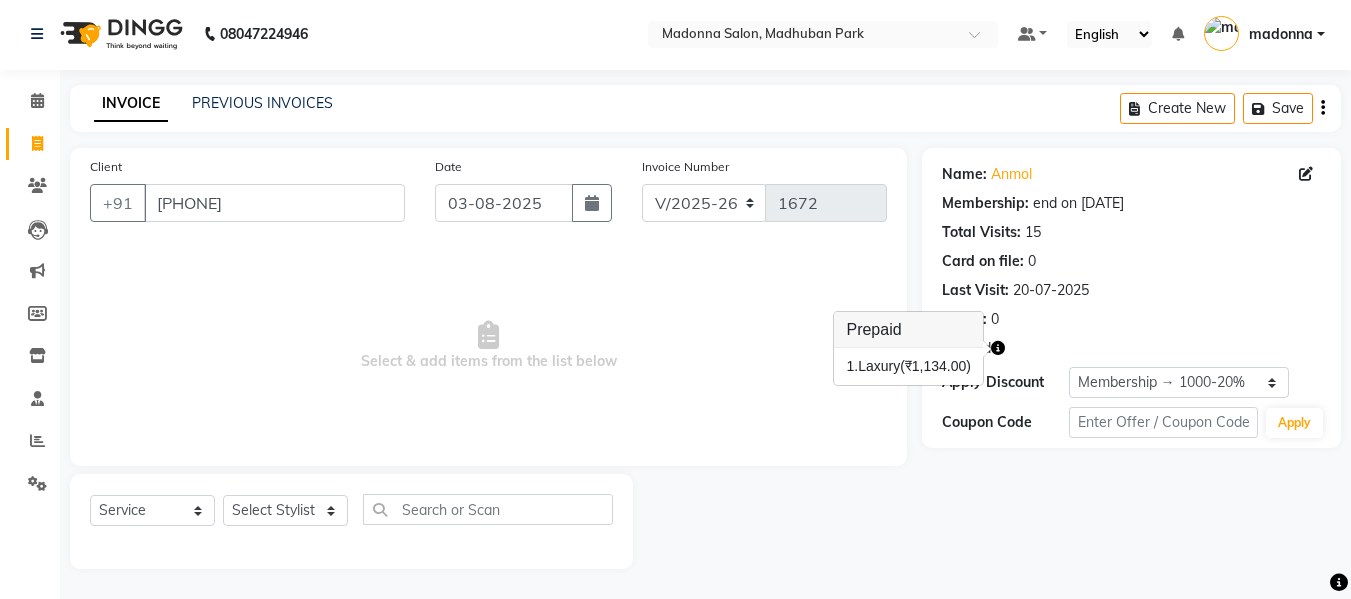 click on "Name: Anmol  Membership: end on 24-10-2025 Total Visits:  15 Card on file:  0 Last Visit:   20-07-2025 Points:   0" 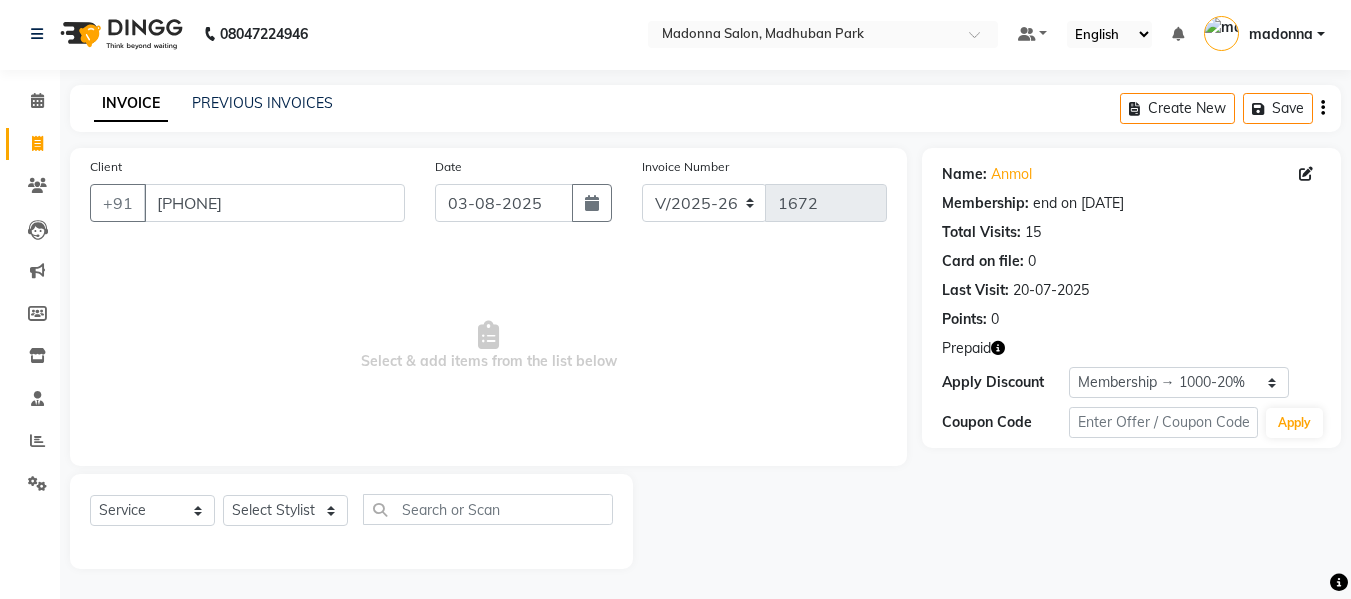 click on "Card on file:  0" 